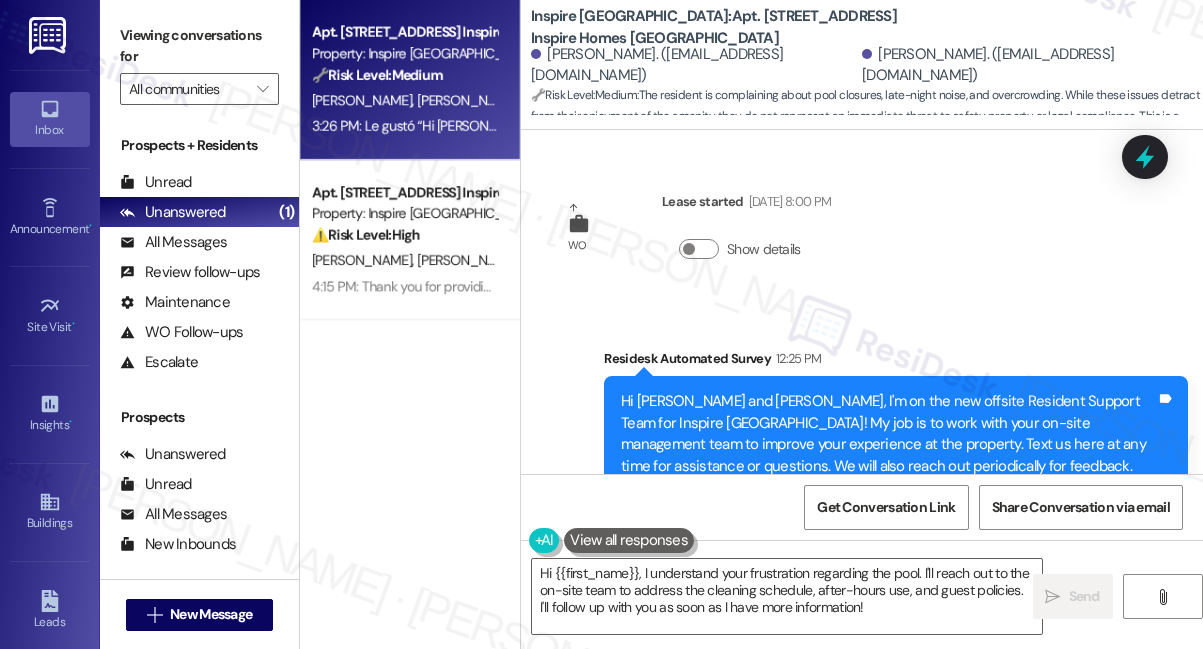 scroll, scrollTop: 0, scrollLeft: 0, axis: both 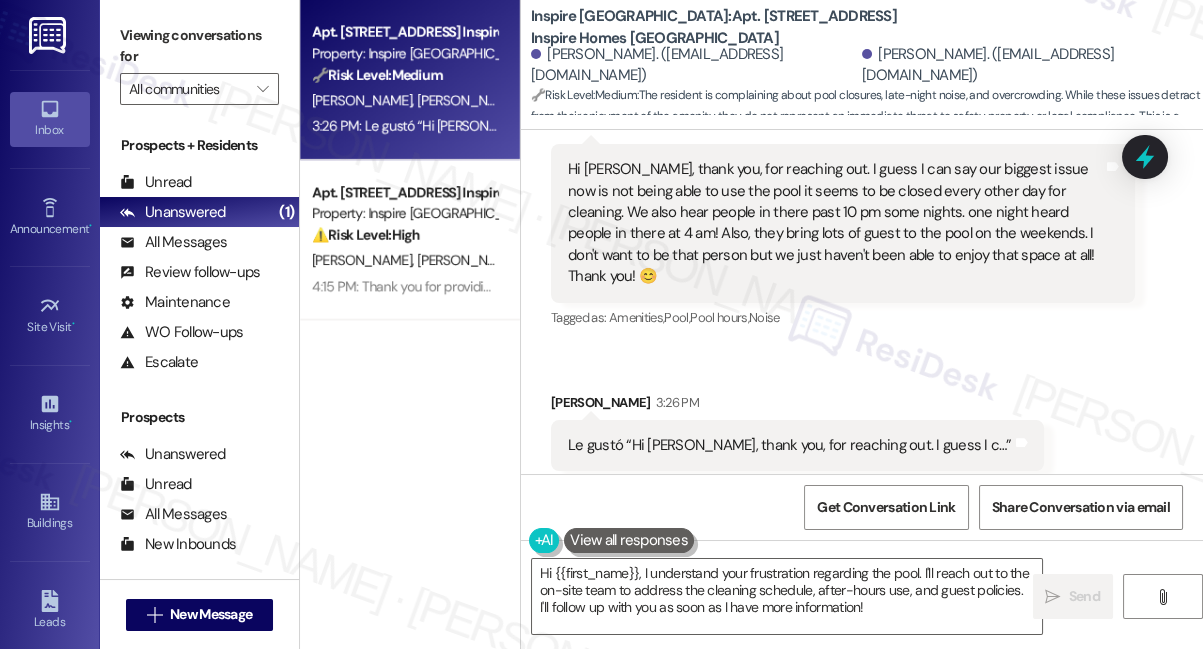 click on "Le gustó “Hi [PERSON_NAME], thank you, for reaching out. I guess I c…”" at bounding box center [790, 445] 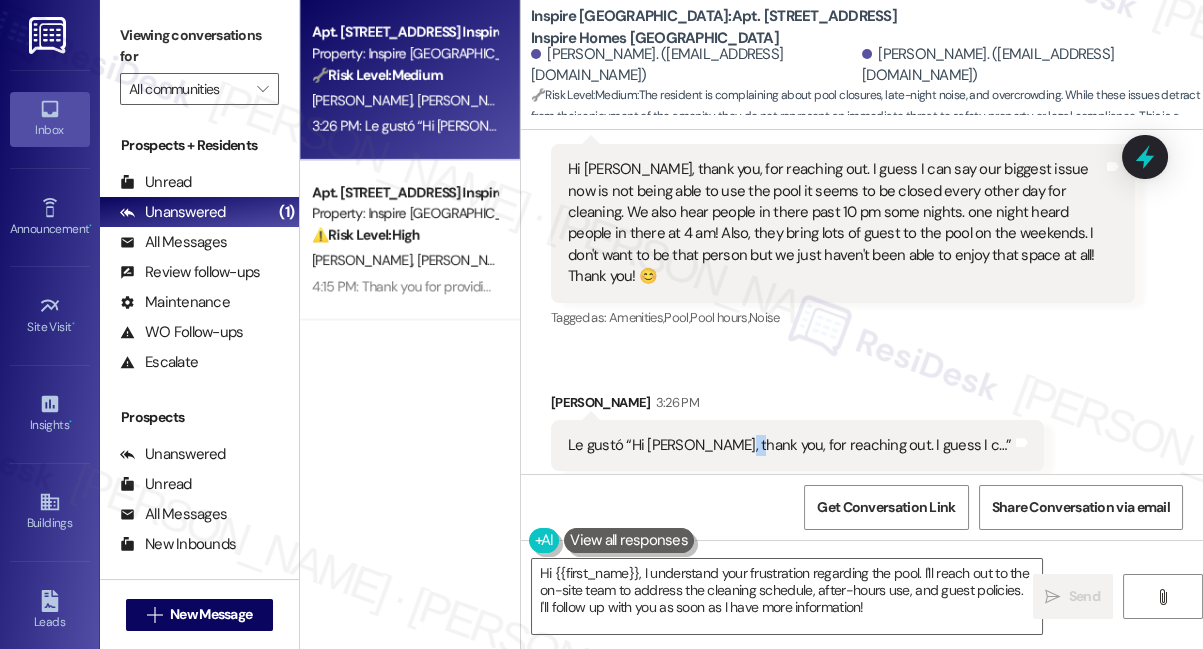 click on "Le gustó “Hi [PERSON_NAME], thank you, for reaching out. I guess I c…”" at bounding box center (790, 445) 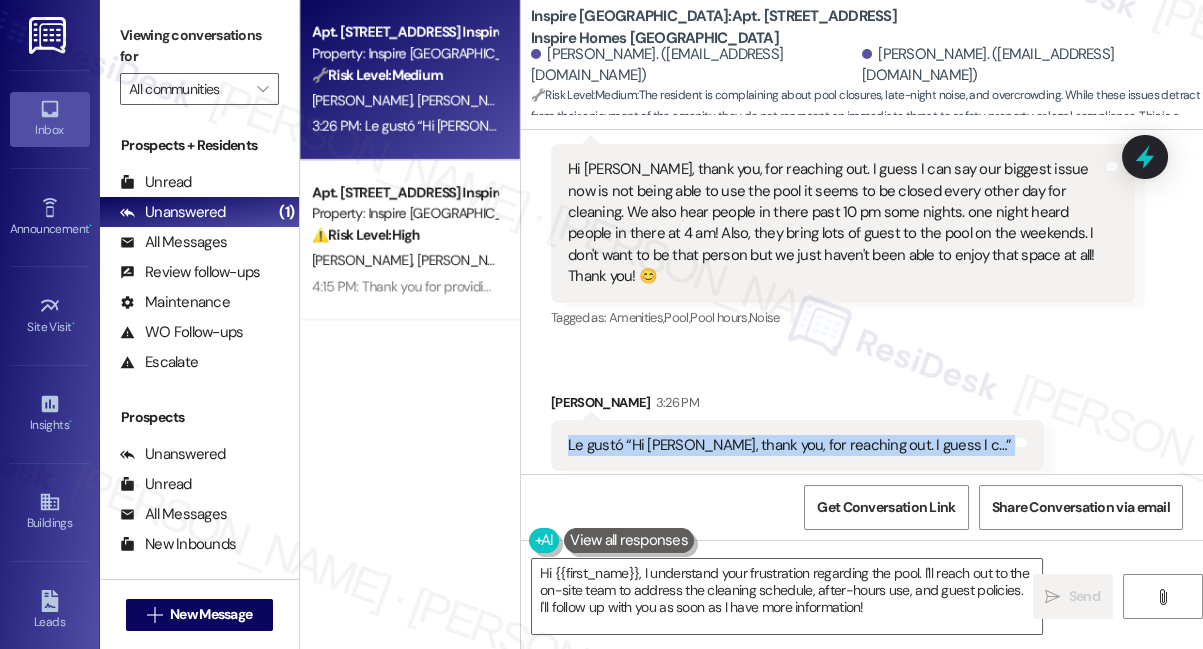 click on "Le gustó “Hi [PERSON_NAME], thank you, for reaching out. I guess I c…”" at bounding box center (790, 445) 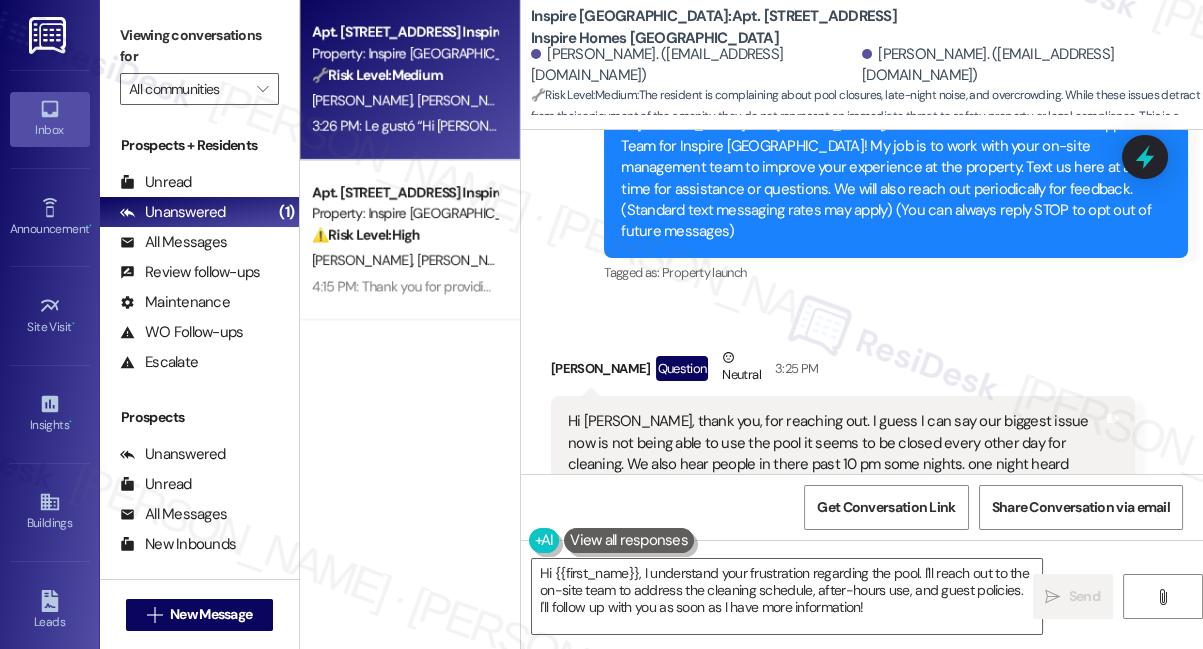 scroll, scrollTop: 165, scrollLeft: 0, axis: vertical 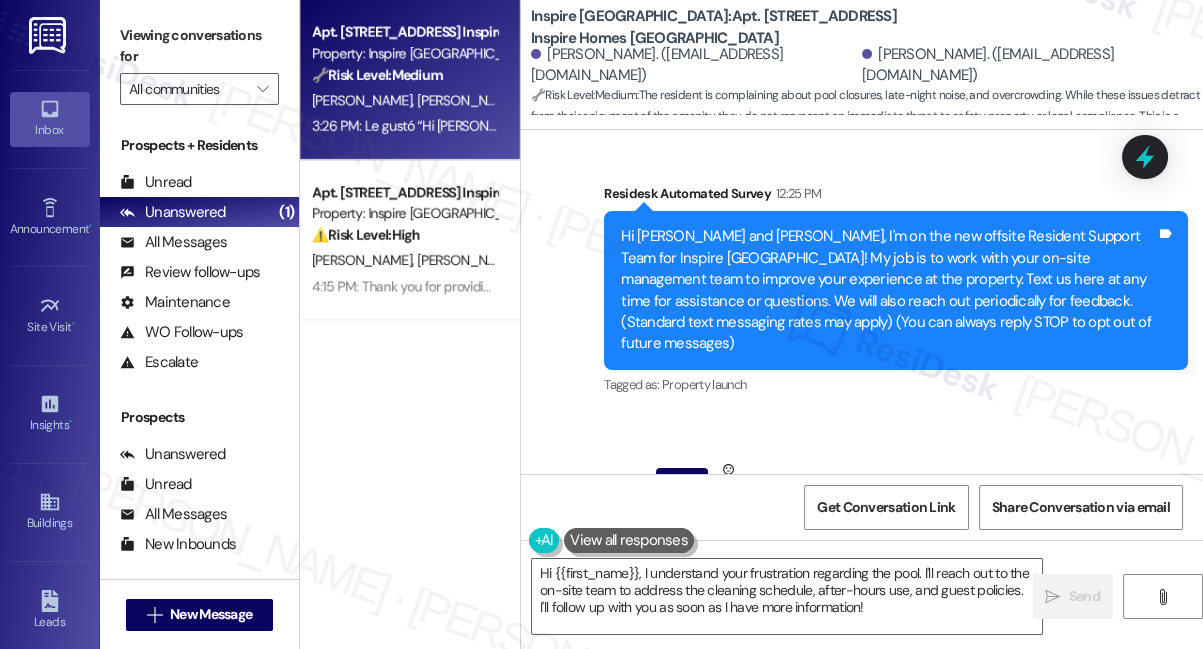click on "Hi [PERSON_NAME] and [PERSON_NAME], I'm on the new offsite Resident Support Team for Inspire [GEOGRAPHIC_DATA]! My job is to work with your on-site management team to improve your experience at the property. Text us here at any time for assistance or questions. We will also reach out periodically for feedback. (Standard text messaging rates may apply) (You can always reply STOP to opt out of future messages)" at bounding box center (888, 290) 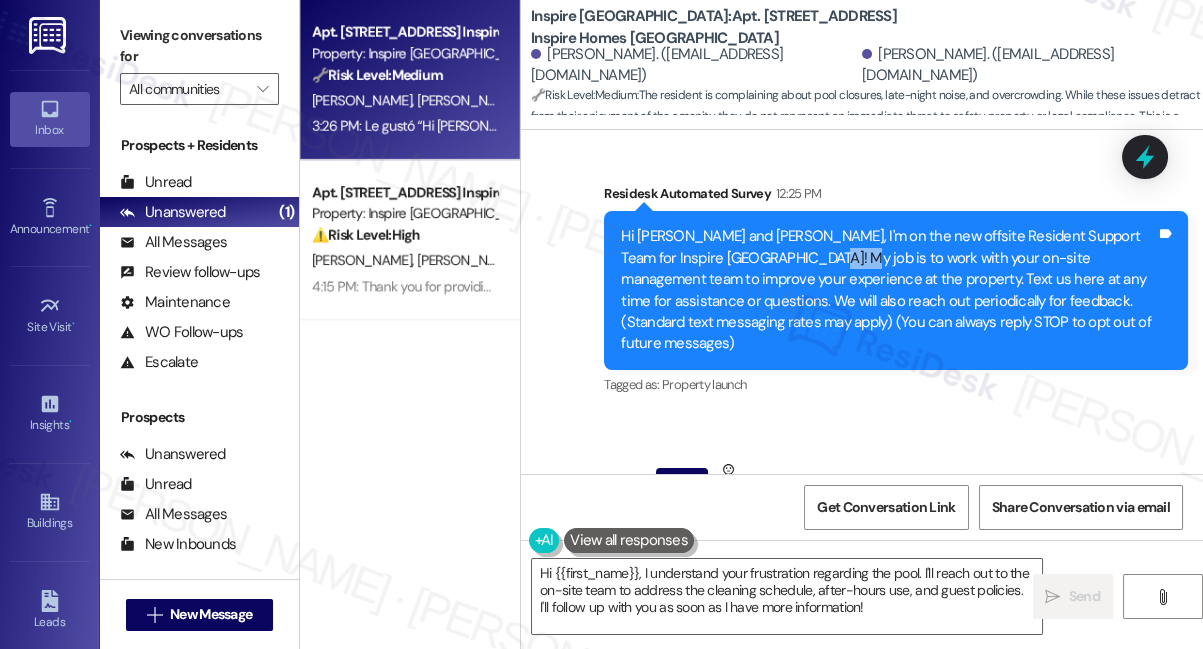 click on "Hi [PERSON_NAME] and [PERSON_NAME], I'm on the new offsite Resident Support Team for Inspire [GEOGRAPHIC_DATA]! My job is to work with your on-site management team to improve your experience at the property. Text us here at any time for assistance or questions. We will also reach out periodically for feedback. (Standard text messaging rates may apply) (You can always reply STOP to opt out of future messages)" at bounding box center (888, 290) 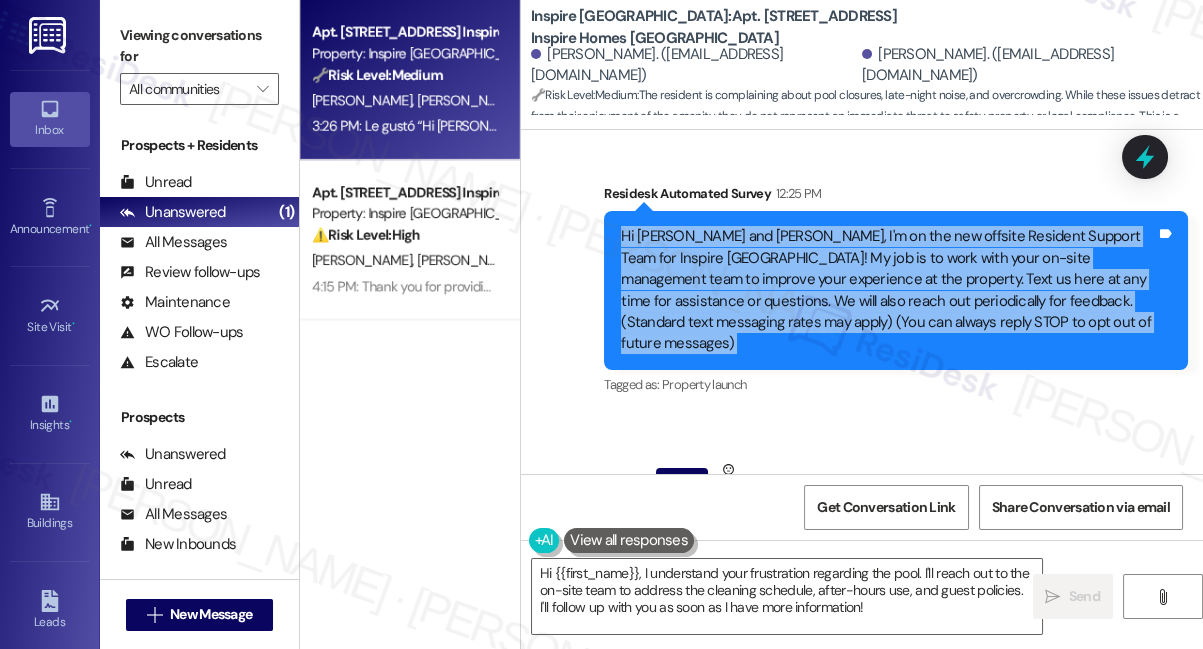 click on "Hi [PERSON_NAME] and [PERSON_NAME], I'm on the new offsite Resident Support Team for Inspire [GEOGRAPHIC_DATA]! My job is to work with your on-site management team to improve your experience at the property. Text us here at any time for assistance or questions. We will also reach out periodically for feedback. (Standard text messaging rates may apply) (You can always reply STOP to opt out of future messages)" at bounding box center [888, 290] 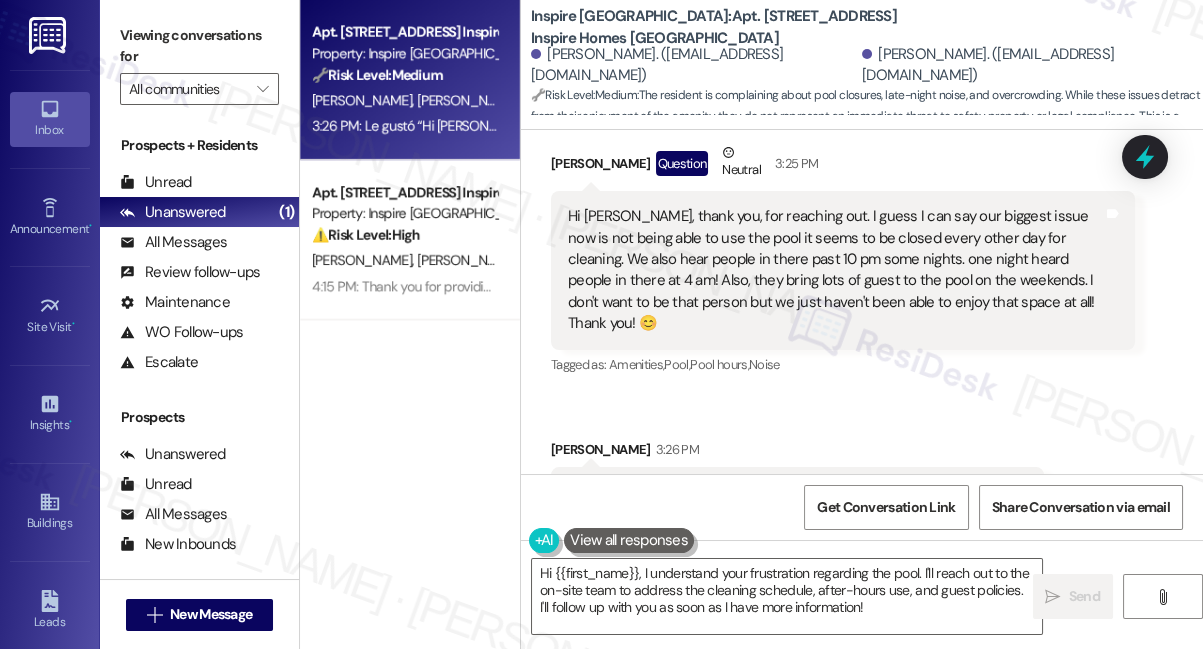 scroll, scrollTop: 438, scrollLeft: 0, axis: vertical 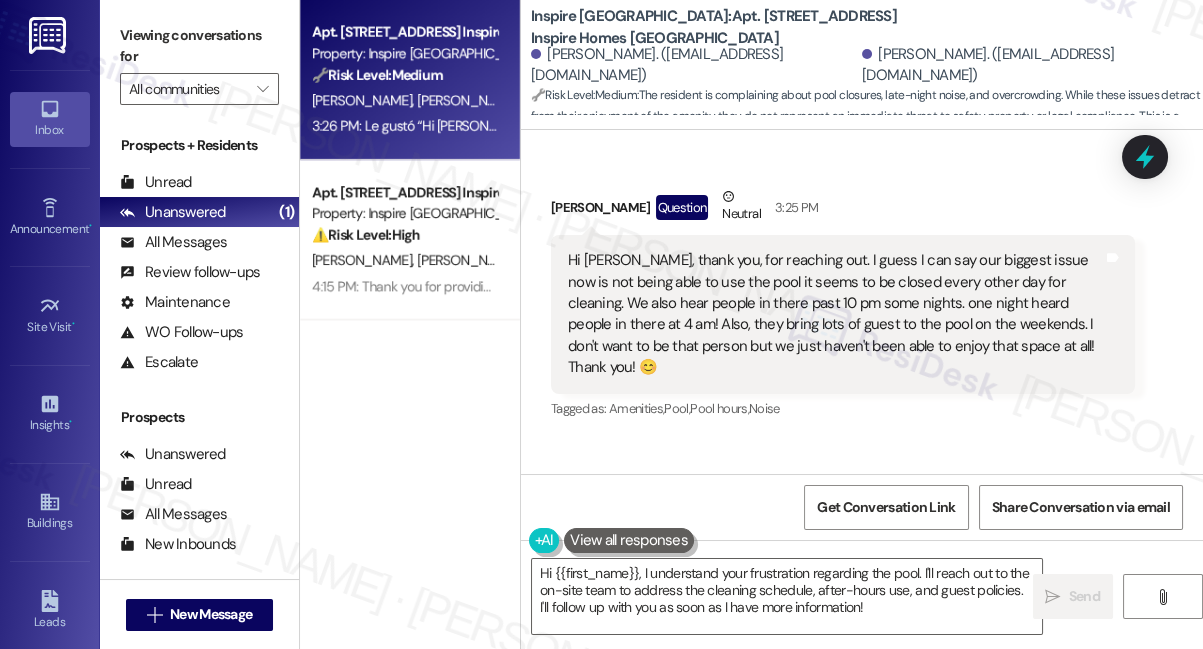 click on "Hi [PERSON_NAME], thank you, for reaching out. I guess I can say our biggest issue now is not being able to use the pool it seems to be closed every other day for cleaning. We also hear people in there past 10 pm some nights. one night heard people in there at 4 am! Also, they bring lots of guest to the pool on the weekends. I  don't want to be that person but we just haven't been able to enjoy that space at all! Thank you! 😊" at bounding box center (835, 314) 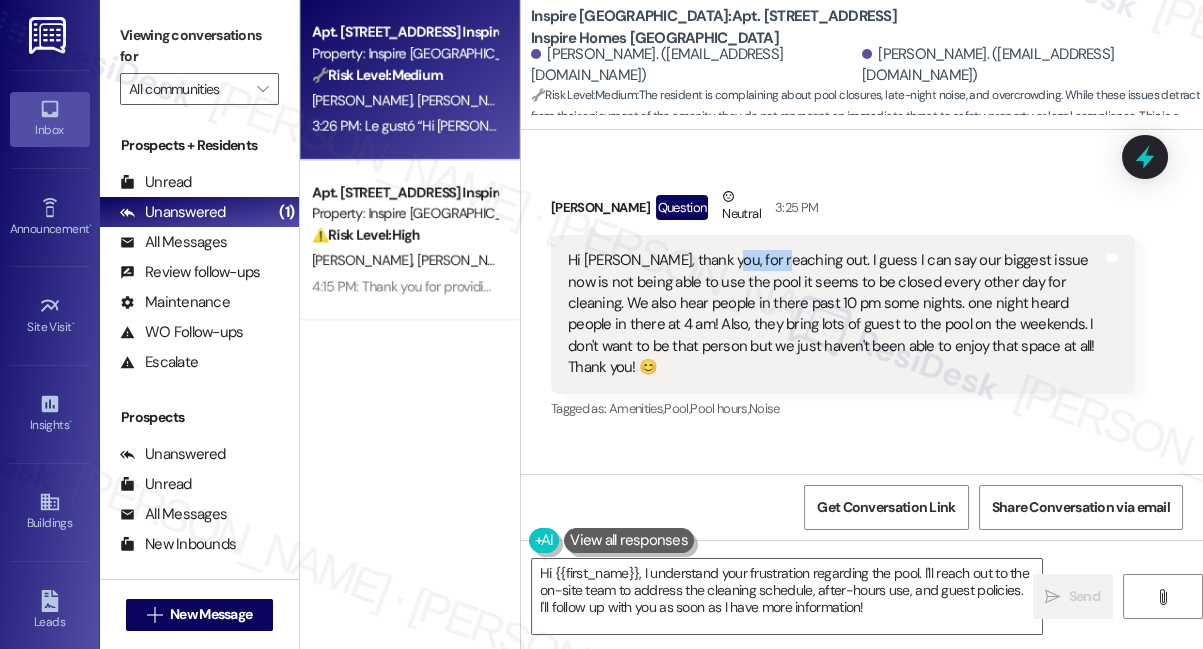 click on "Hi [PERSON_NAME], thank you, for reaching out. I guess I can say our biggest issue now is not being able to use the pool it seems to be closed every other day for cleaning. We also hear people in there past 10 pm some nights. one night heard people in there at 4 am! Also, they bring lots of guest to the pool on the weekends. I  don't want to be that person but we just haven't been able to enjoy that space at all! Thank you! 😊" at bounding box center [835, 314] 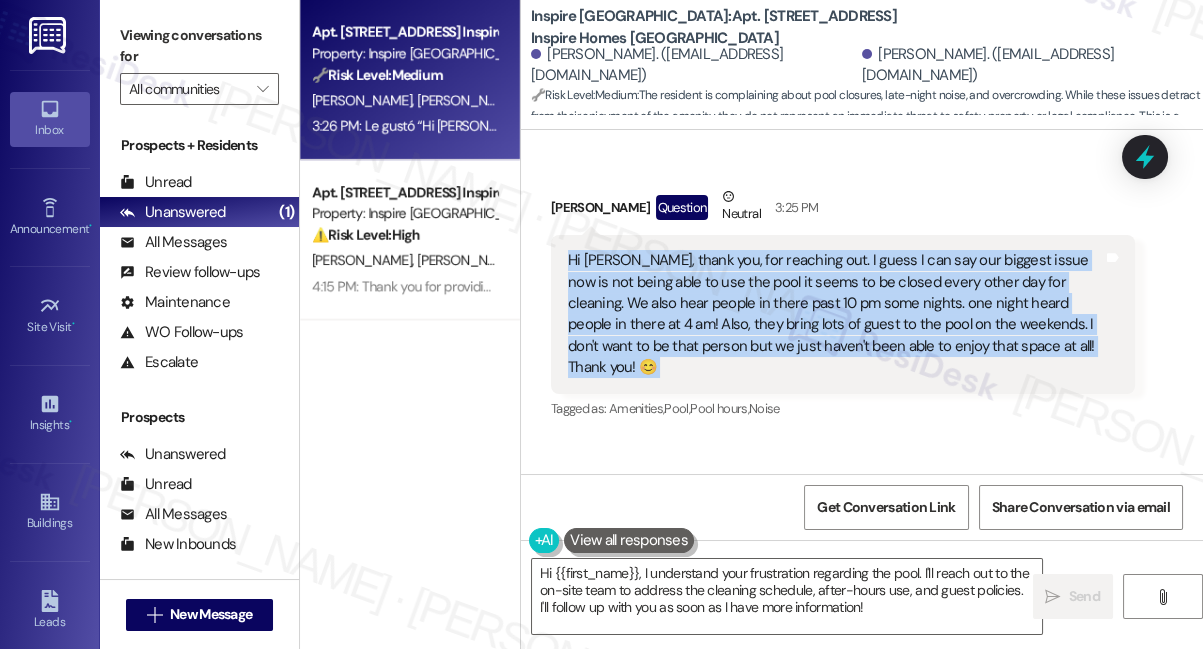 click on "Hi [PERSON_NAME], thank you, for reaching out. I guess I can say our biggest issue now is not being able to use the pool it seems to be closed every other day for cleaning. We also hear people in there past 10 pm some nights. one night heard people in there at 4 am! Also, they bring lots of guest to the pool on the weekends. I  don't want to be that person but we just haven't been able to enjoy that space at all! Thank you! 😊" at bounding box center (835, 314) 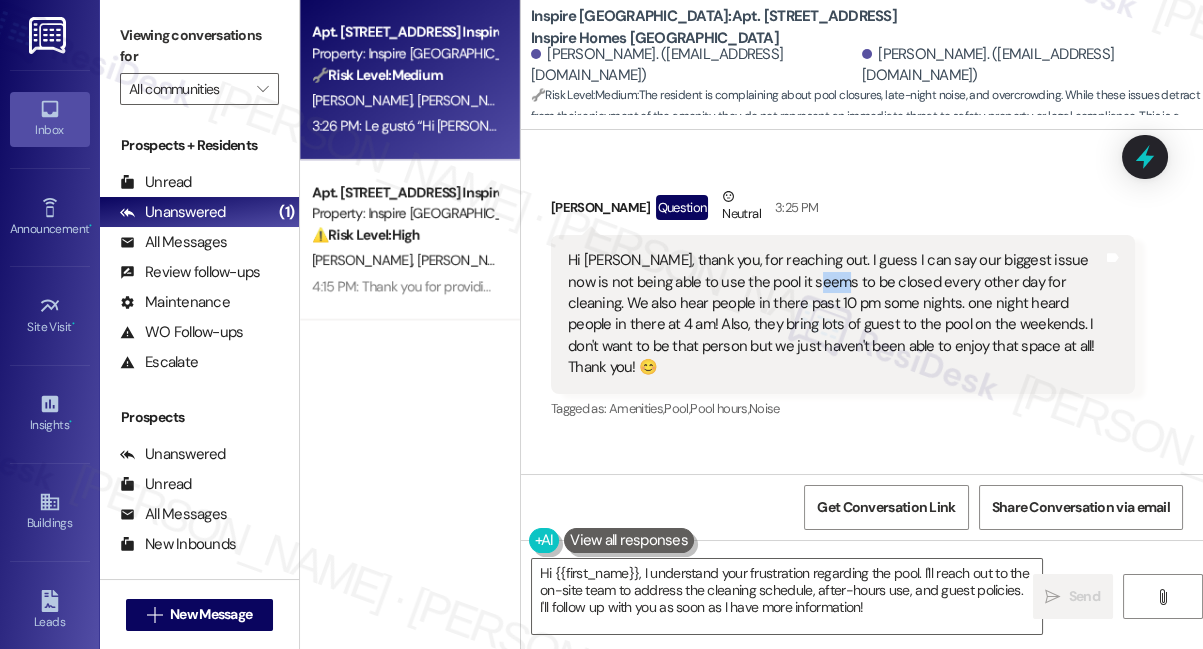 click on "Hi [PERSON_NAME], thank you, for reaching out. I guess I can say our biggest issue now is not being able to use the pool it seems to be closed every other day for cleaning. We also hear people in there past 10 pm some nights. one night heard people in there at 4 am! Also, they bring lots of guest to the pool on the weekends. I  don't want to be that person but we just haven't been able to enjoy that space at all! Thank you! 😊" at bounding box center (835, 314) 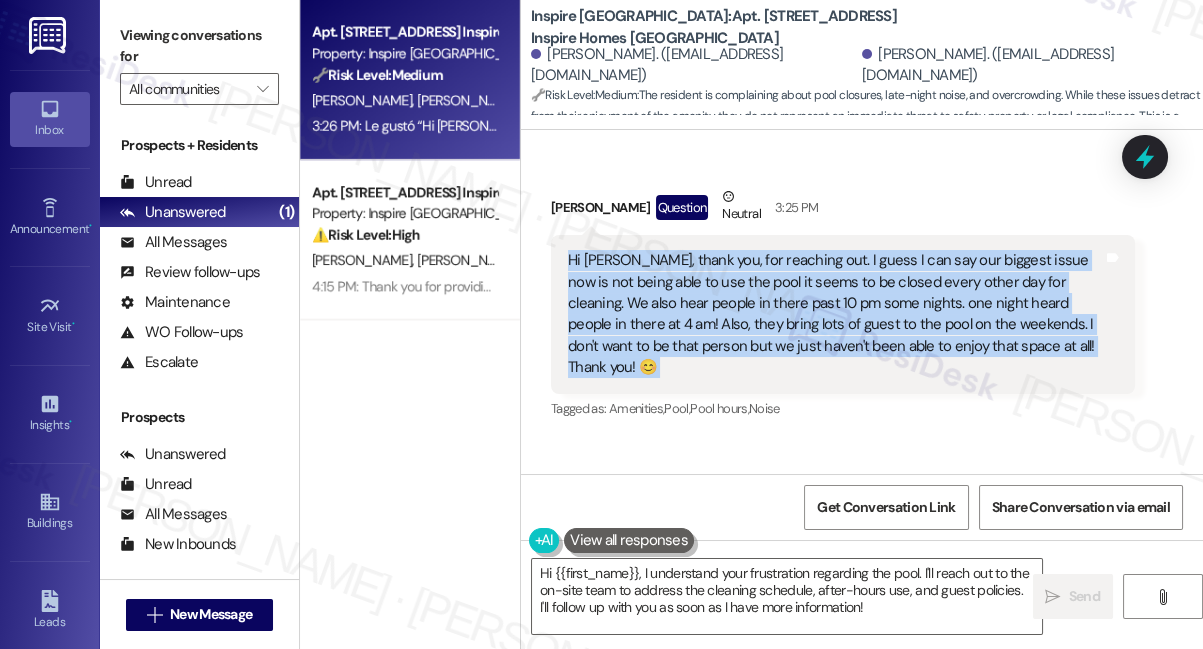 click on "Hi [PERSON_NAME], thank you, for reaching out. I guess I can say our biggest issue now is not being able to use the pool it seems to be closed every other day for cleaning. We also hear people in there past 10 pm some nights. one night heard people in there at 4 am! Also, they bring lots of guest to the pool on the weekends. I  don't want to be that person but we just haven't been able to enjoy that space at all! Thank you! 😊" at bounding box center (835, 314) 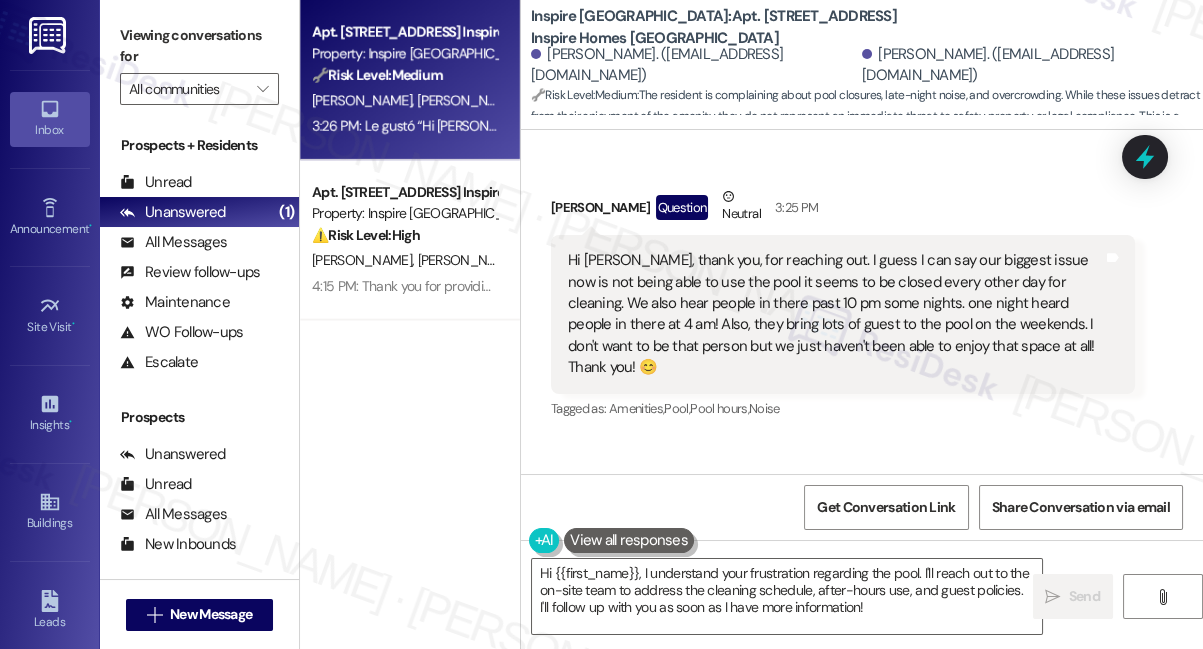 click on "Viewing conversations for" at bounding box center [199, 46] 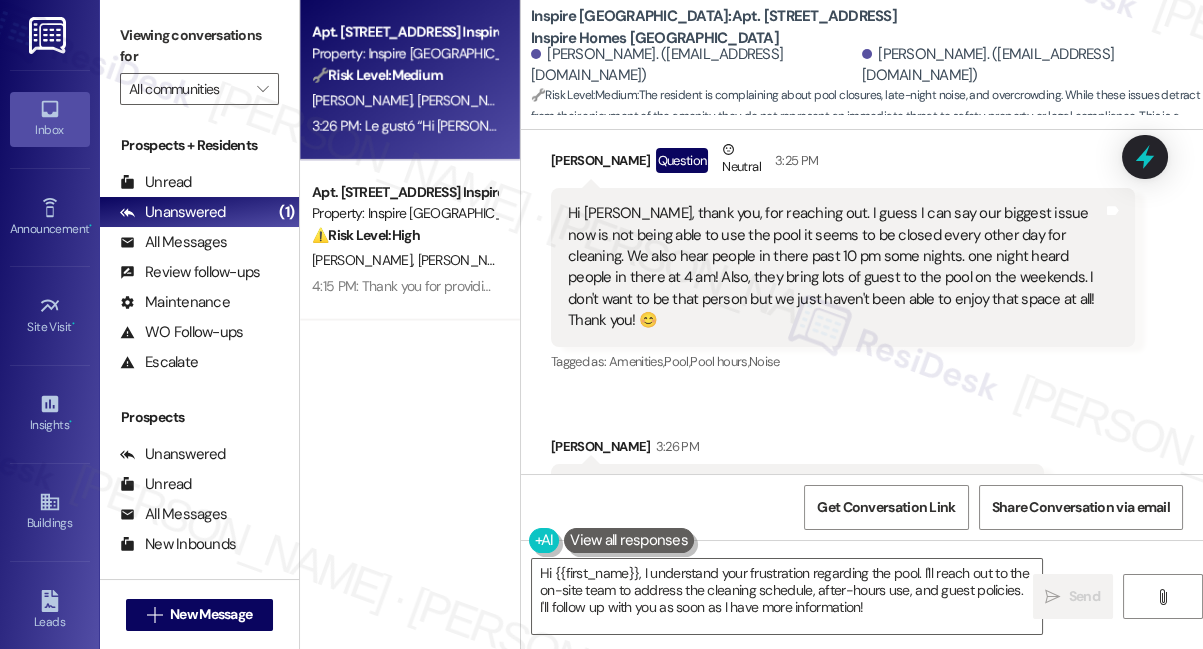 scroll, scrollTop: 529, scrollLeft: 0, axis: vertical 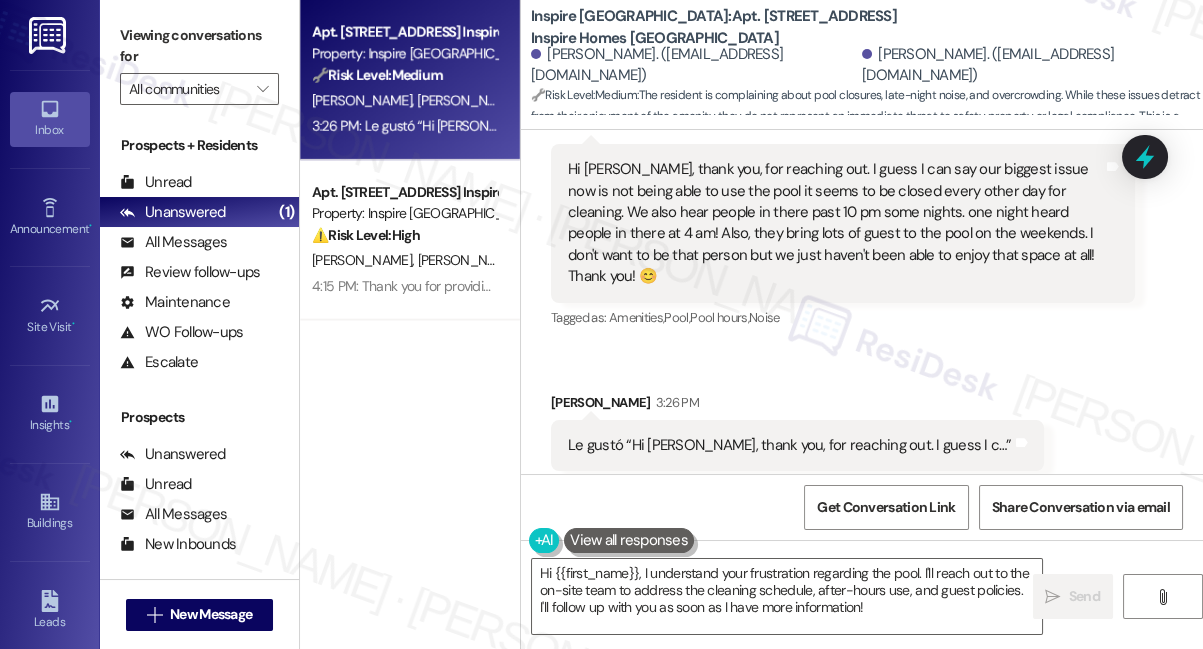 click on "Viewing conversations for" at bounding box center [199, 46] 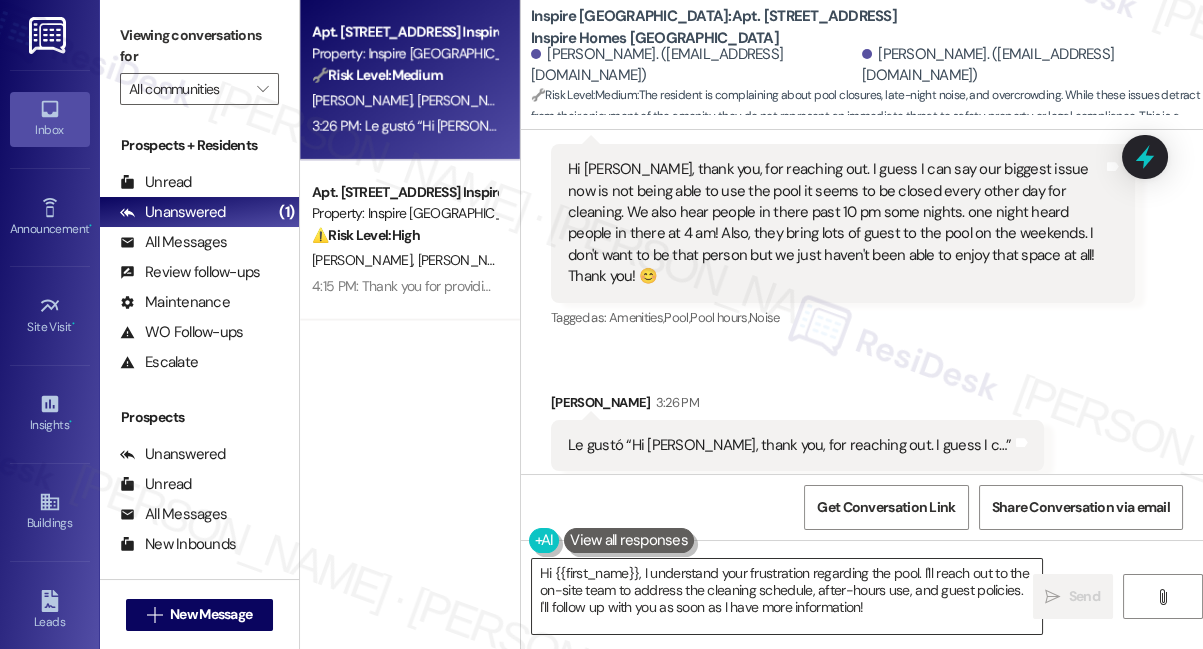 click on "Hi {{first_name}}, I understand your frustration regarding the pool. I'll reach out to the on-site team to address the cleaning schedule, after-hours use, and guest policies. I'll follow up with you as soon as I have more information!" at bounding box center [787, 596] 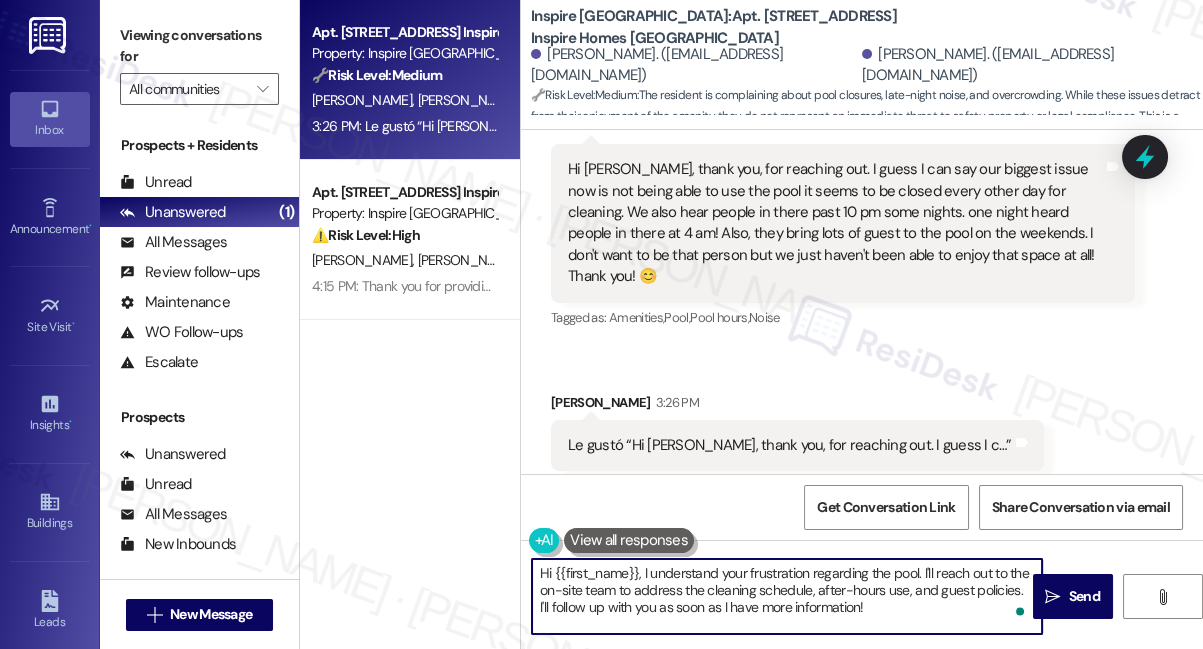 click on "Hi {{first_name}}, I understand your frustration regarding the pool. I'll reach out to the on-site team to address the cleaning schedule, after-hours use, and guest policies. I'll follow up with you as soon as I have more information!" at bounding box center (787, 596) 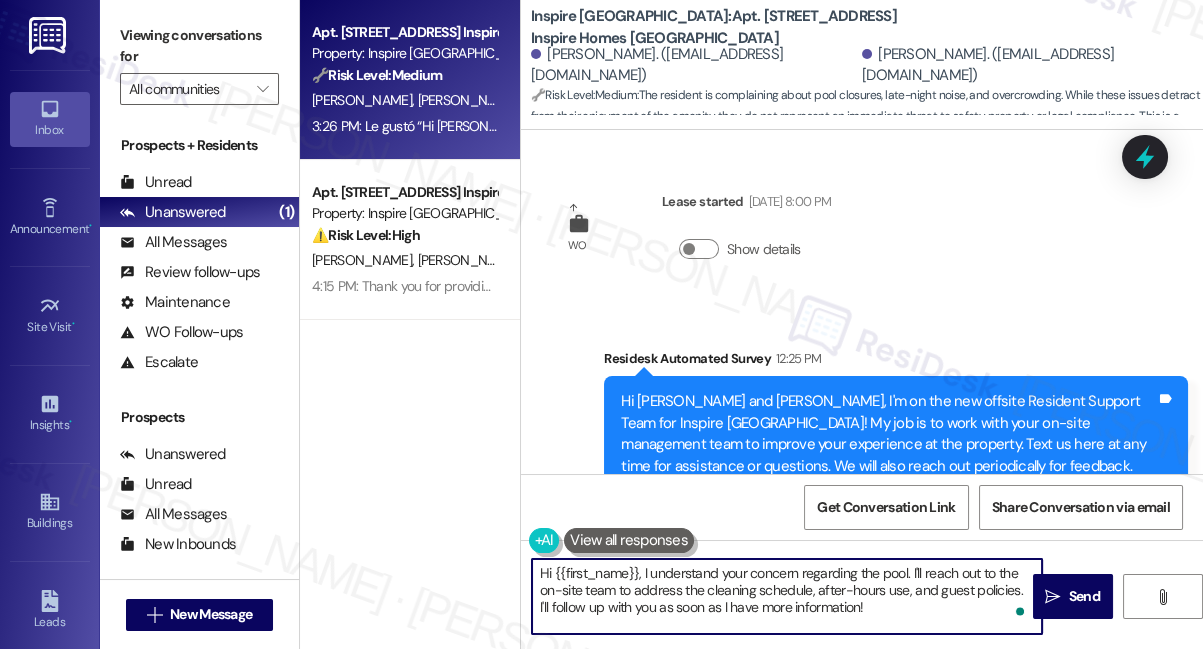 scroll, scrollTop: 529, scrollLeft: 0, axis: vertical 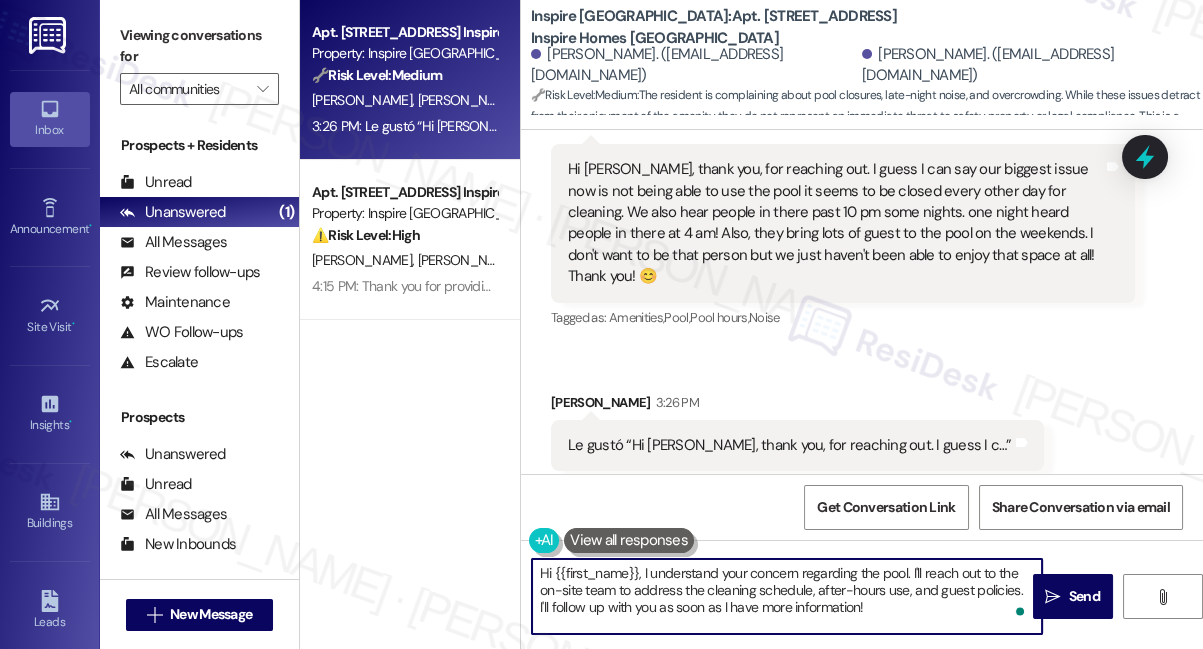 type on "Hi {{first_name}}, I understand your concern regarding the pool. I'll reach out to the on-site team to address the cleaning schedule, after-hours use, and guest policies. I'll follow up with you as soon as I have more information!" 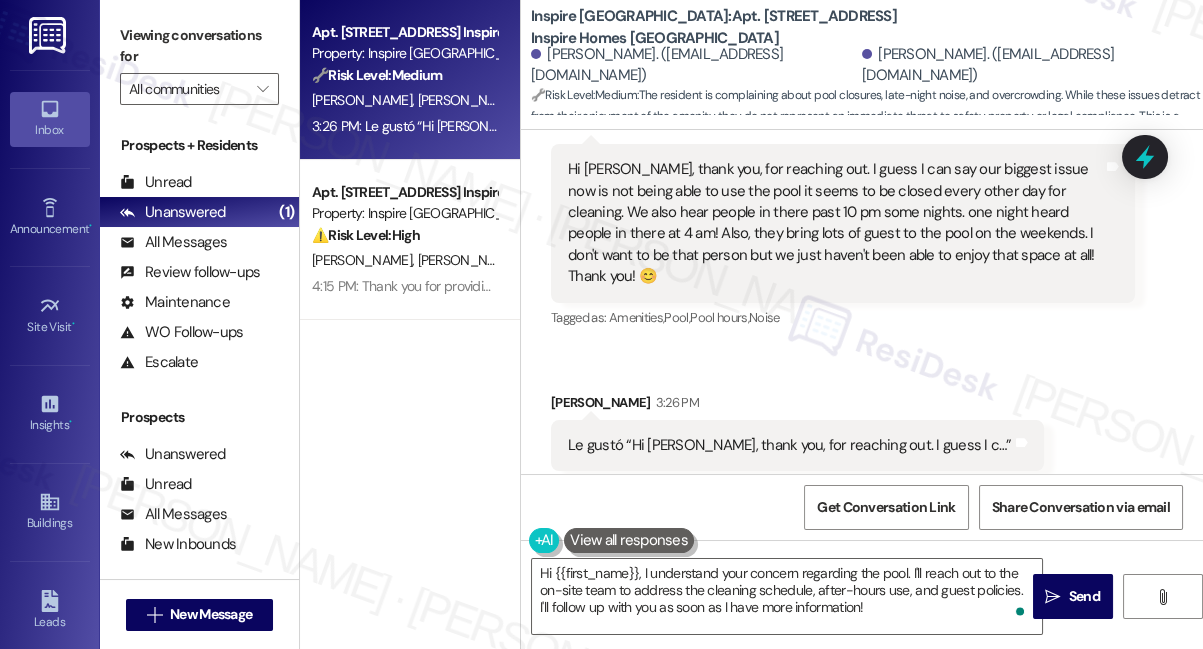 click on "Hi [PERSON_NAME], thank you, for reaching out. I guess I can say our biggest issue now is not being able to use the pool it seems to be closed every other day for cleaning. We also hear people in there past 10 pm some nights. one night heard people in there at 4 am! Also, they bring lots of guest to the pool on the weekends. I  don't want to be that person but we just haven't been able to enjoy that space at all! Thank you! 😊" at bounding box center [835, 223] 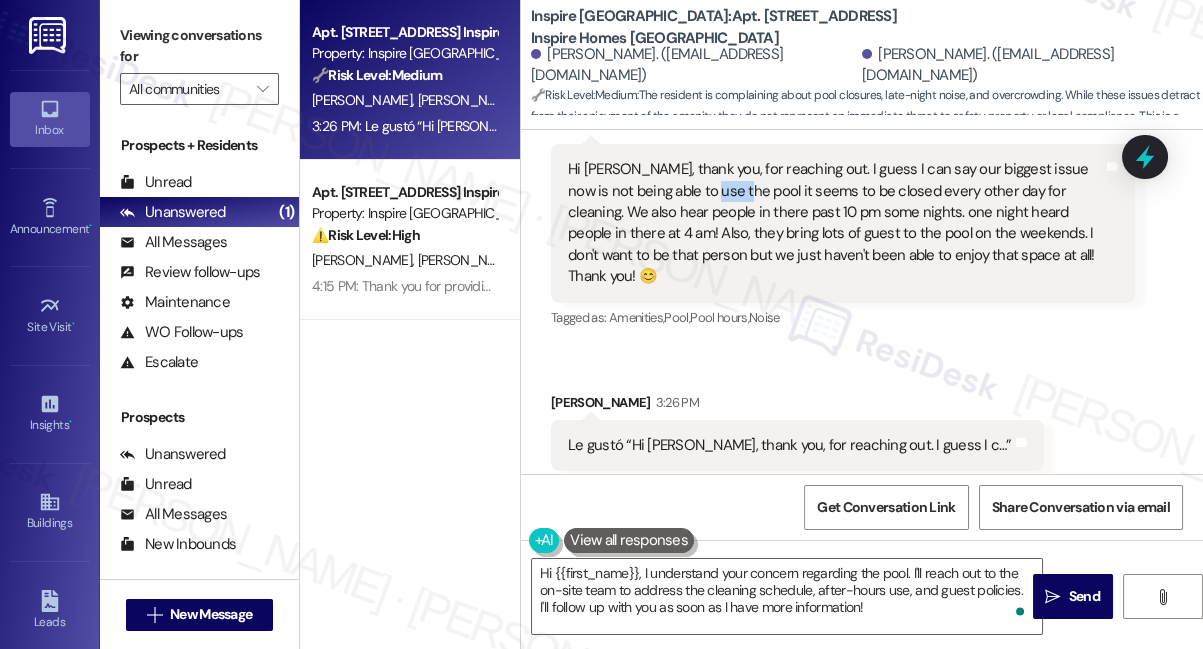 click on "Hi [PERSON_NAME], thank you, for reaching out. I guess I can say our biggest issue now is not being able to use the pool it seems to be closed every other day for cleaning. We also hear people in there past 10 pm some nights. one night heard people in there at 4 am! Also, they bring lots of guest to the pool on the weekends. I  don't want to be that person but we just haven't been able to enjoy that space at all! Thank you! 😊" at bounding box center (835, 223) 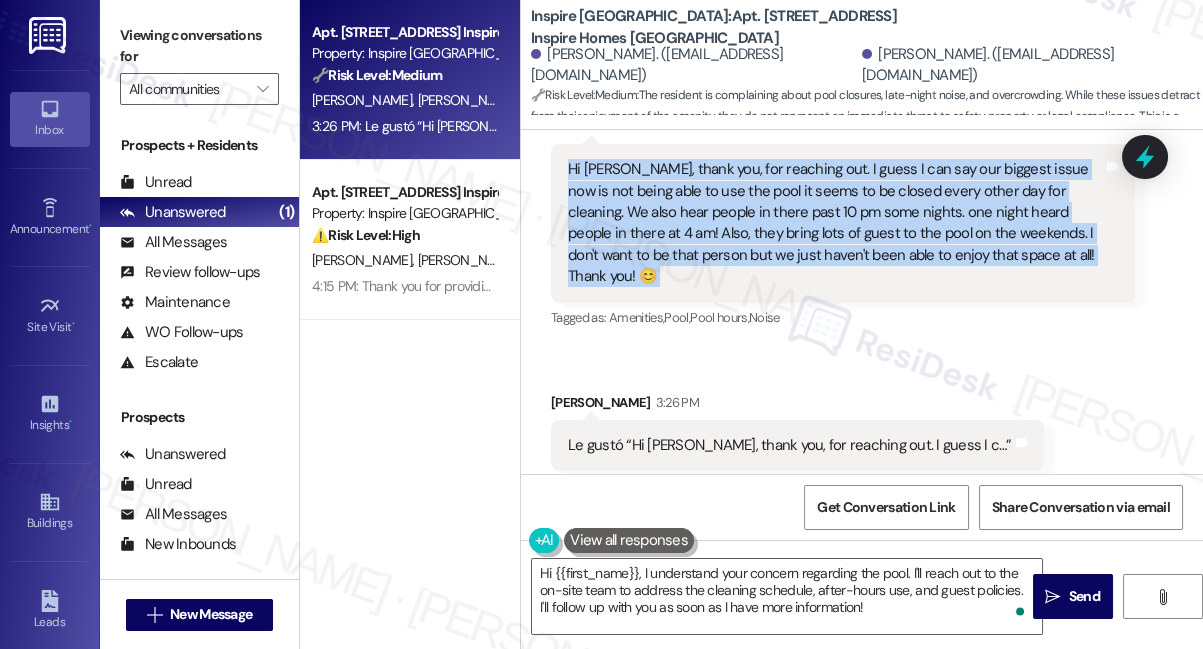click on "Hi [PERSON_NAME], thank you, for reaching out. I guess I can say our biggest issue now is not being able to use the pool it seems to be closed every other day for cleaning. We also hear people in there past 10 pm some nights. one night heard people in there at 4 am! Also, they bring lots of guest to the pool on the weekends. I  don't want to be that person but we just haven't been able to enjoy that space at all! Thank you! 😊" at bounding box center [835, 223] 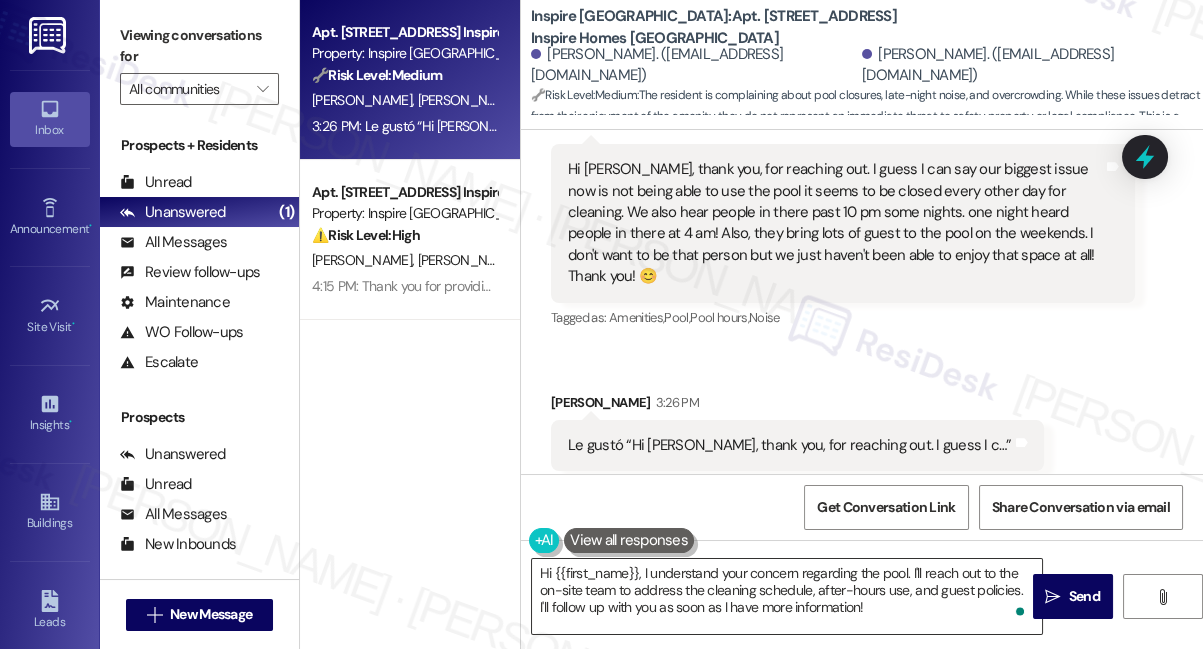 click on "Hi {{first_name}}, I understand your concern regarding the pool. I'll reach out to the on-site team to address the cleaning schedule, after-hours use, and guest policies. I'll follow up with you as soon as I have more information!" at bounding box center [787, 596] 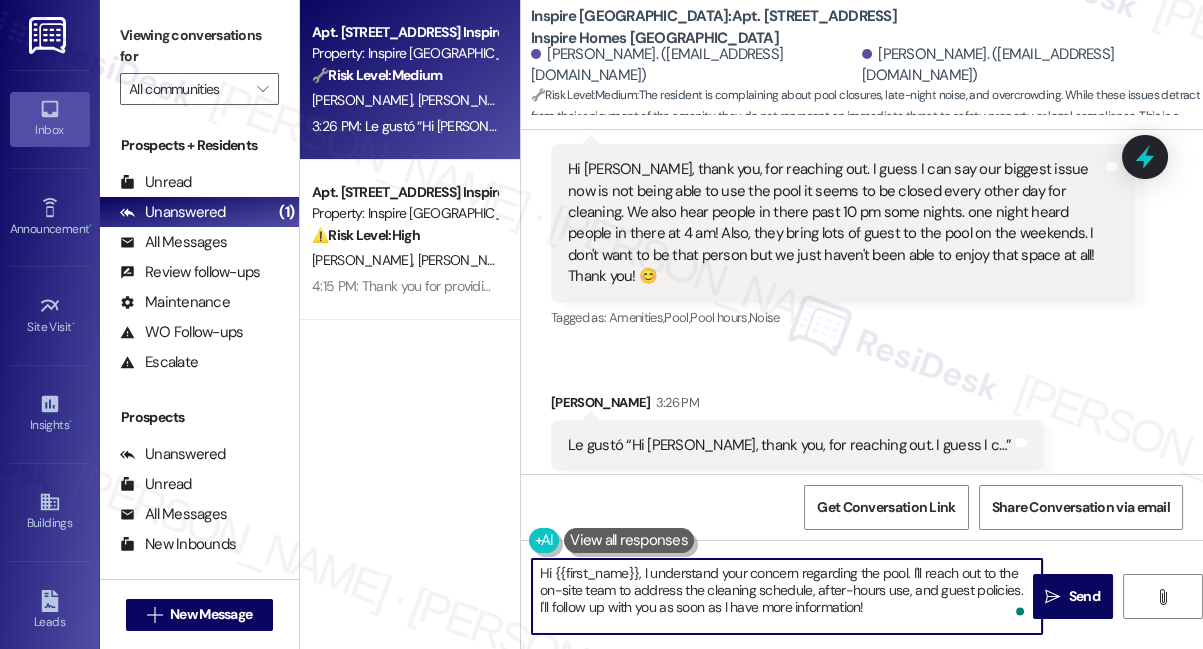 click on "Hi {{first_name}}, I understand your concern regarding the pool. I'll reach out to the on-site team to address the cleaning schedule, after-hours use, and guest policies. I'll follow up with you as soon as I have more information!" at bounding box center [787, 596] 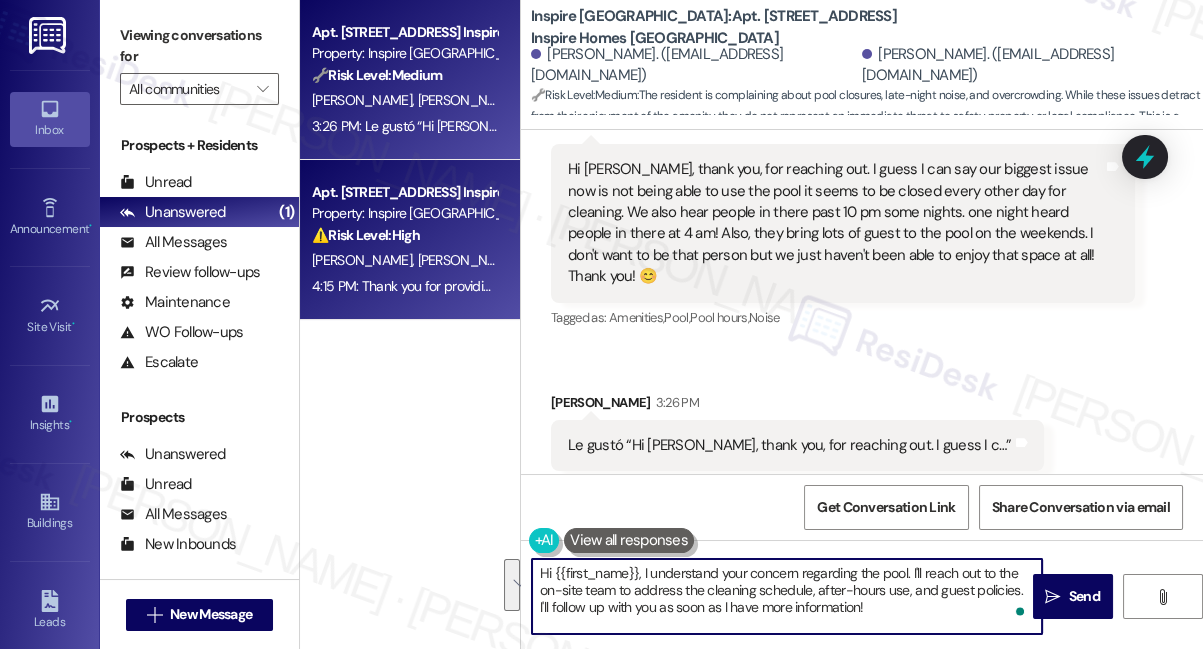 click on "4:15 PM: Thank you for providing the details! I’ll be sure to notify the team to cancel the washer work order and will also request a follow-up on the kitchen counter service request. I'll keep you posted. 4:15 PM: Thank you for providing the details! I’ll be sure to notify the team to cancel the washer work order and will also request a follow-up on the kitchen counter service request. I'll keep you posted." at bounding box center [885, 286] 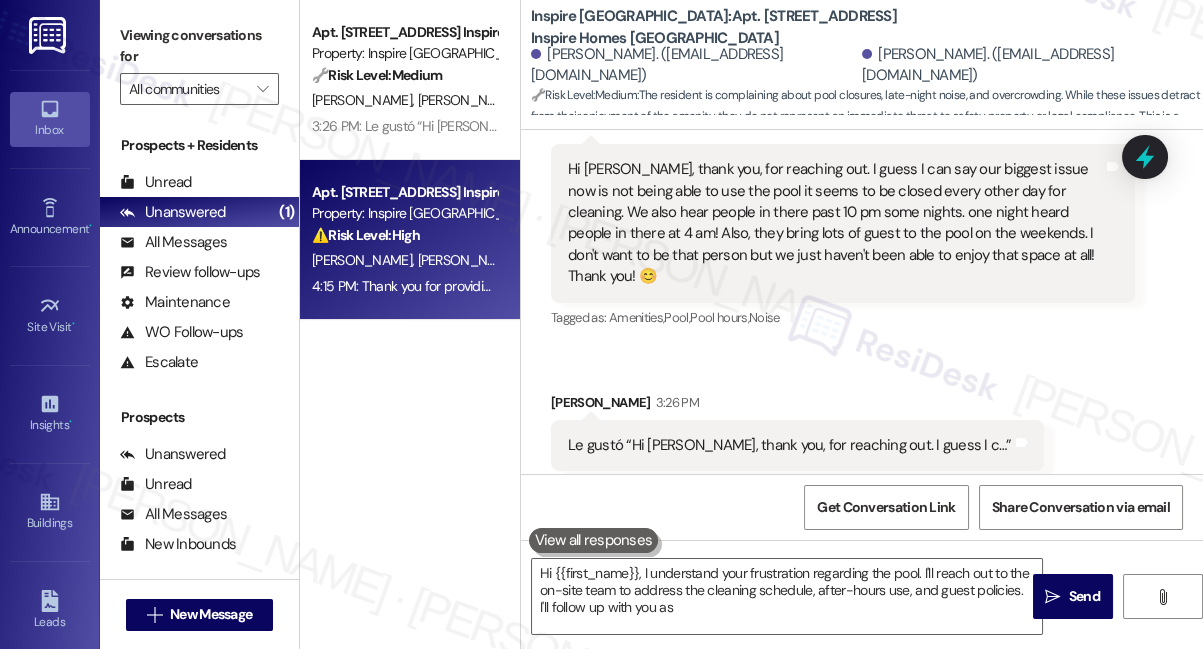 type on "Hi {{first_name}}, I understand your frustration regarding the pool. I'll reach out to the on-site team to address the cleaning schedule, after-hours use, and guest policies. I'll follow up with you as soon" 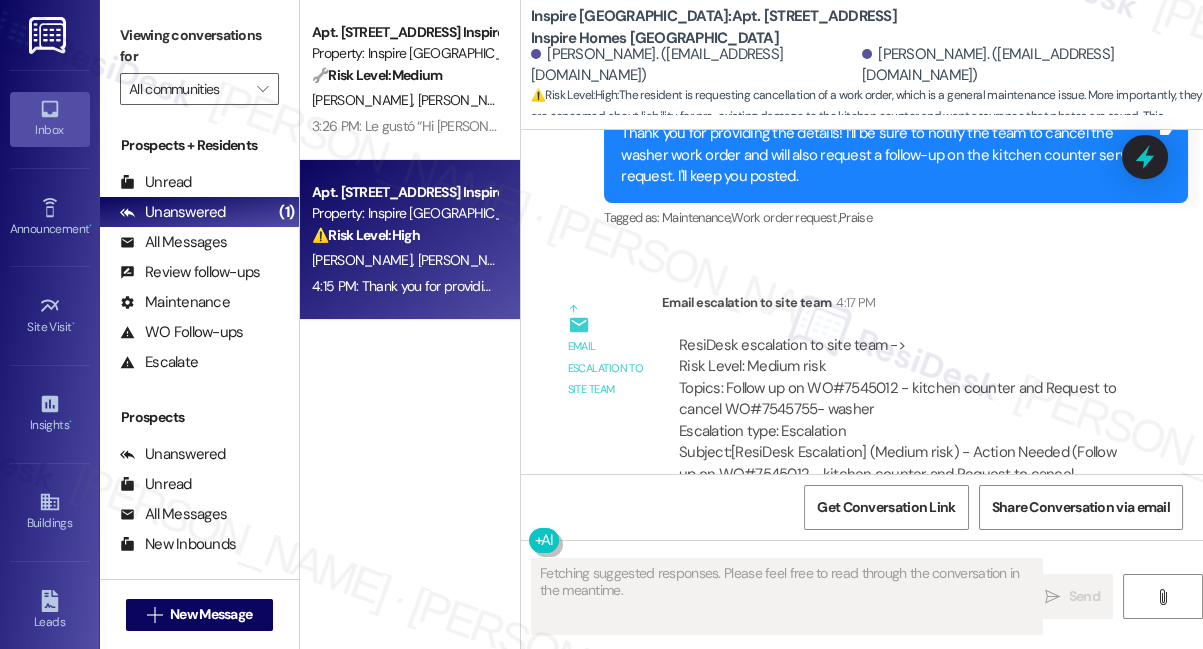 scroll, scrollTop: 1819, scrollLeft: 0, axis: vertical 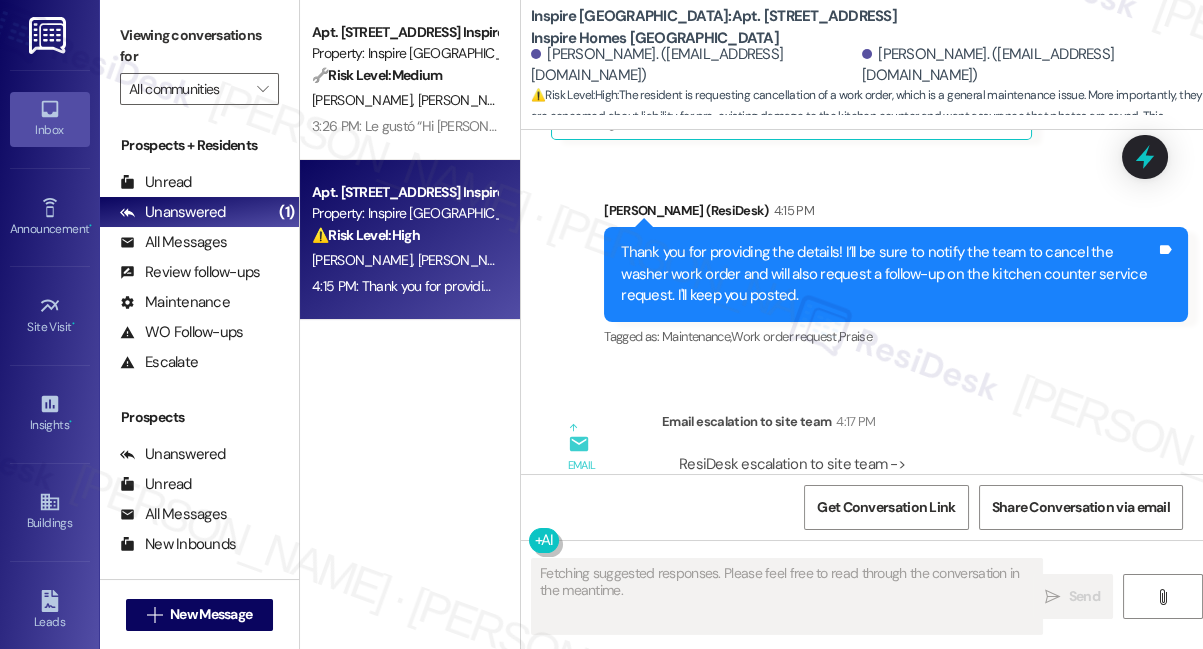 click on "Thank you for providing the details! I’ll be sure to notify the team to cancel the washer work order and will also request a follow-up on the kitchen counter service request. I'll keep you posted." at bounding box center [888, 274] 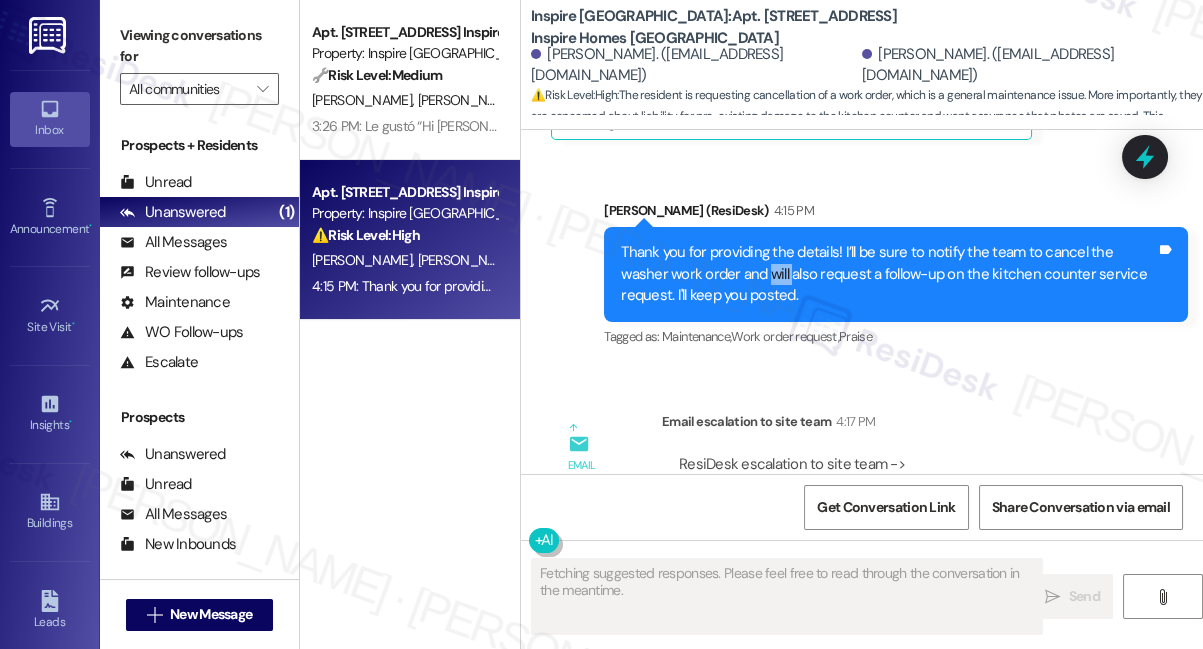 click on "Thank you for providing the details! I’ll be sure to notify the team to cancel the washer work order and will also request a follow-up on the kitchen counter service request. I'll keep you posted." at bounding box center (888, 274) 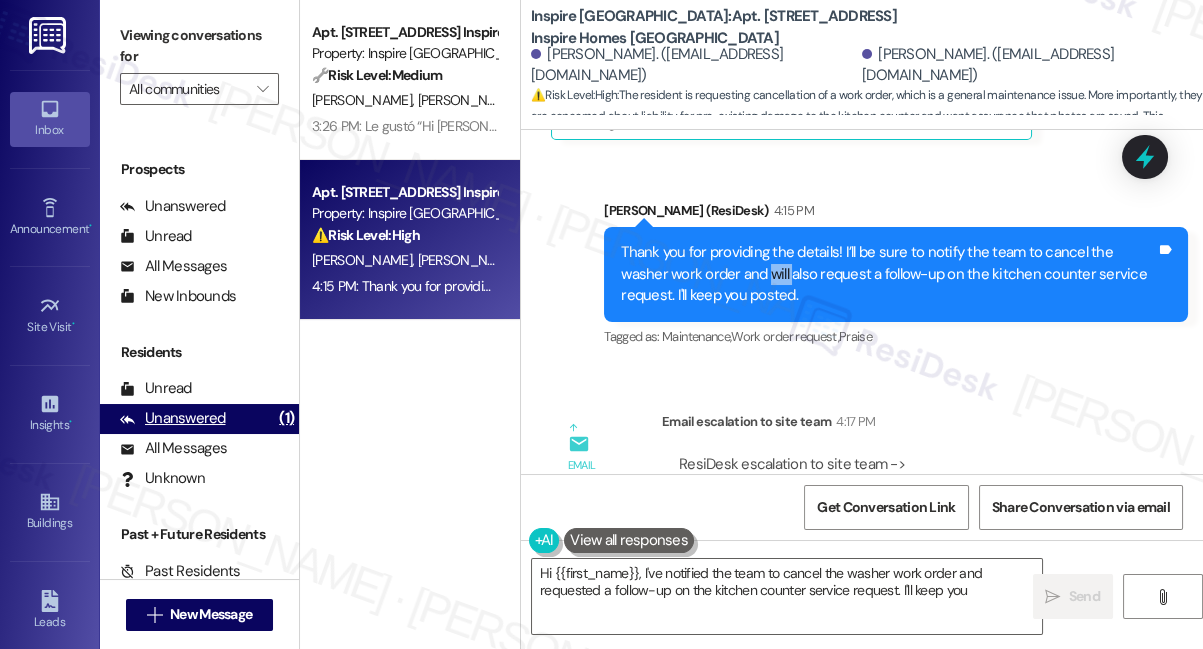 scroll, scrollTop: 250, scrollLeft: 0, axis: vertical 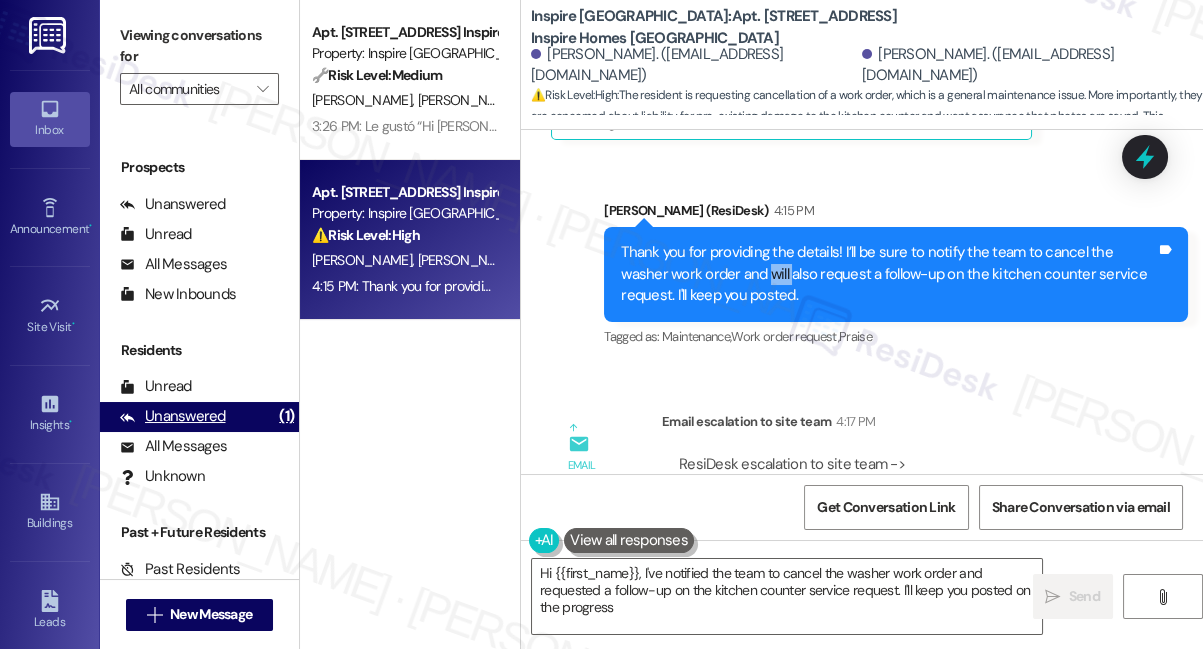 type on "Hi {{first_name}}, I've notified the team to cancel the washer work order and requested a follow-up on the kitchen counter service request. I'll keep you posted on the progress!" 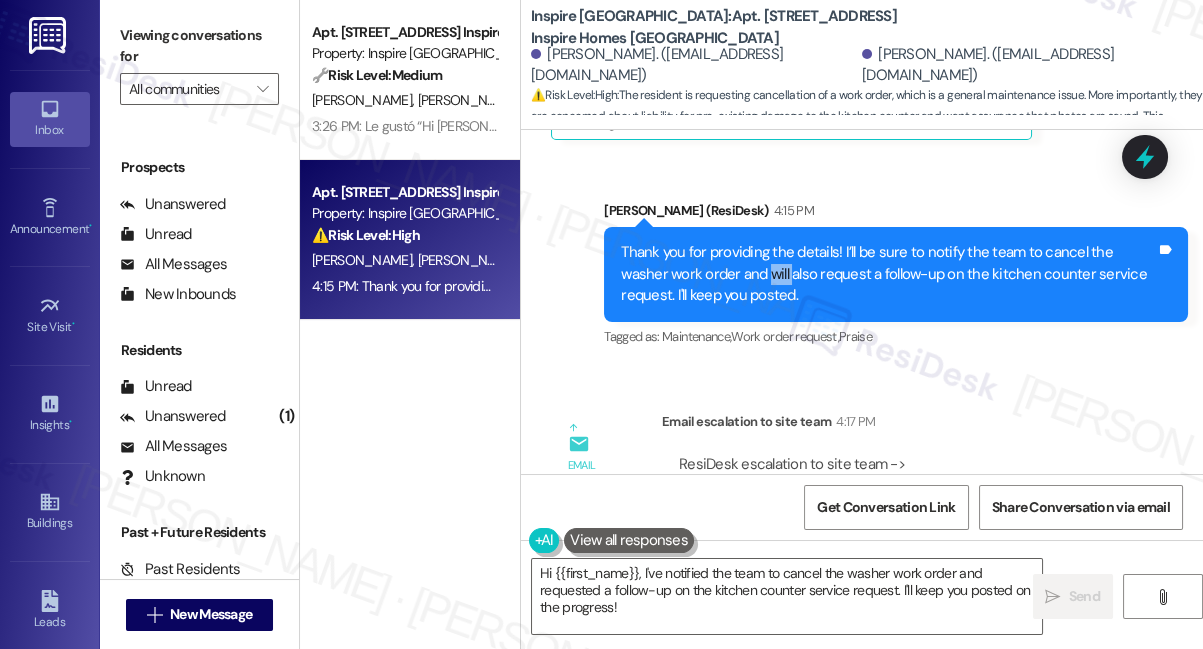 scroll, scrollTop: 0, scrollLeft: 0, axis: both 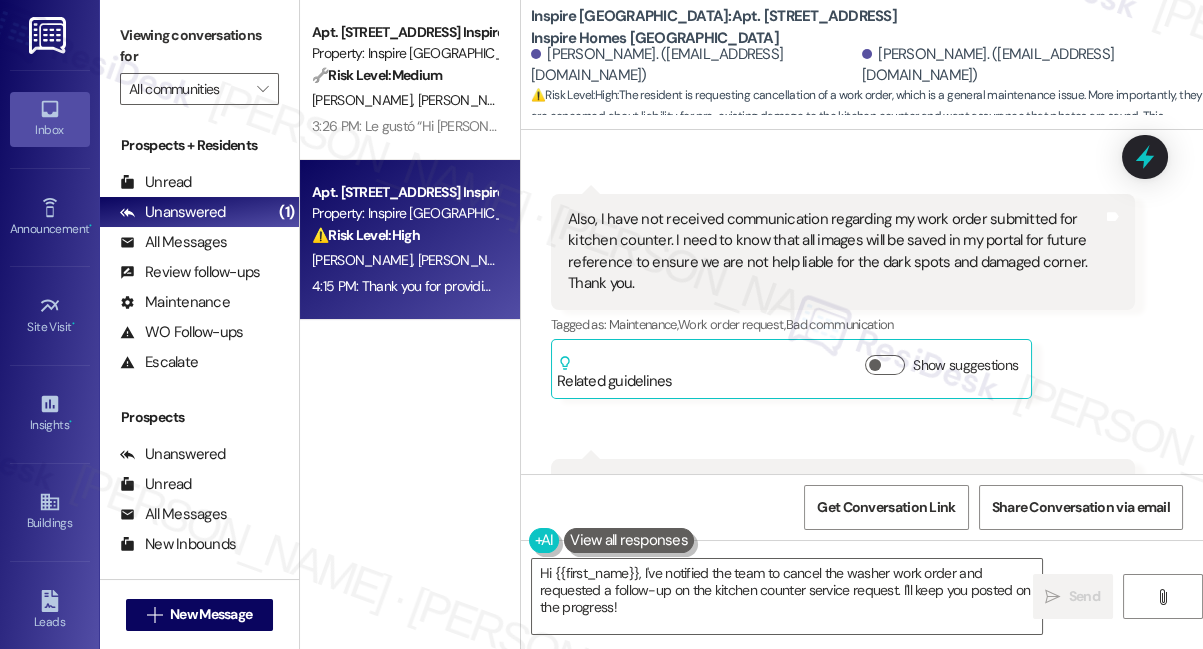 click on "Show suggestions" at bounding box center [945, 365] 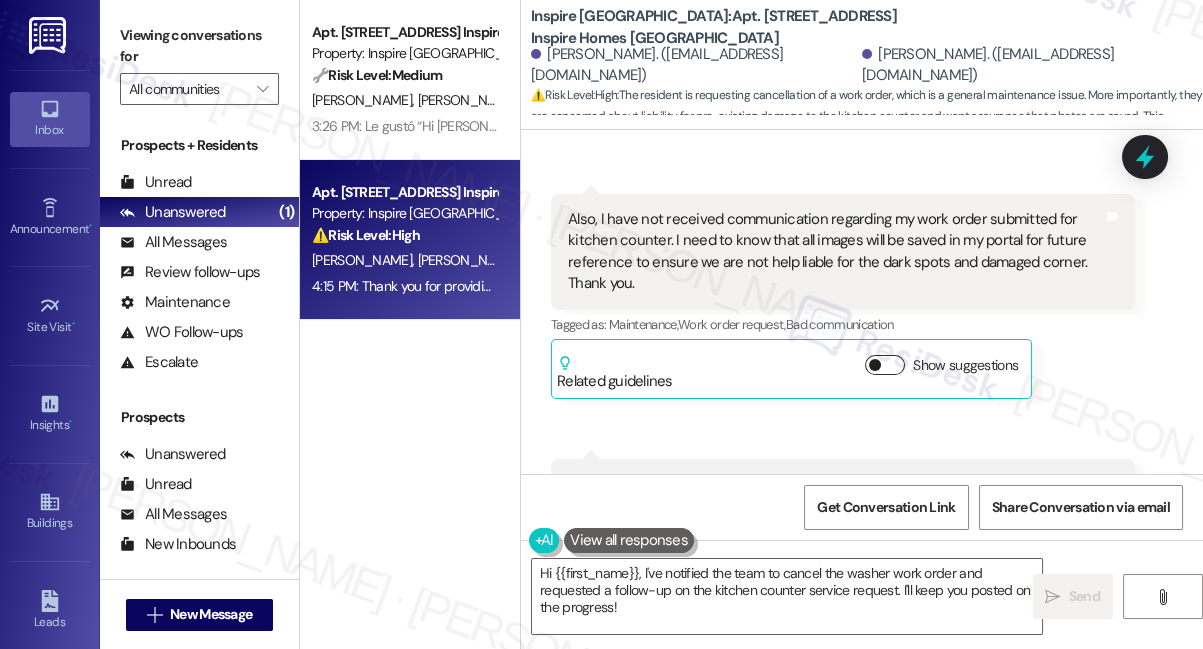 click at bounding box center [875, 365] 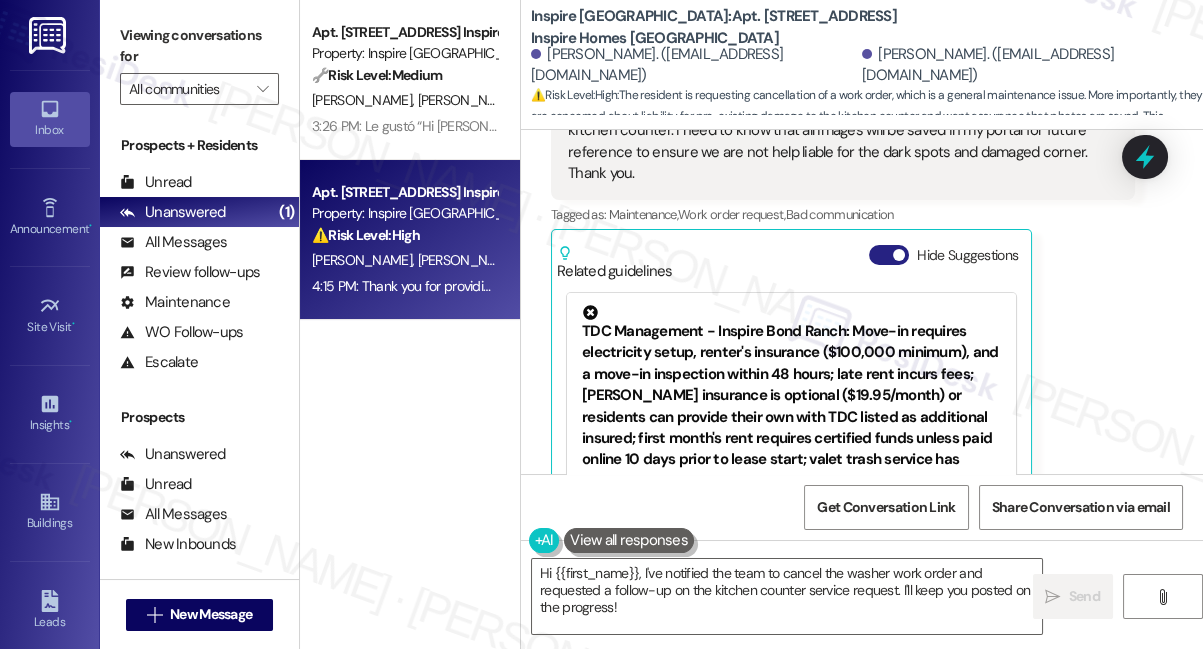 scroll, scrollTop: 1546, scrollLeft: 0, axis: vertical 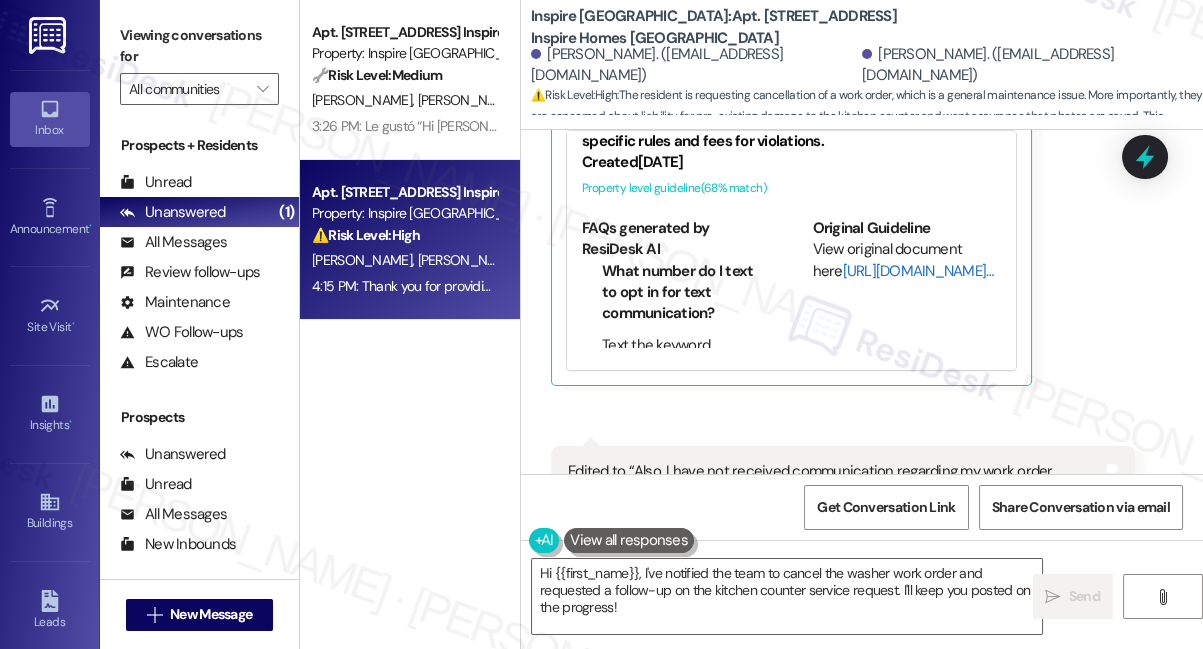 click on "http://res.cl…" at bounding box center (918, 271) 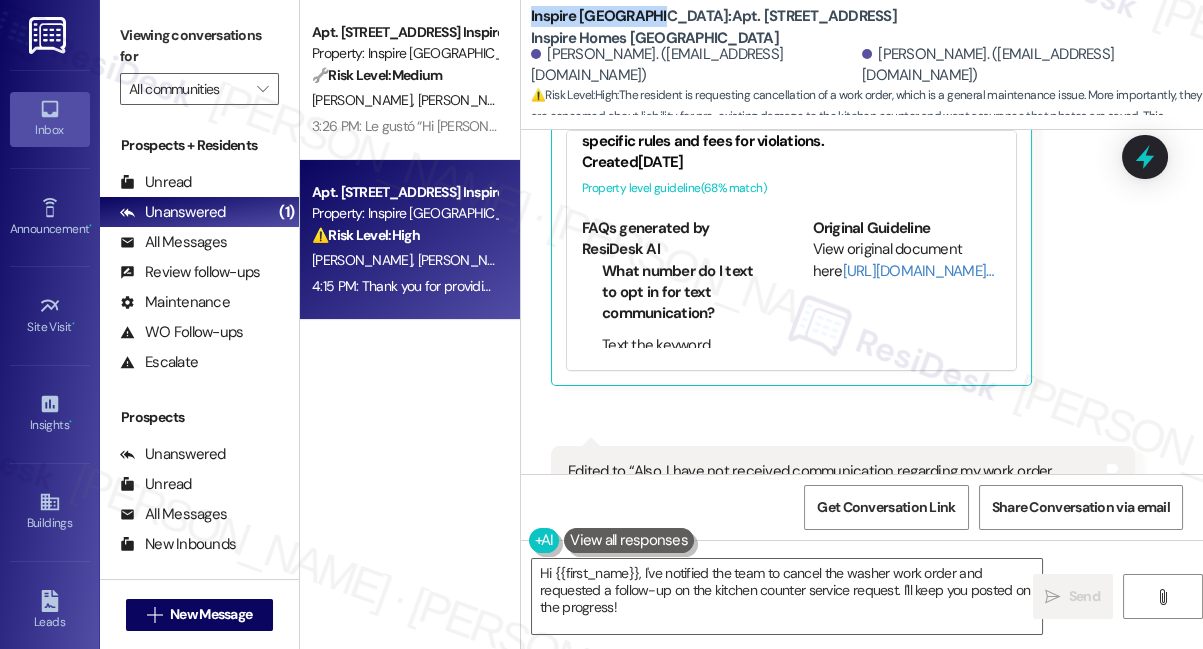 drag, startPoint x: 528, startPoint y: 14, endPoint x: 654, endPoint y: 10, distance: 126.06348 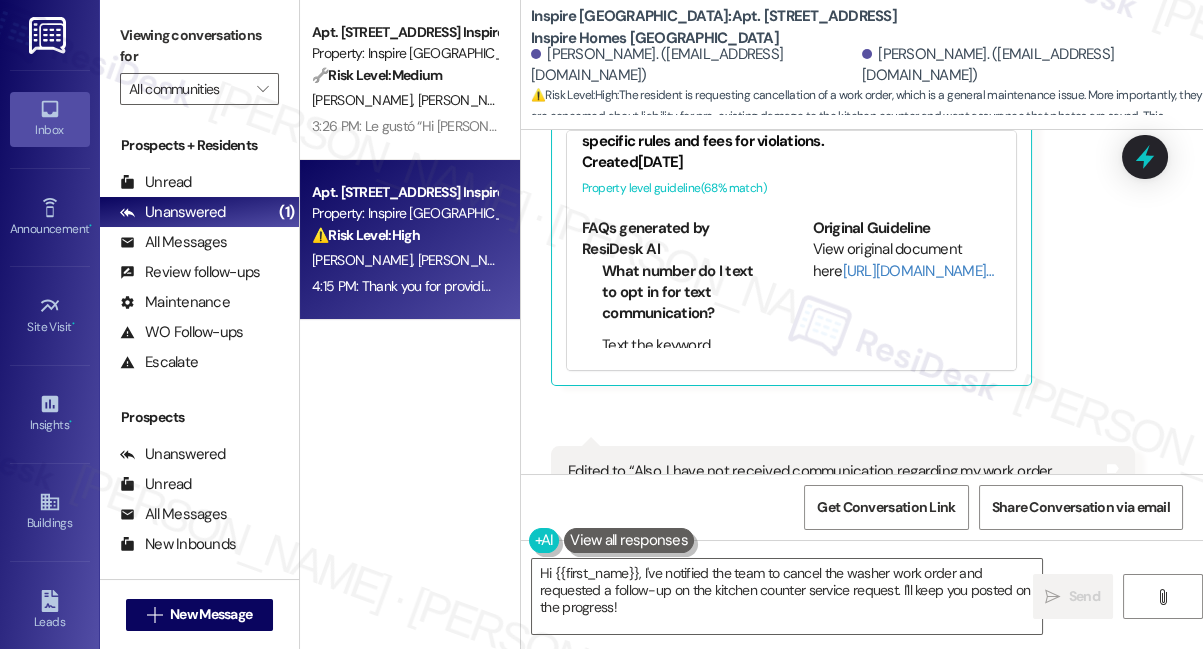 click on "Angel Anaya. (degeorgealexis@gmail.com)" at bounding box center (1025, 65) 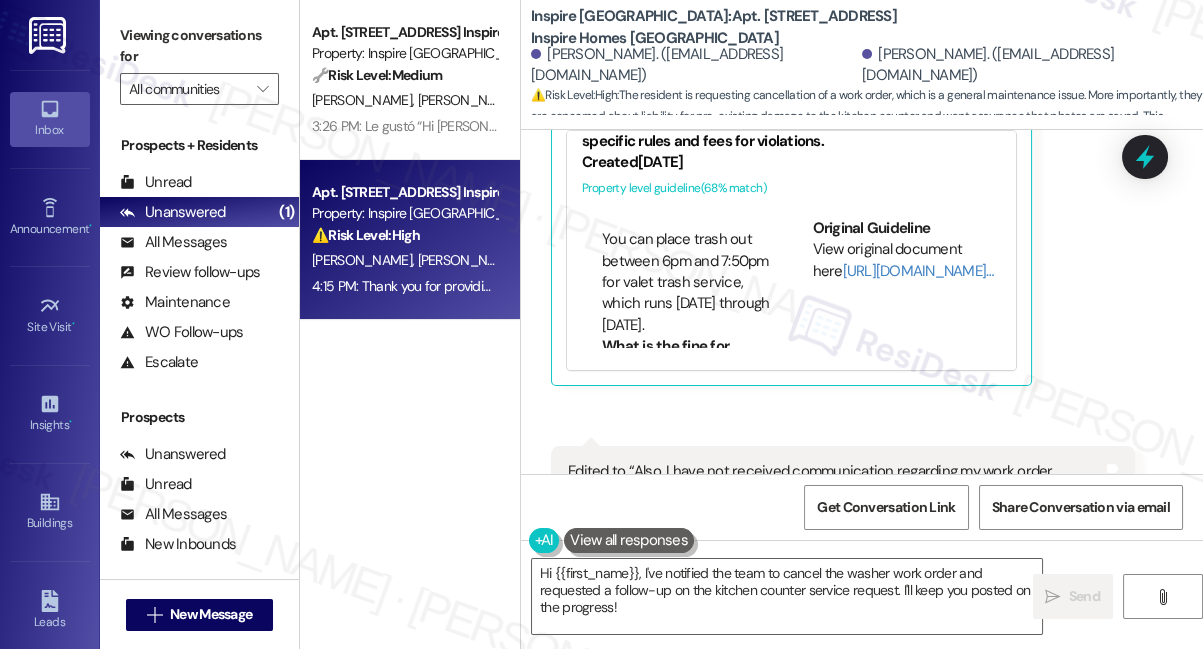 scroll, scrollTop: 636, scrollLeft: 0, axis: vertical 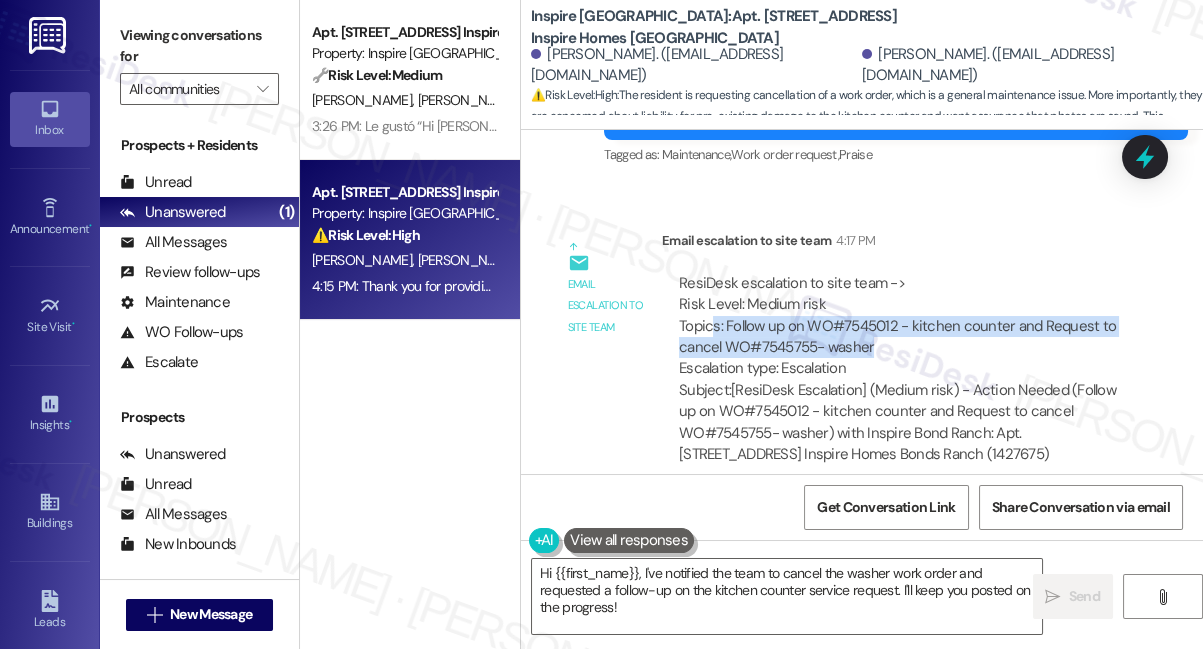 drag, startPoint x: 714, startPoint y: 297, endPoint x: 952, endPoint y: 321, distance: 239.20702 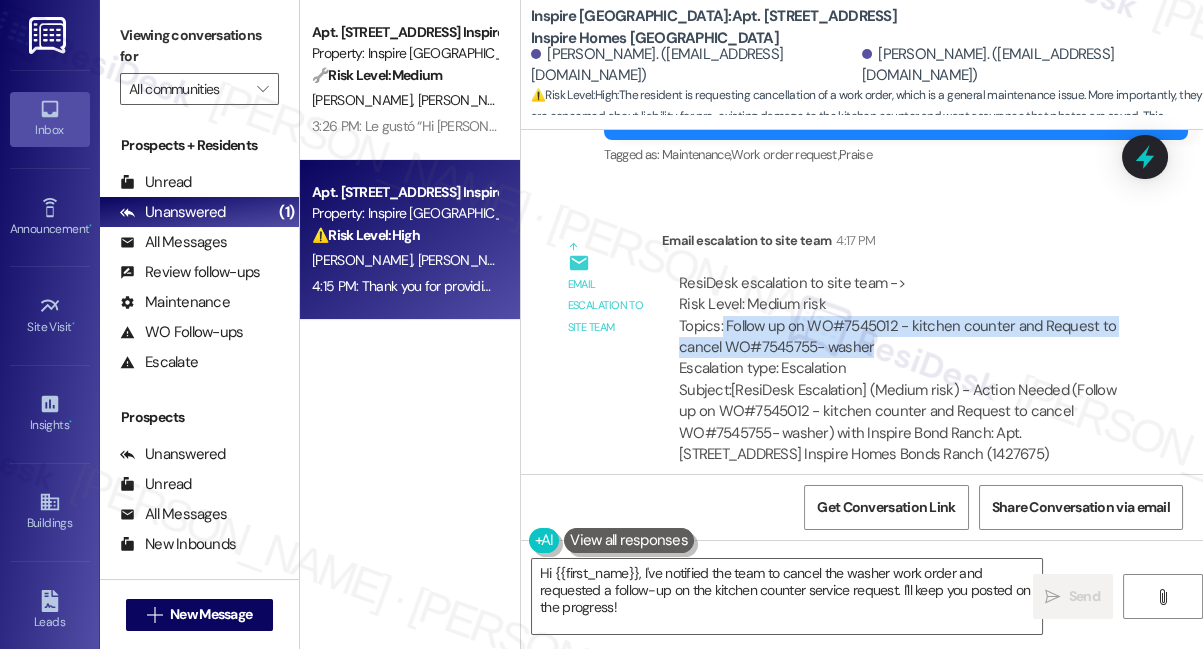 drag, startPoint x: 721, startPoint y: 306, endPoint x: 907, endPoint y: 323, distance: 186.77527 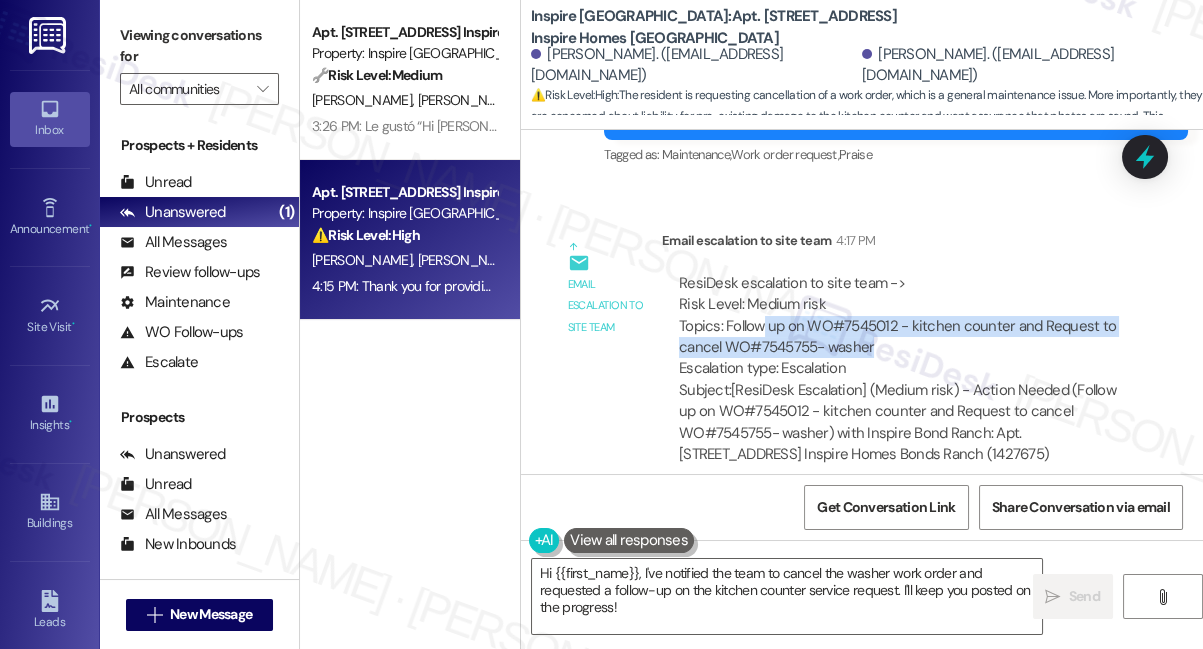 drag, startPoint x: 911, startPoint y: 323, endPoint x: 762, endPoint y: 294, distance: 151.79591 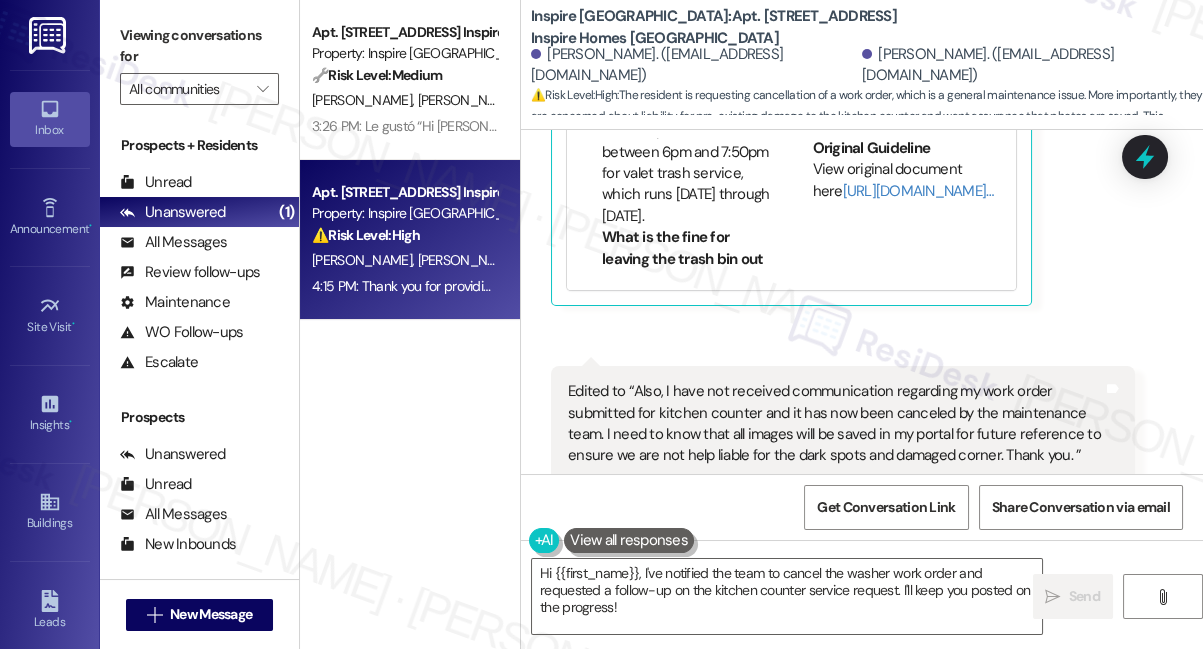 scroll, scrollTop: 1624, scrollLeft: 0, axis: vertical 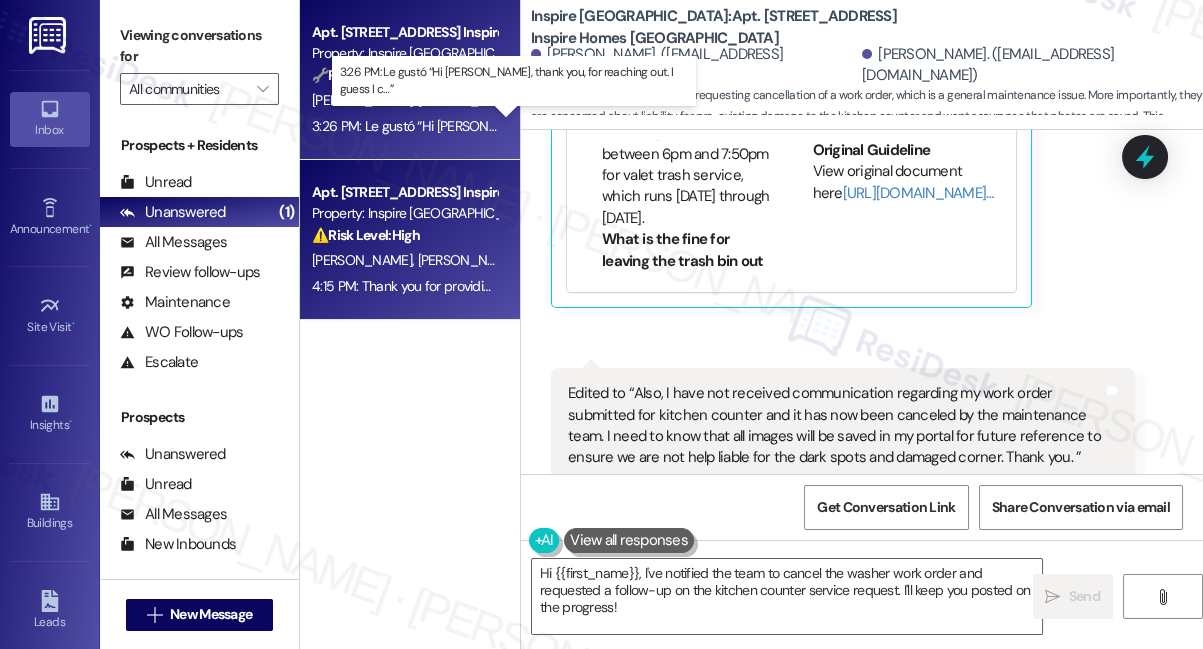 click on "3:26 PM: Le gustó “Hi Sarah, thank you, for reaching out. I guess I c…” 3:26 PM: Le gustó “Hi Sarah, thank you, for reaching out. I guess I c…”" at bounding box center [541, 126] 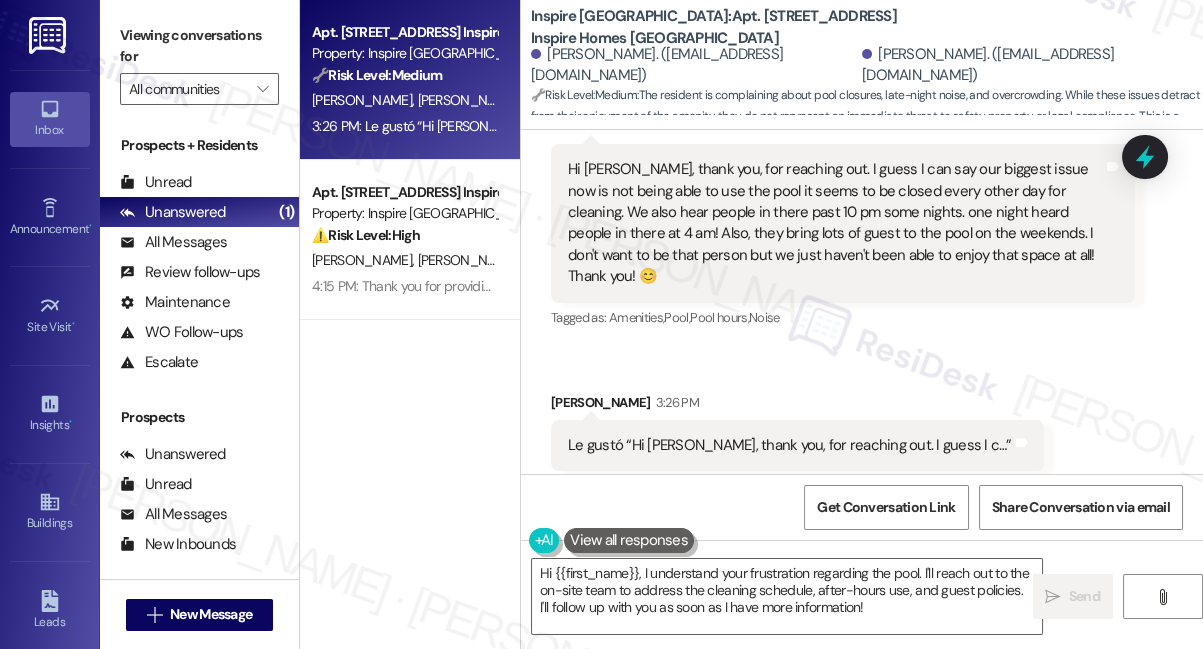 scroll, scrollTop: 256, scrollLeft: 0, axis: vertical 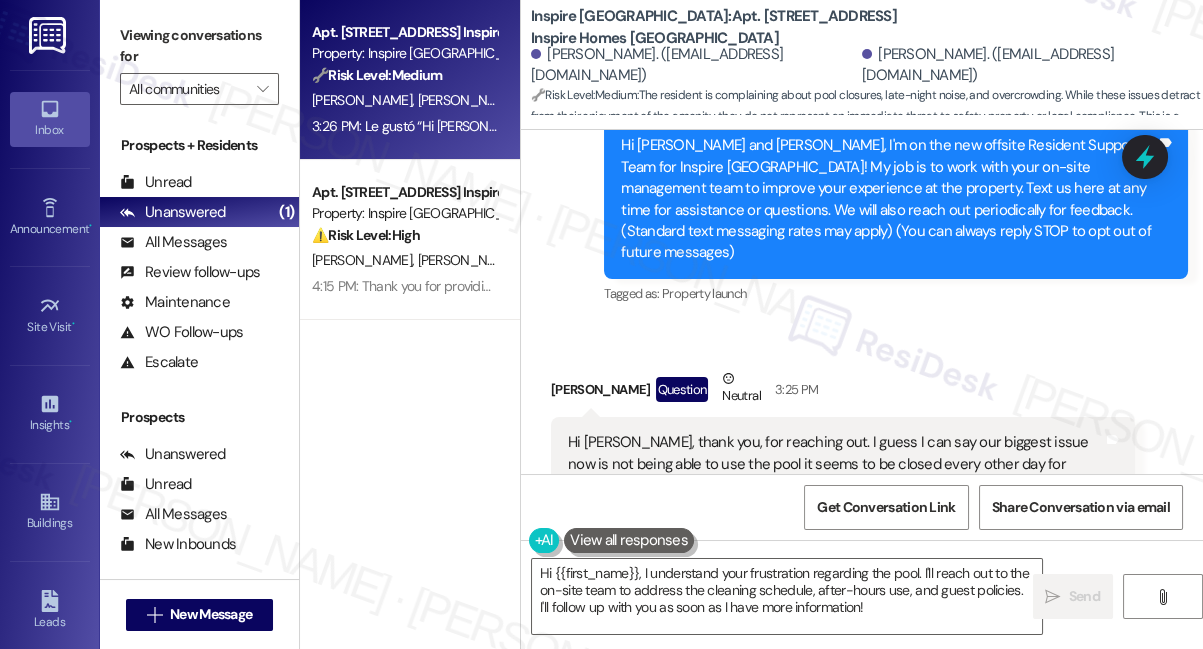 click on "Alice Bejines Question   Neutral 3:25 PM" at bounding box center [843, 392] 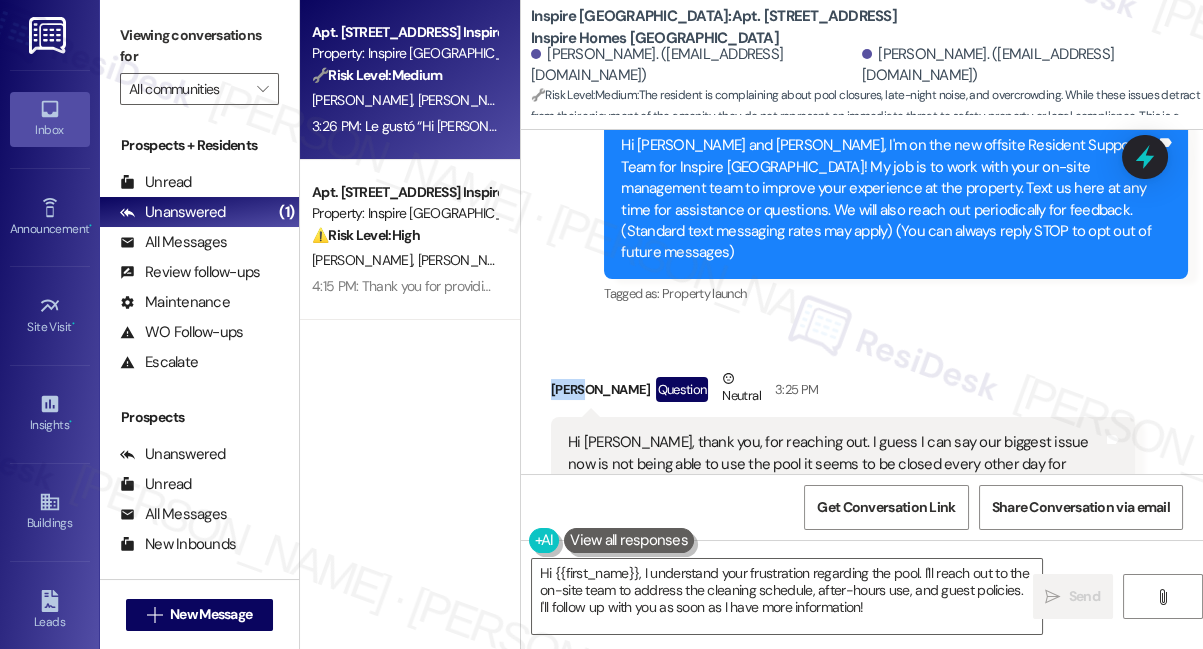 click on "Alice Bejines Question   Neutral 3:25 PM" at bounding box center [843, 392] 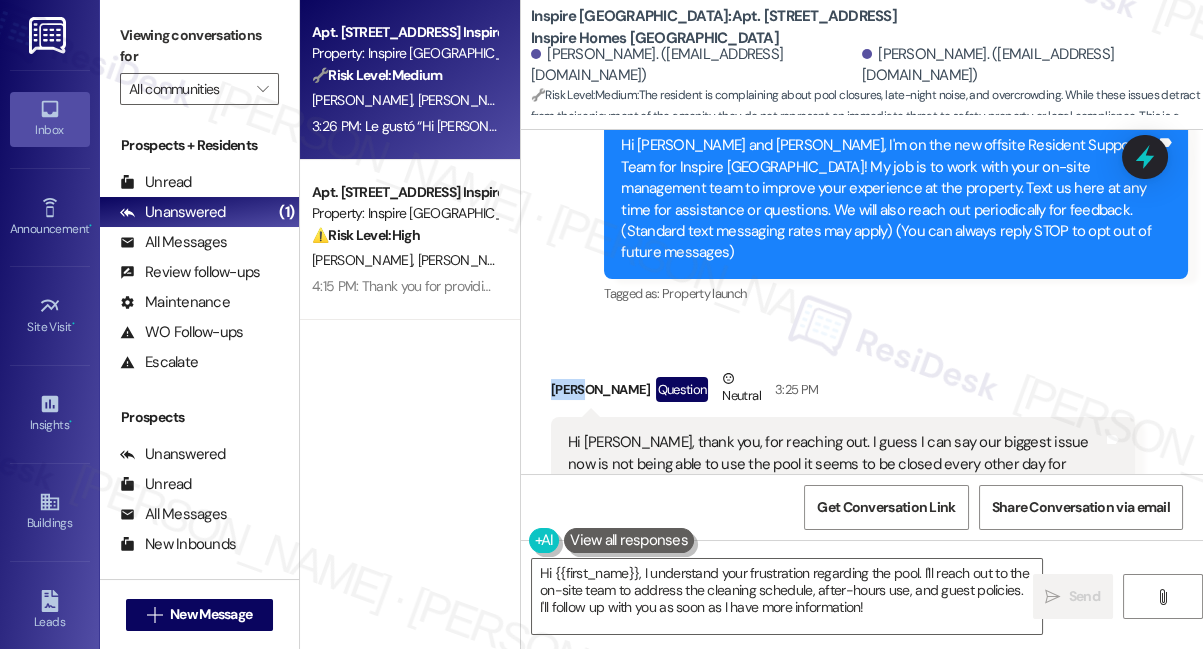 copy on "Alice" 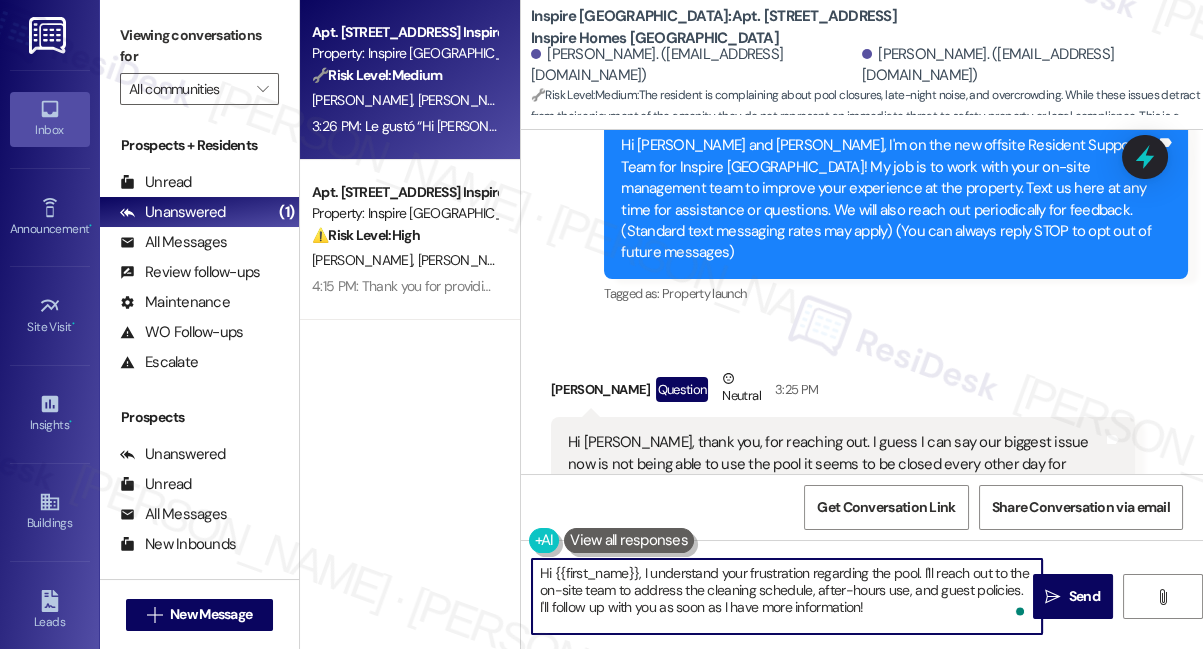 drag, startPoint x: 556, startPoint y: 560, endPoint x: 637, endPoint y: 559, distance: 81.00617 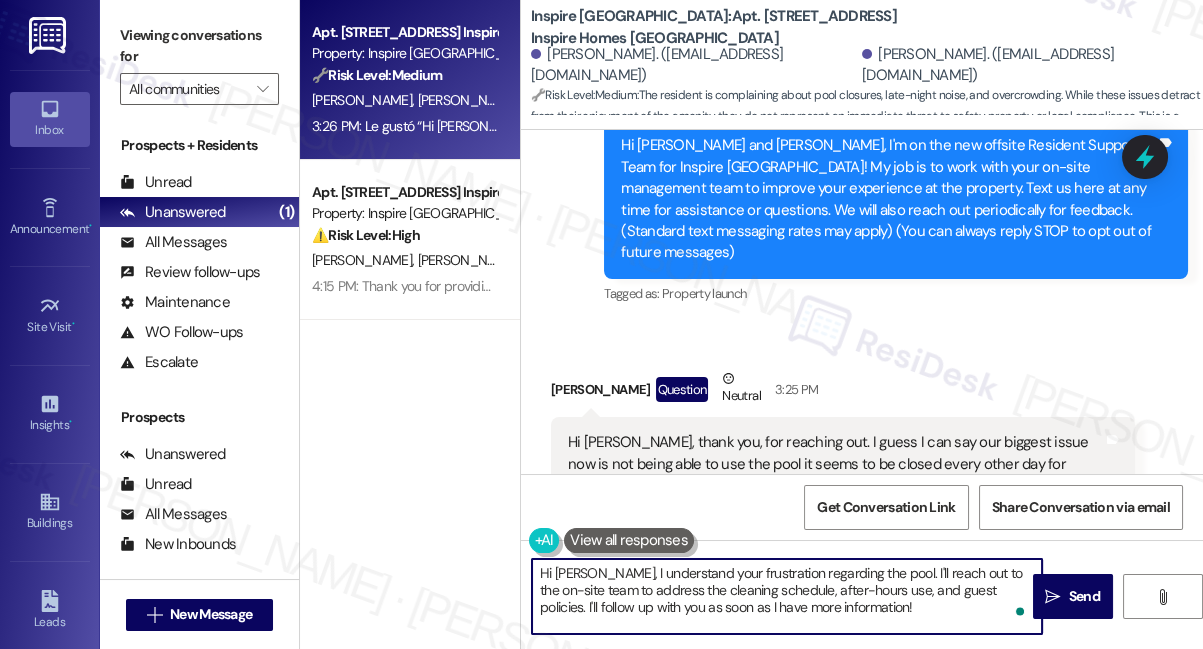 click on "Hi Alice, I understand your frustration regarding the pool. I'll reach out to the on-site team to address the cleaning schedule, after-hours use, and guest policies. I'll follow up with you as soon as I have more information!" at bounding box center [787, 596] 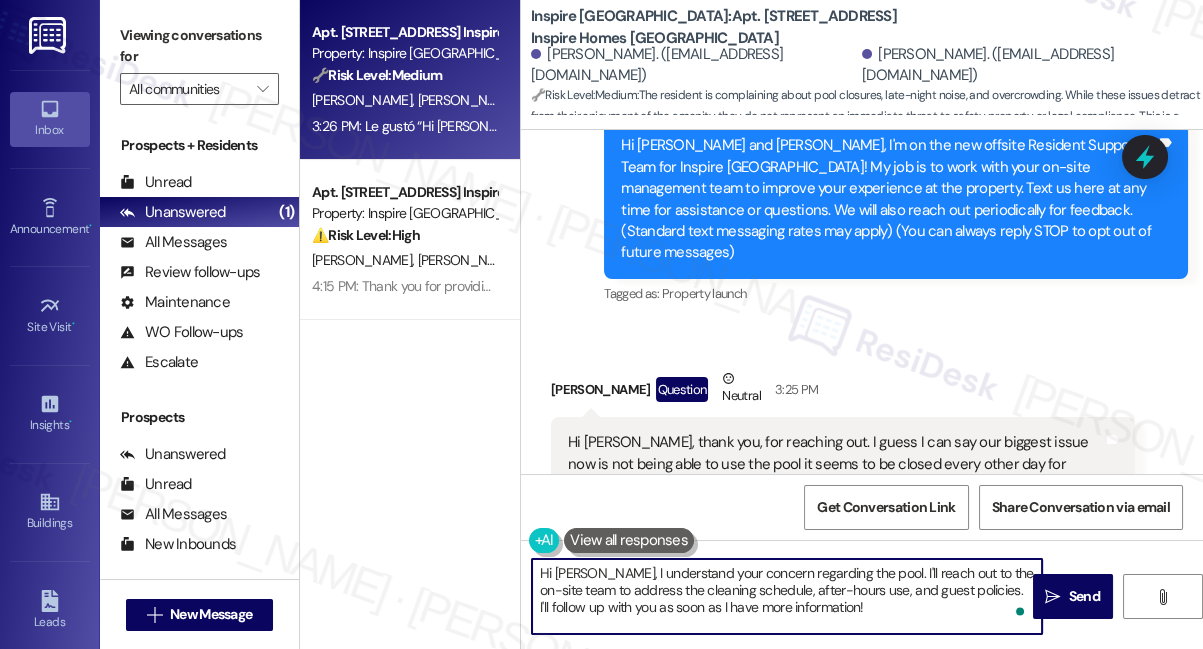 scroll, scrollTop: 529, scrollLeft: 0, axis: vertical 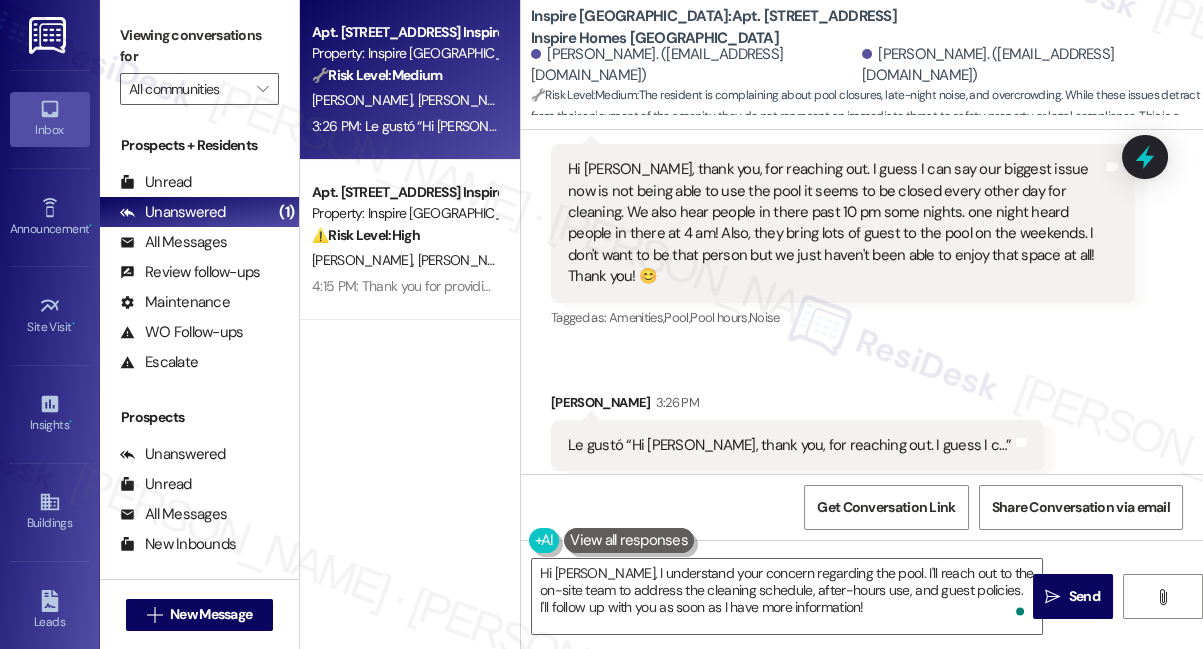 click on "Hi [PERSON_NAME], thank you, for reaching out. I guess I can say our biggest issue now is not being able to use the pool it seems to be closed every other day for cleaning. We also hear people in there past 10 pm some nights. one night heard people in there at 4 am! Also, they bring lots of guest to the pool on the weekends. I  don't want to be that person but we just haven't been able to enjoy that space at all! Thank you! 😊" at bounding box center [835, 223] 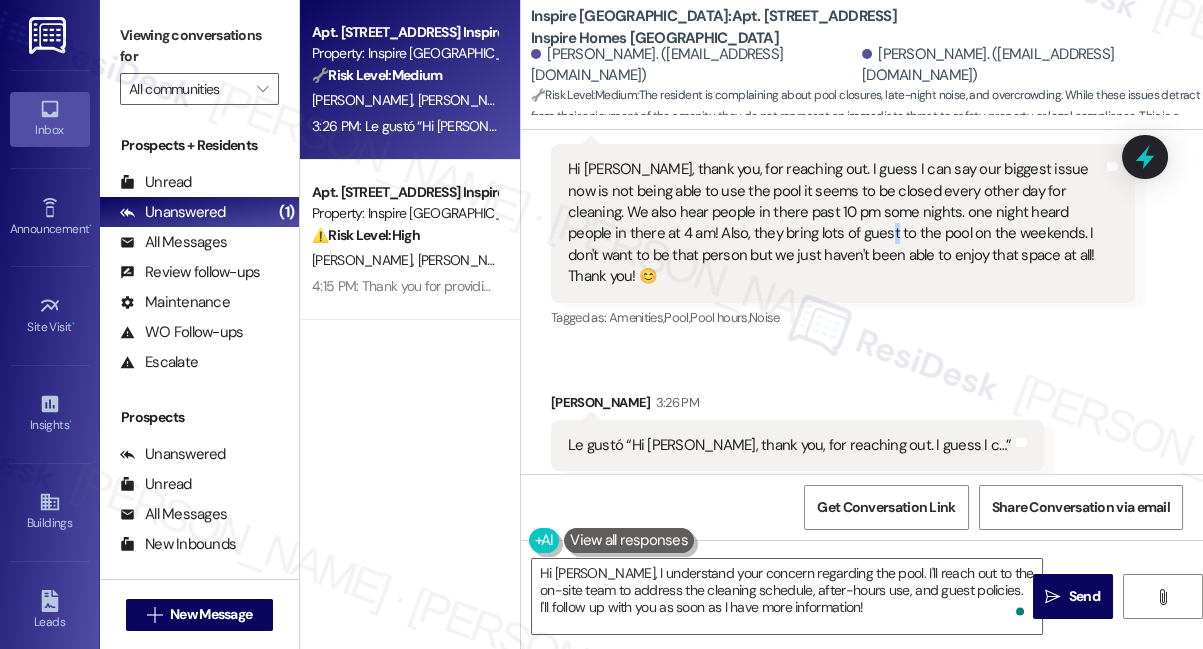 click on "Hi [PERSON_NAME], thank you, for reaching out. I guess I can say our biggest issue now is not being able to use the pool it seems to be closed every other day for cleaning. We also hear people in there past 10 pm some nights. one night heard people in there at 4 am! Also, they bring lots of guest to the pool on the weekends. I  don't want to be that person but we just haven't been able to enjoy that space at all! Thank you! 😊" at bounding box center [835, 223] 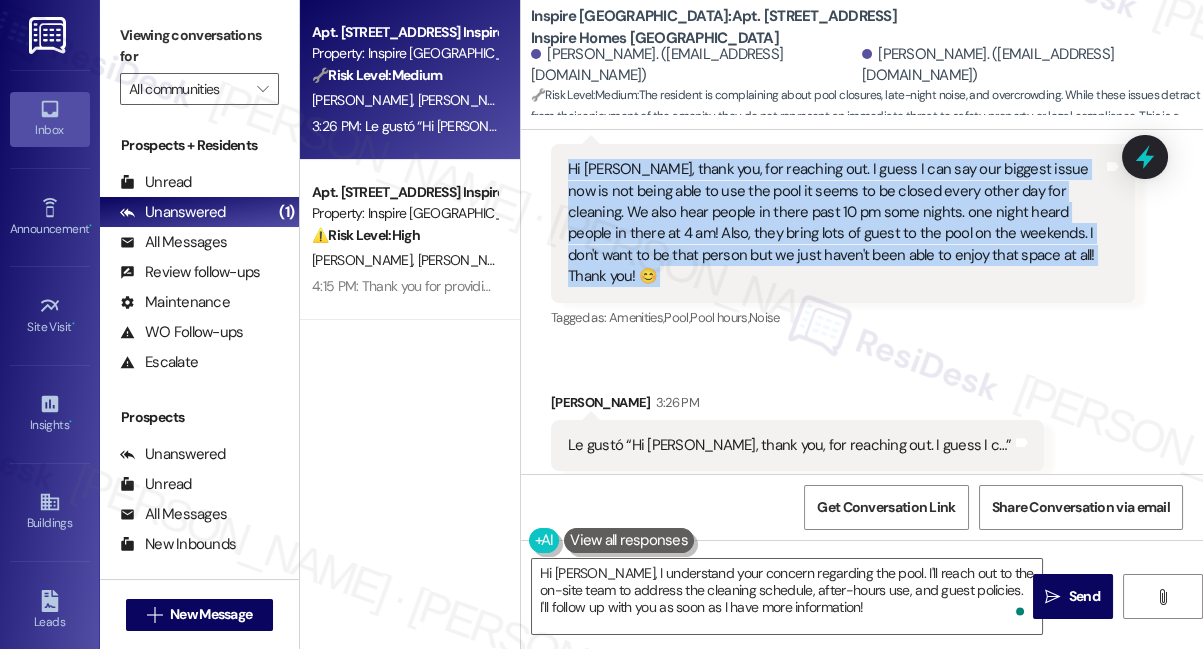 click on "Hi [PERSON_NAME], thank you, for reaching out. I guess I can say our biggest issue now is not being able to use the pool it seems to be closed every other day for cleaning. We also hear people in there past 10 pm some nights. one night heard people in there at 4 am! Also, they bring lots of guest to the pool on the weekends. I  don't want to be that person but we just haven't been able to enjoy that space at all! Thank you! 😊" at bounding box center [835, 223] 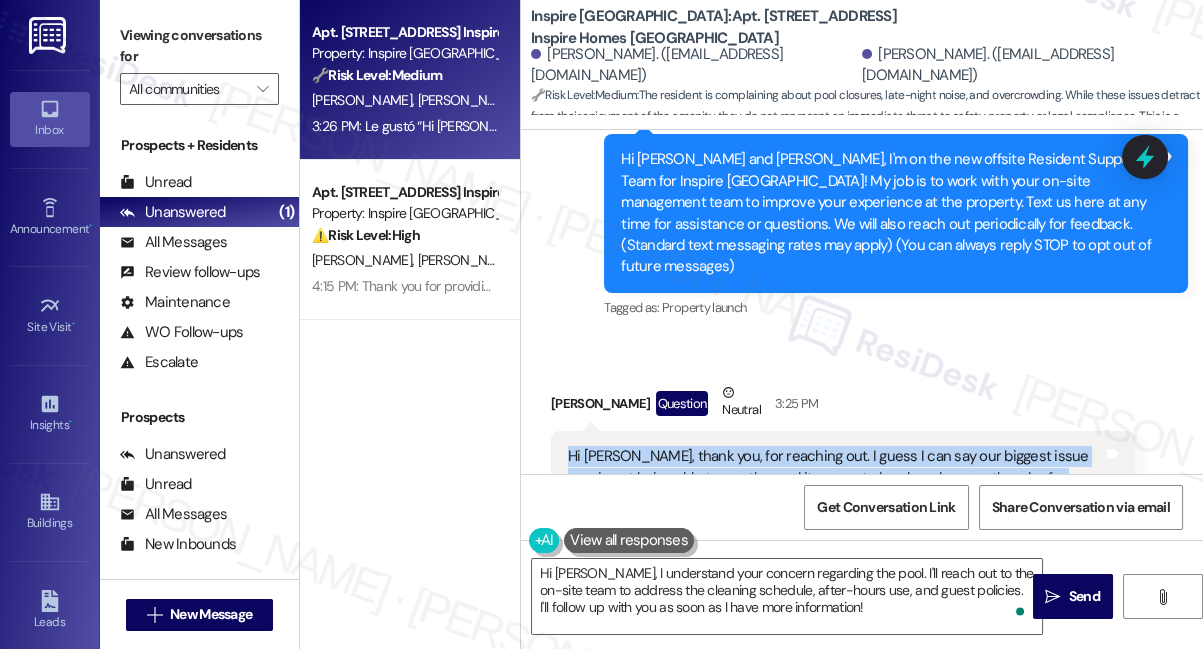 scroll, scrollTop: 229, scrollLeft: 0, axis: vertical 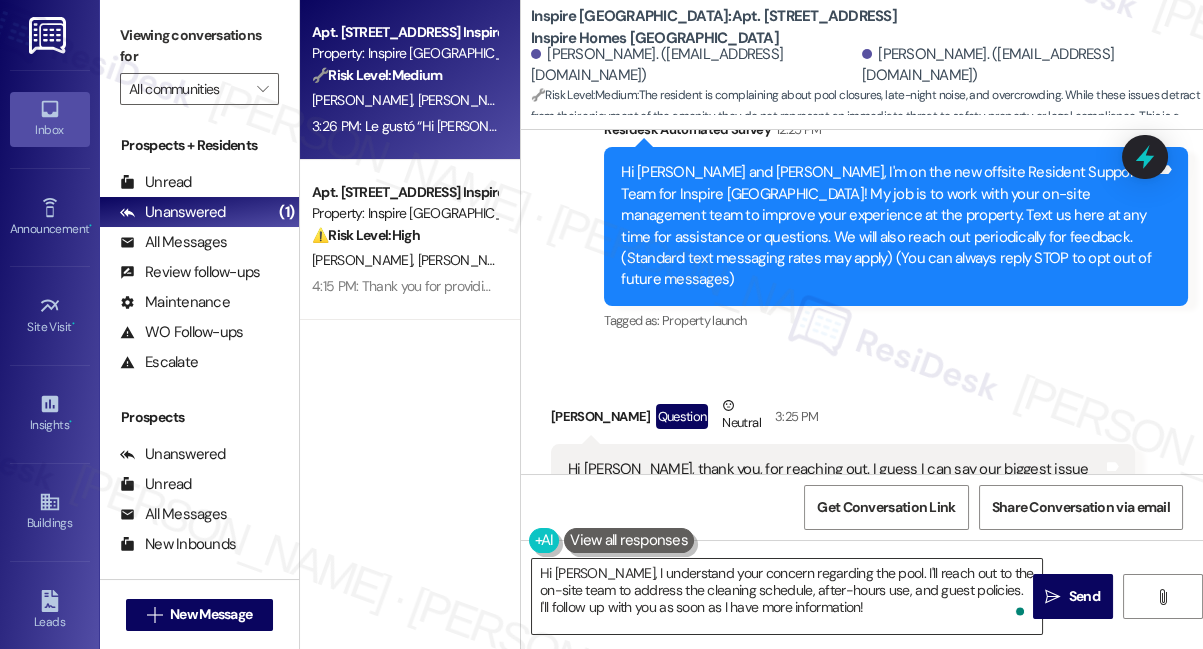 click on "Hi Alice, I understand your concern regarding the pool. I'll reach out to the on-site team to address the cleaning schedule, after-hours use, and guest policies. I'll follow up with you as soon as I have more information!" at bounding box center [787, 596] 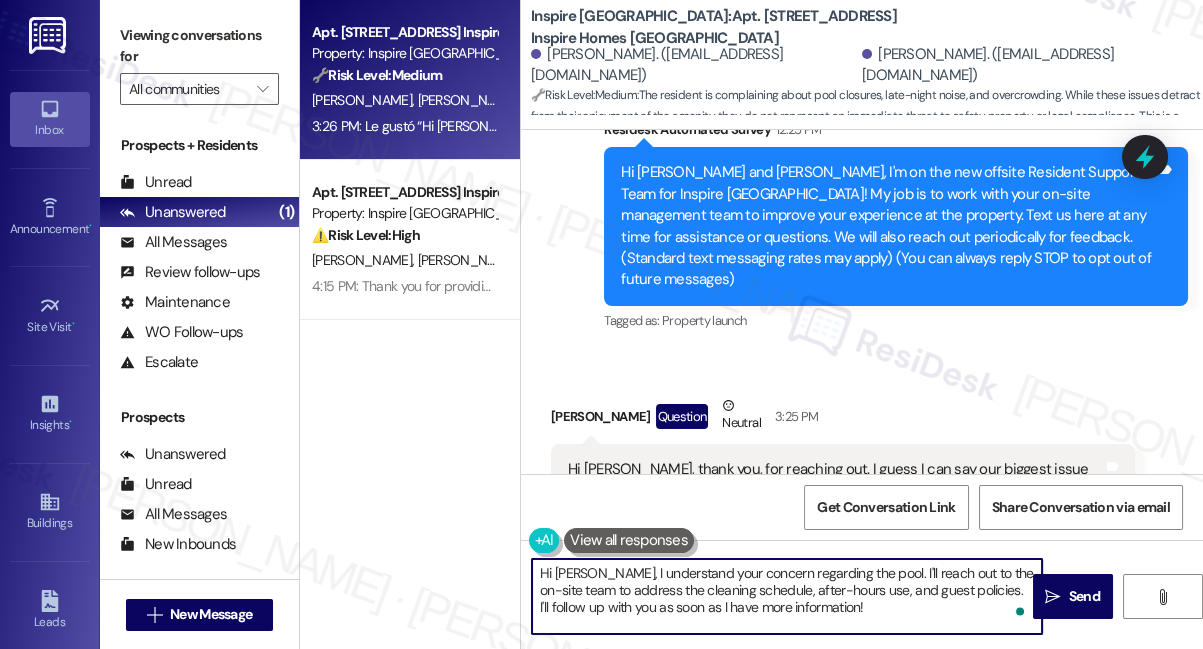 click on "Hi Alice, I understand your concern regarding the pool. I'll reach out to the on-site team to address the cleaning schedule, after-hours use, and guest policies. I'll follow up with you as soon as I have more information!" at bounding box center (787, 596) 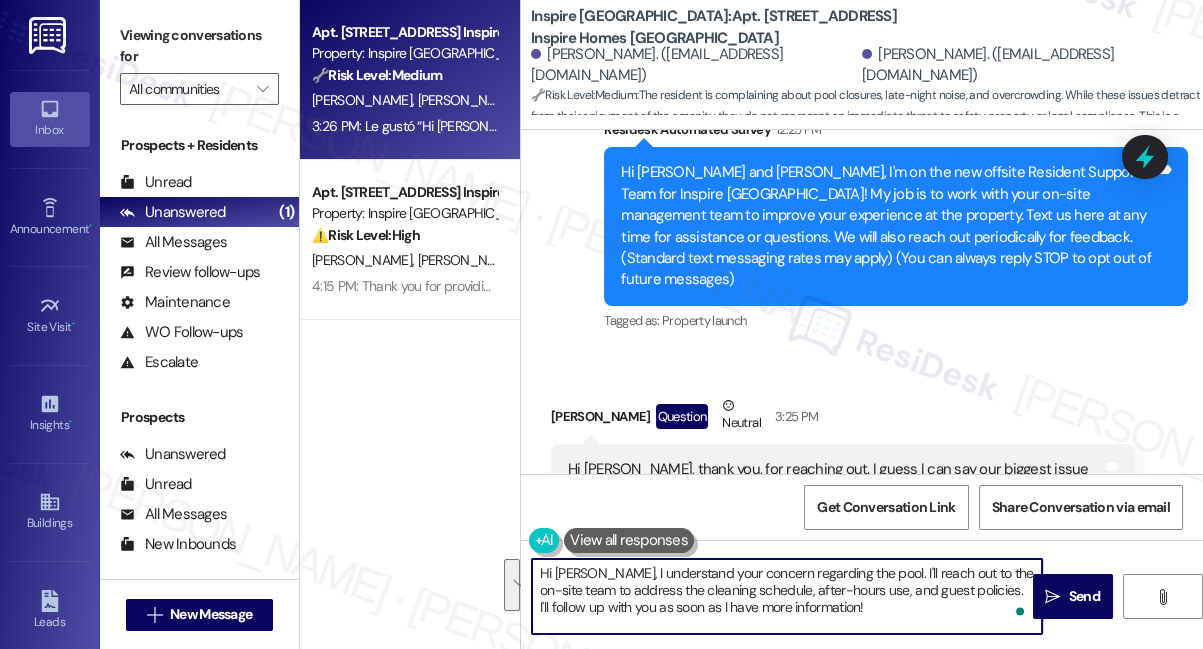 click on "Hi Alice, I understand your concern regarding the pool. I'll reach out to the on-site team to address the cleaning schedule, after-hours use, and guest policies. I'll follow up with you as soon as I have more information!" at bounding box center [787, 596] 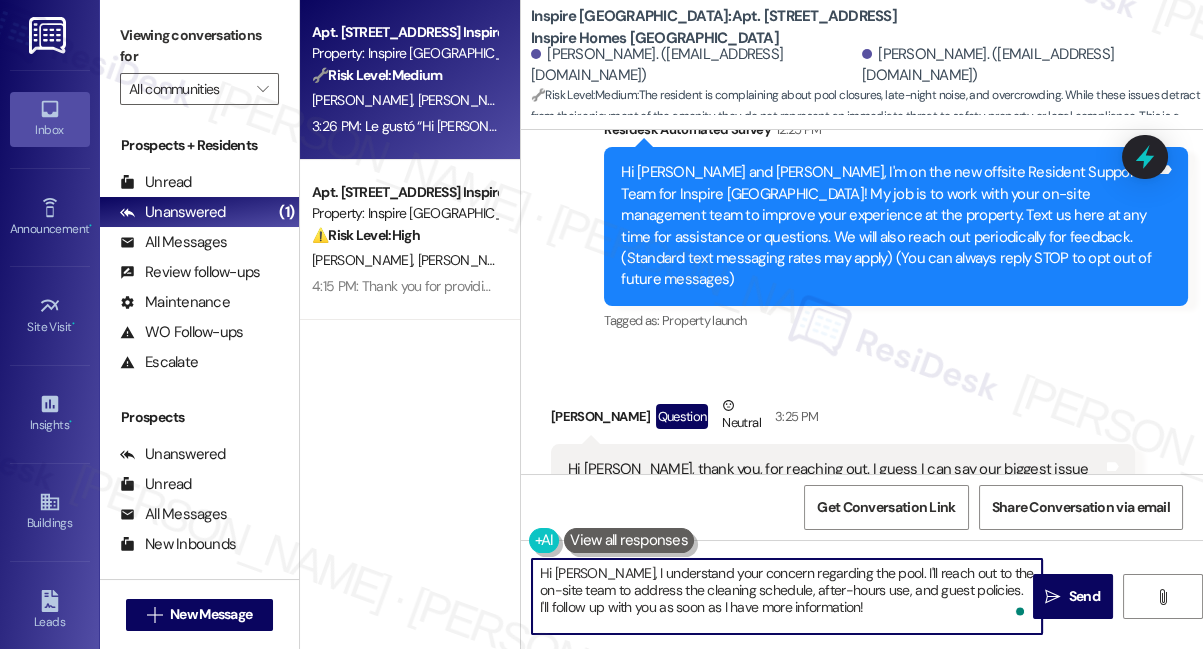 click on "Hi [PERSON_NAME] and [PERSON_NAME], I'm on the new offsite Resident Support Team for Inspire [GEOGRAPHIC_DATA]! My job is to work with your on-site management team to improve your experience at the property. Text us here at any time for assistance or questions. We will also reach out periodically for feedback. (Standard text messaging rates may apply) (You can always reply STOP to opt out of future messages)" at bounding box center (888, 226) 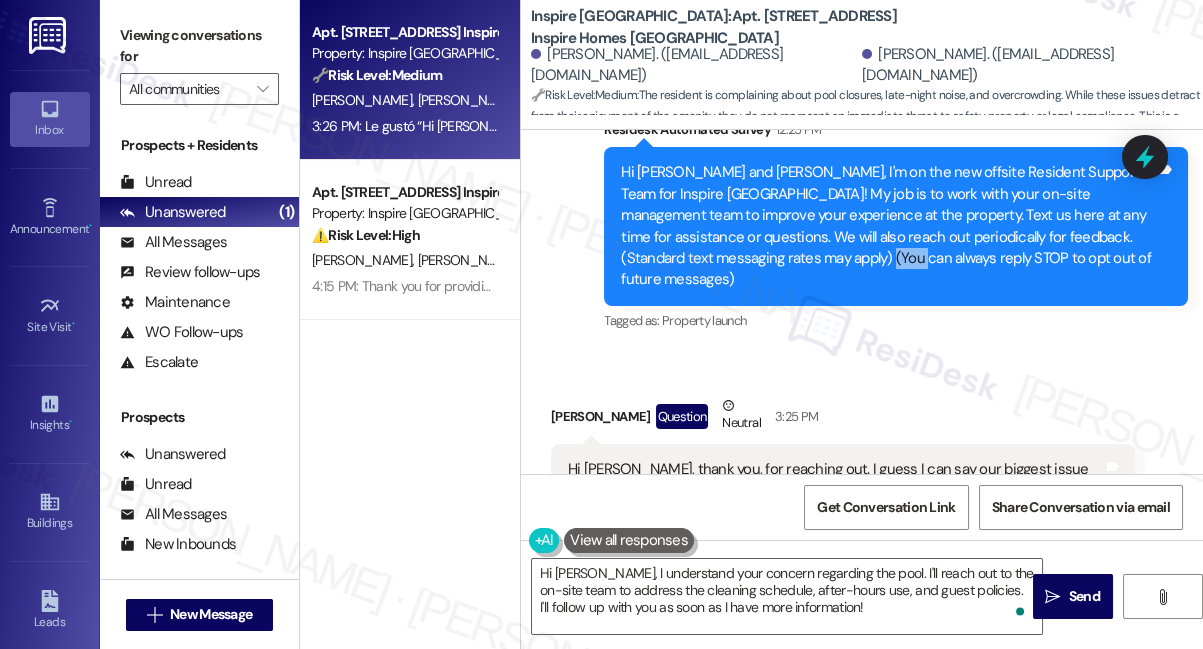 click on "Hi [PERSON_NAME] and [PERSON_NAME], I'm on the new offsite Resident Support Team for Inspire [GEOGRAPHIC_DATA]! My job is to work with your on-site management team to improve your experience at the property. Text us here at any time for assistance or questions. We will also reach out periodically for feedback. (Standard text messaging rates may apply) (You can always reply STOP to opt out of future messages)" at bounding box center [888, 226] 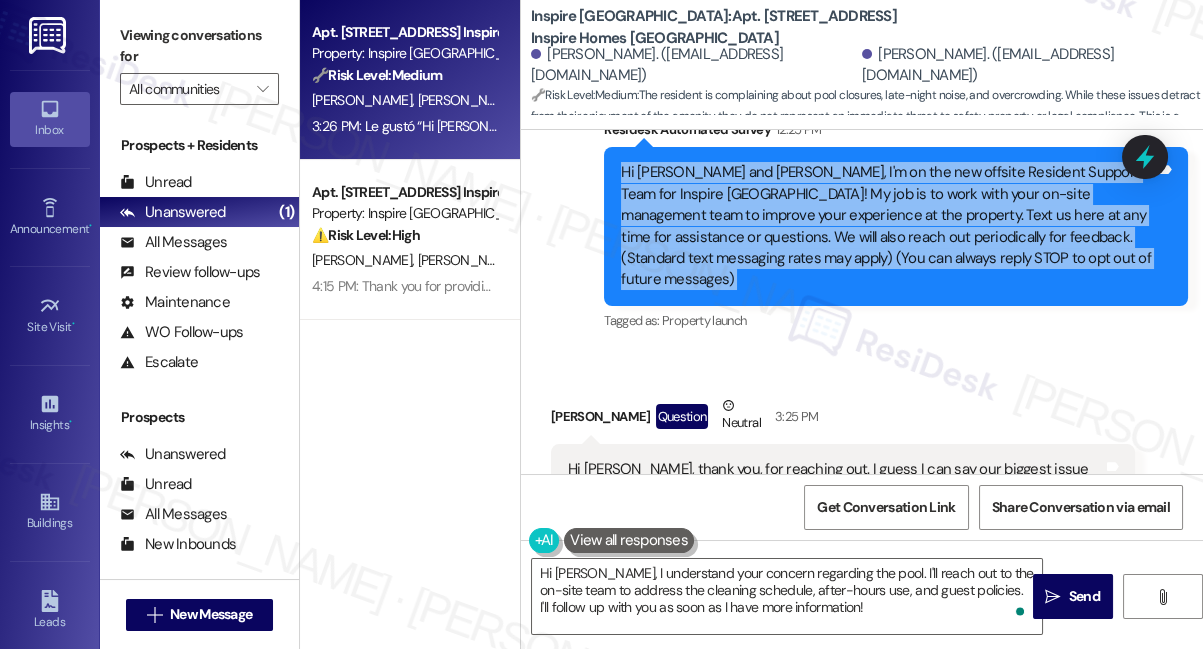 click on "Hi [PERSON_NAME] and [PERSON_NAME], I'm on the new offsite Resident Support Team for Inspire [GEOGRAPHIC_DATA]! My job is to work with your on-site management team to improve your experience at the property. Text us here at any time for assistance or questions. We will also reach out periodically for feedback. (Standard text messaging rates may apply) (You can always reply STOP to opt out of future messages)" at bounding box center (888, 226) 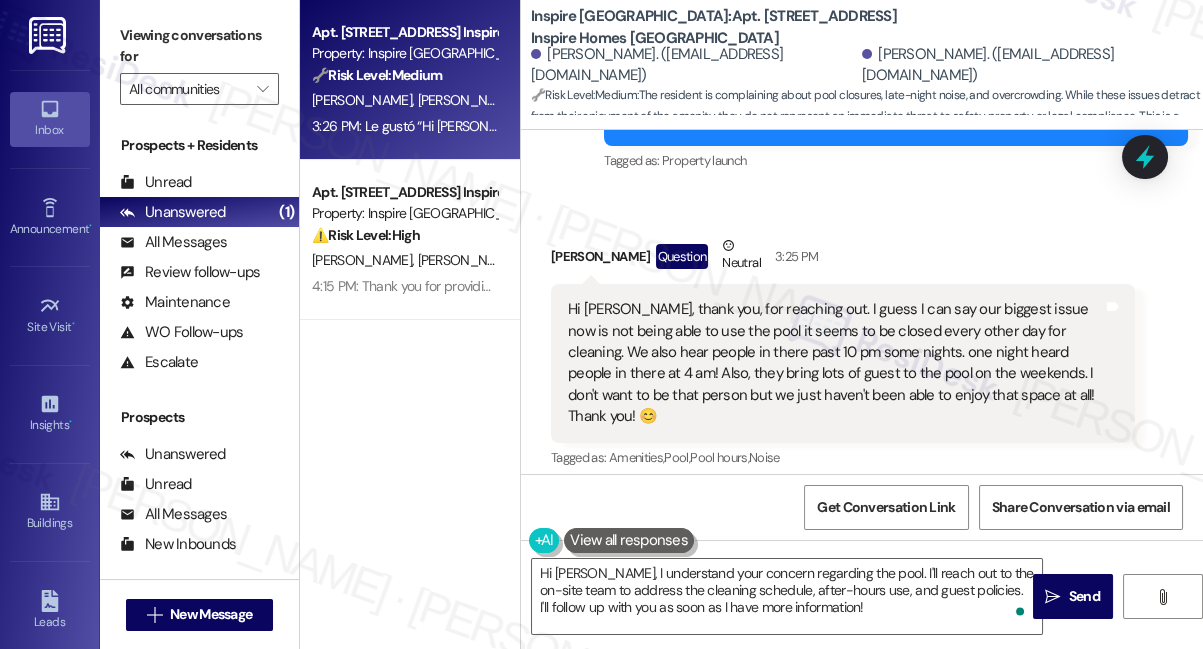 scroll, scrollTop: 529, scrollLeft: 0, axis: vertical 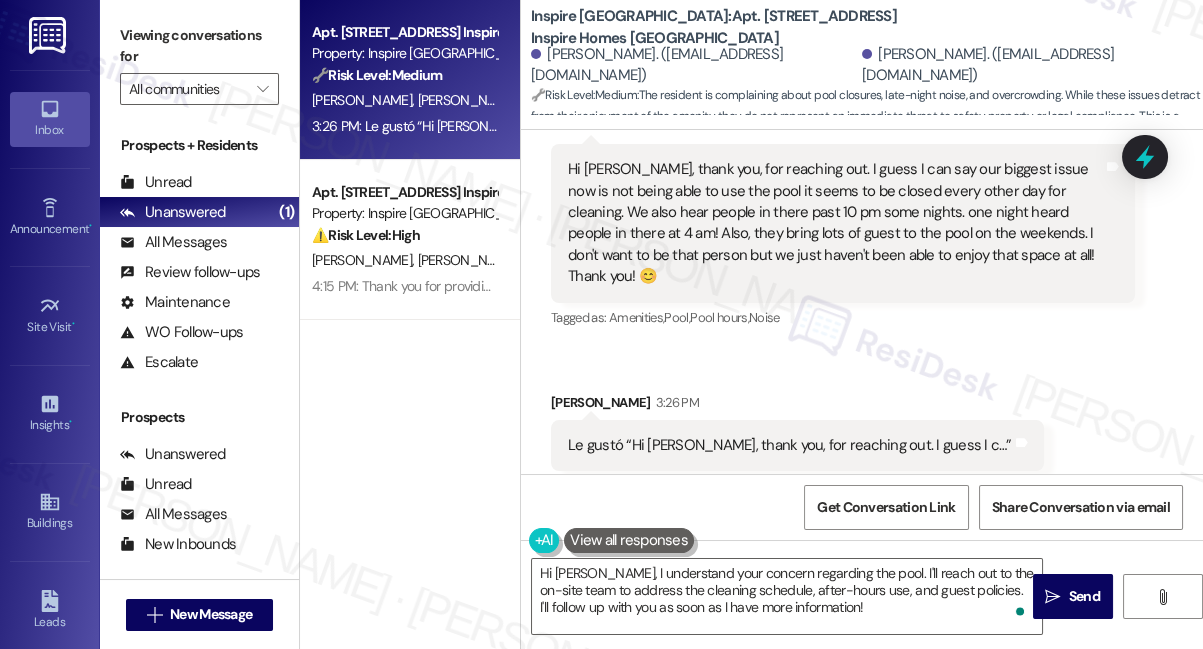 click on "Viewing conversations for" at bounding box center (199, 46) 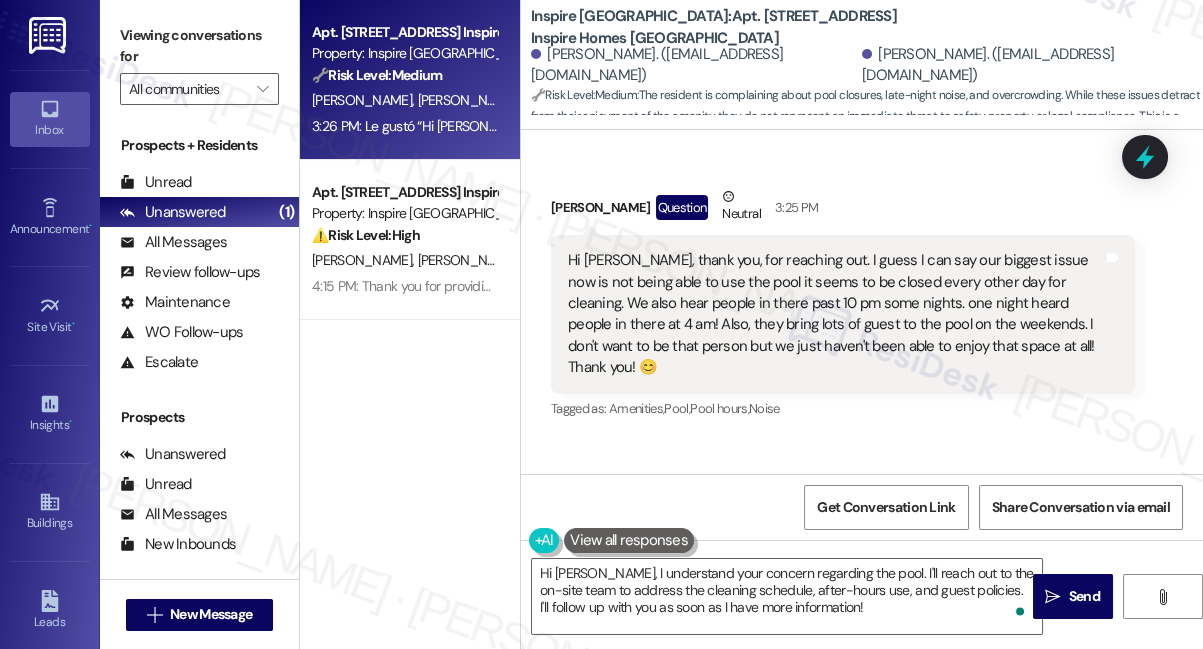 click on "Hi [PERSON_NAME], thank you, for reaching out. I guess I can say our biggest issue now is not being able to use the pool it seems to be closed every other day for cleaning. We also hear people in there past 10 pm some nights. one night heard people in there at 4 am! Also, they bring lots of guest to the pool on the weekends. I  don't want to be that person but we just haven't been able to enjoy that space at all! Thank you! 😊" at bounding box center [835, 314] 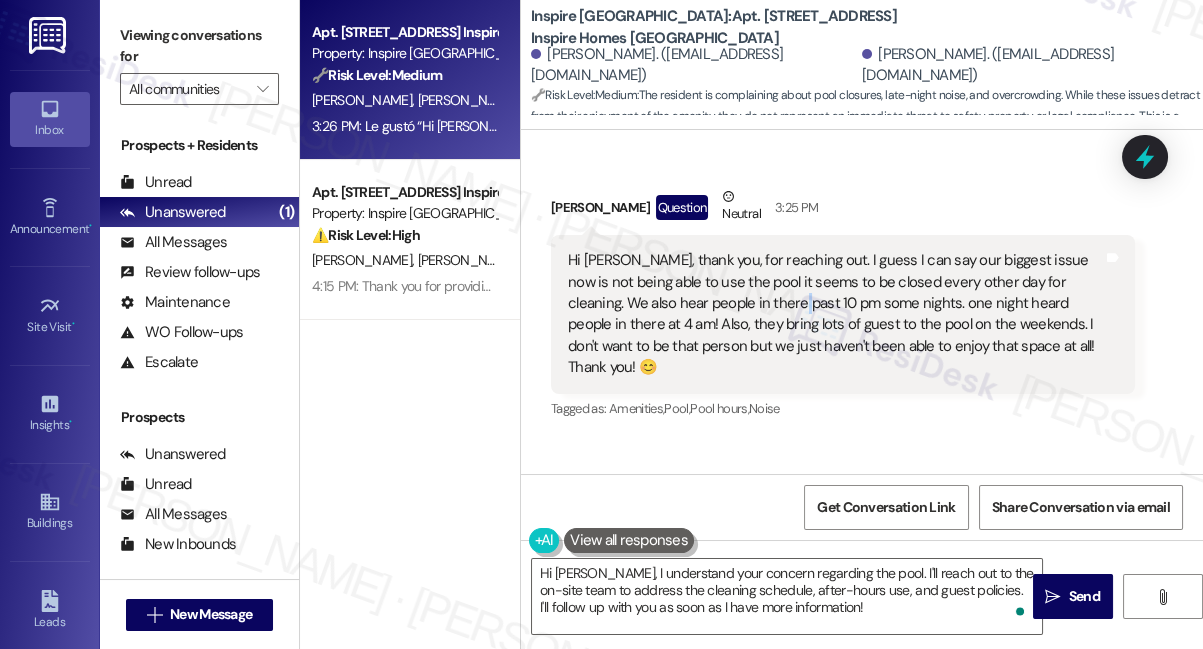 click on "Hi [PERSON_NAME], thank you, for reaching out. I guess I can say our biggest issue now is not being able to use the pool it seems to be closed every other day for cleaning. We also hear people in there past 10 pm some nights. one night heard people in there at 4 am! Also, they bring lots of guest to the pool on the weekends. I  don't want to be that person but we just haven't been able to enjoy that space at all! Thank you! 😊" at bounding box center (835, 314) 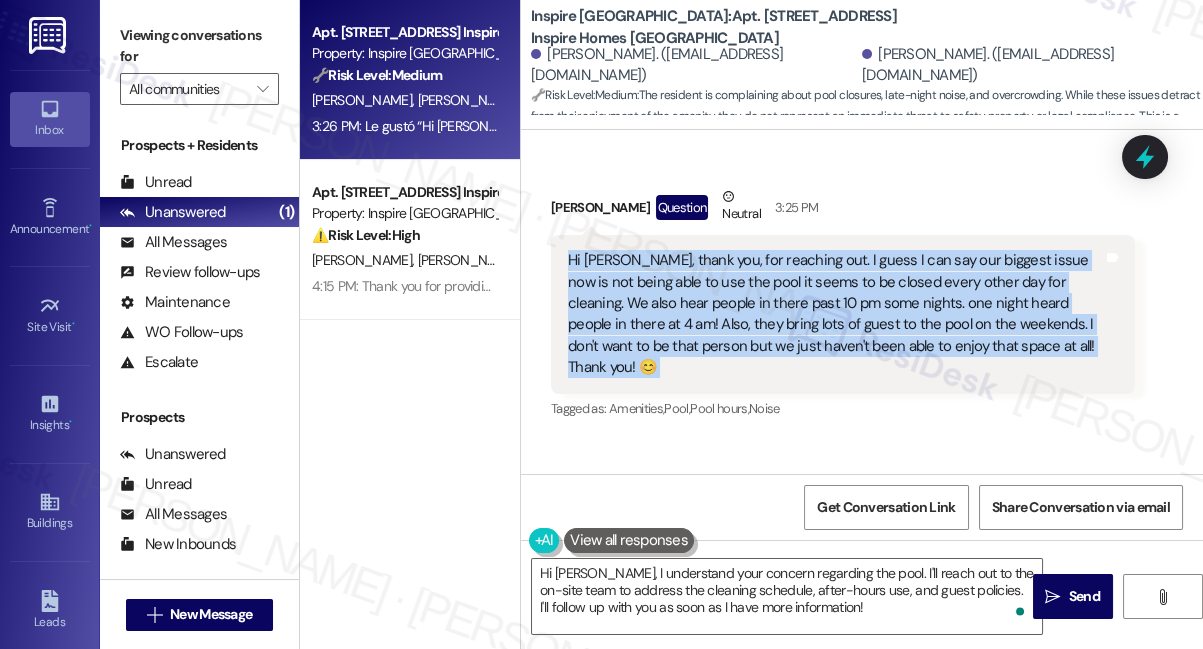 click on "Hi [PERSON_NAME], thank you, for reaching out. I guess I can say our biggest issue now is not being able to use the pool it seems to be closed every other day for cleaning. We also hear people in there past 10 pm some nights. one night heard people in there at 4 am! Also, they bring lots of guest to the pool on the weekends. I  don't want to be that person but we just haven't been able to enjoy that space at all! Thank you! 😊" at bounding box center [835, 314] 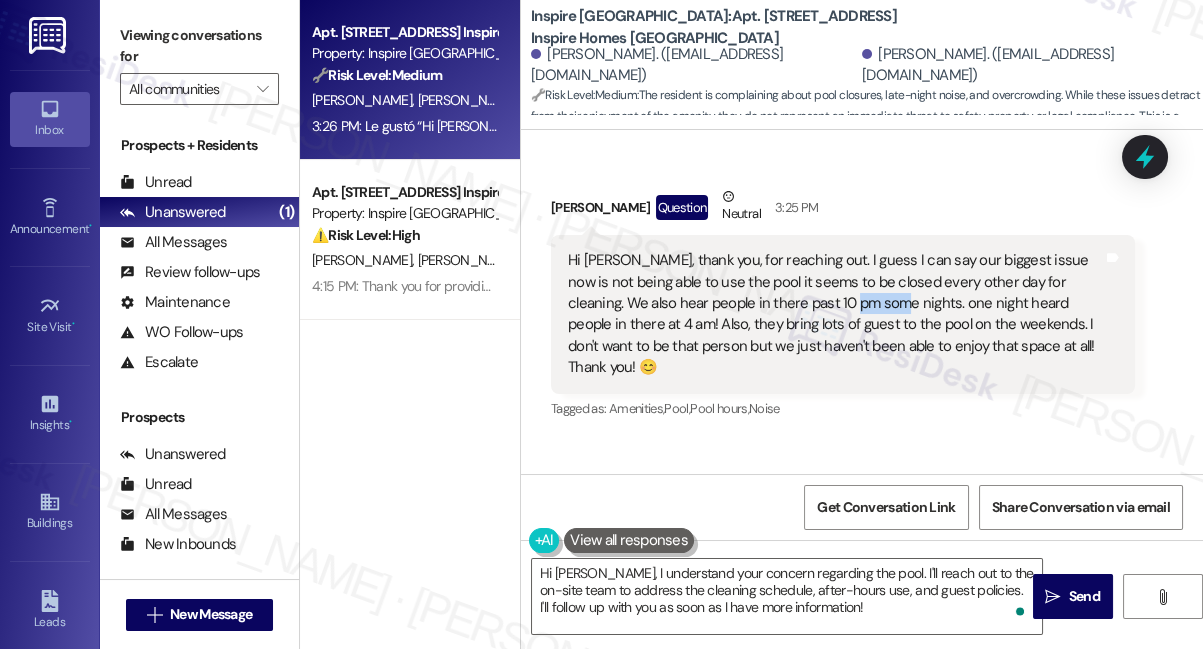 click on "Hi [PERSON_NAME], thank you, for reaching out. I guess I can say our biggest issue now is not being able to use the pool it seems to be closed every other day for cleaning. We also hear people in there past 10 pm some nights. one night heard people in there at 4 am! Also, they bring lots of guest to the pool on the weekends. I  don't want to be that person but we just haven't been able to enjoy that space at all! Thank you! 😊" at bounding box center (835, 314) 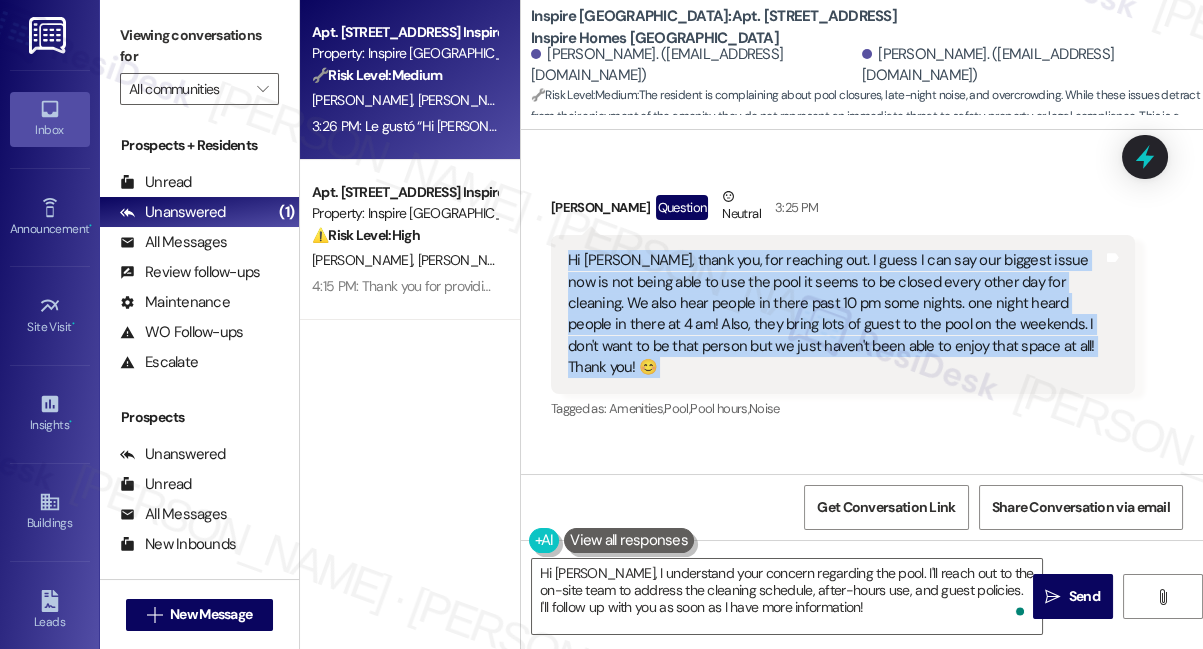 click on "Hi [PERSON_NAME], thank you, for reaching out. I guess I can say our biggest issue now is not being able to use the pool it seems to be closed every other day for cleaning. We also hear people in there past 10 pm some nights. one night heard people in there at 4 am! Also, they bring lots of guest to the pool on the weekends. I  don't want to be that person but we just haven't been able to enjoy that space at all! Thank you! 😊" at bounding box center [835, 314] 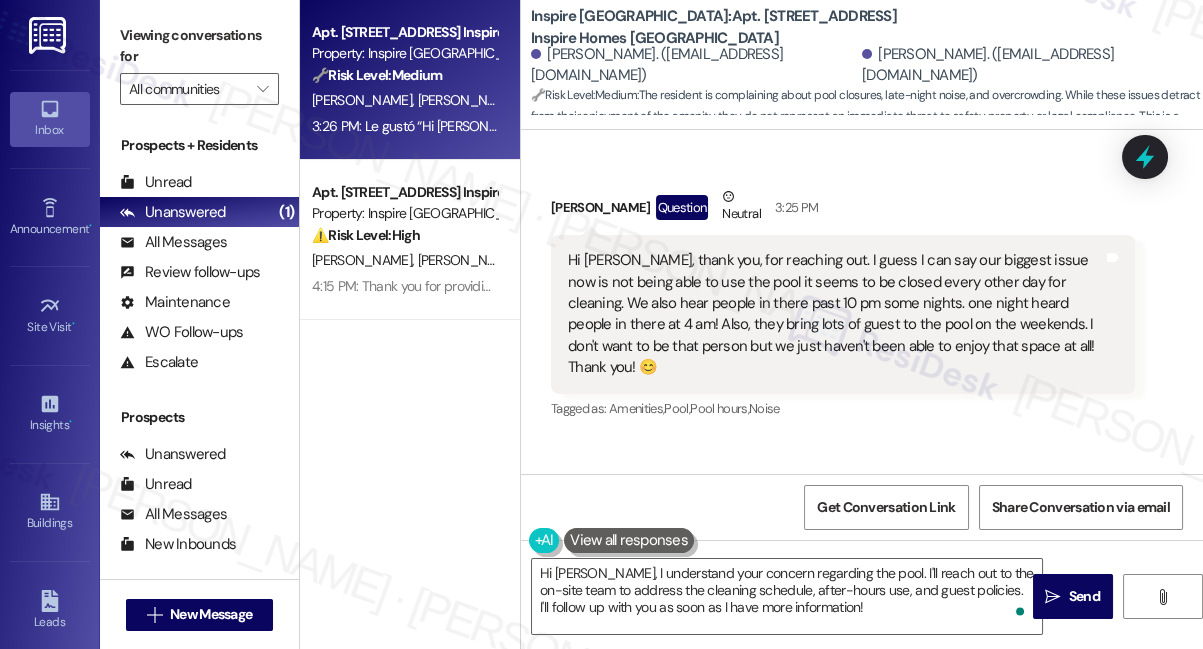 click on "Viewing conversations for" at bounding box center [199, 46] 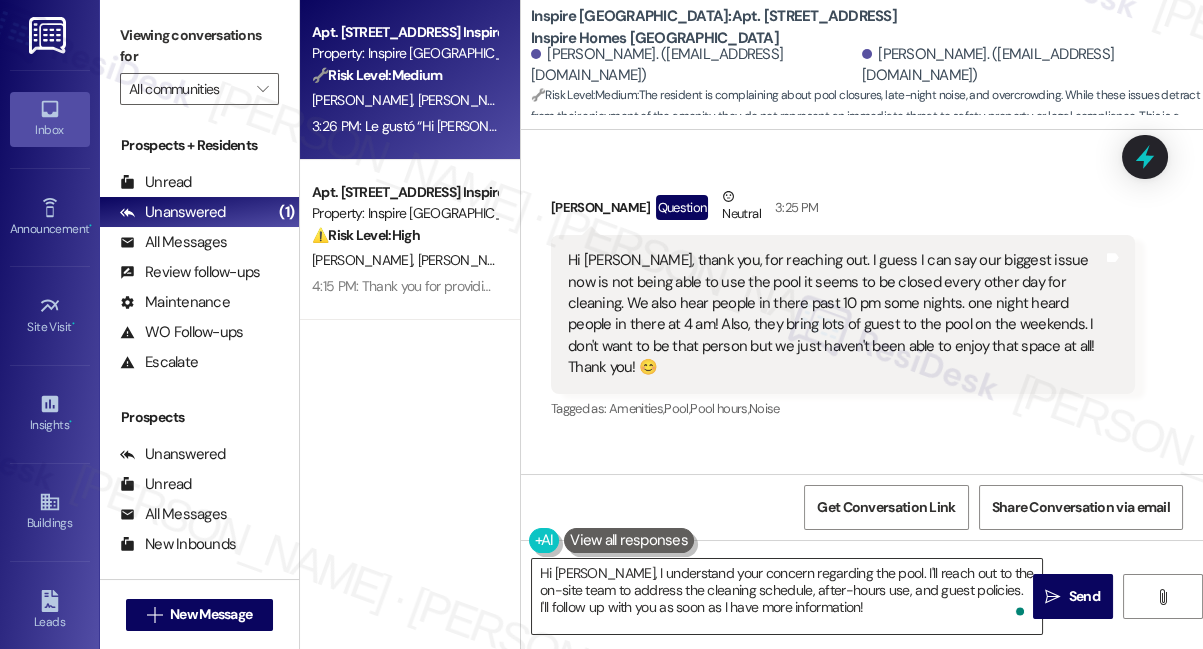 click on "Hi Alice, I understand your concern regarding the pool. I'll reach out to the on-site team to address the cleaning schedule, after-hours use, and guest policies. I'll follow up with you as soon as I have more information!" at bounding box center (787, 596) 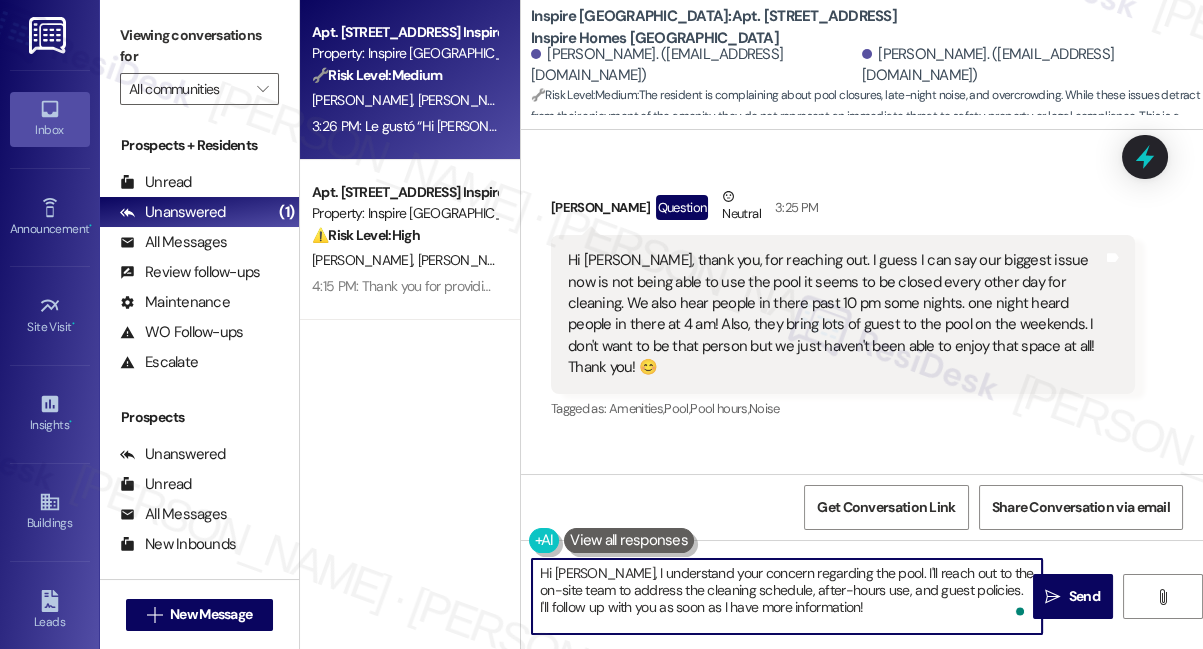 click on "Hi Alice, I understand your concern regarding the pool. I'll reach out to the on-site team to address the cleaning schedule, after-hours use, and guest policies. I'll follow up with you as soon as I have more information!" at bounding box center (787, 596) 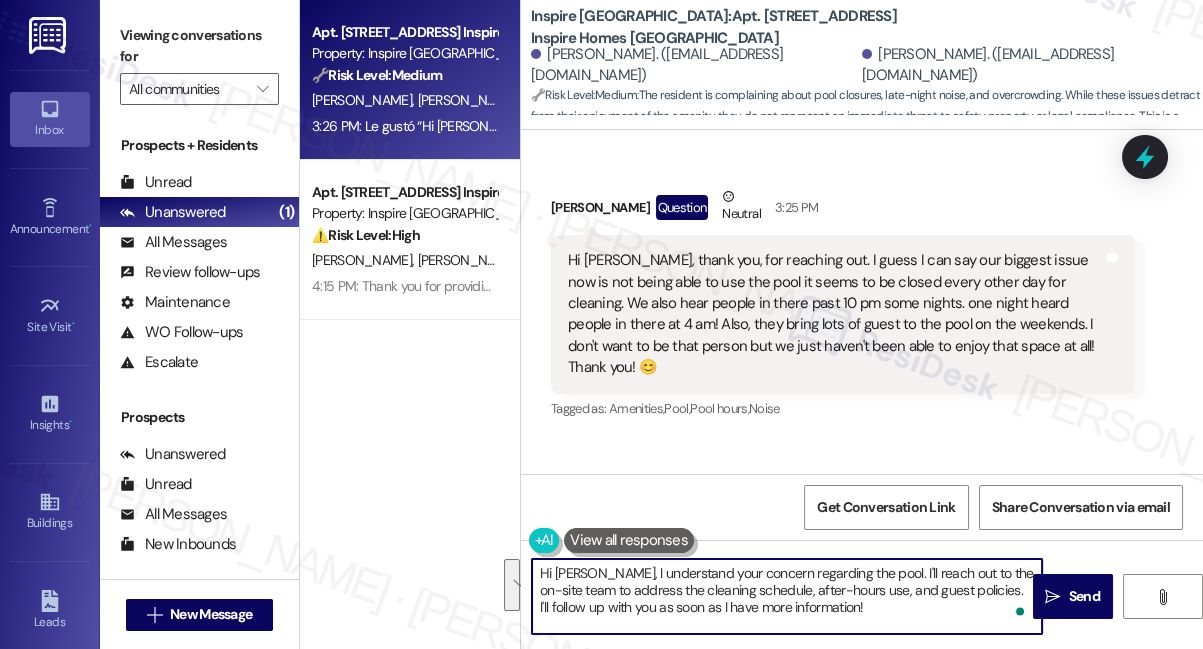 paste on "Thank you so much for reaching out and sharing your experience. I completely understand how frustrating it must be not being able to fully enjoy the pool, especially with frequent closures, late-night noise, and overcrowding from guests. I’ll make sure to check with the site team and follow up once I have more information." 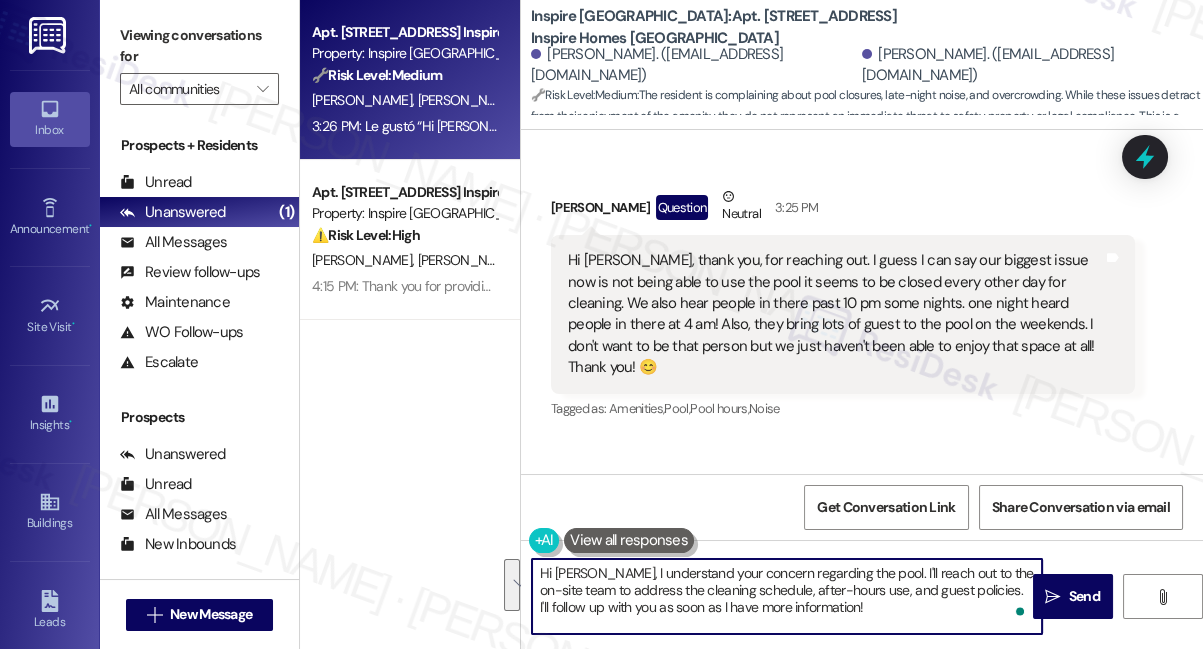 click on "Hi Alice, I understand your concern regarding the pool. I'll reach out to the on-site team to address the cleaning schedule, after-hours use, and guest policies. I'll follow up with you as soon as I have more information!" at bounding box center [787, 596] 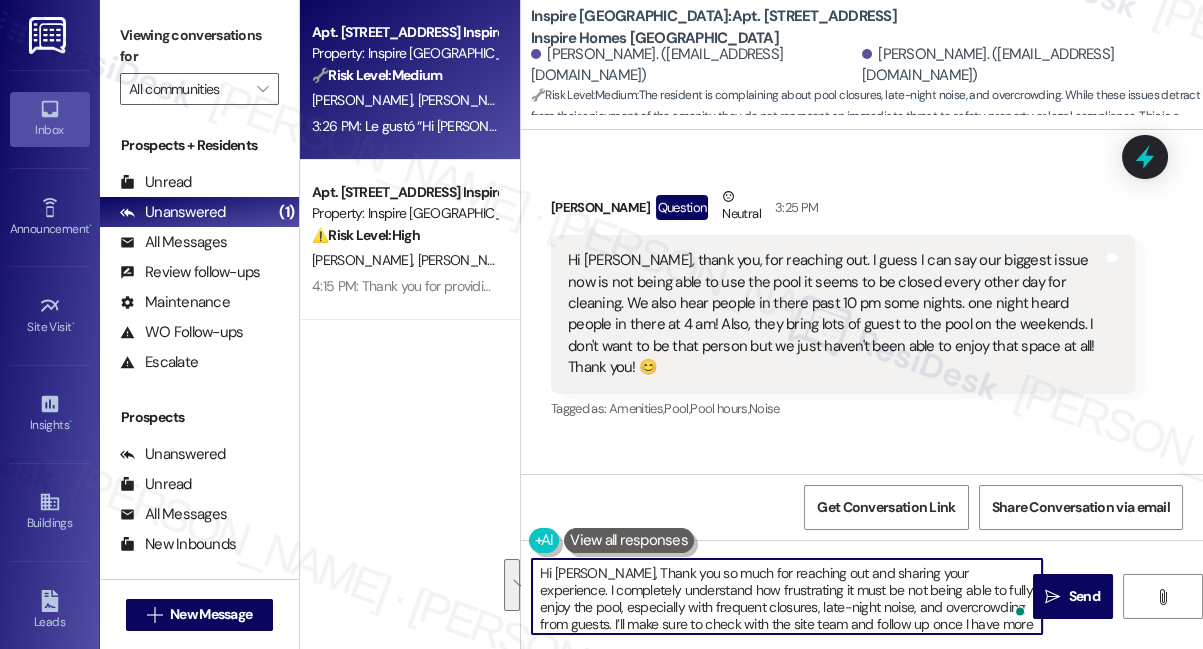 scroll, scrollTop: 16, scrollLeft: 0, axis: vertical 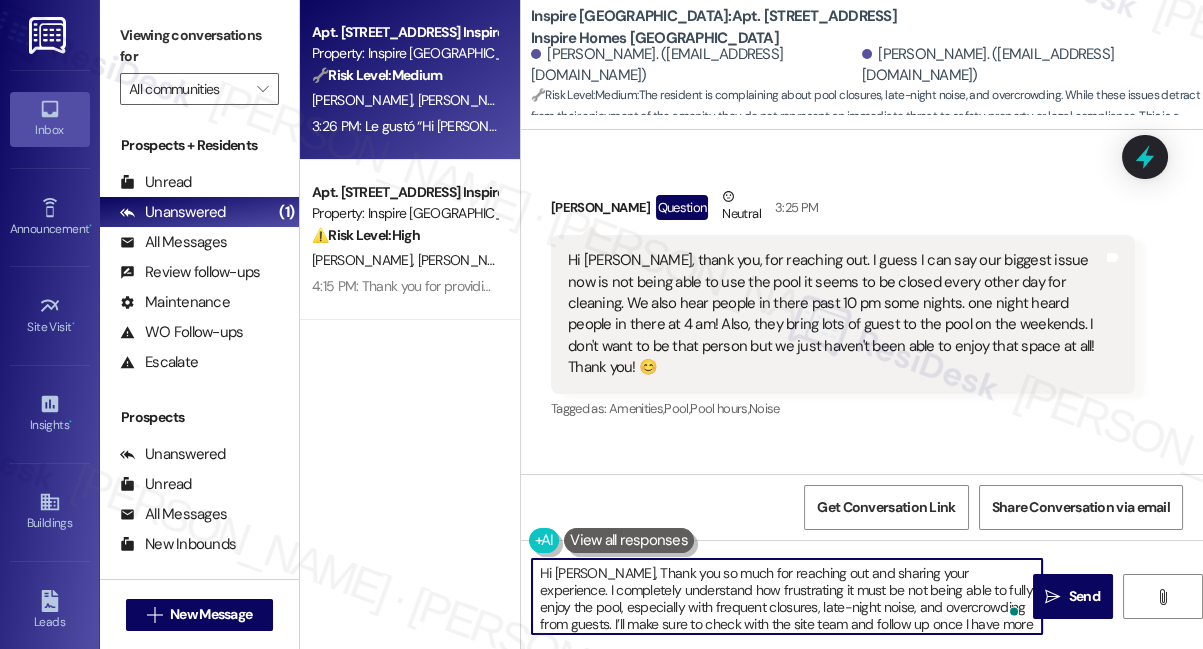 click on "Hi Alice, Thank you so much for reaching out and sharing your experience. I completely understand how frustrating it must be not being able to fully enjoy the pool, especially with frequent closures, late-night noise, and overcrowding from guests. I’ll make sure to check with the site team and follow up once I have more information." at bounding box center [787, 596] 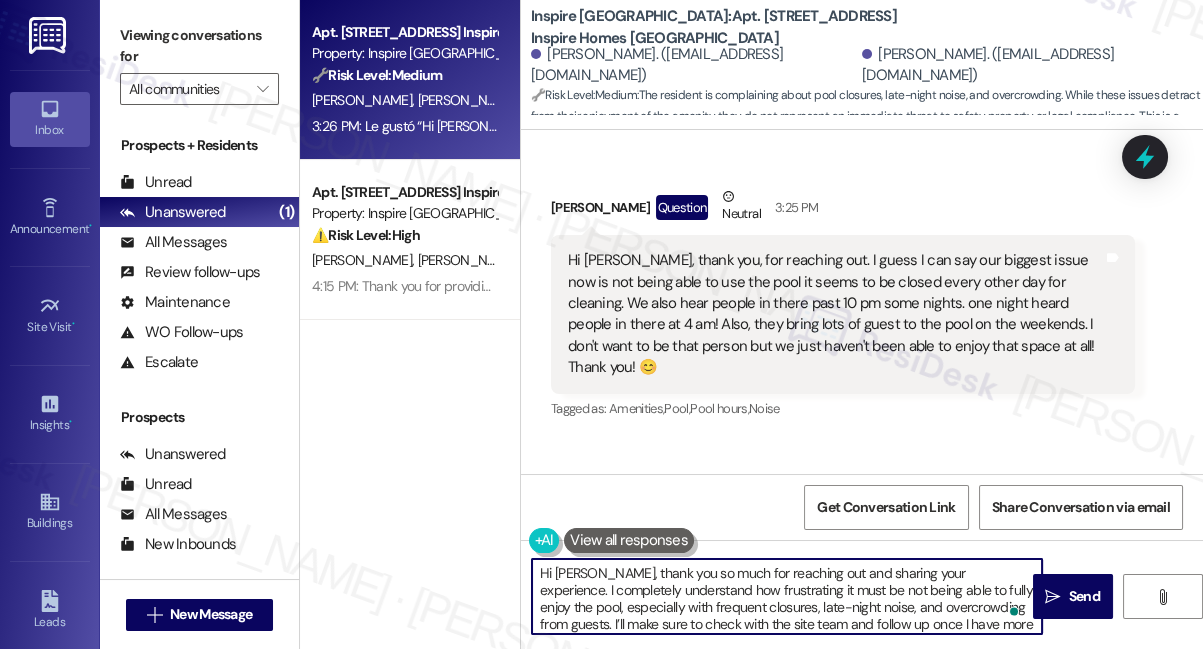 click on "Hi Alice, thank you so much for reaching out and sharing your experience. I completely understand how frustrating it must be not being able to fully enjoy the pool, especially with frequent closures, late-night noise, and overcrowding from guests. I’ll make sure to check with the site team and follow up once I have more information." at bounding box center (787, 596) 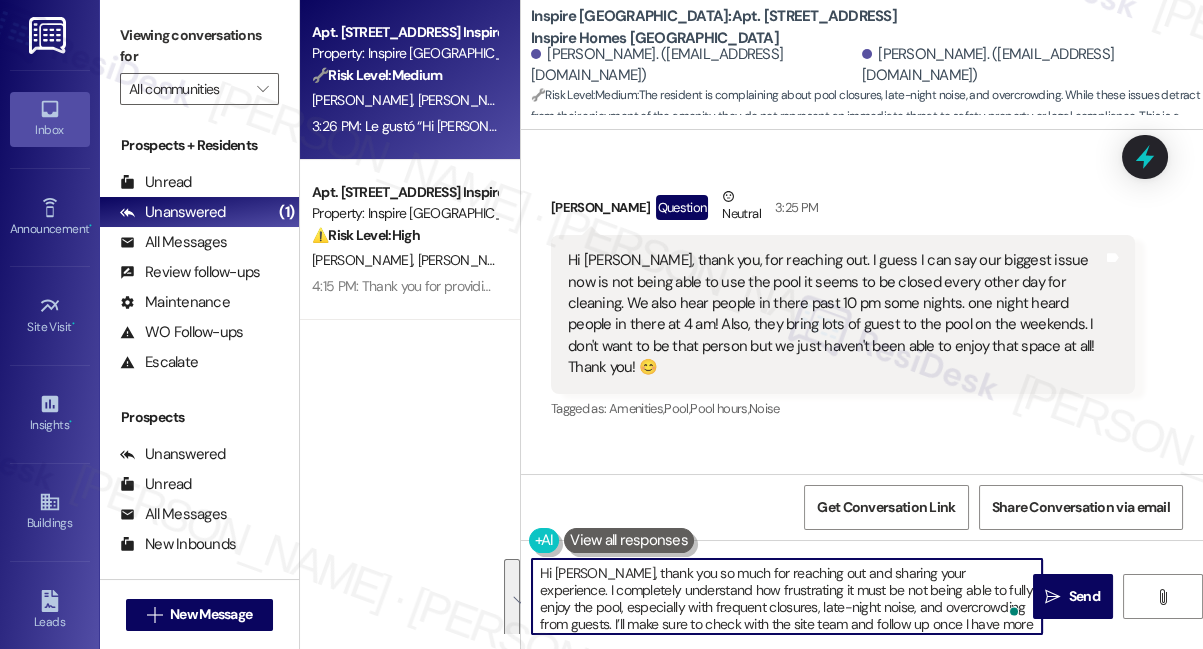 click on "Hi Alice, thank you so much for reaching out and sharing your experience. I completely understand how frustrating it must be not being able to fully enjoy the pool, especially with frequent closures, late-night noise, and overcrowding from guests. I’ll make sure to check with the site team and follow up once I have more information." at bounding box center (787, 596) 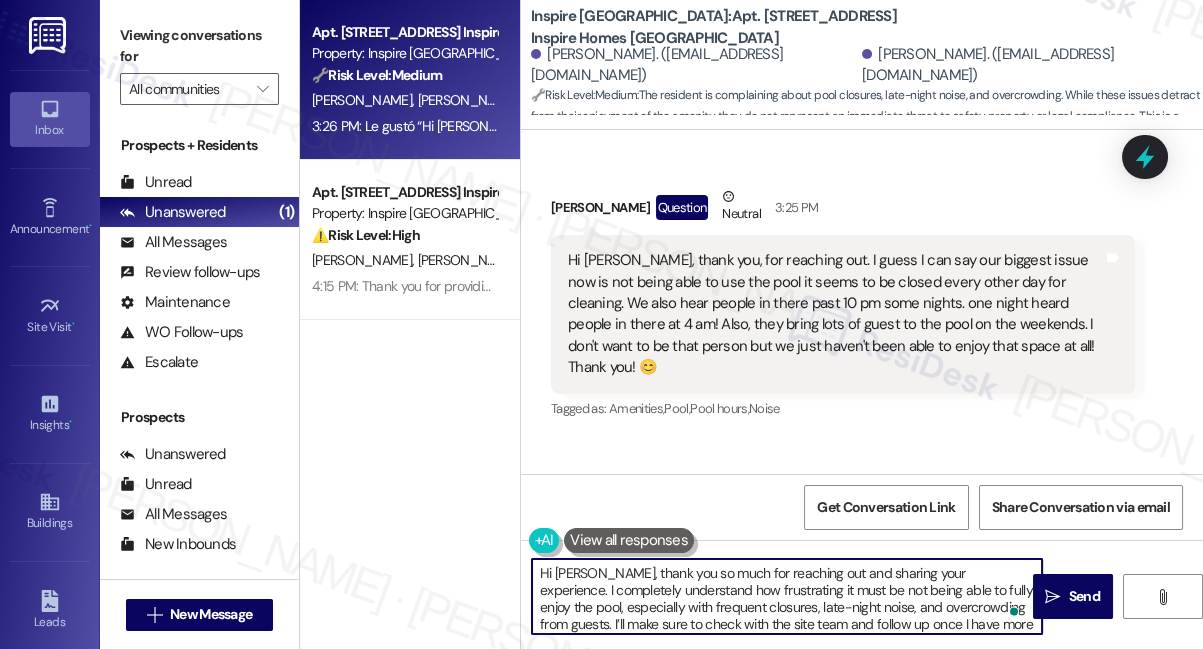 click on "Hi Alice, thank you so much for reaching out and sharing your experience. I completely understand how frustrating it must be not being able to fully enjoy the pool, especially with frequent closures, late-night noise, and overcrowding from guests. I’ll make sure to check with the site team and follow up once I have more information." at bounding box center [787, 596] 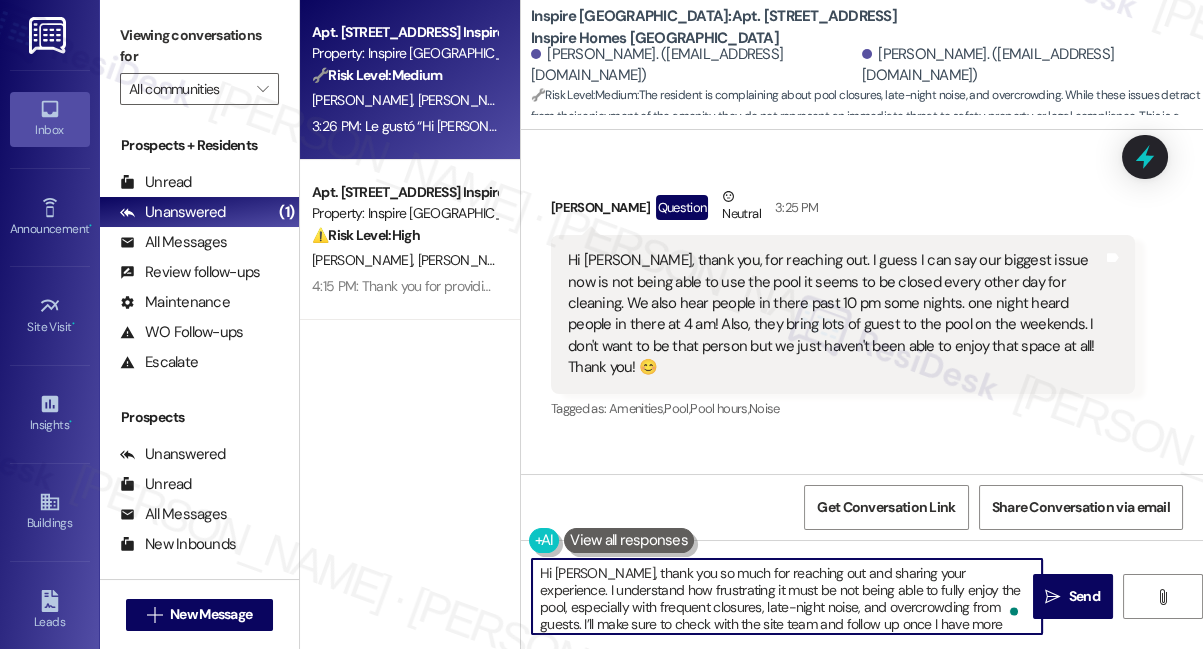 click on "Hi Alice, thank you so much for reaching out and sharing your experience. I understand how frustrating it must be not being able to fully enjoy the pool, especially with frequent closures, late-night noise, and overcrowding from guests. I’ll make sure to check with the site team and follow up once I have more information." at bounding box center (787, 596) 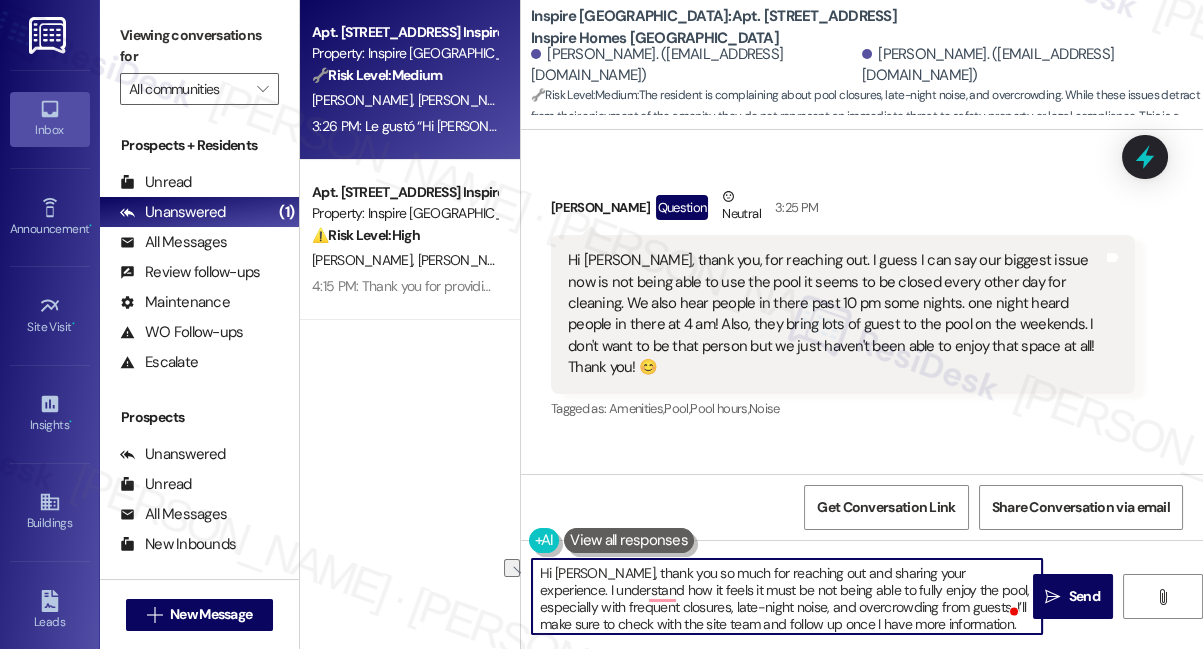 drag, startPoint x: 794, startPoint y: 589, endPoint x: 612, endPoint y: 589, distance: 182 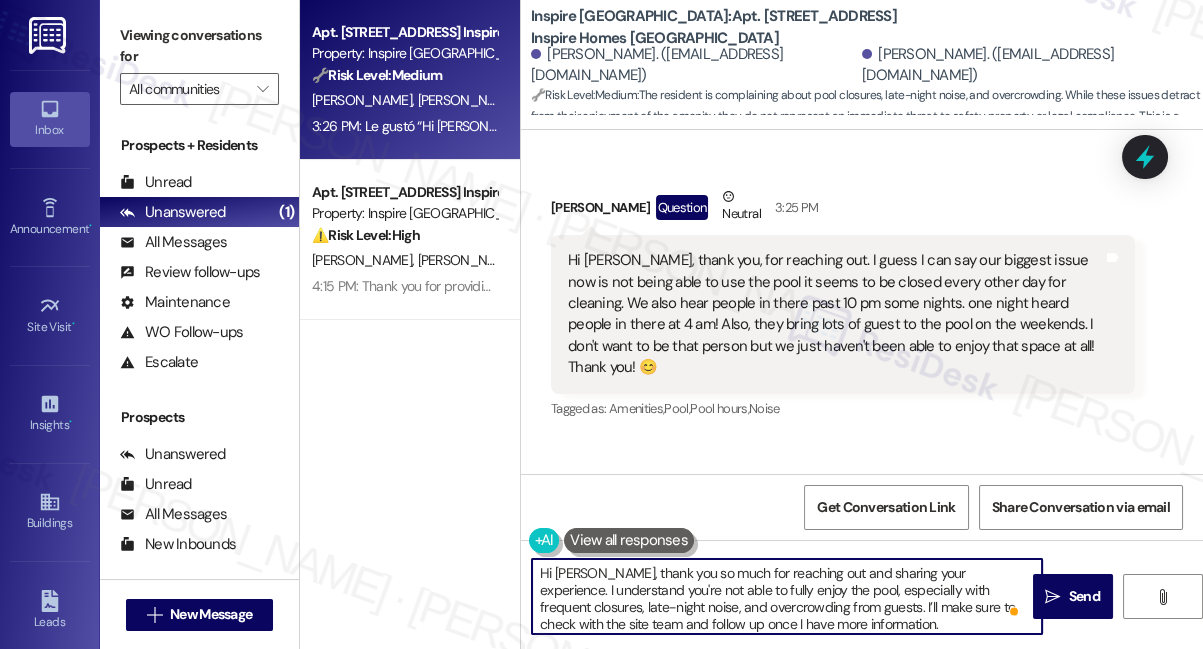 click on "Hi [PERSON_NAME], thank you, for reaching out. I guess I can say our biggest issue now is not being able to use the pool it seems to be closed every other day for cleaning. We also hear people in there past 10 pm some nights. one night heard people in there at 4 am! Also, they bring lots of guest to the pool on the weekends. I  don't want to be that person but we just haven't been able to enjoy that space at all! Thank you! 😊" at bounding box center (835, 314) 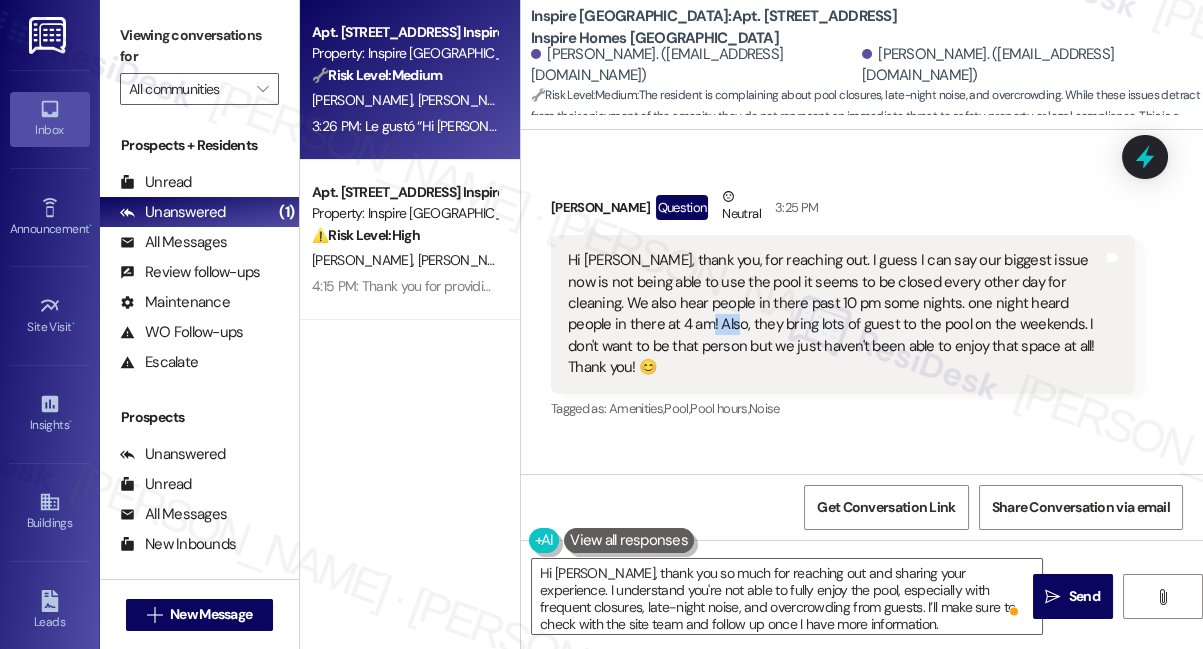 click on "Hi [PERSON_NAME], thank you, for reaching out. I guess I can say our biggest issue now is not being able to use the pool it seems to be closed every other day for cleaning. We also hear people in there past 10 pm some nights. one night heard people in there at 4 am! Also, they bring lots of guest to the pool on the weekends. I  don't want to be that person but we just haven't been able to enjoy that space at all! Thank you! 😊" at bounding box center [835, 314] 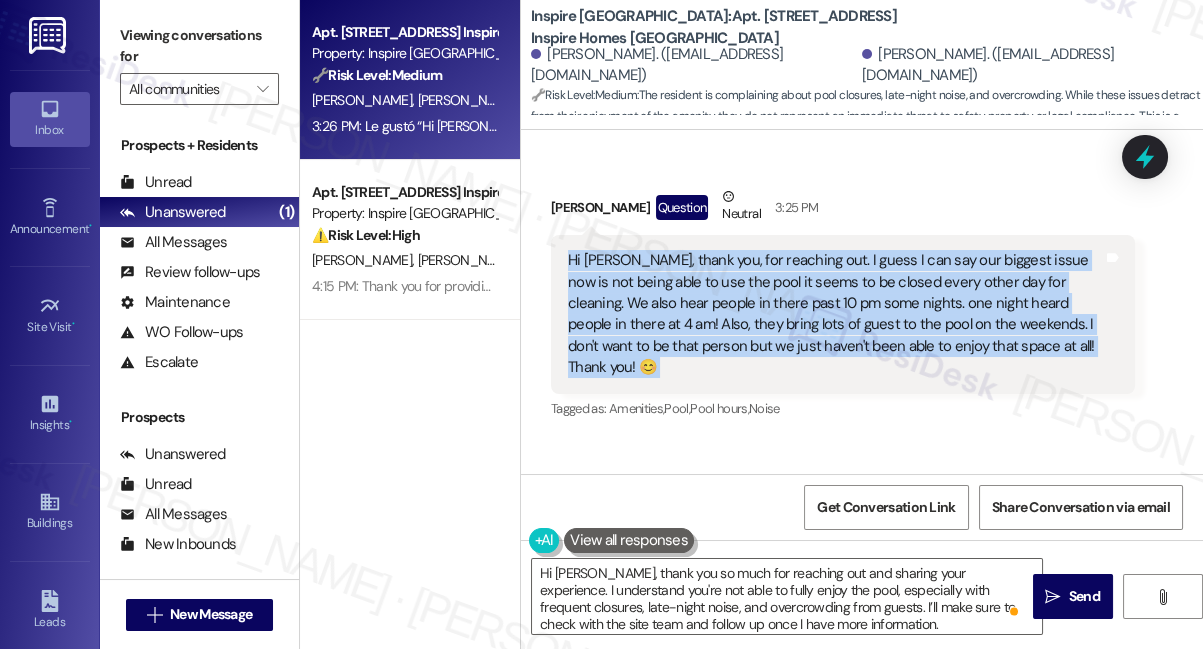 click on "Hi [PERSON_NAME], thank you, for reaching out. I guess I can say our biggest issue now is not being able to use the pool it seems to be closed every other day for cleaning. We also hear people in there past 10 pm some nights. one night heard people in there at 4 am! Also, they bring lots of guest to the pool on the weekends. I  don't want to be that person but we just haven't been able to enjoy that space at all! Thank you! 😊" at bounding box center [835, 314] 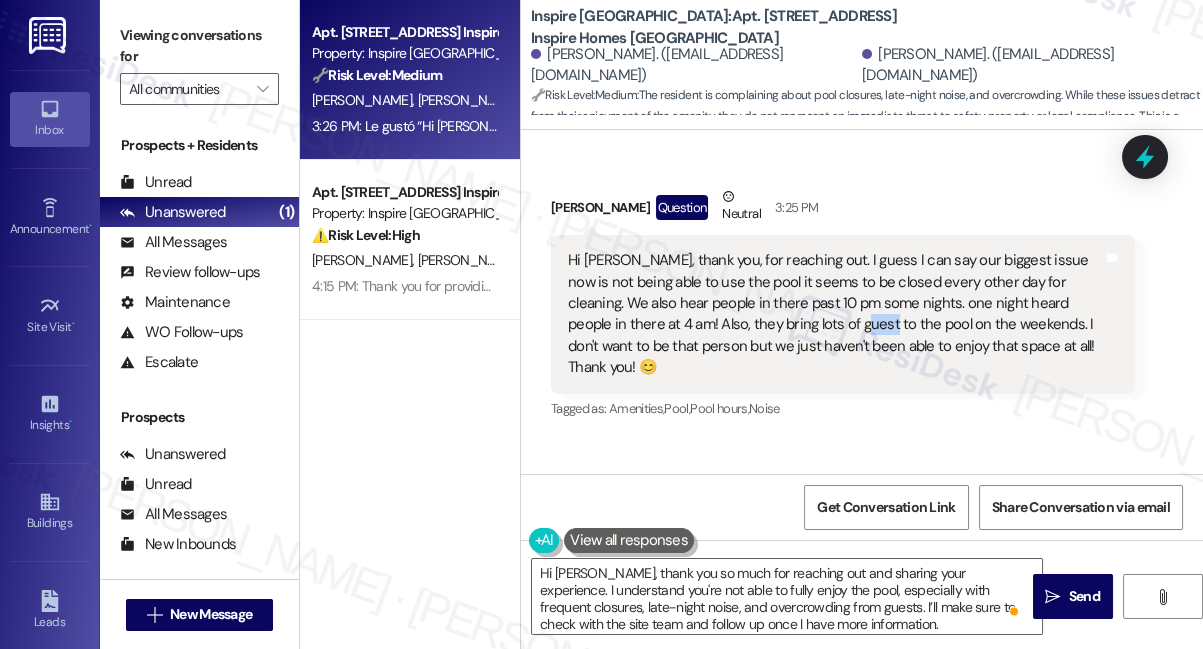 click on "Hi [PERSON_NAME], thank you, for reaching out. I guess I can say our biggest issue now is not being able to use the pool it seems to be closed every other day for cleaning. We also hear people in there past 10 pm some nights. one night heard people in there at 4 am! Also, they bring lots of guest to the pool on the weekends. I  don't want to be that person but we just haven't been able to enjoy that space at all! Thank you! 😊" at bounding box center [835, 314] 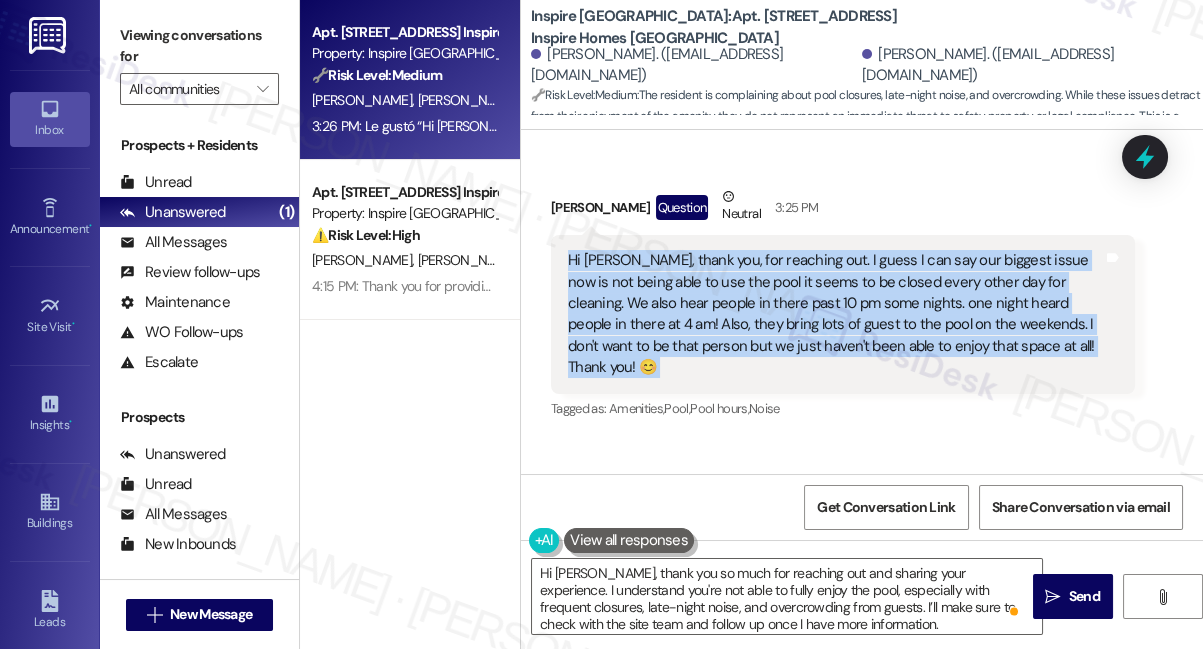 click on "Hi [PERSON_NAME], thank you, for reaching out. I guess I can say our biggest issue now is not being able to use the pool it seems to be closed every other day for cleaning. We also hear people in there past 10 pm some nights. one night heard people in there at 4 am! Also, they bring lots of guest to the pool on the weekends. I  don't want to be that person but we just haven't been able to enjoy that space at all! Thank you! 😊" at bounding box center (835, 314) 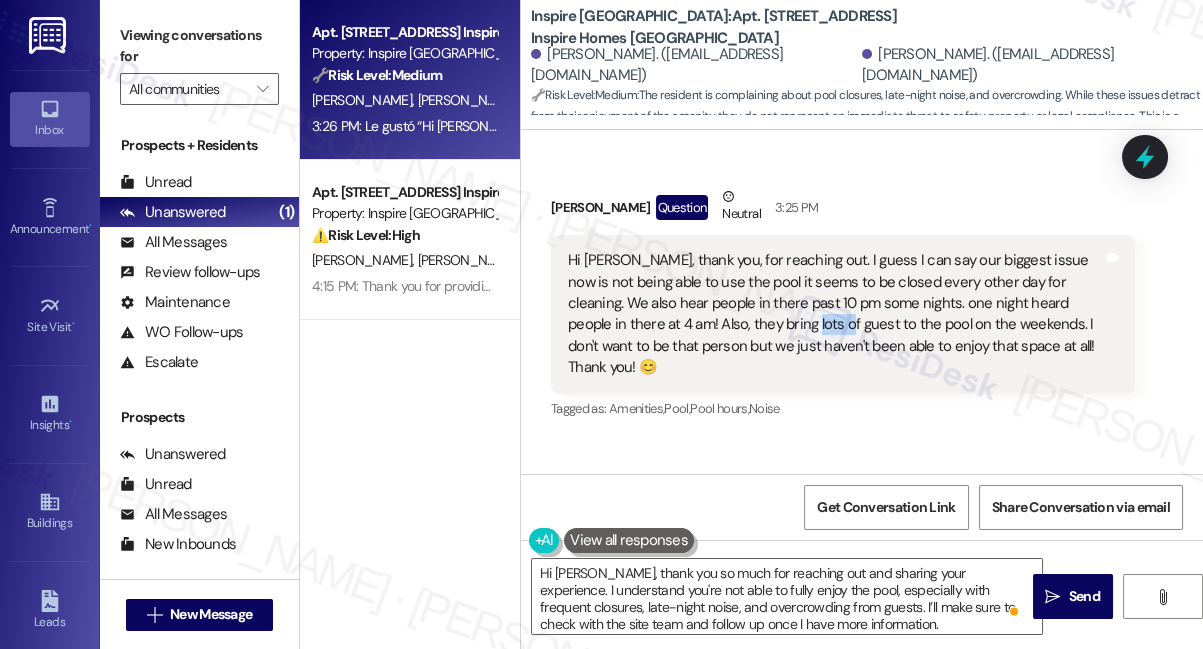 click on "Hi [PERSON_NAME], thank you, for reaching out. I guess I can say our biggest issue now is not being able to use the pool it seems to be closed every other day for cleaning. We also hear people in there past 10 pm some nights. one night heard people in there at 4 am! Also, they bring lots of guest to the pool on the weekends. I  don't want to be that person but we just haven't been able to enjoy that space at all! Thank you! 😊" at bounding box center (835, 314) 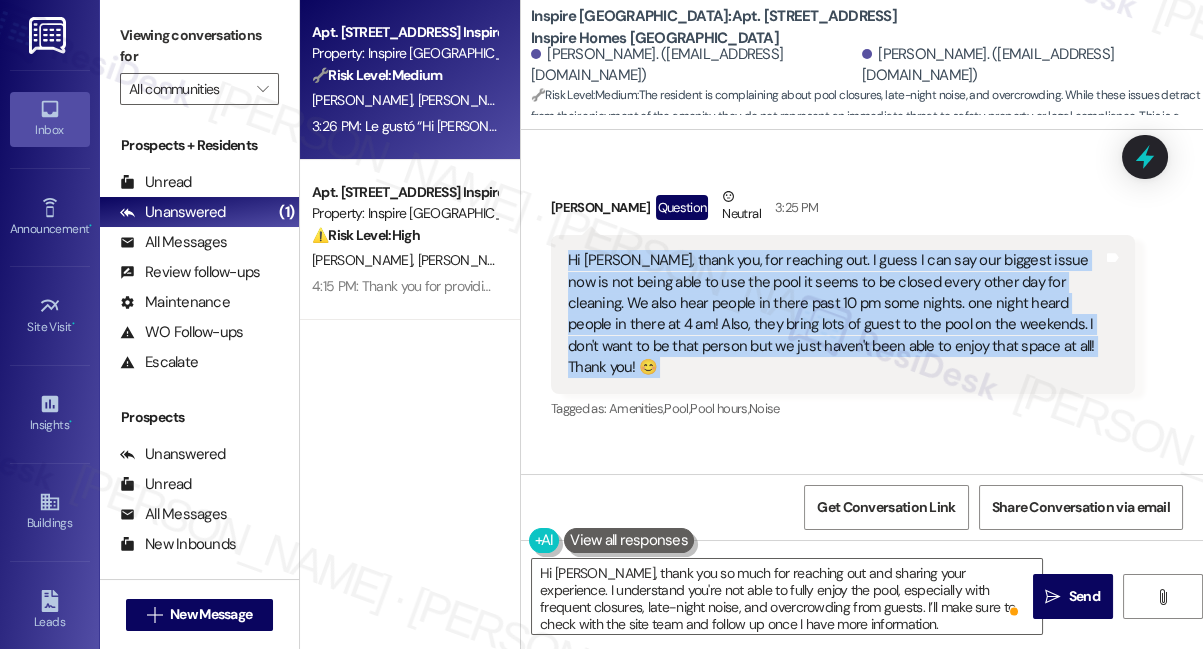 click on "Hi [PERSON_NAME], thank you, for reaching out. I guess I can say our biggest issue now is not being able to use the pool it seems to be closed every other day for cleaning. We also hear people in there past 10 pm some nights. one night heard people in there at 4 am! Also, they bring lots of guest to the pool on the weekends. I  don't want to be that person but we just haven't been able to enjoy that space at all! Thank you! 😊" at bounding box center (835, 314) 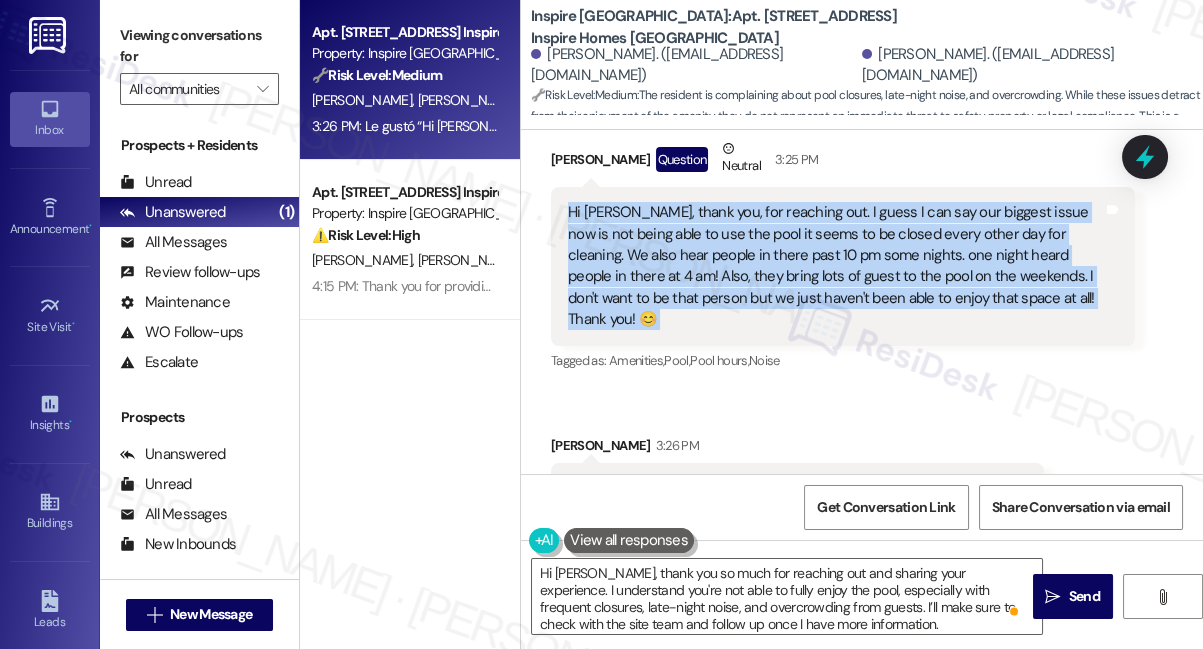 scroll, scrollTop: 529, scrollLeft: 0, axis: vertical 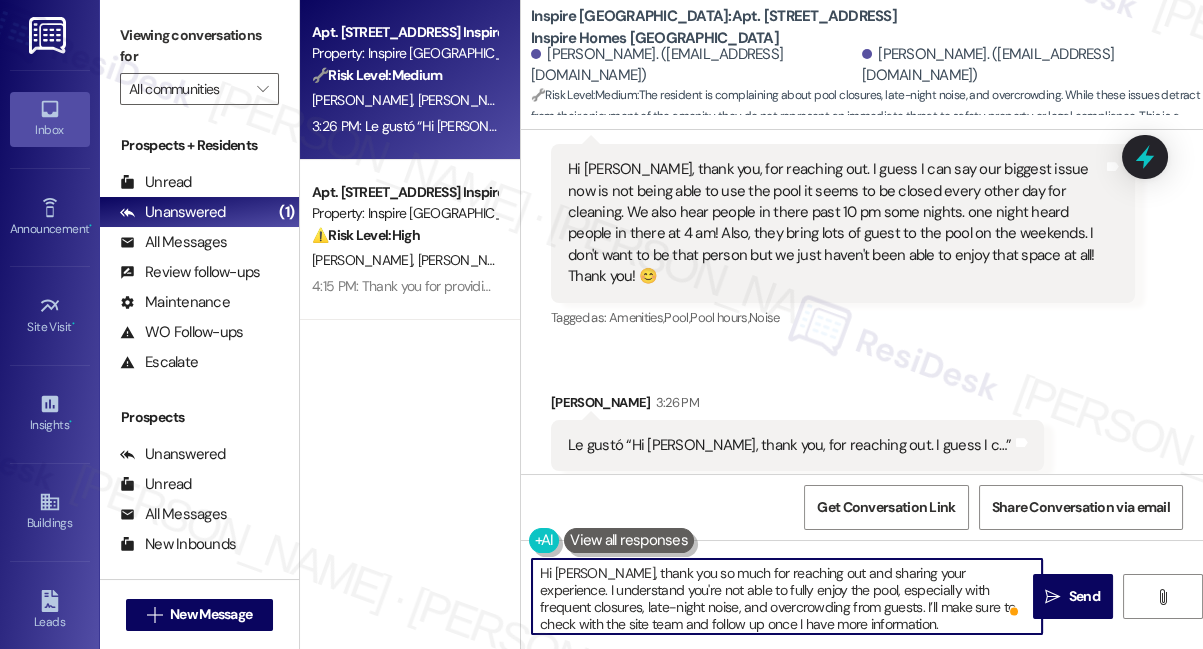 click on "Hi Alice, thank you so much for reaching out and sharing your experience. I understand you're not able to fully enjoy the pool, especially with frequent closures, late-night noise, and overcrowding from guests. I’ll make sure to check with the site team and follow up once I have more information." at bounding box center (787, 596) 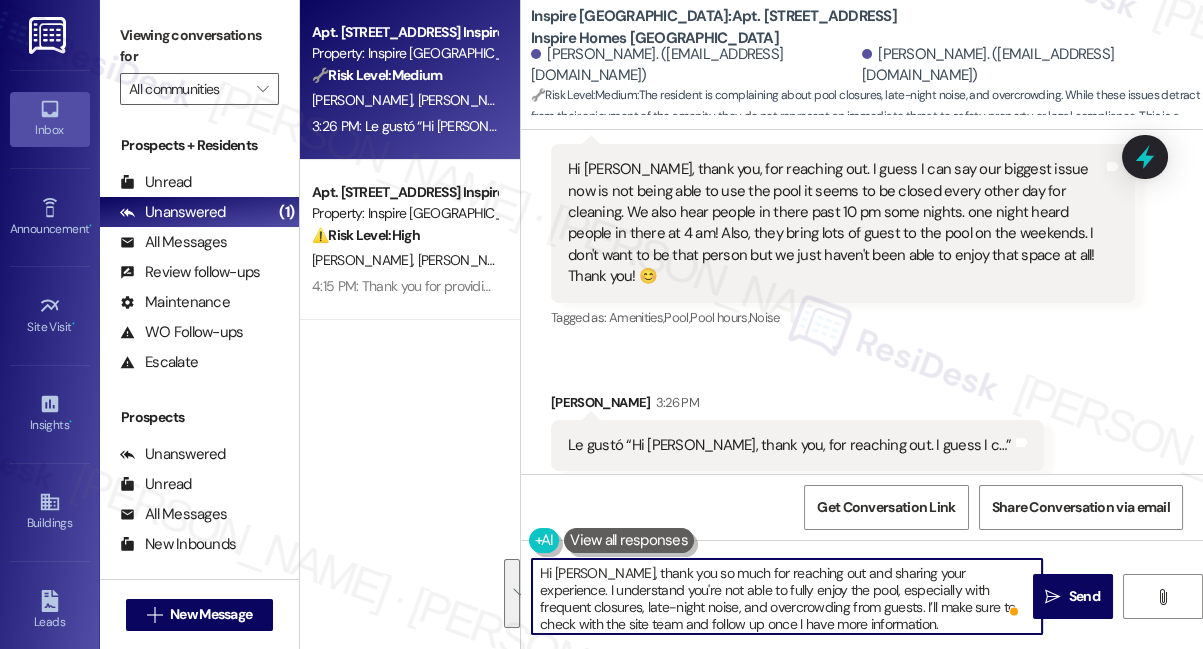 click on "Hi Alice, thank you so much for reaching out and sharing your experience. I understand you're not able to fully enjoy the pool, especially with frequent closures, late-night noise, and overcrowding from guests. I’ll make sure to check with the site team and follow up once I have more information." at bounding box center (787, 596) 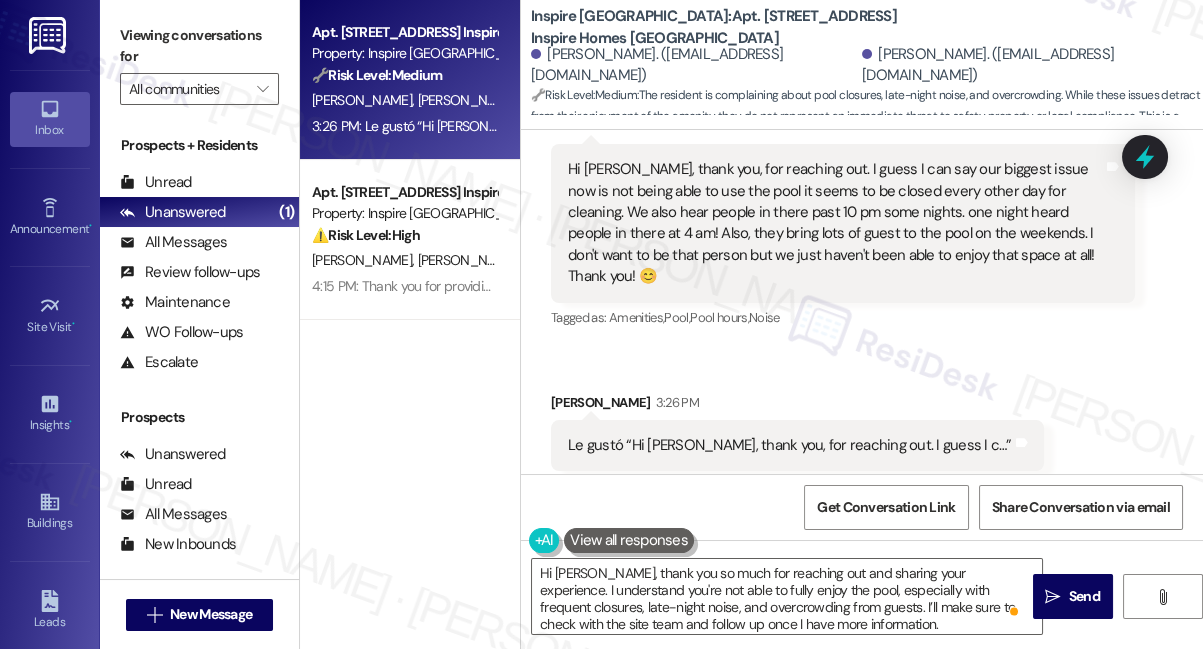 click on "Apt. 1532 Fallen Acorn Dr, 1 Inspire Homes Bonds Ranch Property: Inspire Bond Ranch 🔧  Risk Level:  Medium The resident is complaining about pool closures, late-night noise, and overcrowding. While these issues detract from their enjoyment of the amenity, they do not represent an immediate threat to safety, property, or legal compliance. This is a community concern and a quality-of-life issue. A. Bejines Q. Bejines 3:26 PM: Le gustó “Hi Sarah, thank you, for reaching out. I guess I c…” 3:26 PM: Le gustó “Hi Sarah, thank you, for reaching out. I guess I c…” Apt. 1512 Fallen Acorn Dr, 1 Inspire Homes Bonds Ranch Property: Inspire Bond Ranch ⚠️  Risk Level:  High The resident is requesting cancellation of a work order, which is a general maintenance issue. More importantly, they are concerned about liability for pre-existing damage to the kitchen counter and want assurance that photos are saved. This concern about liability and documentation elevates the priority. A. Anaya A. Anaya" at bounding box center (410, 253) 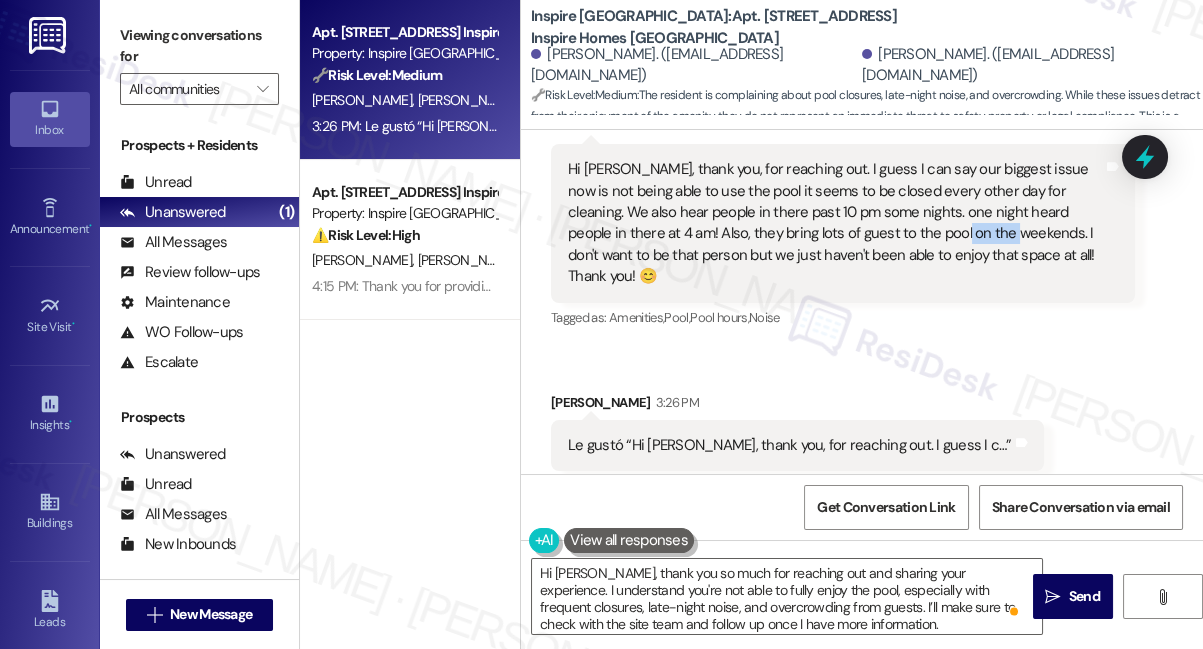 click on "Hi [PERSON_NAME], thank you, for reaching out. I guess I can say our biggest issue now is not being able to use the pool it seems to be closed every other day for cleaning. We also hear people in there past 10 pm some nights. one night heard people in there at 4 am! Also, they bring lots of guest to the pool on the weekends. I  don't want to be that person but we just haven't been able to enjoy that space at all! Thank you! 😊" at bounding box center (835, 223) 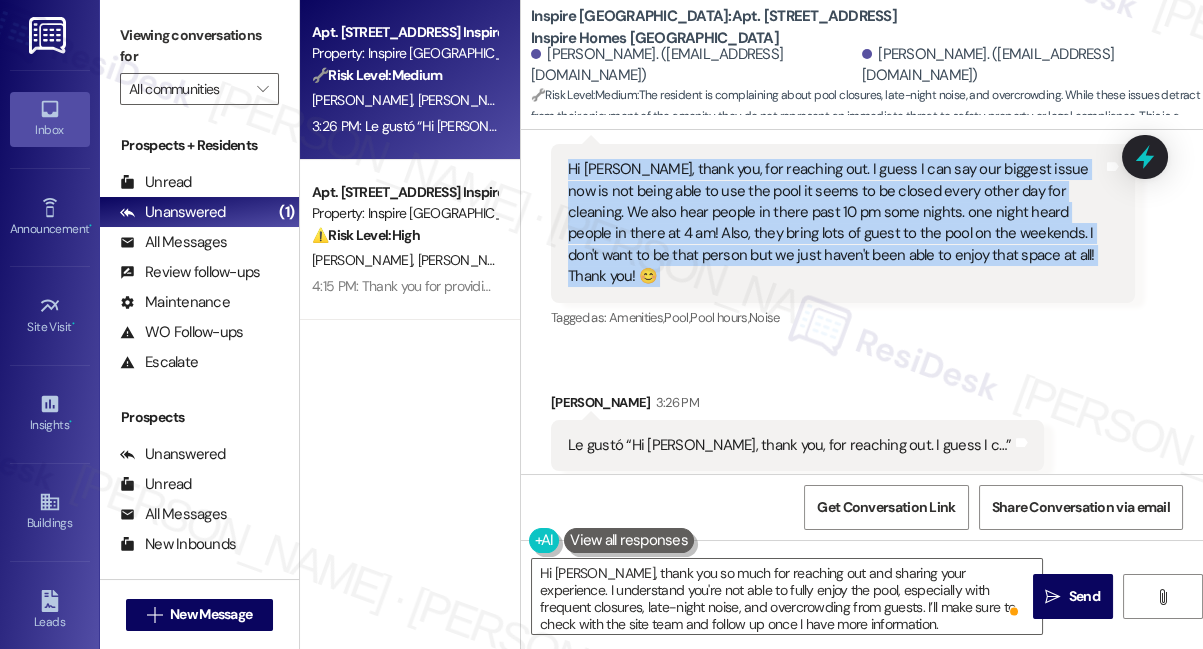 click on "Hi [PERSON_NAME], thank you, for reaching out. I guess I can say our biggest issue now is not being able to use the pool it seems to be closed every other day for cleaning. We also hear people in there past 10 pm some nights. one night heard people in there at 4 am! Also, they bring lots of guest to the pool on the weekends. I  don't want to be that person but we just haven't been able to enjoy that space at all! Thank you! 😊" at bounding box center (835, 223) 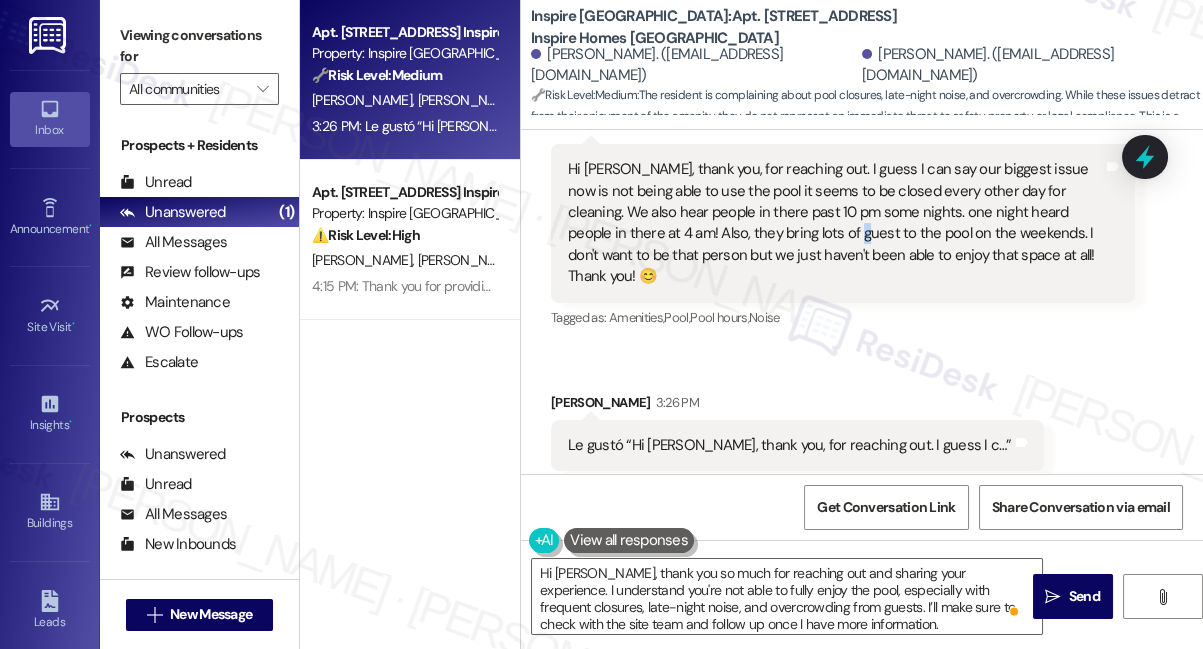 click on "Hi [PERSON_NAME], thank you, for reaching out. I guess I can say our biggest issue now is not being able to use the pool it seems to be closed every other day for cleaning. We also hear people in there past 10 pm some nights. one night heard people in there at 4 am! Also, they bring lots of guest to the pool on the weekends. I  don't want to be that person but we just haven't been able to enjoy that space at all! Thank you! 😊" at bounding box center (835, 223) 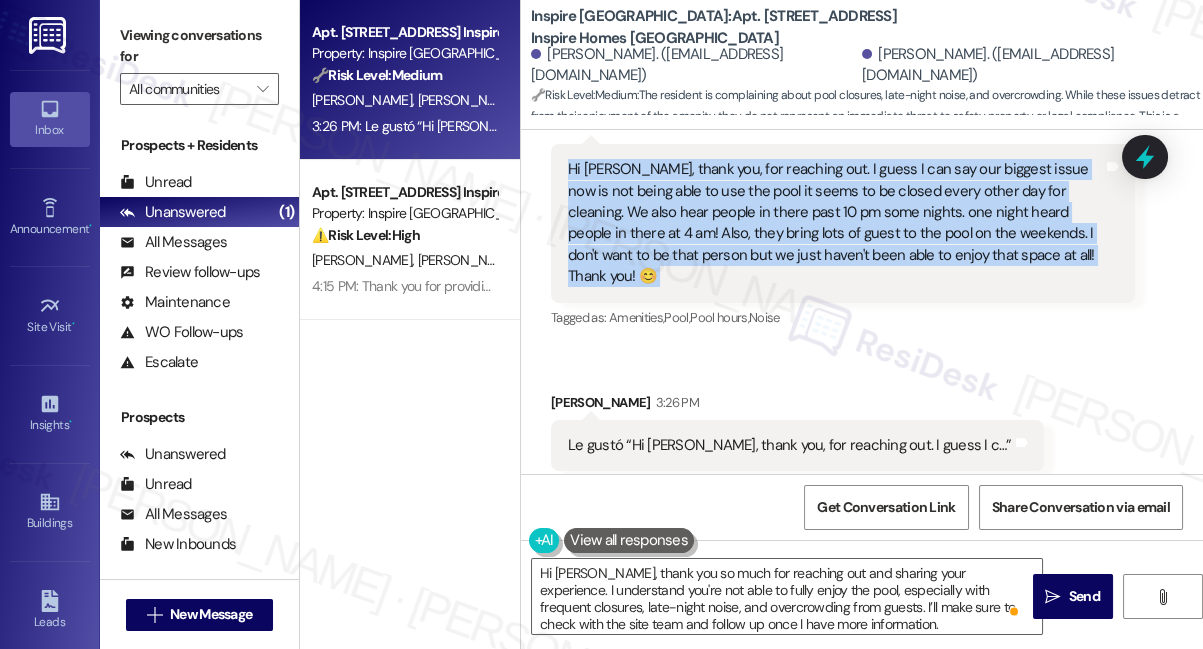 click on "Hi [PERSON_NAME], thank you, for reaching out. I guess I can say our biggest issue now is not being able to use the pool it seems to be closed every other day for cleaning. We also hear people in there past 10 pm some nights. one night heard people in there at 4 am! Also, they bring lots of guest to the pool on the weekends. I  don't want to be that person but we just haven't been able to enjoy that space at all! Thank you! 😊" at bounding box center [835, 223] 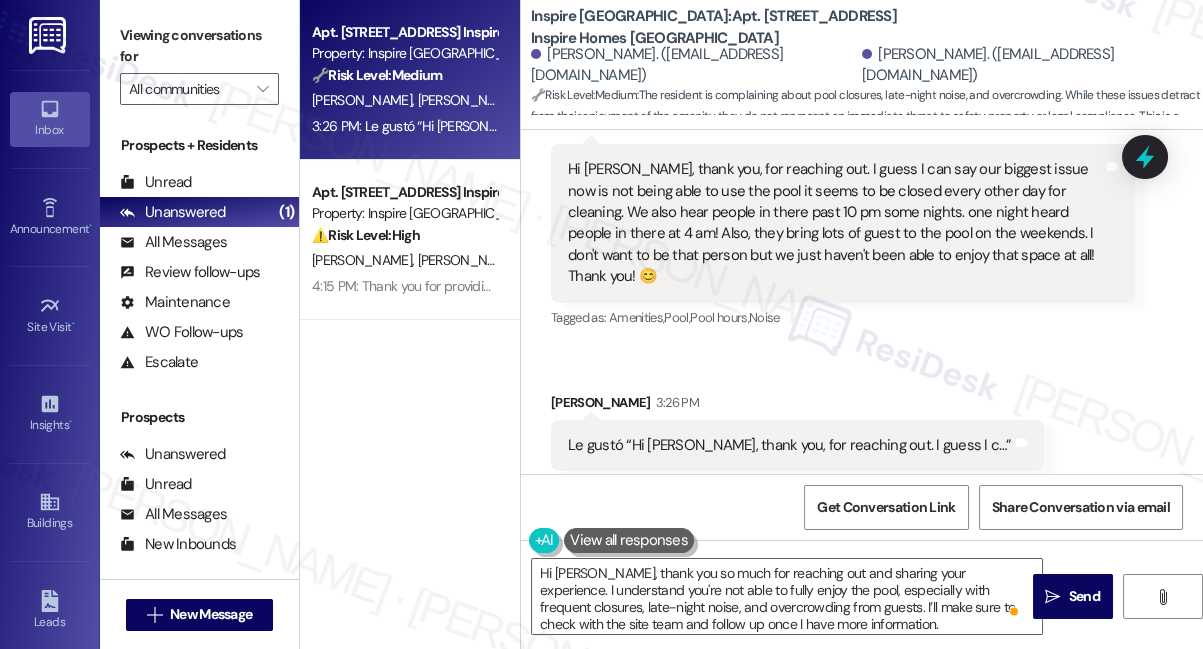 click on "Viewing conversations for" at bounding box center [199, 46] 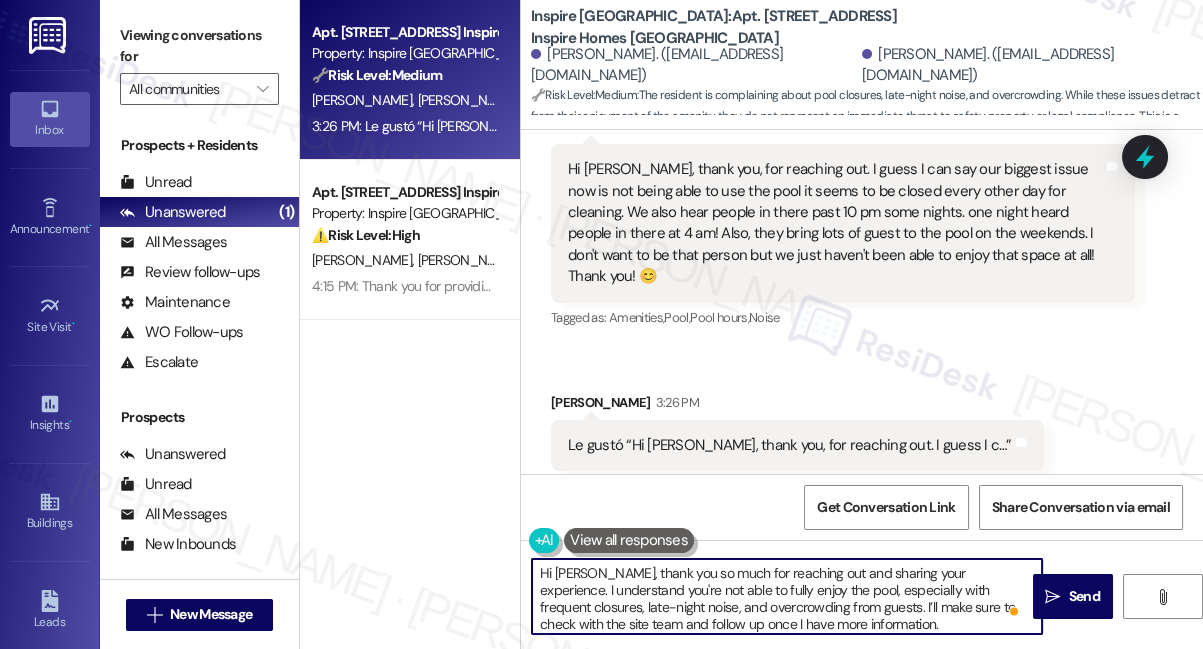 click on "Hi Alice, thank you so much for reaching out and sharing your experience. I understand you're not able to fully enjoy the pool, especially with frequent closures, late-night noise, and overcrowding from guests. I’ll make sure to check with the site team and follow up once I have more information." at bounding box center [787, 596] 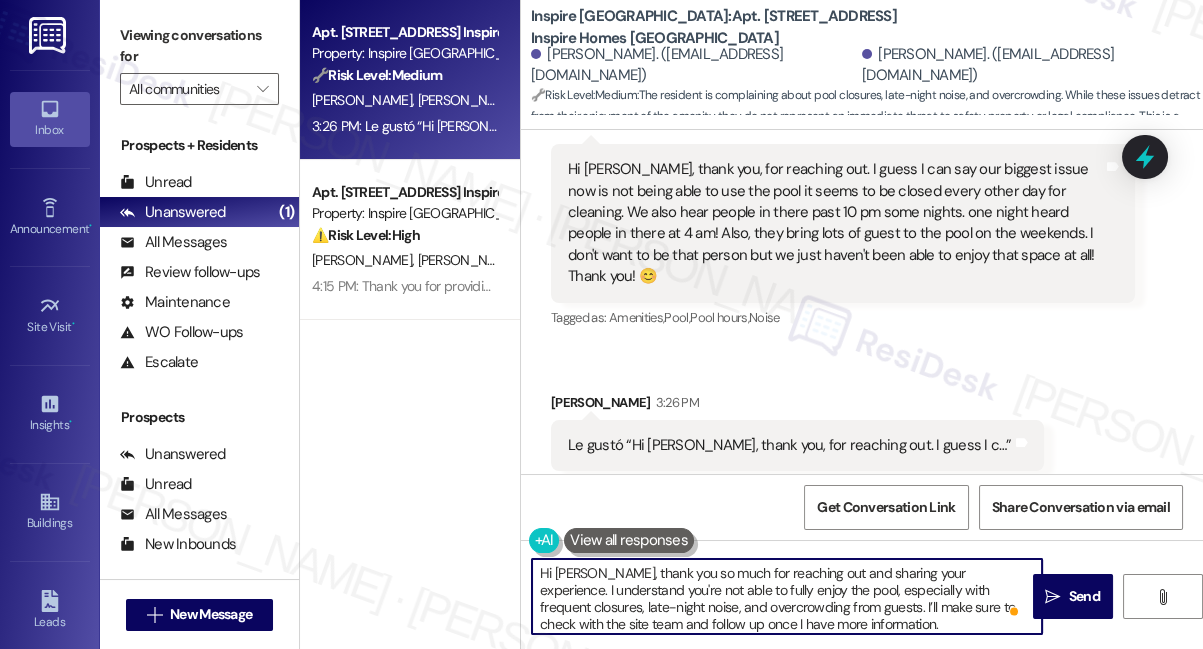 click on "Hi Alice, thank you so much for reaching out and sharing your experience. I understand you're not able to fully enjoy the pool, especially with frequent closures, late-night noise, and overcrowding from guests. I’ll make sure to check with the site team and follow up once I have more information." at bounding box center (787, 596) 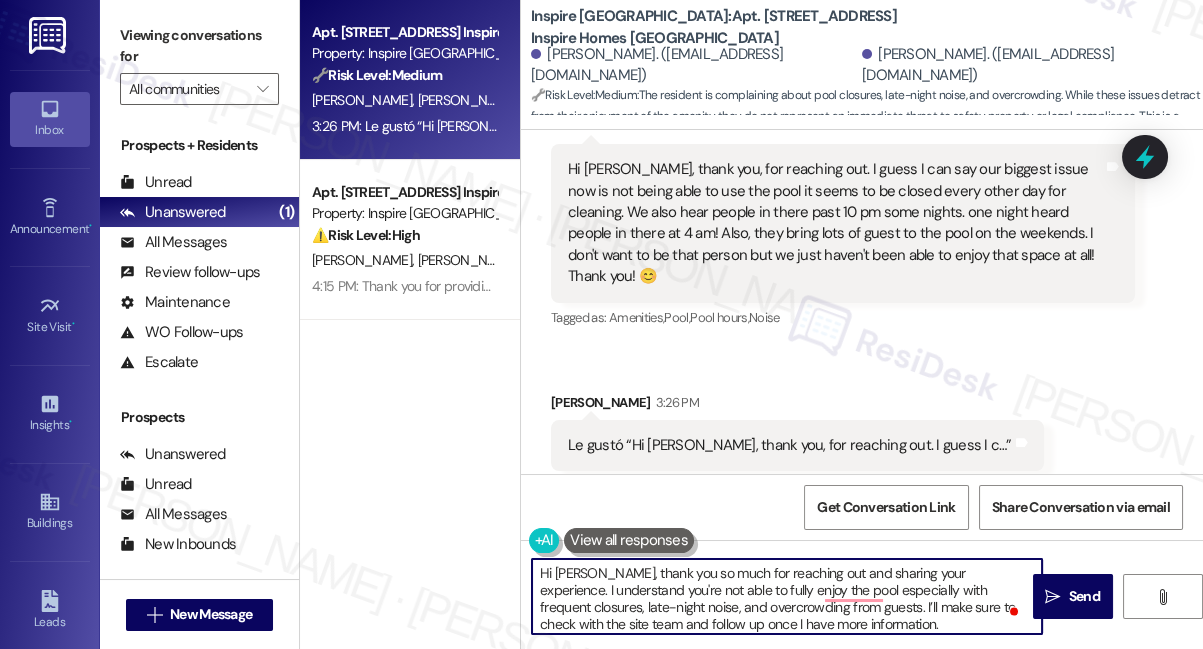 click on "Hi Alice, thank you so much for reaching out and sharing your experience. I understand you're not able to fully enjoy the pool especially with frequent closures, late-night noise, and overcrowding from guests. I’ll make sure to check with the site team and follow up once I have more information." at bounding box center [787, 596] 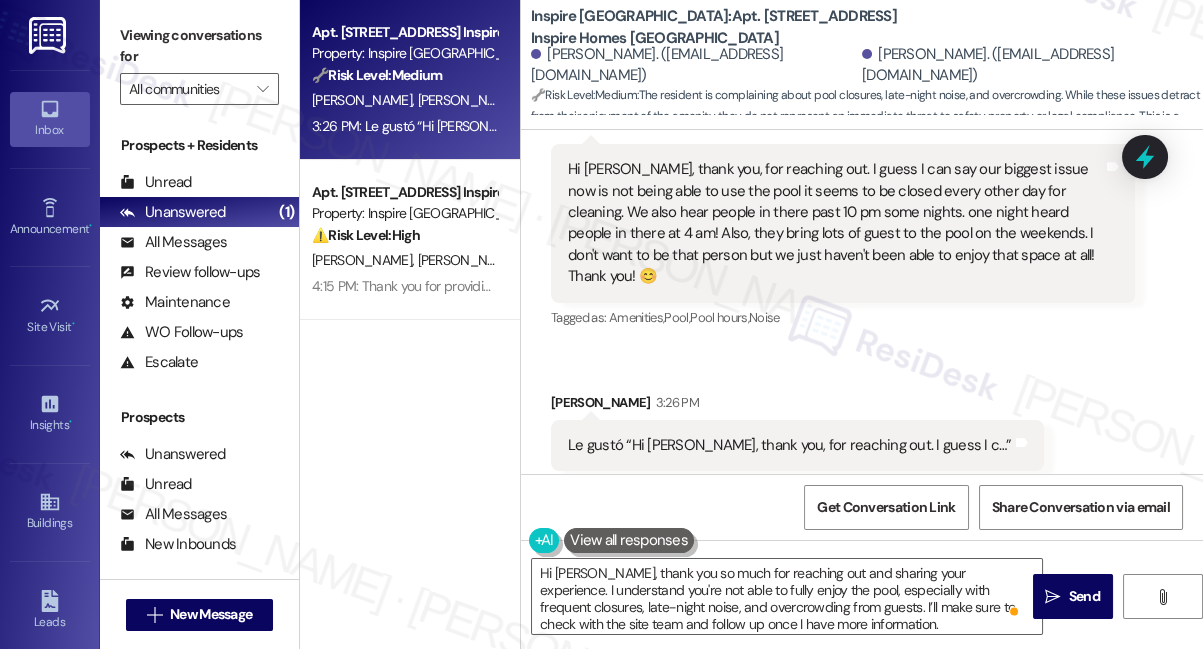 click on "Viewing conversations for" at bounding box center [199, 46] 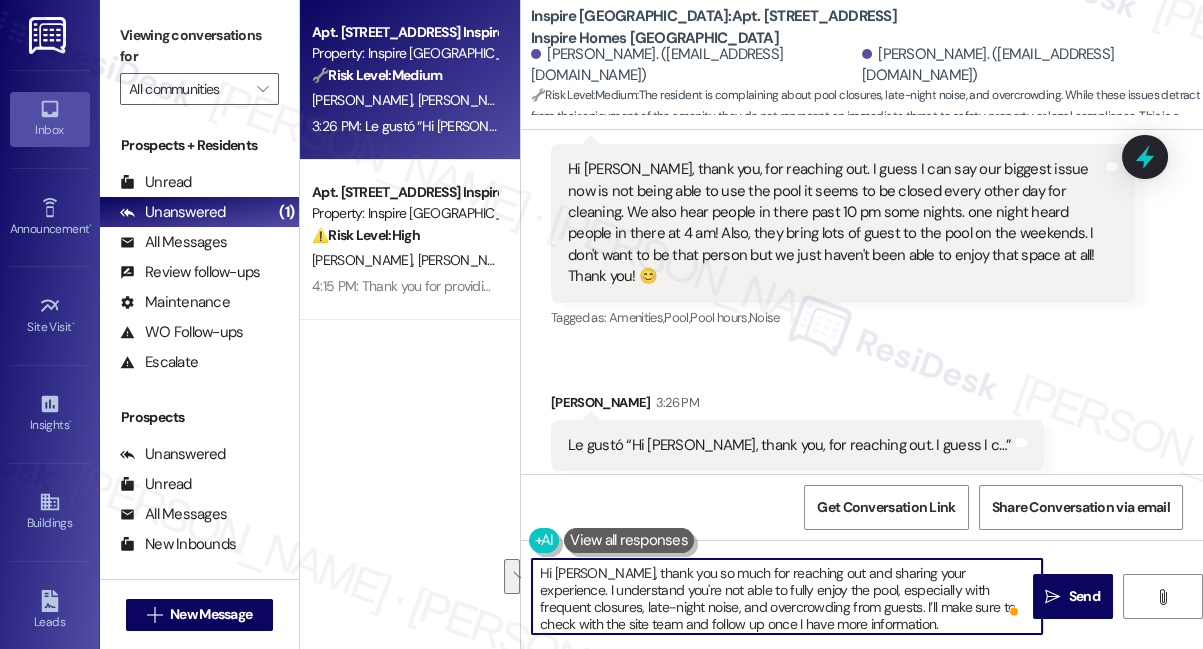 drag, startPoint x: 857, startPoint y: 625, endPoint x: 818, endPoint y: 600, distance: 46.32494 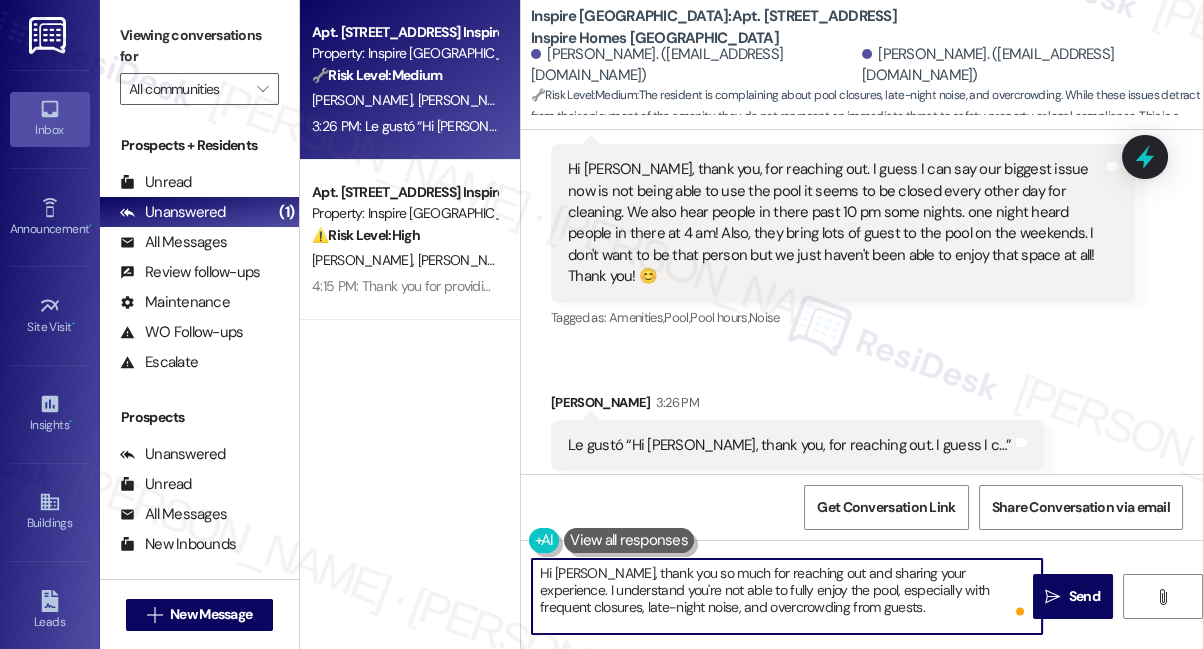 paste on "Have you noticed if the late-night use tends to happen on weekends or throughout the week?" 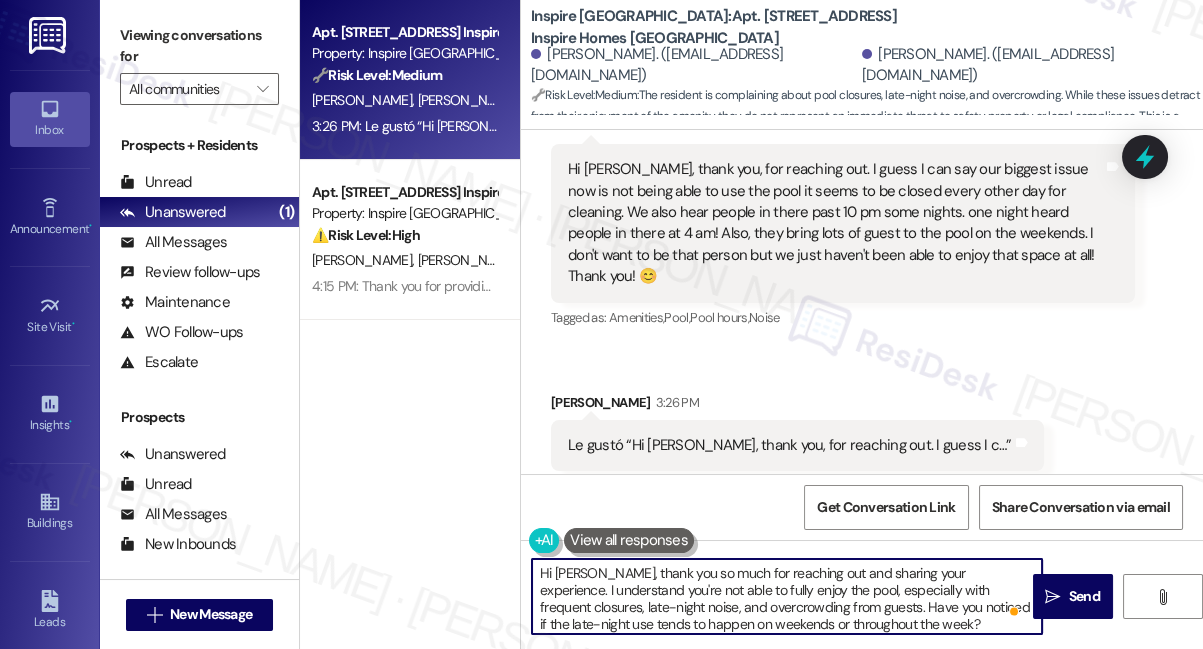 click on "Hi Alice, thank you so much for reaching out and sharing your experience. I understand you're not able to fully enjoy the pool, especially with frequent closures, late-night noise, and overcrowding from guests. Have you noticed if the late-night use tends to happen on weekends or throughout the week?" at bounding box center [787, 596] 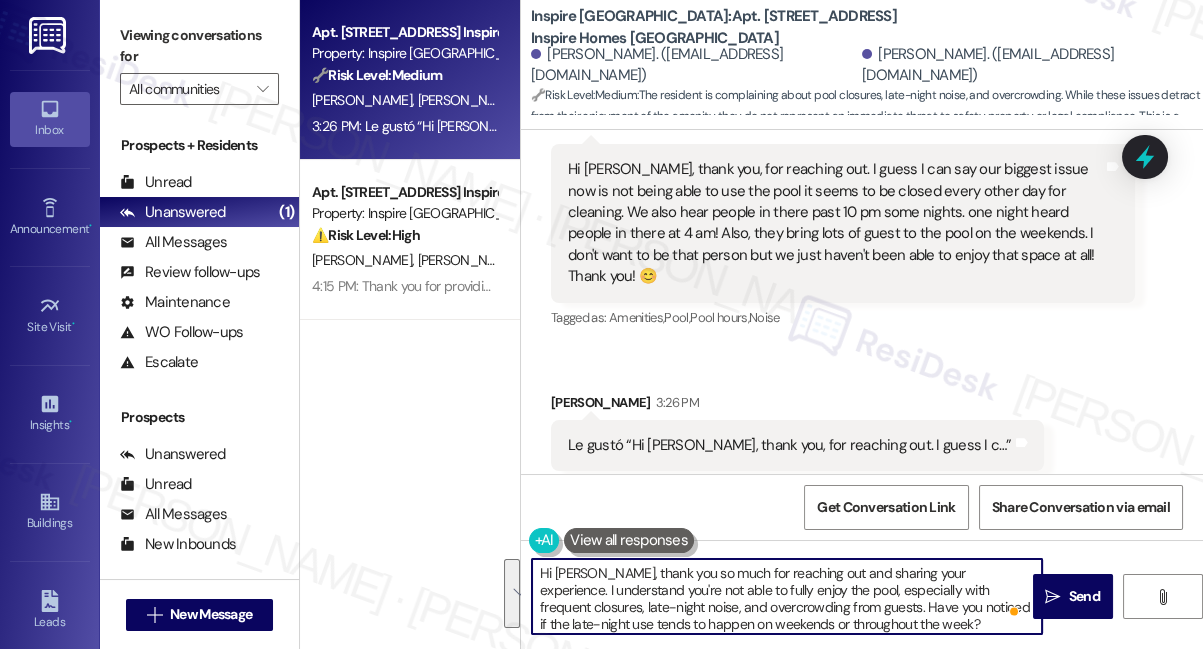 click on "Hi Alice, thank you so much for reaching out and sharing your experience. I understand you're not able to fully enjoy the pool, especially with frequent closures, late-night noise, and overcrowding from guests. Have you noticed if the late-night use tends to happen on weekends or throughout the week?" at bounding box center (787, 596) 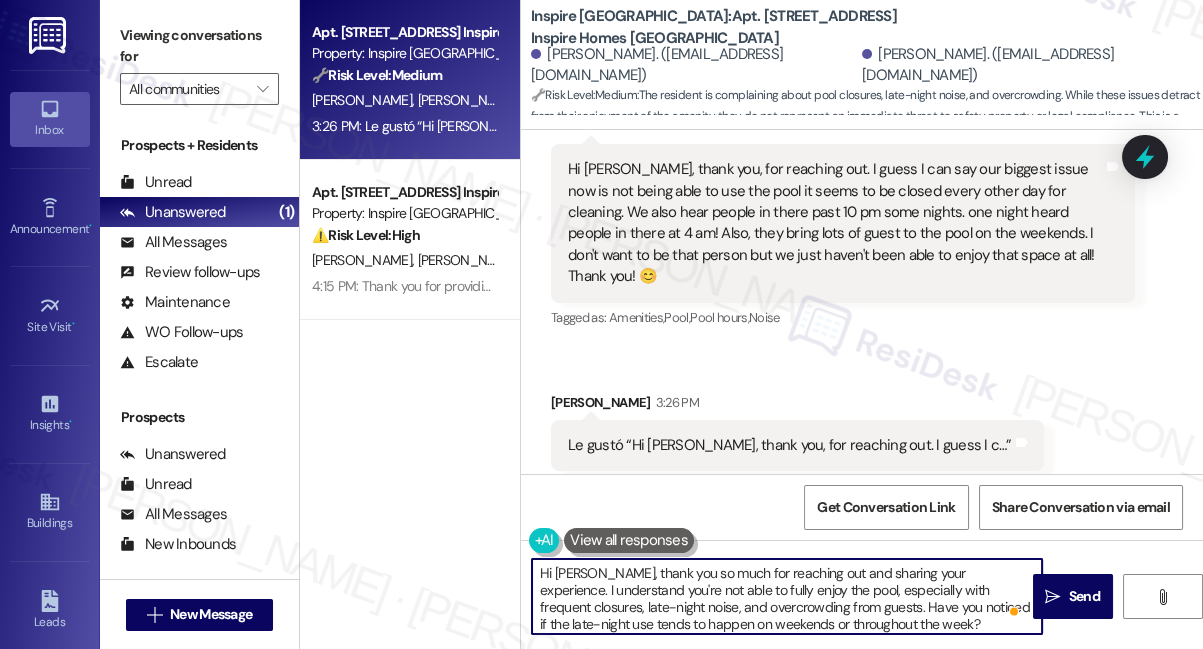 click on "Hi Alice, thank you so much for reaching out and sharing your experience. I understand you're not able to fully enjoy the pool, especially with frequent closures, late-night noise, and overcrowding from guests. Have you noticed if the late-night use tends to happen on weekends or throughout the week?" at bounding box center [787, 596] 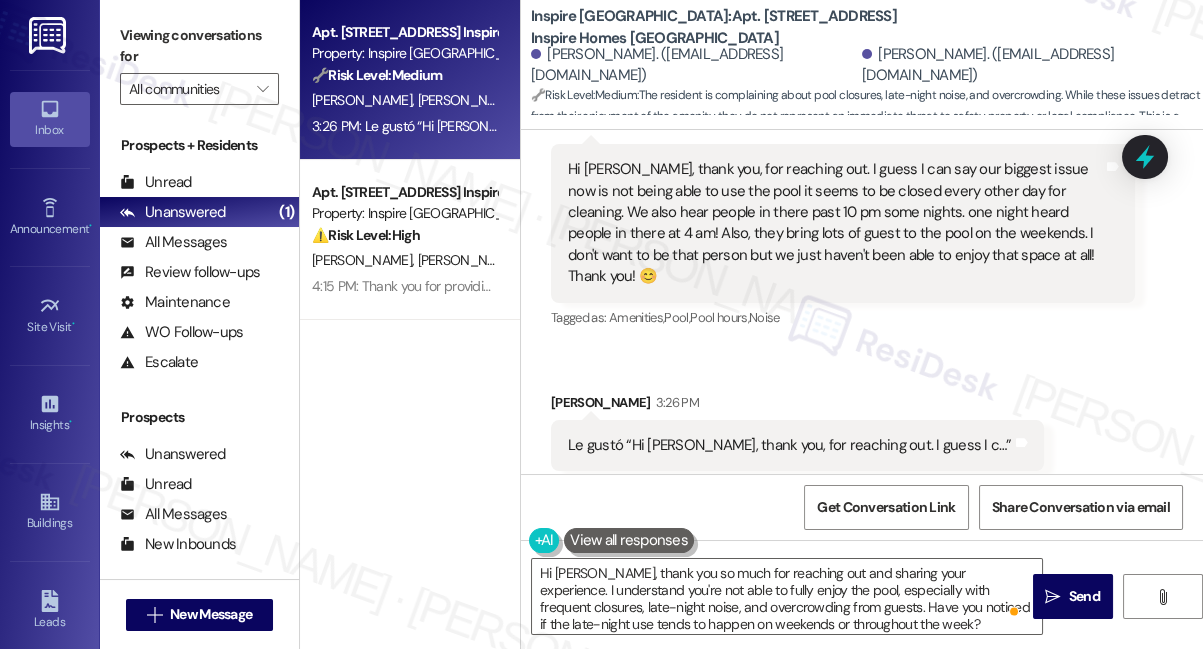 click on "Viewing conversations for" at bounding box center (199, 46) 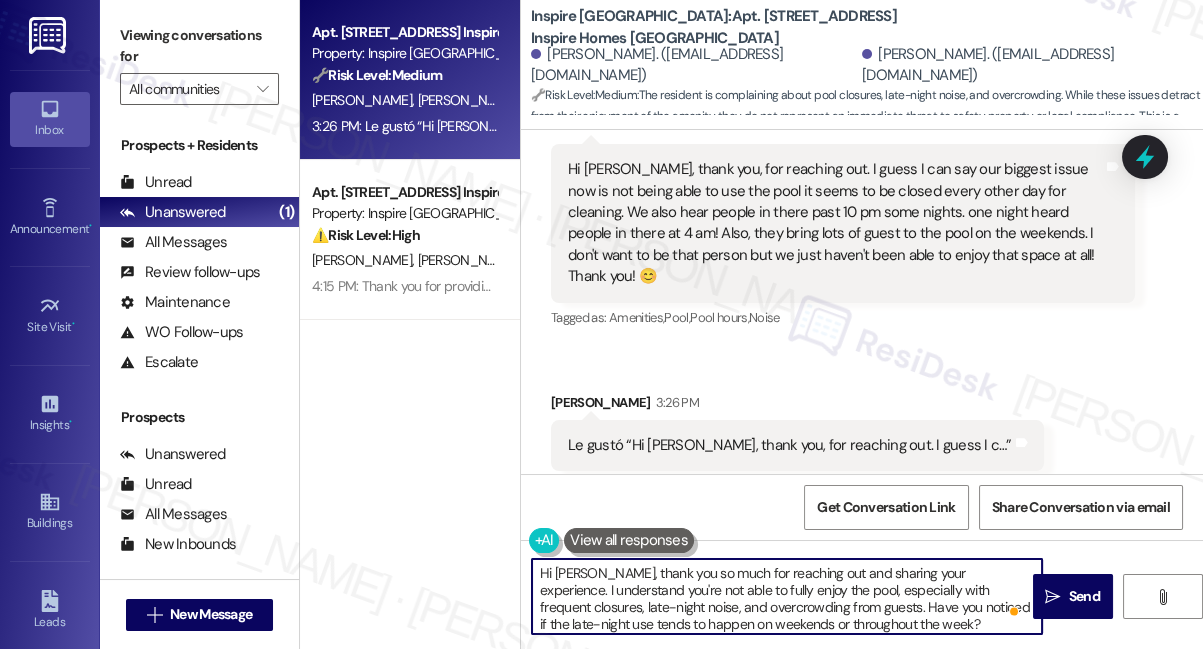 click on "Hi Alice, thank you so much for reaching out and sharing your experience. I understand you're not able to fully enjoy the pool, especially with frequent closures, late-night noise, and overcrowding from guests. Have you noticed if the late-night use tends to happen on weekends or throughout the week?" at bounding box center (787, 596) 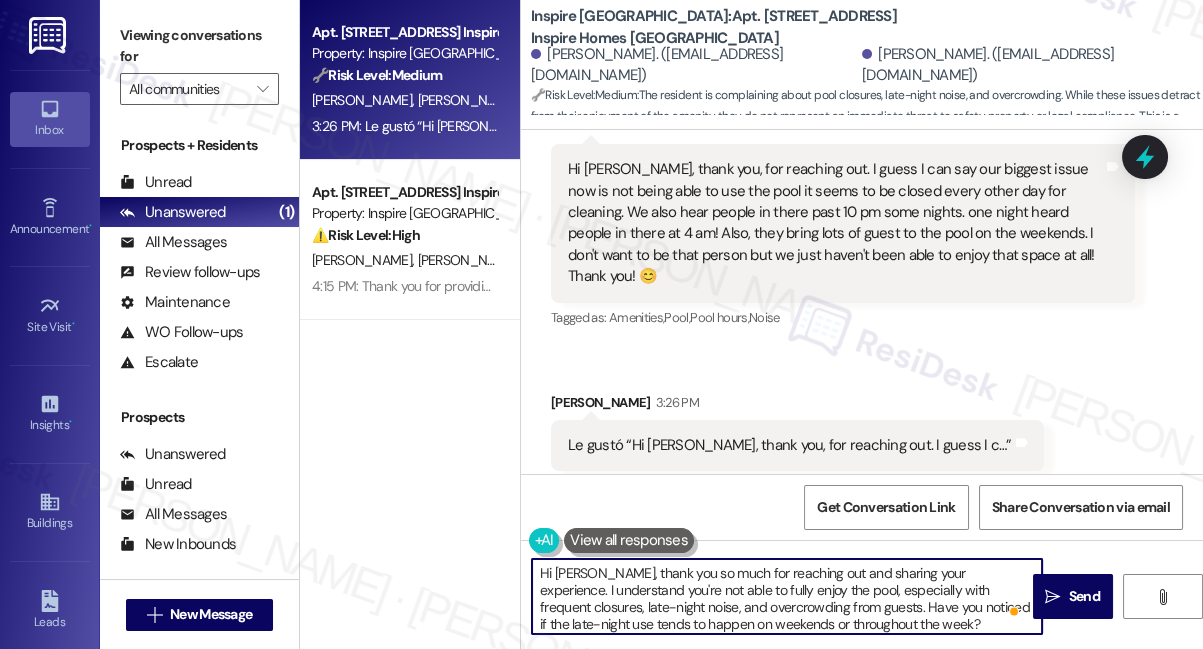 paste on "About the guests — is it mainly a concern on weekends, or do you see this happening other days as well?" 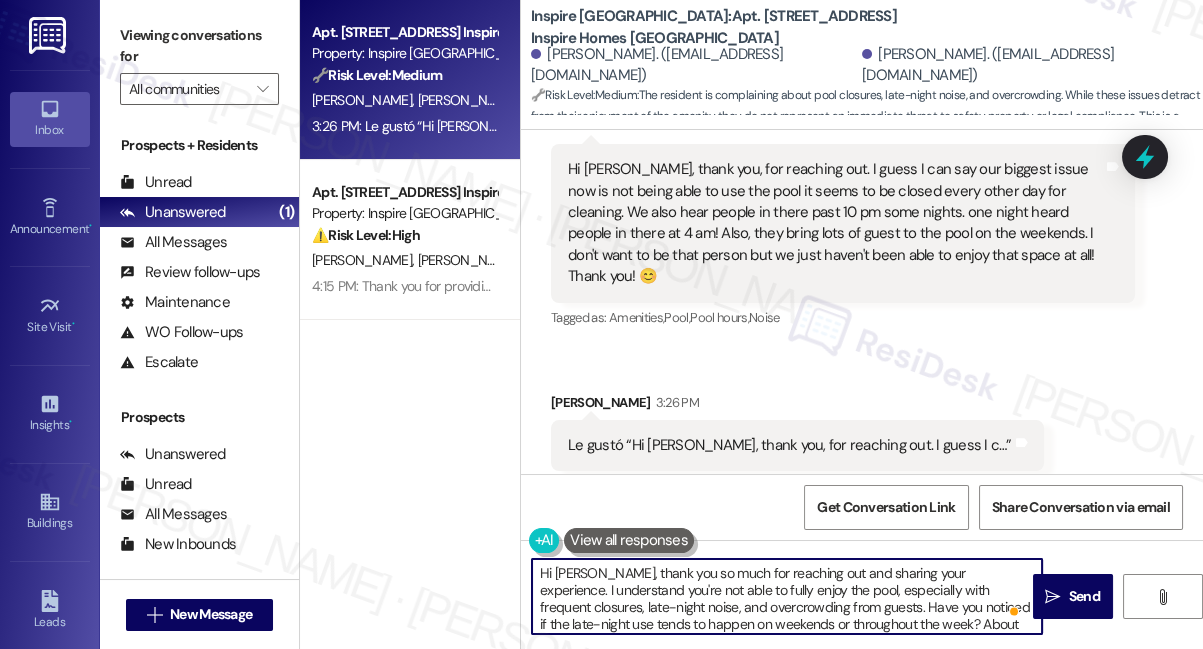 scroll, scrollTop: 16, scrollLeft: 0, axis: vertical 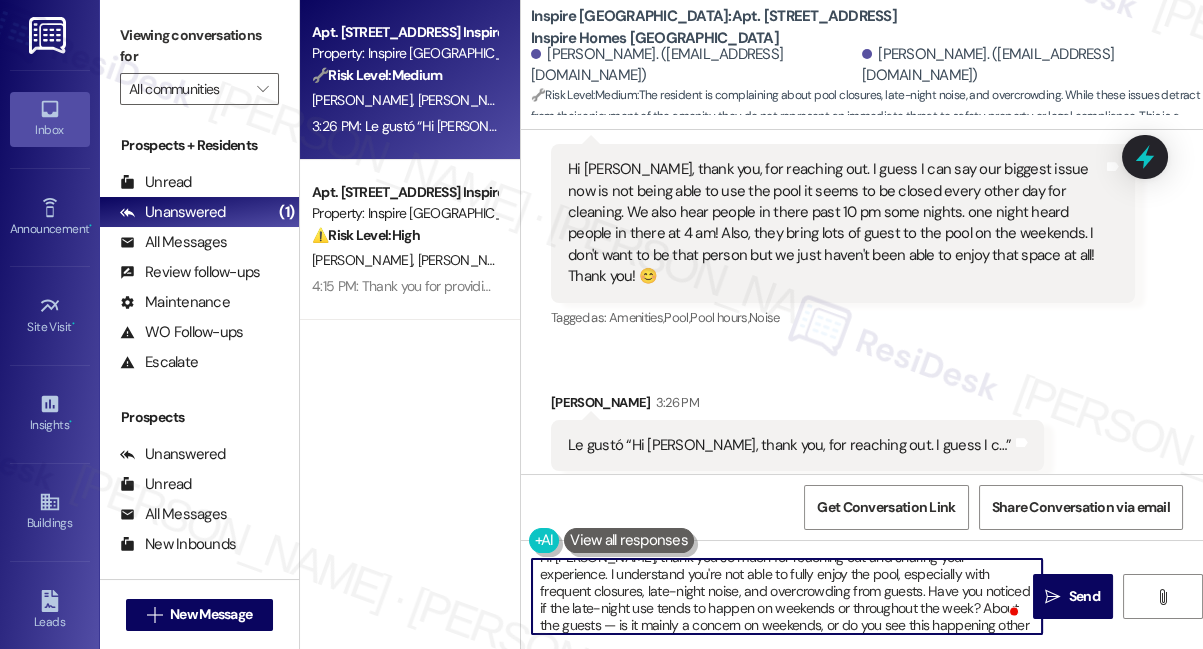 drag, startPoint x: 784, startPoint y: 603, endPoint x: 866, endPoint y: 609, distance: 82.219215 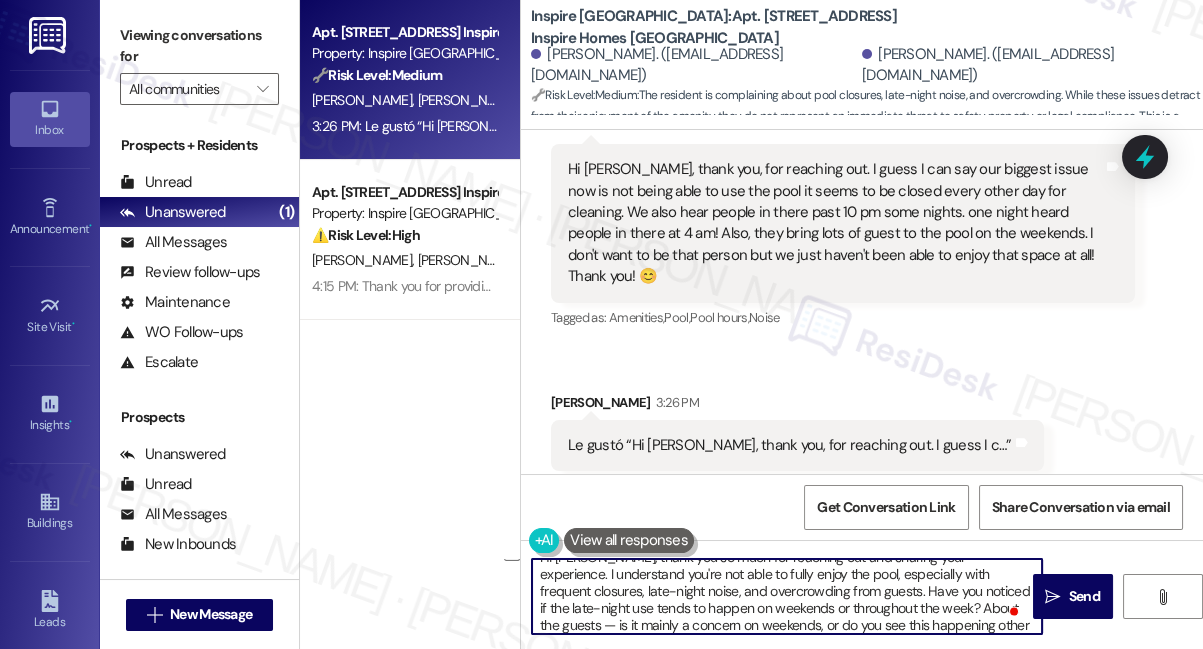 click on "Hi Alice, thank you so much for reaching out and sharing your experience. I understand you're not able to fully enjoy the pool, especially with frequent closures, late-night noise, and overcrowding from guests. Have you noticed if the late-night use tends to happen on weekends or throughout the week? About the guests — is it mainly a concern on weekends, or do you see this happening other days as well?" at bounding box center [787, 596] 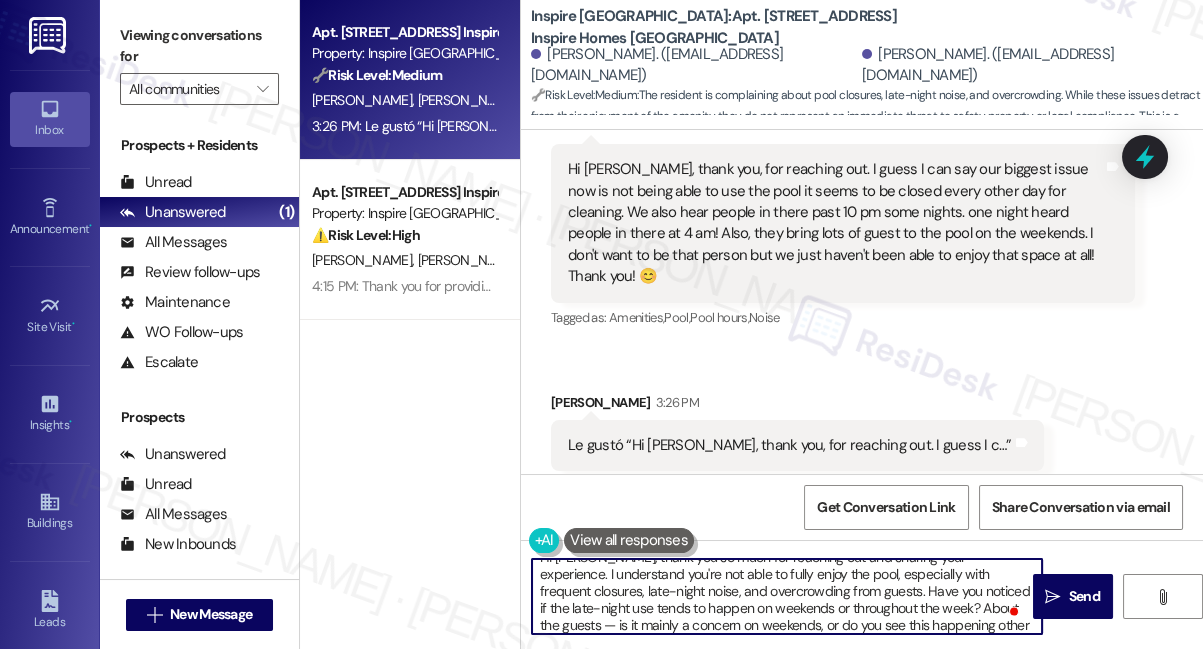 click on "Hi Alice, thank you so much for reaching out and sharing your experience. I understand you're not able to fully enjoy the pool, especially with frequent closures, late-night noise, and overcrowding from guests. Have you noticed if the late-night use tends to happen on weekends or throughout the week? About the guests — is it mainly a concern on weekends, or do you see this happening other days as well?" at bounding box center [787, 596] 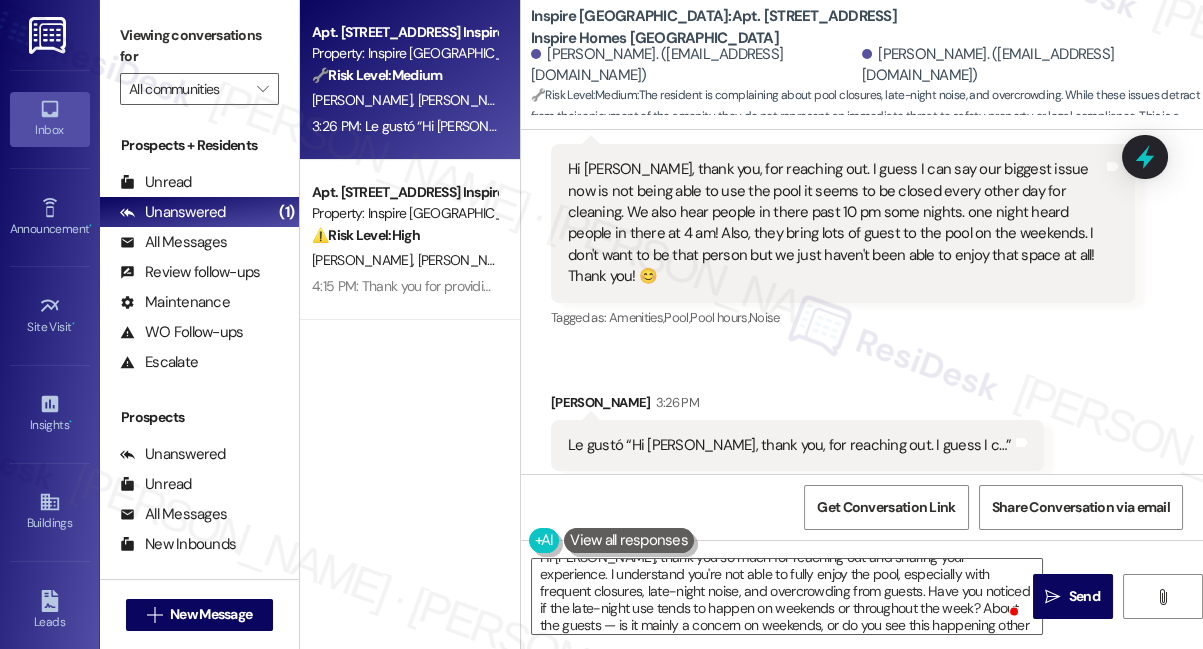click on "Viewing conversations for" at bounding box center (199, 46) 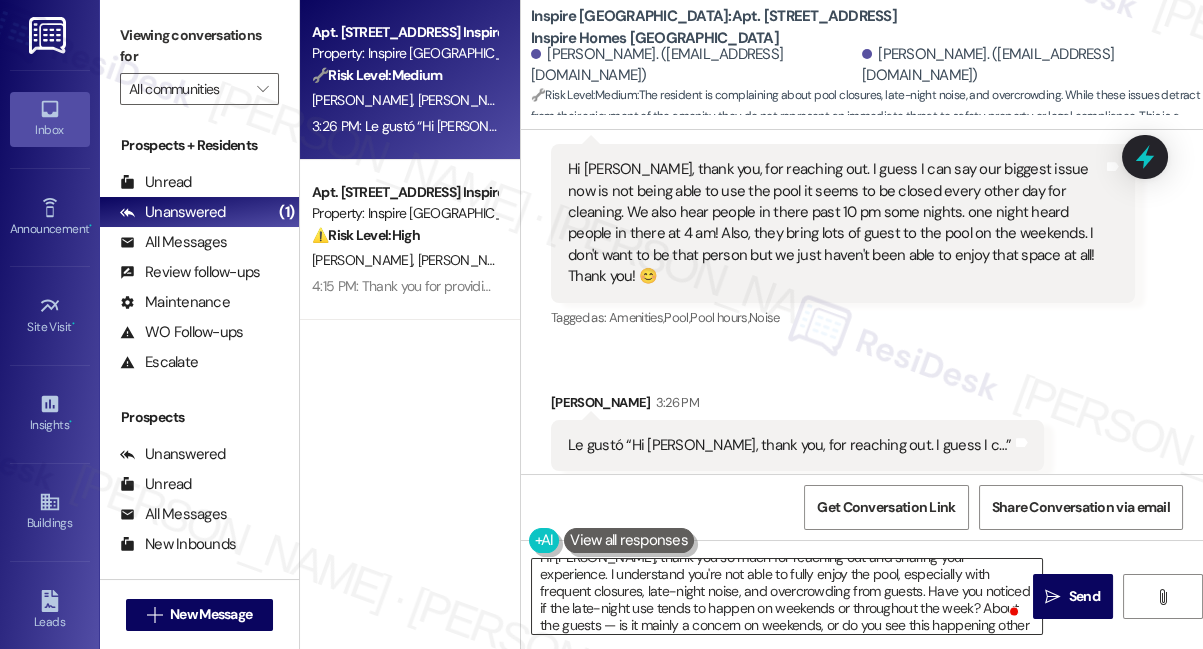 click on "Hi Alice, thank you so much for reaching out and sharing your experience. I understand you're not able to fully enjoy the pool, especially with frequent closures, late-night noise, and overcrowding from guests. Have you noticed if the late-night use tends to happen on weekends or throughout the week? About the guests — is it mainly a concern on weekends, or do you see this happening other days as well?" at bounding box center [787, 596] 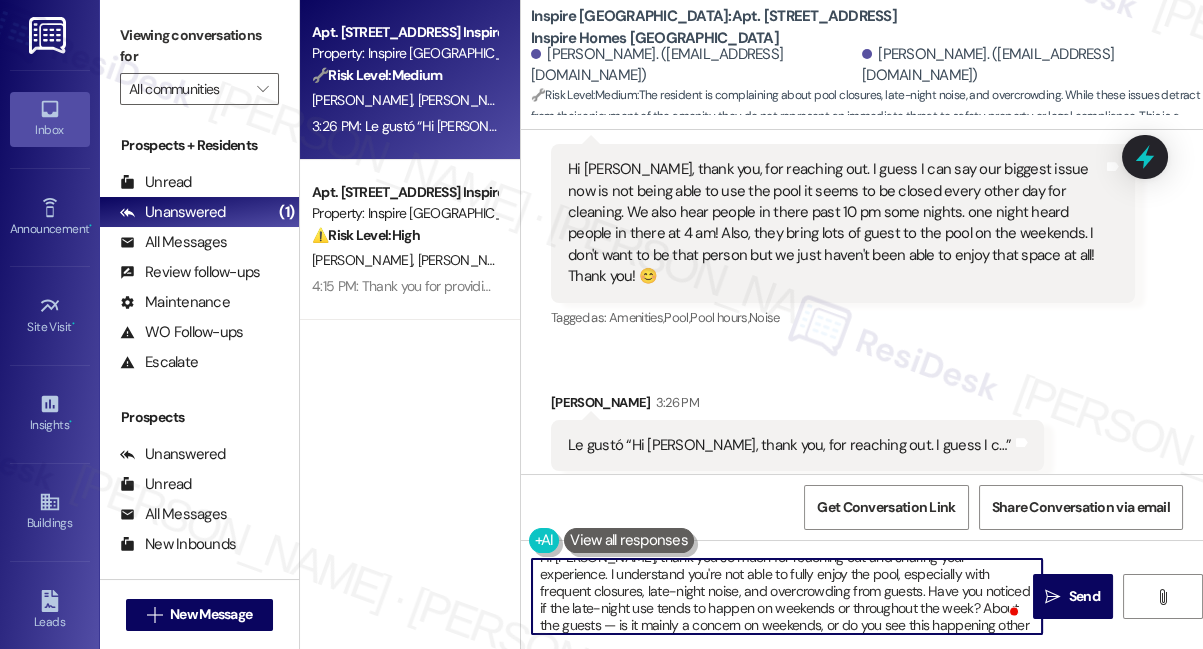 click on "Hi Alice, thank you so much for reaching out and sharing your experience. I understand you're not able to fully enjoy the pool, especially with frequent closures, late-night noise, and overcrowding from guests. Have you noticed if the late-night use tends to happen on weekends or throughout the week? About the guests — is it mainly a concern on weekends, or do you see this happening other days as well?" at bounding box center [787, 596] 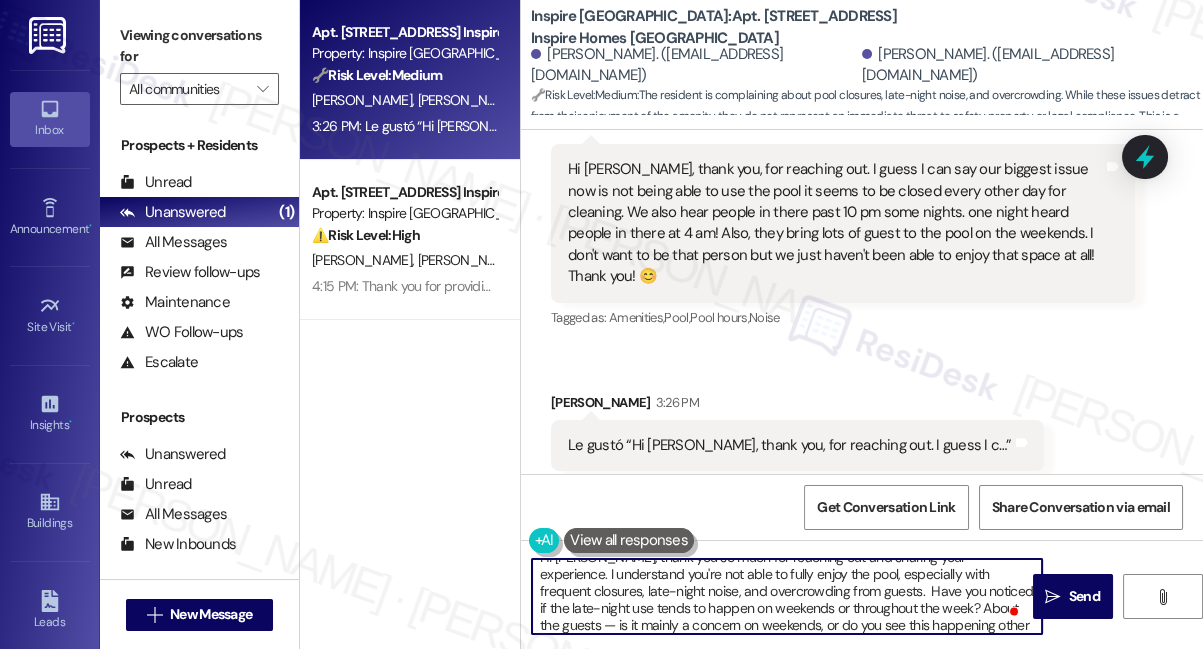 paste on "To help us better address this, could you share a bit more detail?" 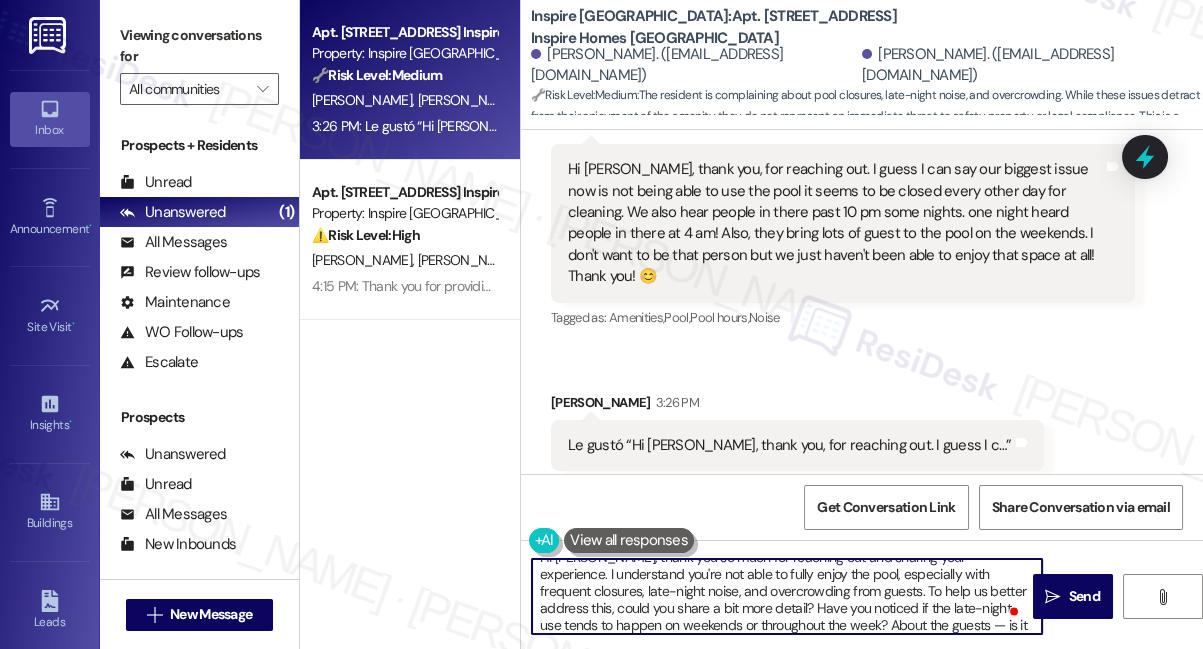 scroll, scrollTop: 34, scrollLeft: 0, axis: vertical 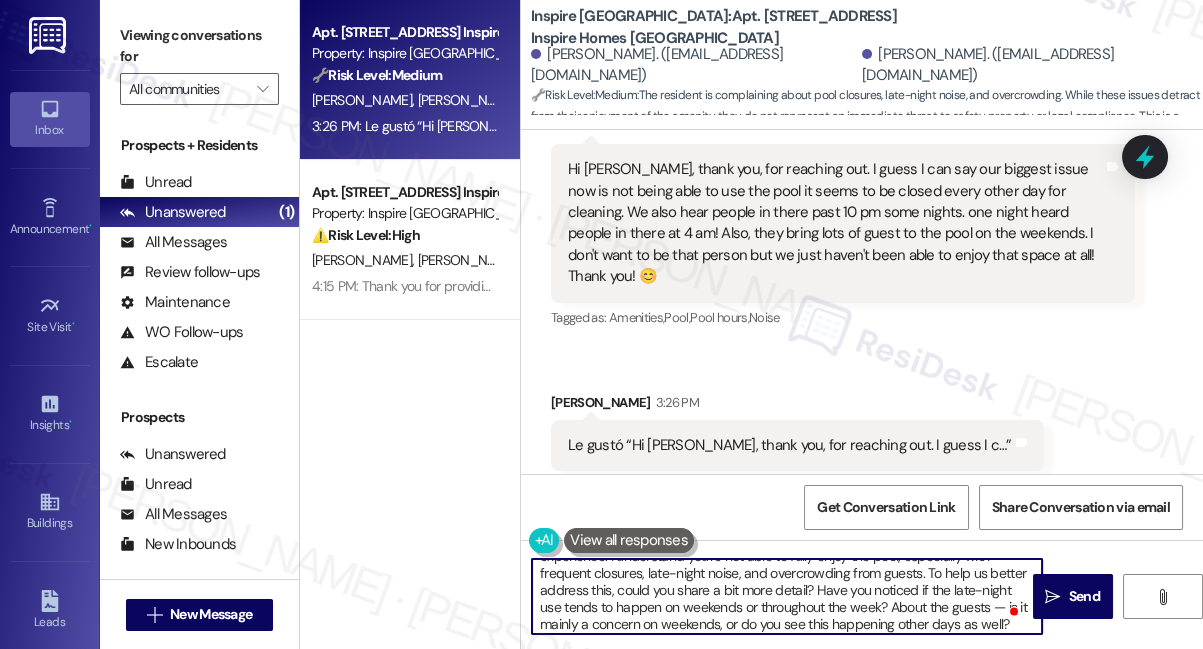 click on "Hi Alice, thank you so much for reaching out and sharing your experience. I understand you're not able to fully enjoy the pool, especially with frequent closures, late-night noise, and overcrowding from guests. To help us better address this, could you share a bit more detail? Have you noticed if the late-night use tends to happen on weekends or throughout the week? About the guests — is it mainly a concern on weekends, or do you see this happening other days as well?" at bounding box center [787, 596] 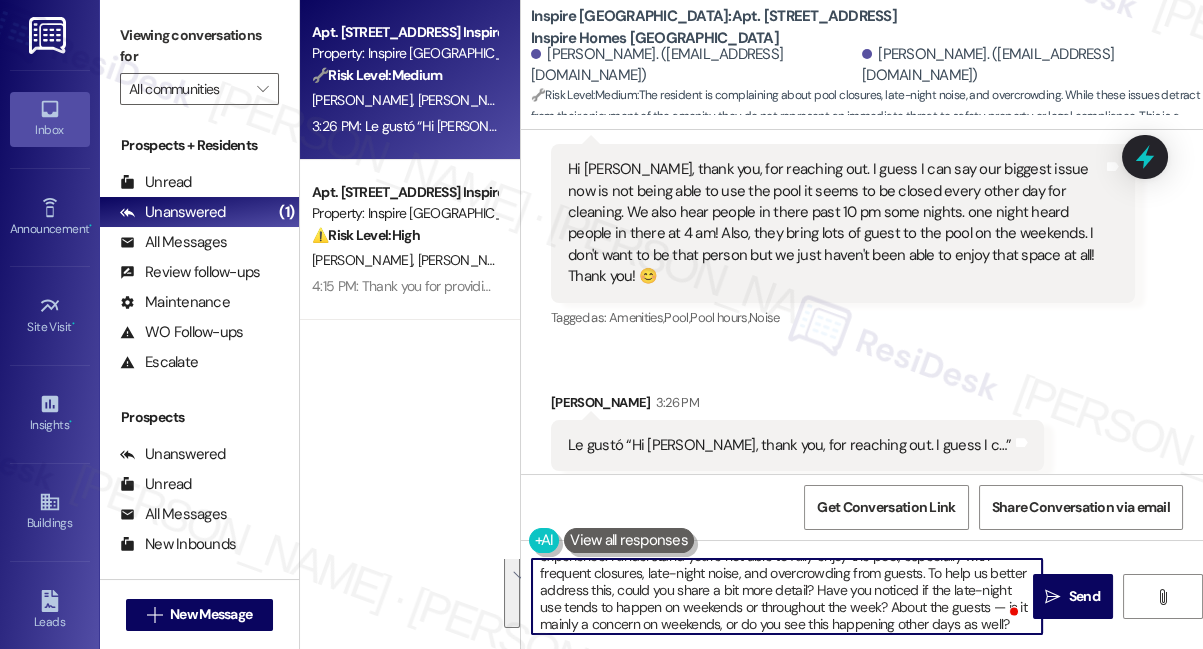 click on "Hi Alice, thank you so much for reaching out and sharing your experience. I understand you're not able to fully enjoy the pool, especially with frequent closures, late-night noise, and overcrowding from guests. To help us better address this, could you share a bit more detail? Have you noticed if the late-night use tends to happen on weekends or throughout the week? About the guests — is it mainly a concern on weekends, or do you see this happening other days as well?" at bounding box center [787, 596] 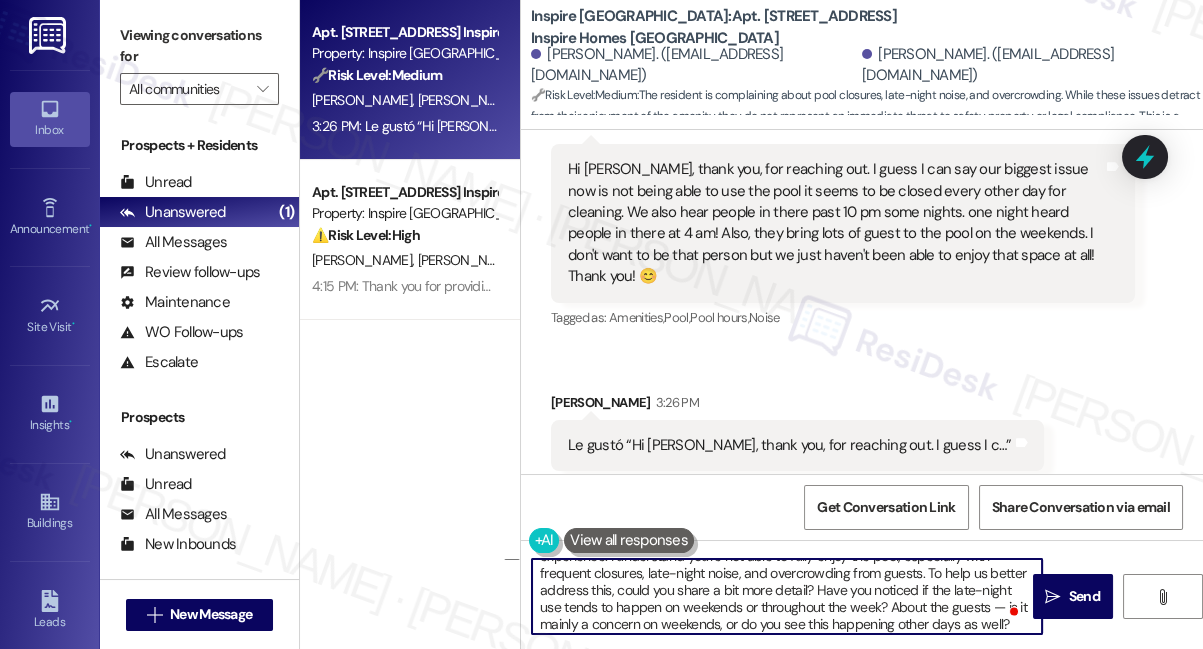 drag, startPoint x: 906, startPoint y: 626, endPoint x: 803, endPoint y: 603, distance: 105.53672 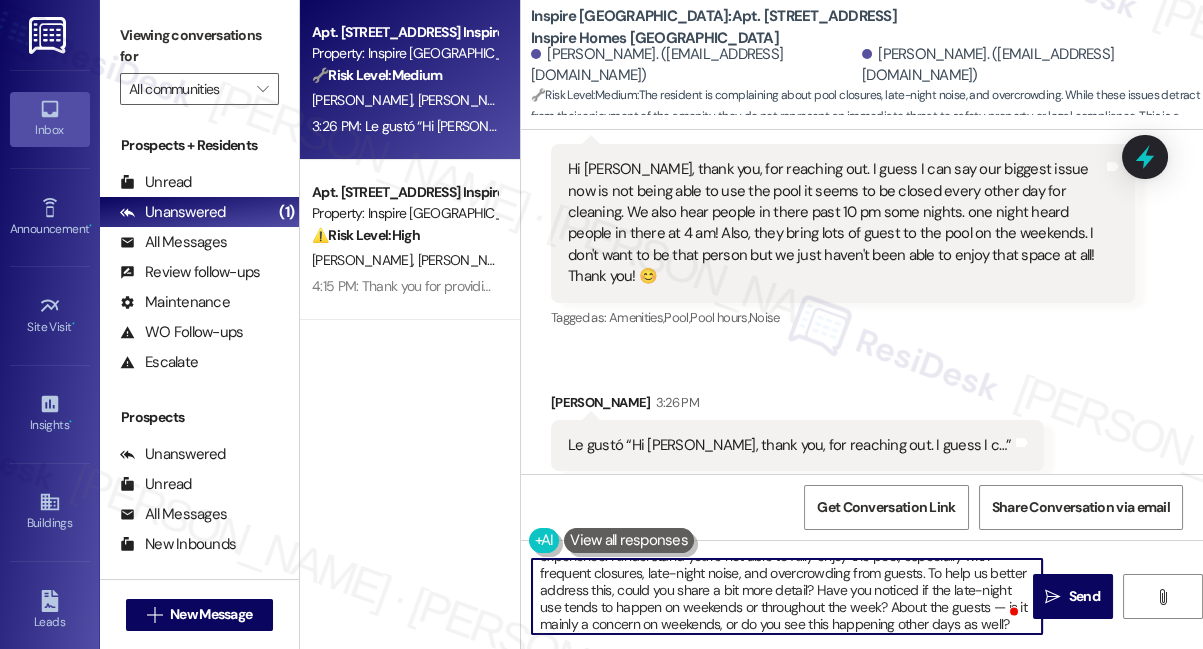 drag, startPoint x: 881, startPoint y: 606, endPoint x: 864, endPoint y: 608, distance: 17.117243 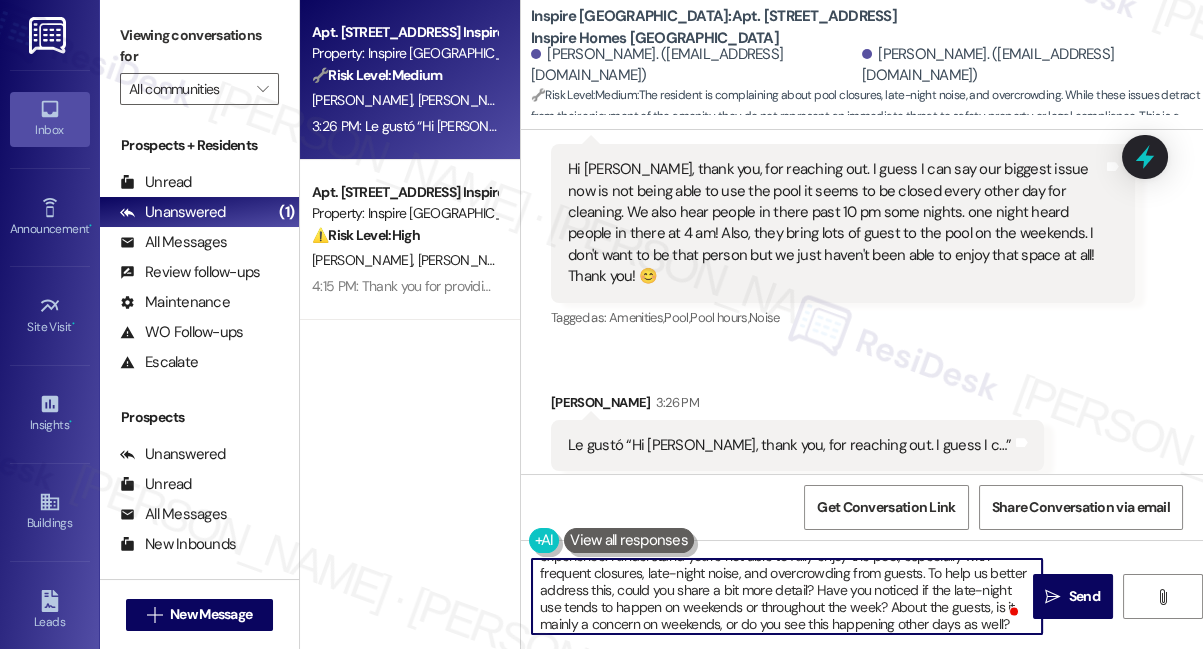 click on "Hi Alice, thank you so much for reaching out and sharing your experience. I understand you're not able to fully enjoy the pool, especially with frequent closures, late-night noise, and overcrowding from guests. To help us better address this, could you share a bit more detail? Have you noticed if the late-night use tends to happen on weekends or throughout the week? About the guests, is it mainly a concern on weekends, or do you see this happening other days as well?" at bounding box center [787, 596] 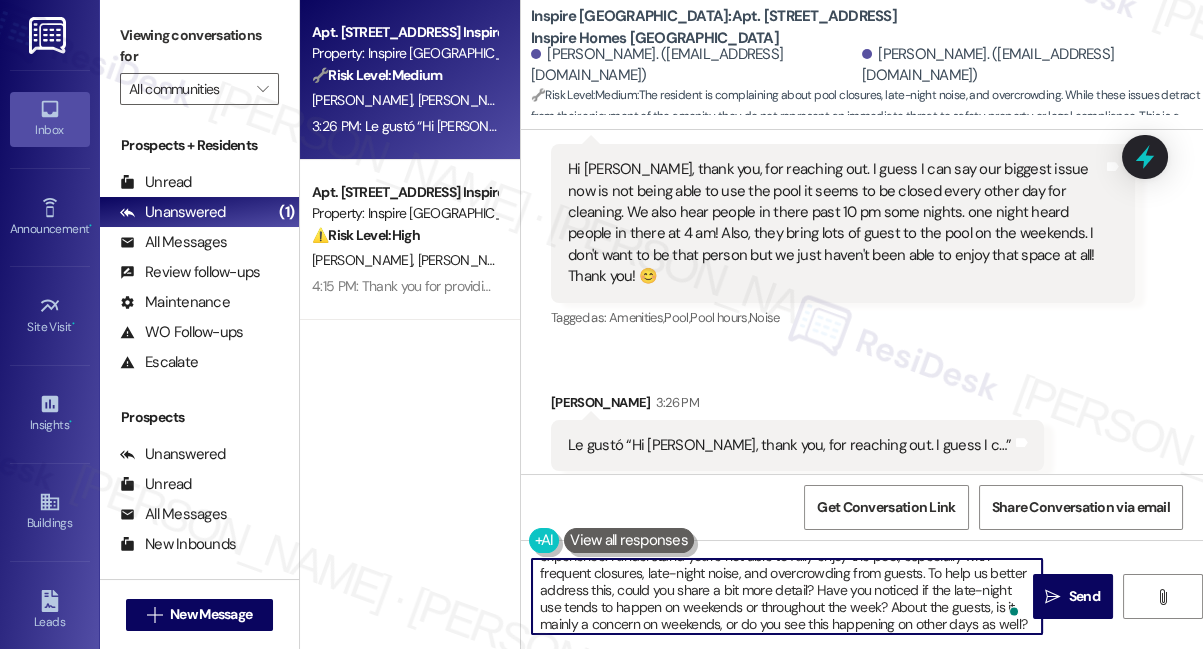 click on "Hi Alice, thank you so much for reaching out and sharing your experience. I understand you're not able to fully enjoy the pool, especially with frequent closures, late-night noise, and overcrowding from guests. To help us better address this, could you share a bit more detail? Have you noticed if the late-night use tends to happen on weekends or throughout the week? About the guests, is it mainly a concern on weekends, or do you see this happening on other days as well?" at bounding box center [787, 596] 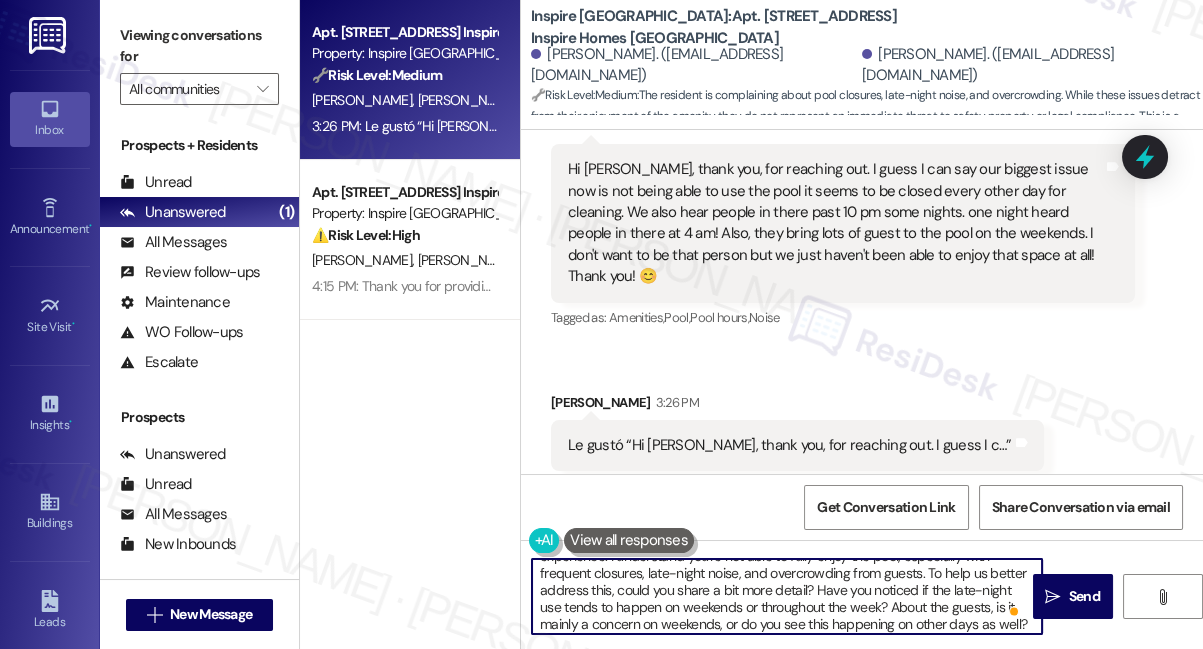 click on "Hi Alice, thank you so much for reaching out and sharing your experience. I understand you're not able to fully enjoy the pool, especially with frequent closures, late-night noise, and overcrowding from guests. To help us better address this, could you share a bit more detail? Have you noticed if the late-night use tends to happen on weekends or throughout the week? About the guests, is it mainly a concern on weekends, or do you see this happening on other days as well?" at bounding box center [787, 596] 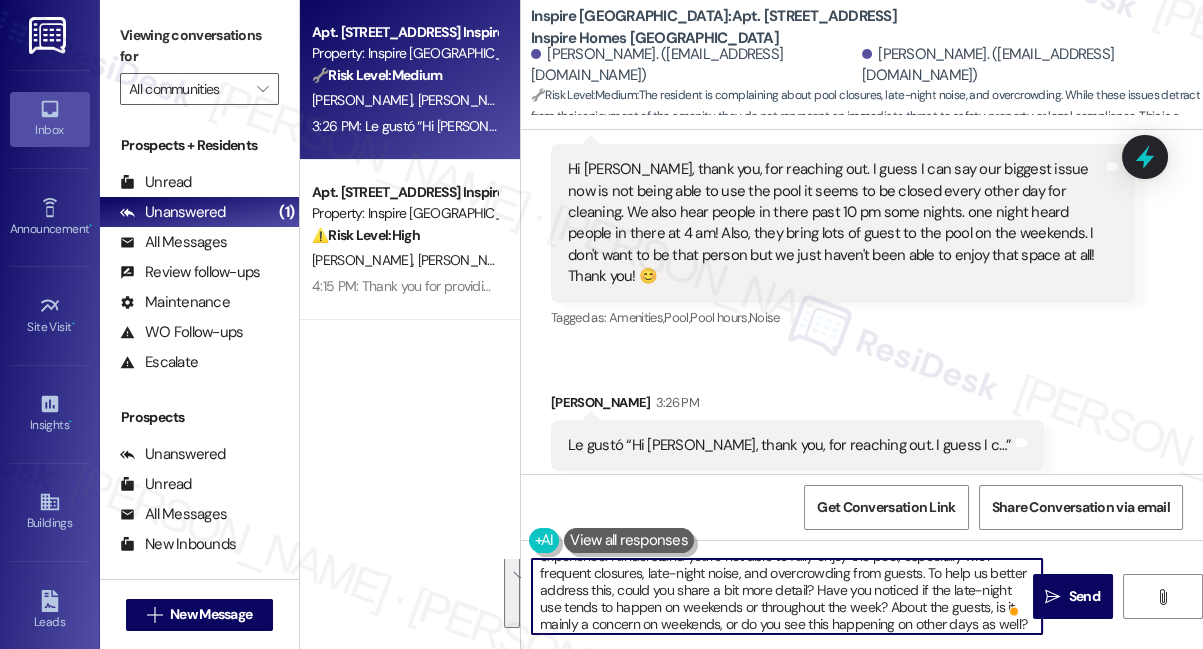 click on "Hi Alice, thank you so much for reaching out and sharing your experience. I understand you're not able to fully enjoy the pool, especially with frequent closures, late-night noise, and overcrowding from guests. To help us better address this, could you share a bit more detail? Have you noticed if the late-night use tends to happen on weekends or throughout the week? About the guests, is it mainly a concern on weekends, or do you see this happening on other days as well?" at bounding box center (787, 596) 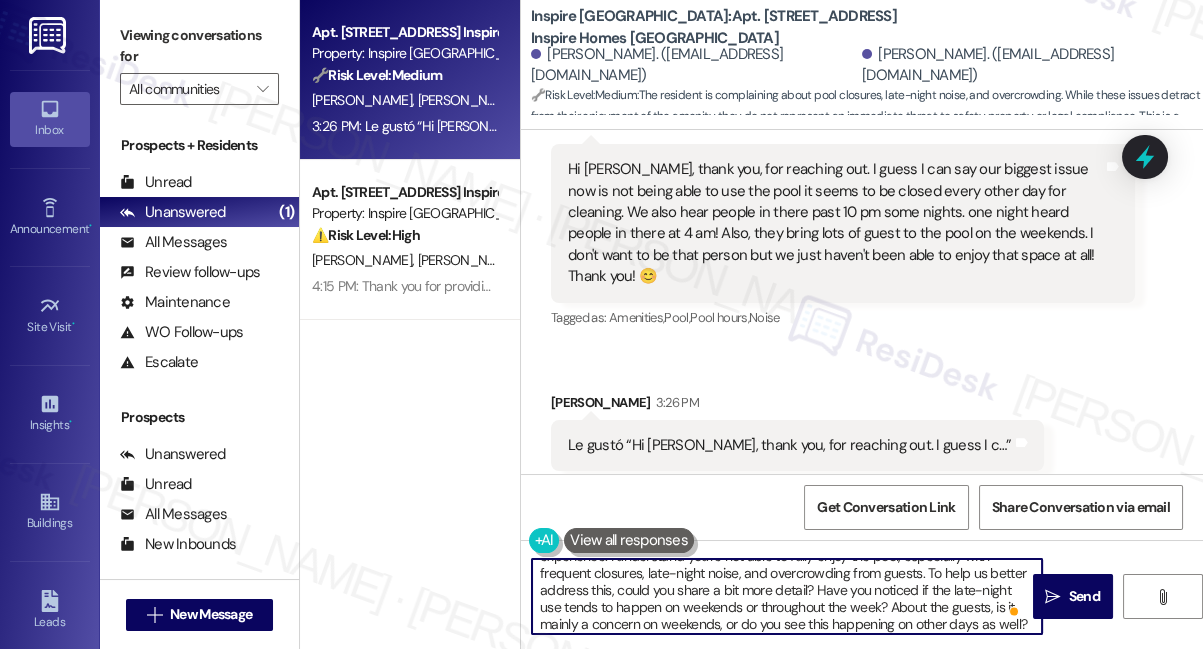click on "Hi Alice, thank you so much for reaching out and sharing your experience. I understand you're not able to fully enjoy the pool, especially with frequent closures, late-night noise, and overcrowding from guests. To help us better address this, could you share a bit more detail? Have you noticed if the late-night use tends to happen on weekends or throughout the week? About the guests, is it mainly a concern on weekends, or do you see this happening on other days as well?" at bounding box center (787, 596) 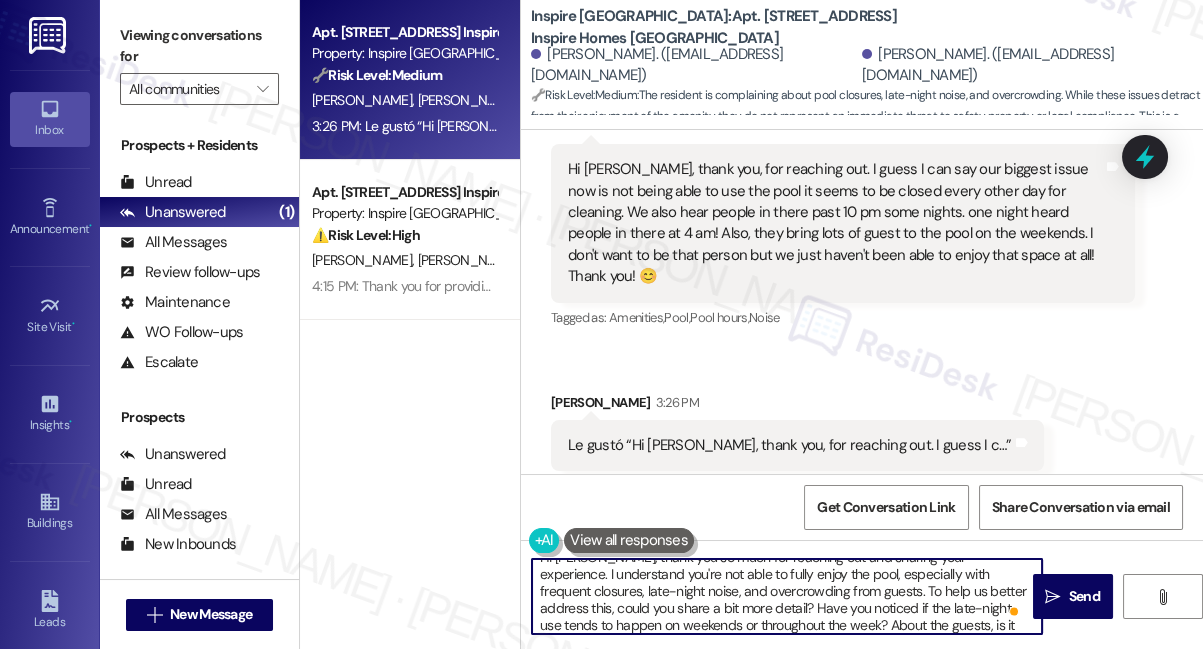 scroll, scrollTop: 0, scrollLeft: 0, axis: both 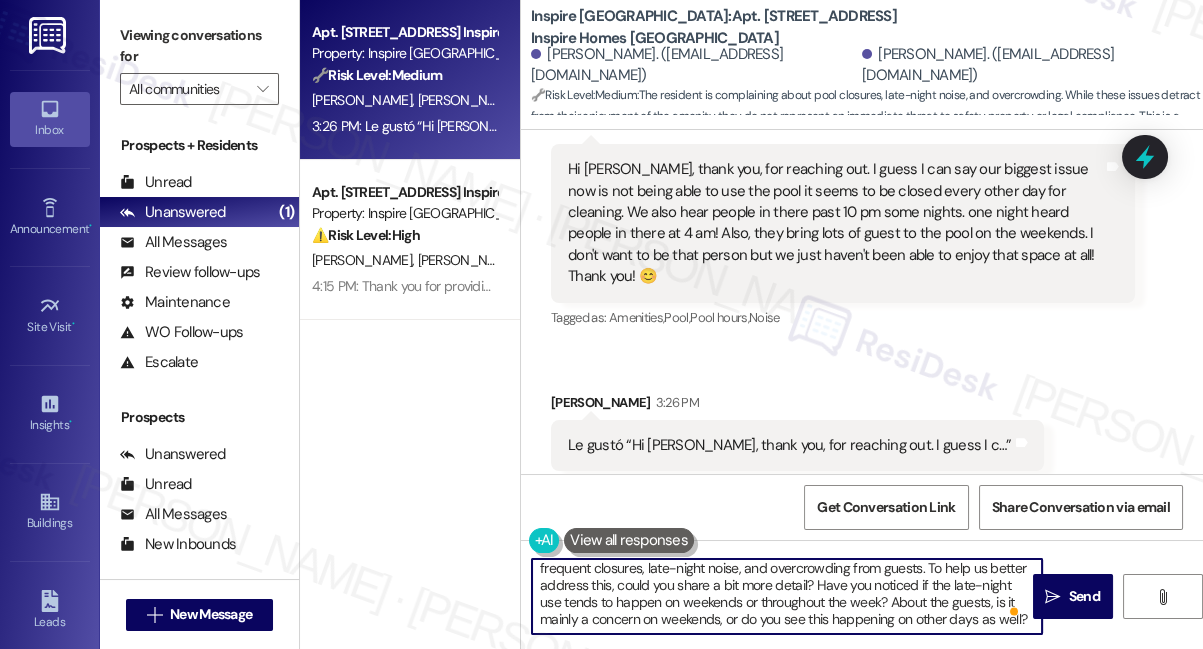 drag, startPoint x: 767, startPoint y: 604, endPoint x: 954, endPoint y: 618, distance: 187.52333 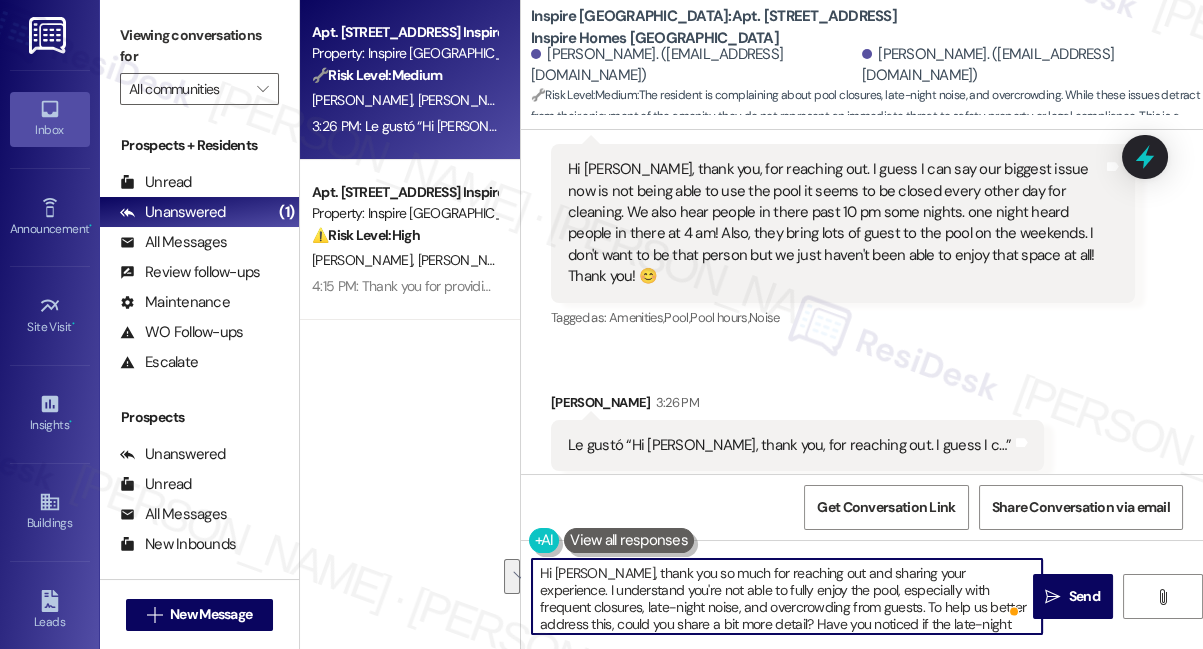 drag, startPoint x: 712, startPoint y: 584, endPoint x: 997, endPoint y: 608, distance: 286.00873 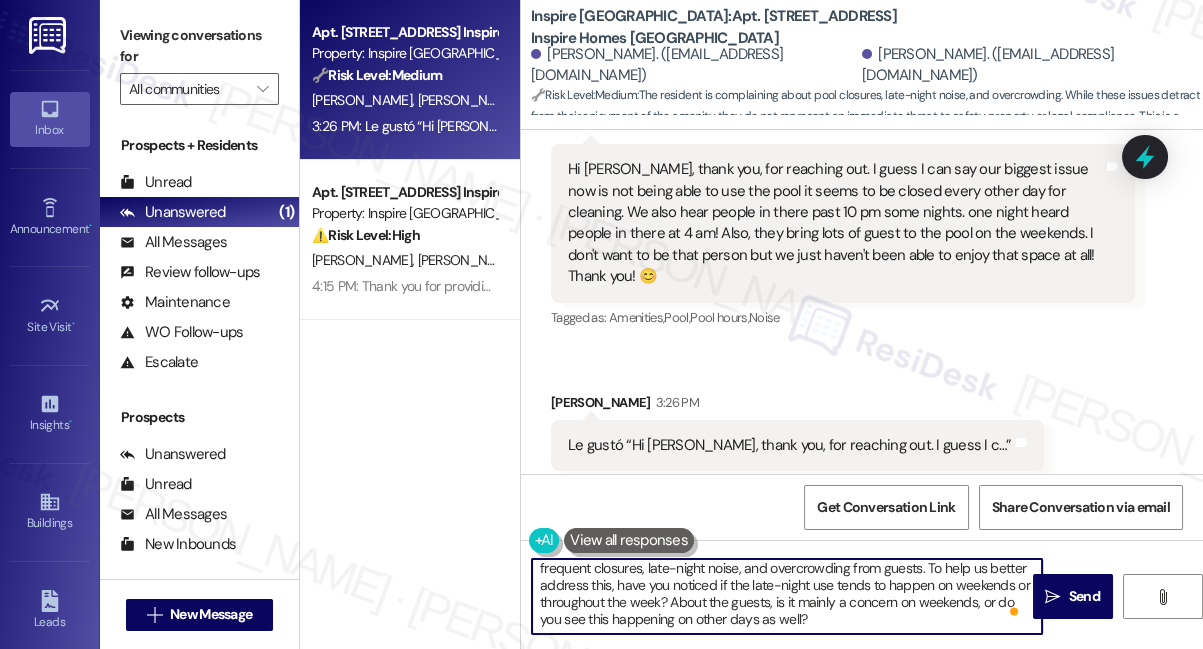 click on "Hi [PERSON_NAME], thank you so much for reaching out and sharing your experience. I understand you're not able to fully enjoy the pool, especially with frequent closures, late-night noise, and overcrowding from guests. To help us better address this, have you noticed if the late-night use tends to happen on weekends or throughout the week? About the guests, is it mainly a concern on weekends, or do you see this happening on other days as well?" at bounding box center (787, 596) 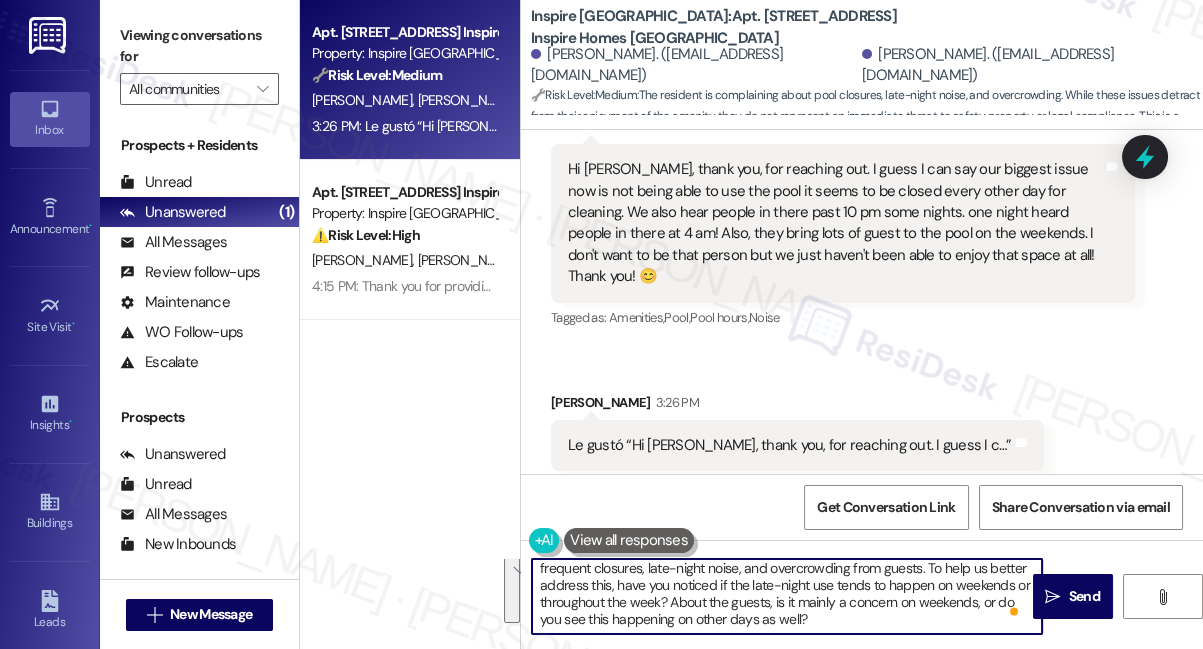 click on "Hi [PERSON_NAME], thank you so much for reaching out and sharing your experience. I understand you're not able to fully enjoy the pool, especially with frequent closures, late-night noise, and overcrowding from guests. To help us better address this, have you noticed if the late-night use tends to happen on weekends or throughout the week? About the guests, is it mainly a concern on weekends, or do you see this happening on other days as well?" at bounding box center (787, 596) 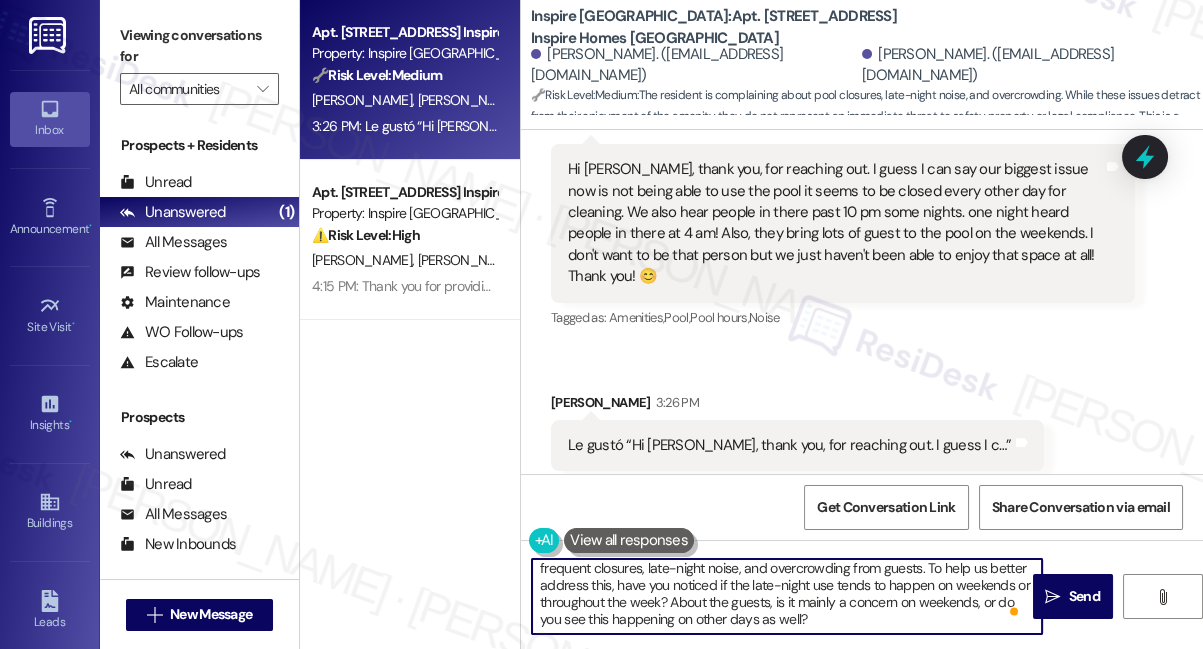 click on "Hi [PERSON_NAME], thank you so much for reaching out and sharing your experience. I understand you're not able to fully enjoy the pool, especially with frequent closures, late-night noise, and overcrowding from guests. To help us better address this, have you noticed if the late-night use tends to happen on weekends or throughout the week? About the guests, is it mainly a concern on weekends, or do you see this happening on other days as well?" at bounding box center (787, 596) 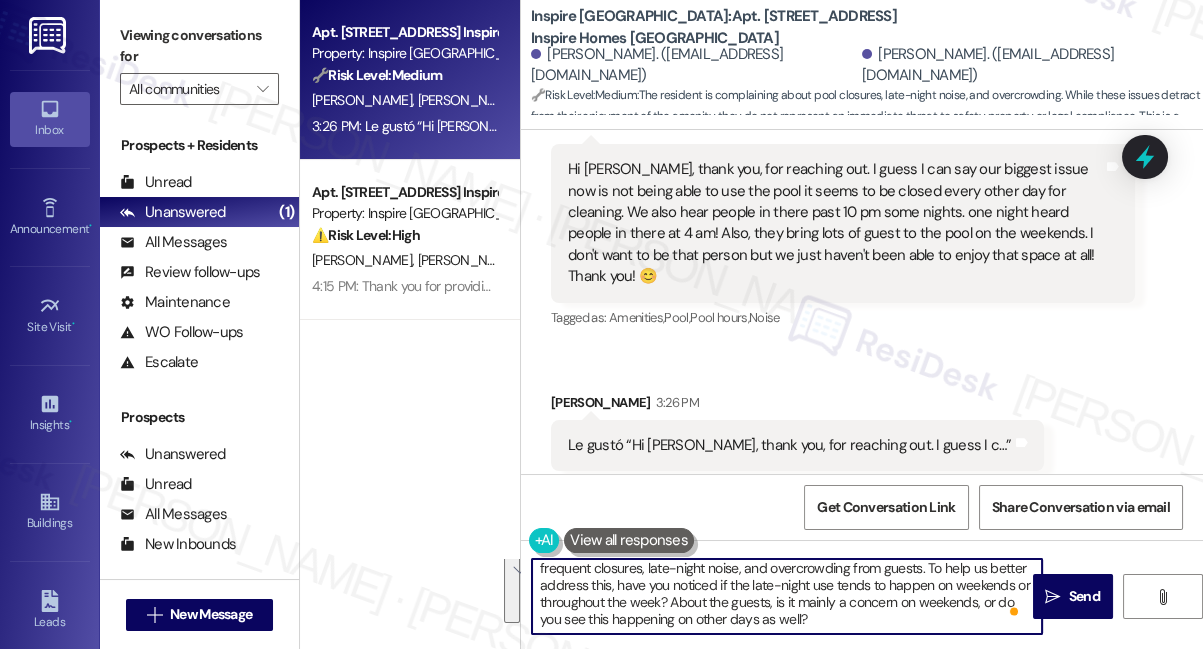 click on "Hi [PERSON_NAME], thank you so much for reaching out and sharing your experience. I understand you're not able to fully enjoy the pool, especially with frequent closures, late-night noise, and overcrowding from guests. To help us better address this, have you noticed if the late-night use tends to happen on weekends or throughout the week? About the guests, is it mainly a concern on weekends, or do you see this happening on other days as well?" at bounding box center [787, 596] 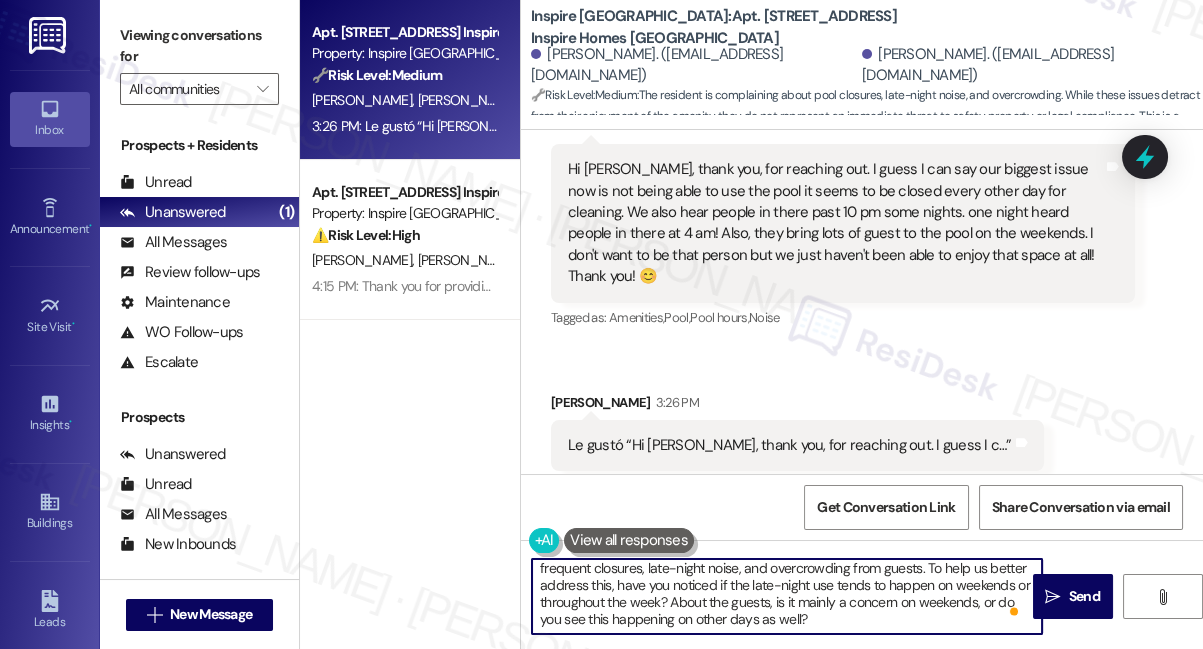 type on "Hi [PERSON_NAME], thank you so much for reaching out and sharing your experience. I understand you're not able to fully enjoy the pool, especially with frequent closures, late-night noise, and overcrowding from guests. To help us better address this, have you noticed if the late-night use tends to happen on weekends or throughout the week? About the guests, is it mainly a concern on weekends, or do you see this happening on other days as well?" 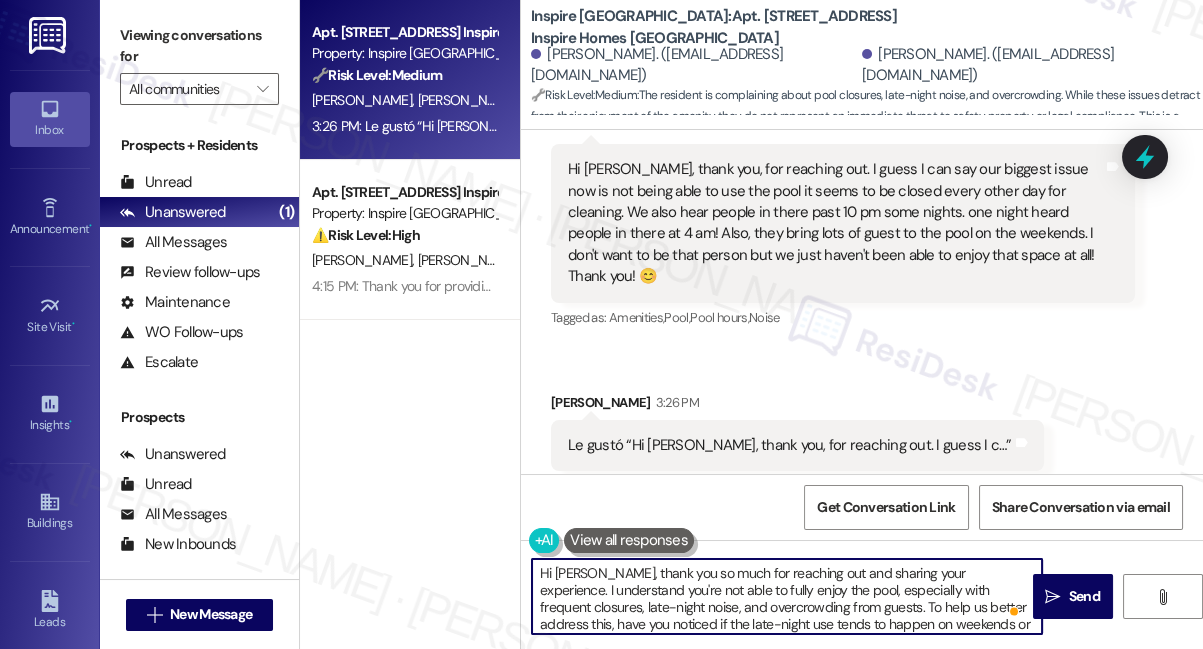 click on "Hi [PERSON_NAME], thank you so much for reaching out and sharing your experience. I understand you're not able to fully enjoy the pool, especially with frequent closures, late-night noise, and overcrowding from guests. To help us better address this, have you noticed if the late-night use tends to happen on weekends or throughout the week? About the guests, is it mainly a concern on weekends, or do you see this happening on other days as well?" at bounding box center [787, 596] 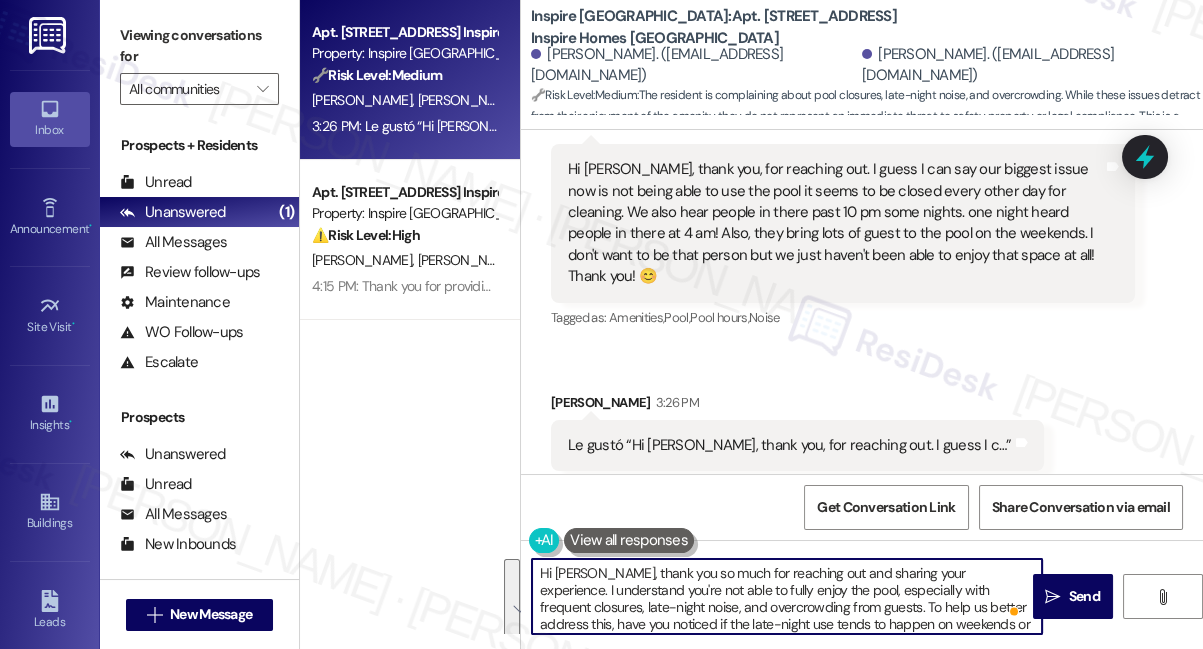 click on "Hi [PERSON_NAME], thank you so much for reaching out and sharing your experience. I understand you're not able to fully enjoy the pool, especially with frequent closures, late-night noise, and overcrowding from guests. To help us better address this, have you noticed if the late-night use tends to happen on weekends or throughout the week? About the guests, is it mainly a concern on weekends, or do you see this happening on other days as well?" at bounding box center [787, 596] 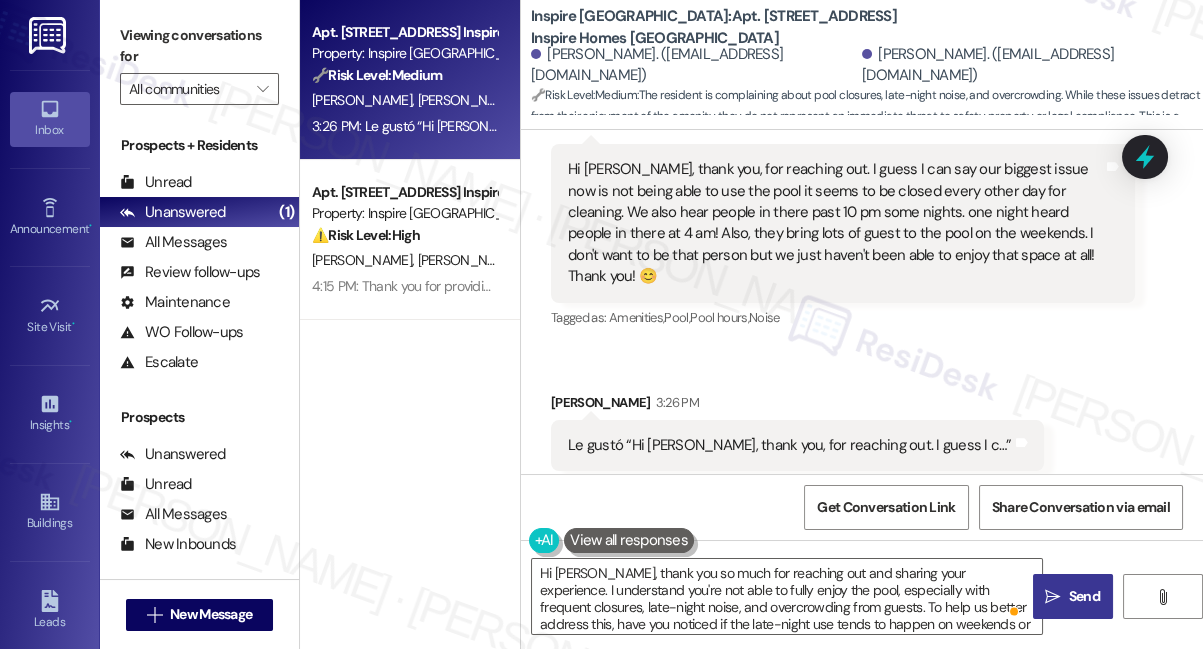 click on "Send" at bounding box center (1084, 596) 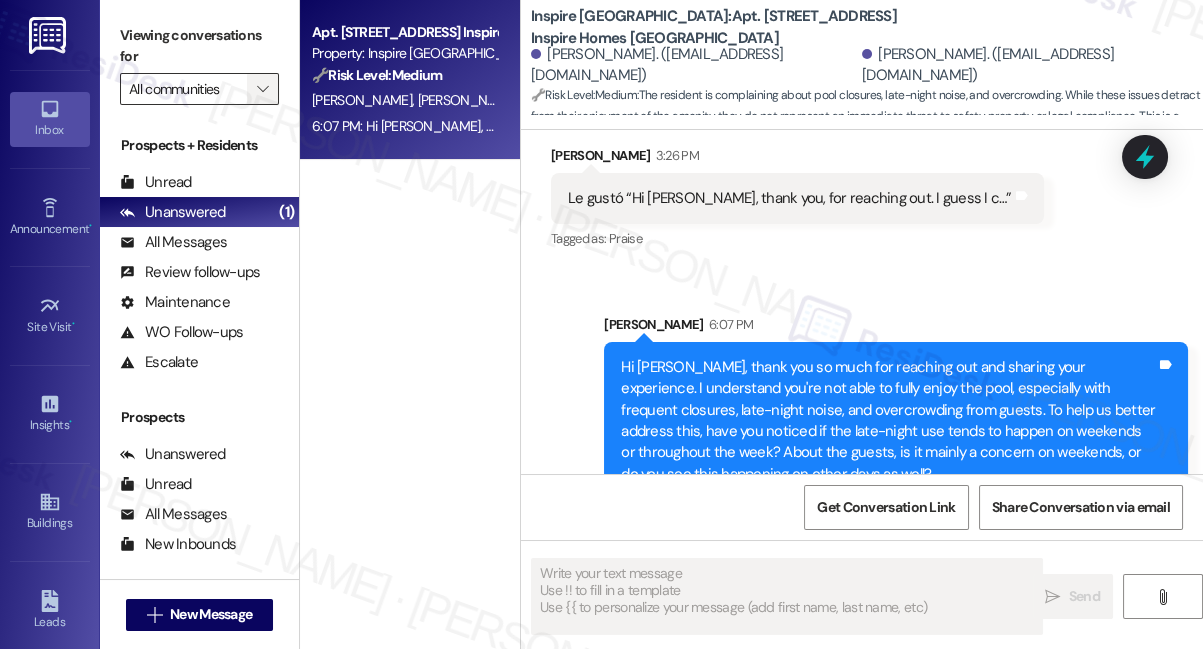 click on "" at bounding box center [263, 89] 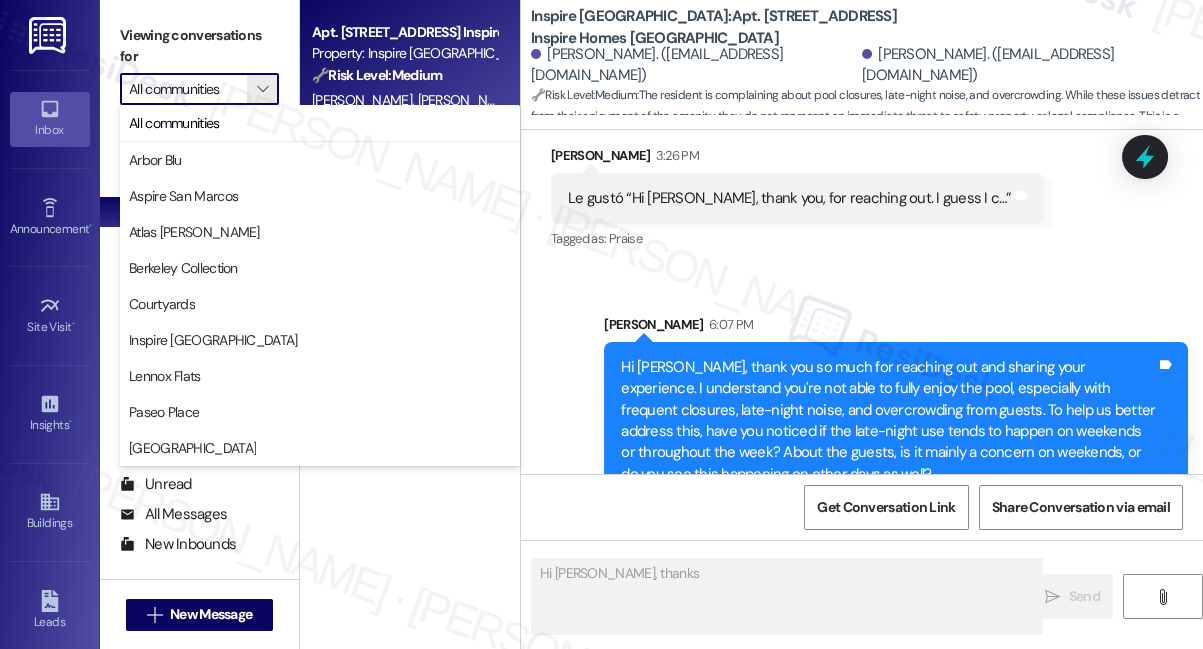 click on "Inspire Bond Ranch:  Apt. 1532 Fallen Acorn Dr, 1 Inspire Homes Bonds Ranch       Quincy Bejines. (quincybejines30@gmail.com)     Alice Bejines. (alicebejines@gmail.com)   🔧  Risk Level:  Medium :  The resident is complaining about pool closures, late-night noise, and overcrowding. While these issues detract from their enjoyment of the amenity, they do not represent an immediate threat to safety, property, or legal compliance. This is a community concern and a quality-of-life issue." at bounding box center [862, 65] 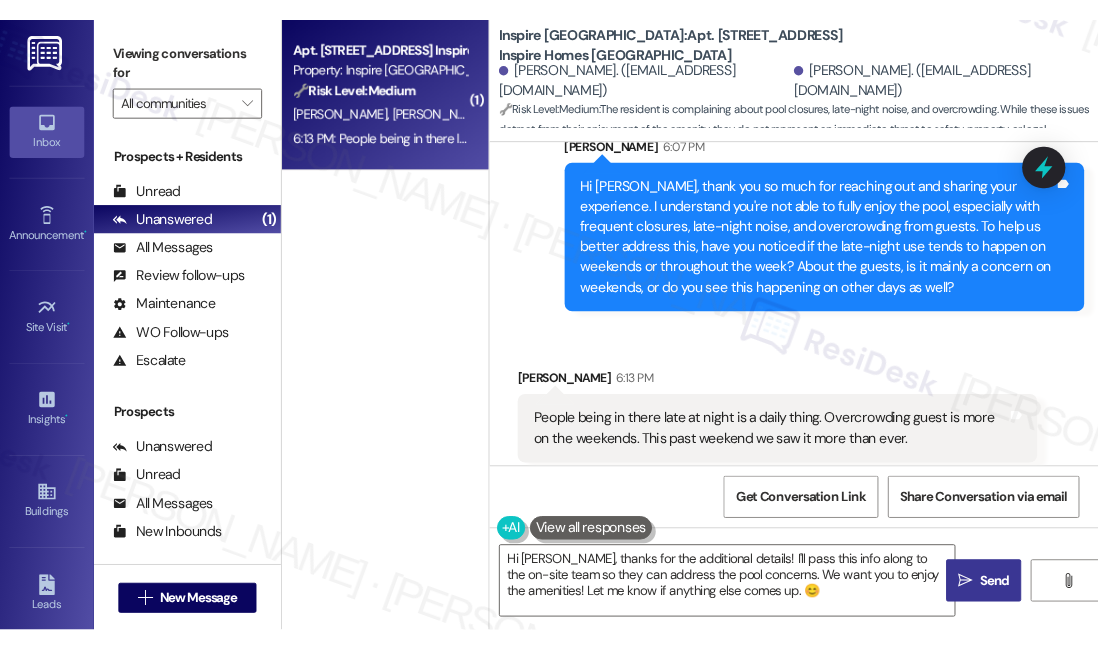 scroll, scrollTop: 979, scrollLeft: 0, axis: vertical 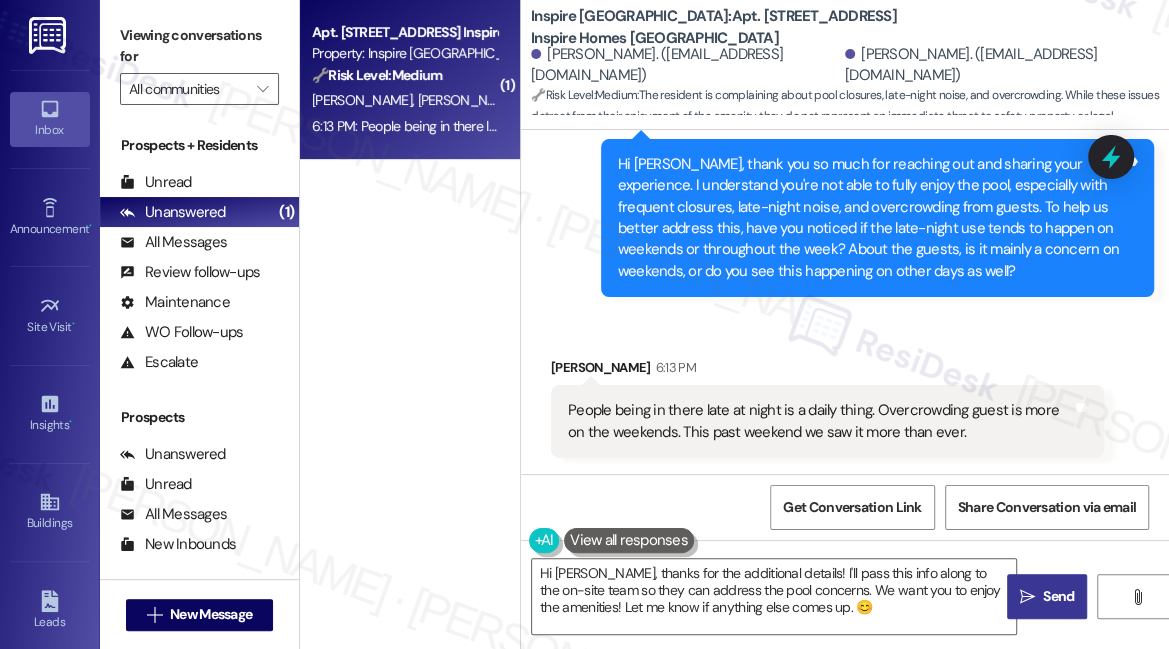 click on "People being in there late at night is a daily thing. Overcrowding guest is more on the weekends. This past weekend we saw it more than ever." at bounding box center [820, 421] 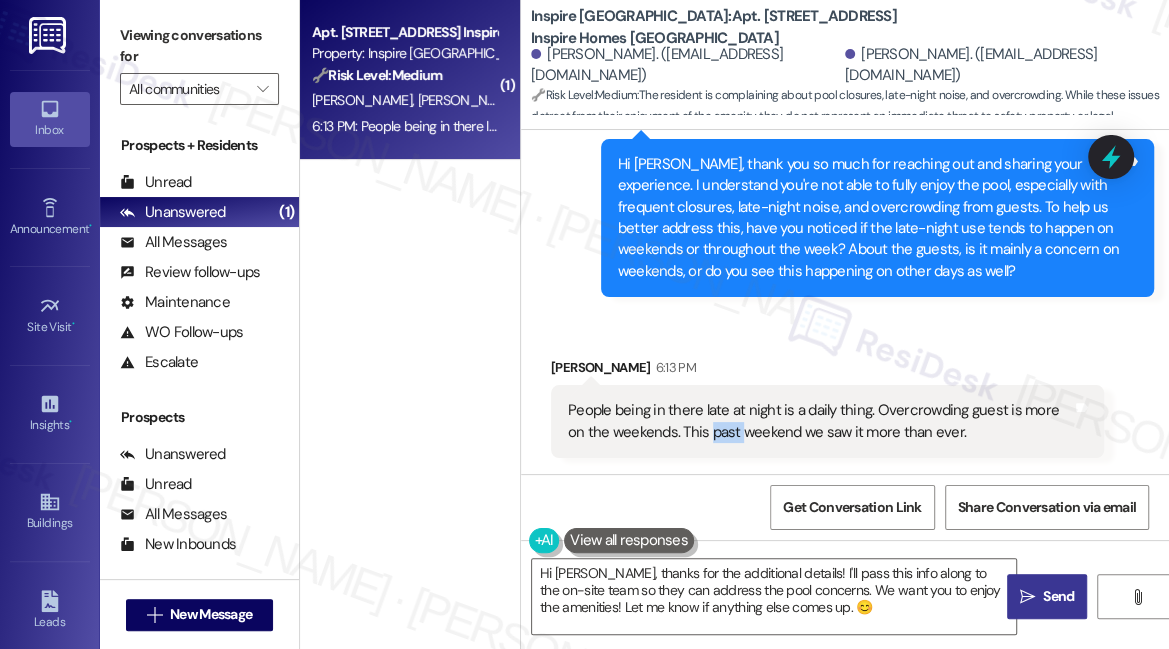 click on "People being in there late at night is a daily thing. Overcrowding guest is more on the weekends. This past weekend we saw it more than ever." at bounding box center [820, 421] 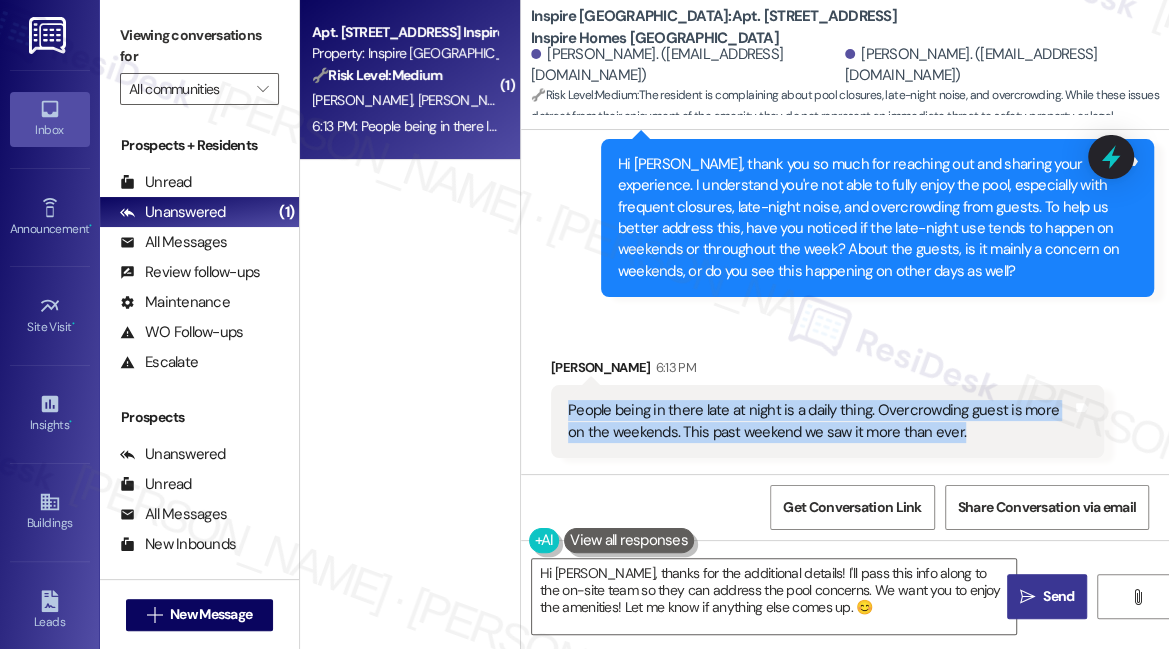 click on "People being in there late at night is a daily thing. Overcrowding guest is more on the weekends. This past weekend we saw it more than ever." at bounding box center (820, 421) 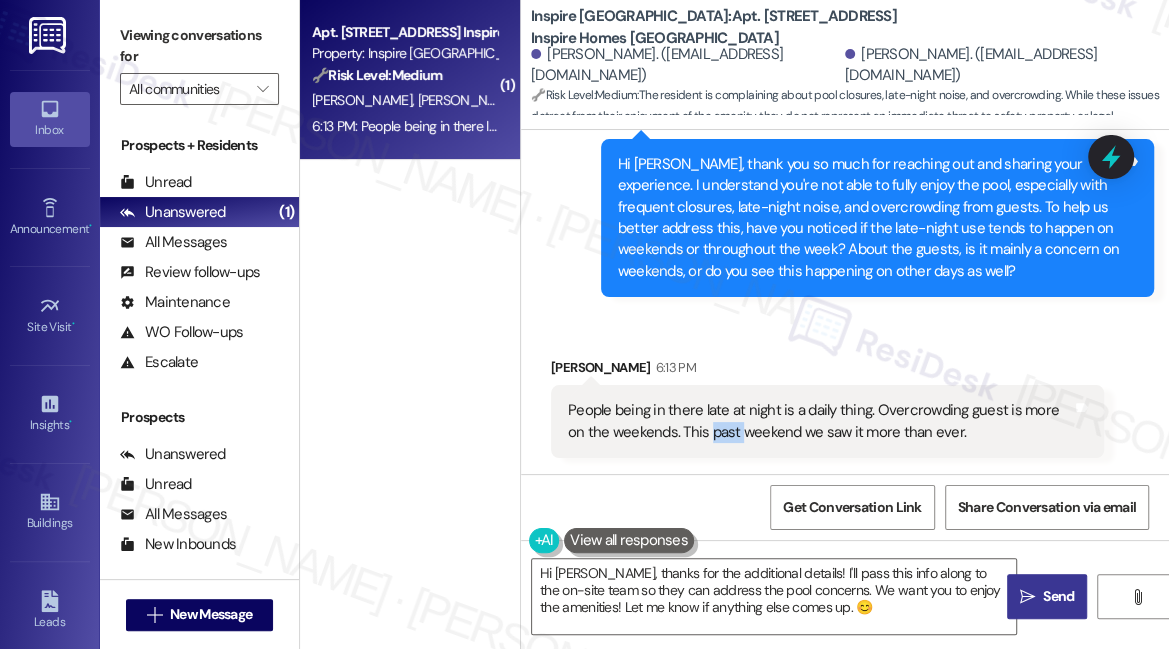 click on "People being in there late at night is a daily thing. Overcrowding guest is more on the weekends. This past weekend we saw it more than ever." at bounding box center [820, 421] 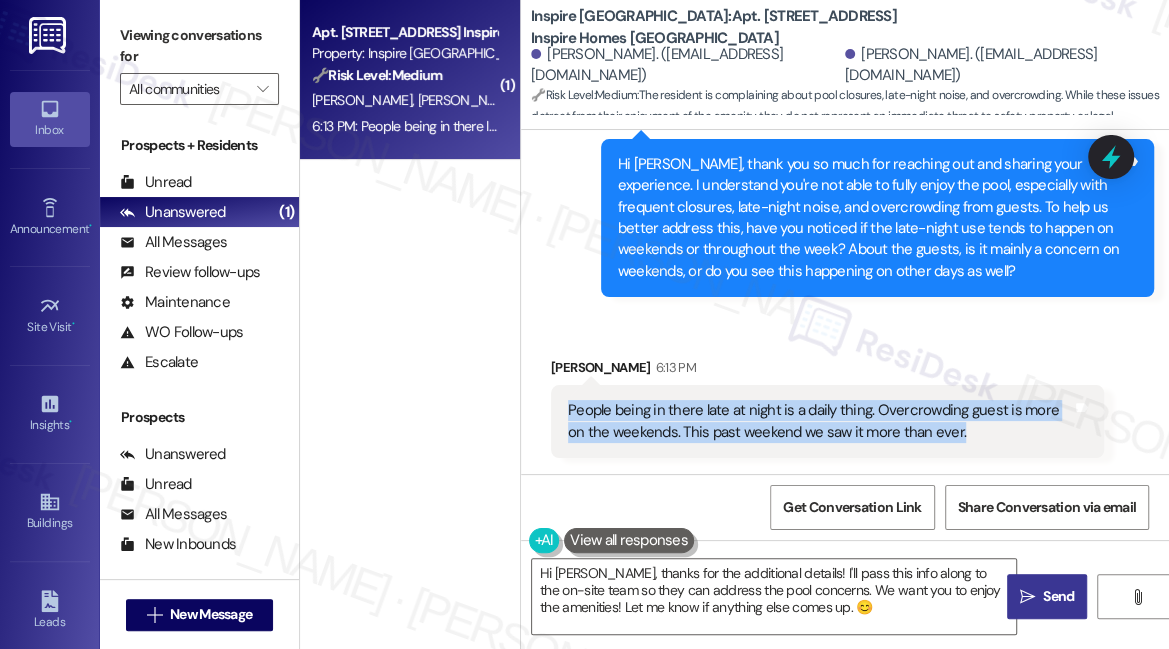 click on "People being in there late at night is a daily thing. Overcrowding guest is more on the weekends. This past weekend we saw it more than ever." at bounding box center (820, 421) 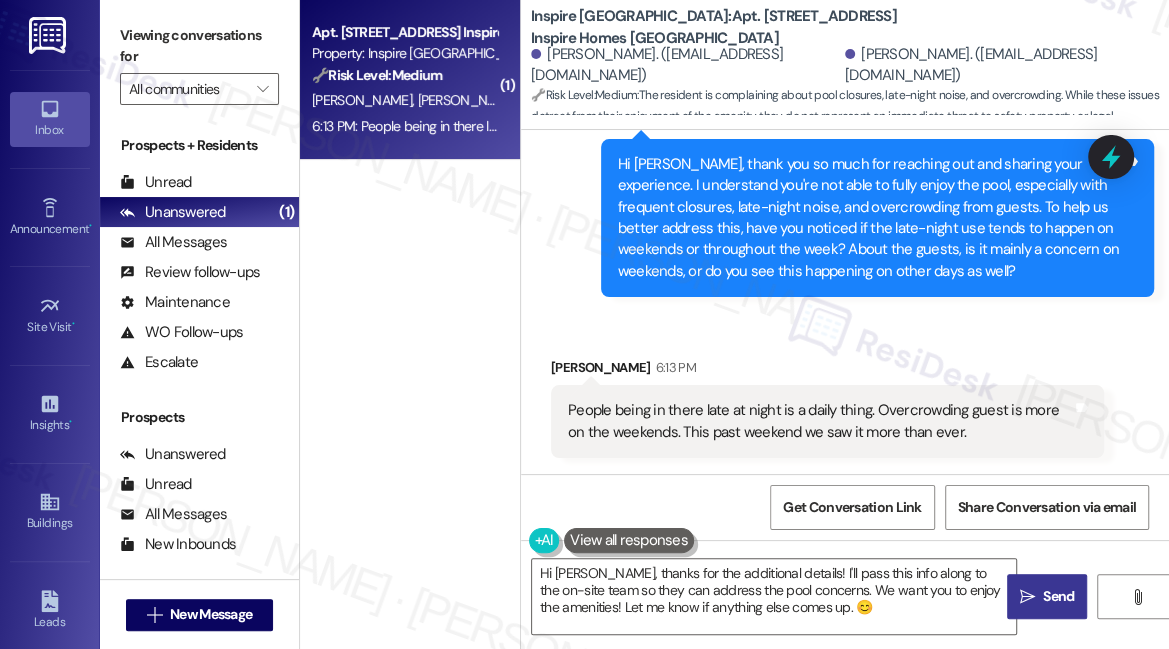 click on "Hi [PERSON_NAME], thank you so much for reaching out and sharing your experience. I understand you're not able to fully enjoy the pool, especially with frequent closures, late-night noise, and overcrowding from guests. To help us better address this, have you noticed if the late-night use tends to happen on weekends or throughout the week? About the guests, is it mainly a concern on weekends, or do you see this happening on other days as well?" at bounding box center [870, 218] 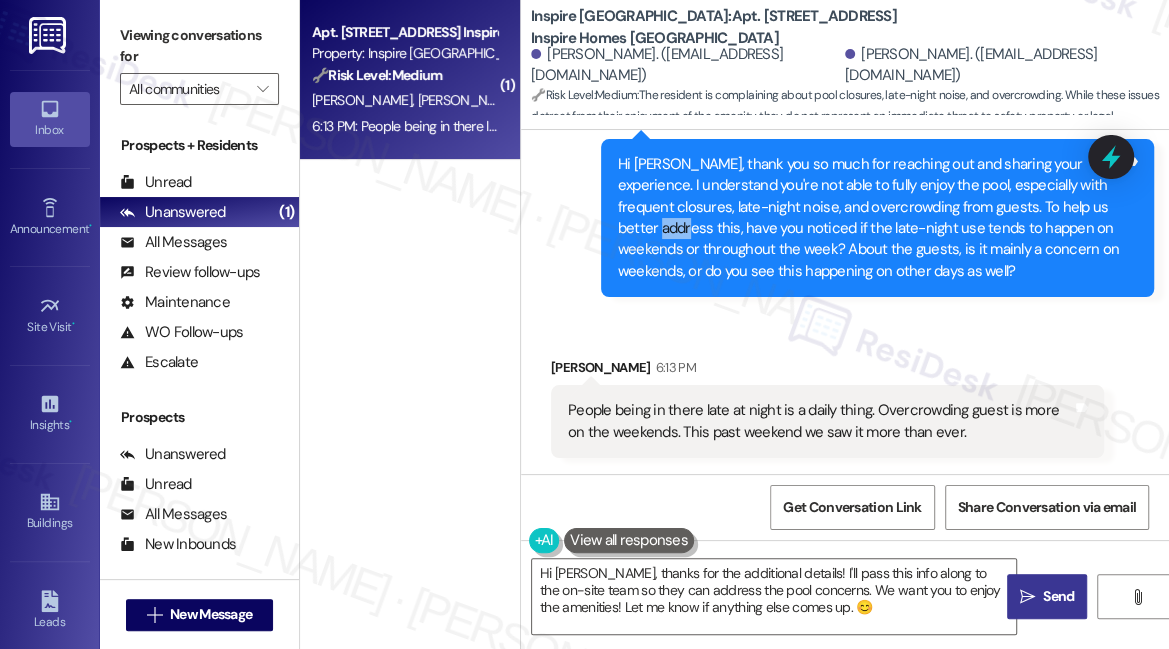 click on "Hi [PERSON_NAME], thank you so much for reaching out and sharing your experience. I understand you're not able to fully enjoy the pool, especially with frequent closures, late-night noise, and overcrowding from guests. To help us better address this, have you noticed if the late-night use tends to happen on weekends or throughout the week? About the guests, is it mainly a concern on weekends, or do you see this happening on other days as well?" at bounding box center [870, 218] 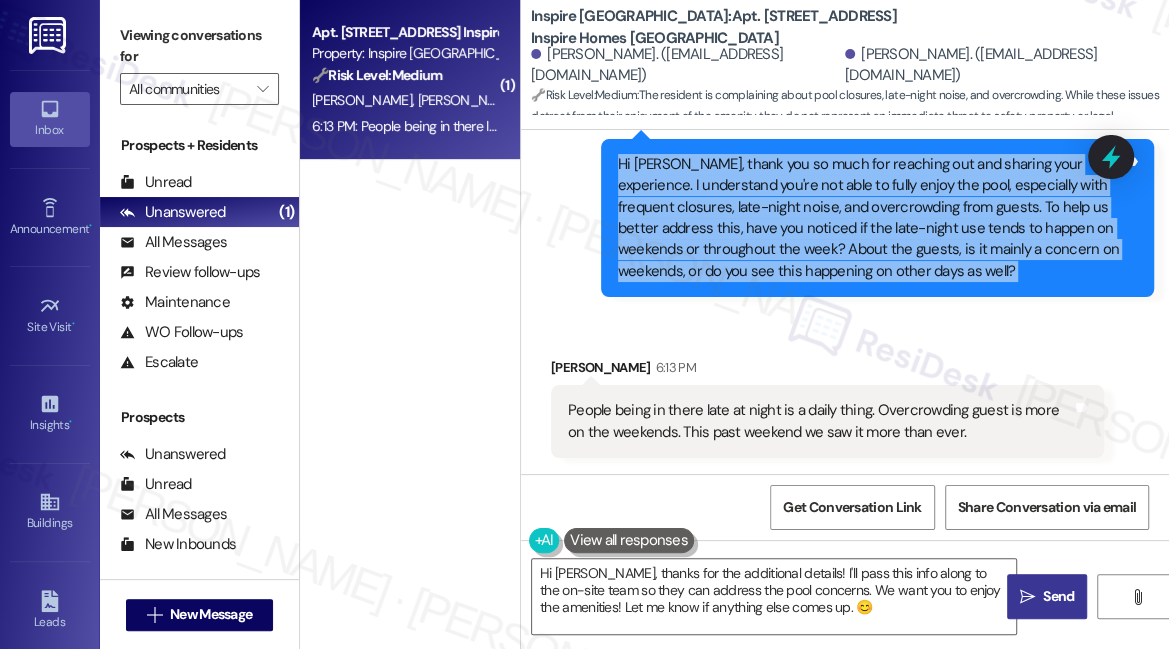click on "Hi [PERSON_NAME], thank you so much for reaching out and sharing your experience. I understand you're not able to fully enjoy the pool, especially with frequent closures, late-night noise, and overcrowding from guests. To help us better address this, have you noticed if the late-night use tends to happen on weekends or throughout the week? About the guests, is it mainly a concern on weekends, or do you see this happening on other days as well?" at bounding box center (870, 218) 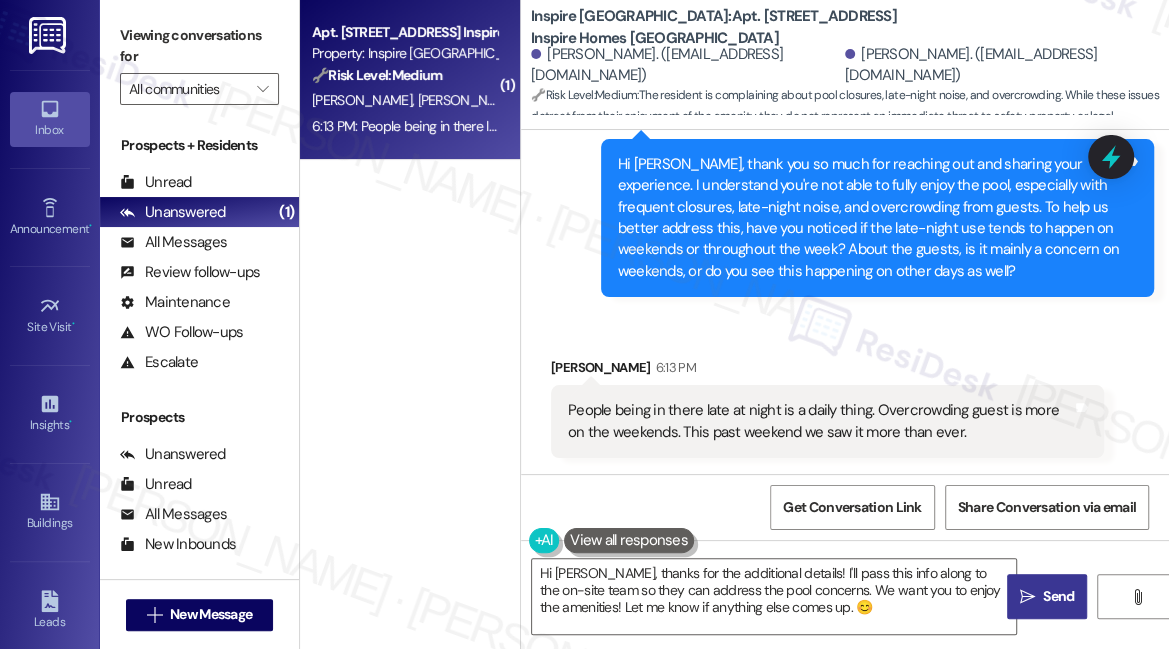 click on "People being in there late at night is a daily thing. Overcrowding guest is more on the weekends. This past weekend we saw it more than ever." at bounding box center (820, 421) 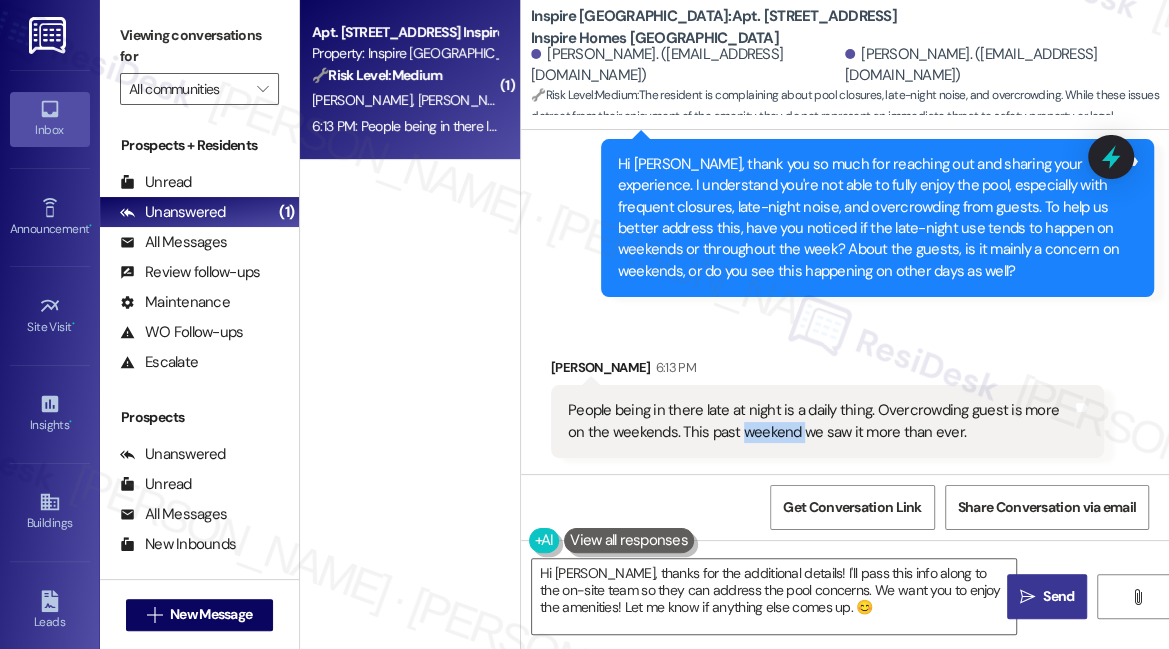click on "People being in there late at night is a daily thing. Overcrowding guest is more on the weekends. This past weekend we saw it more than ever." at bounding box center [820, 421] 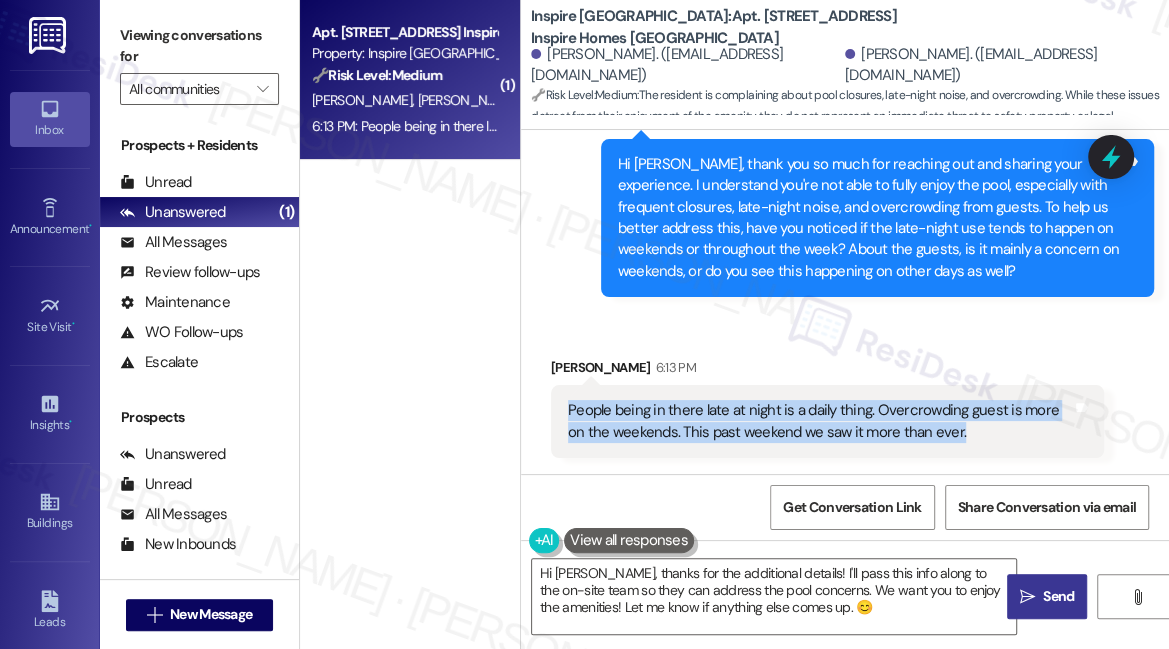 click on "People being in there late at night is a daily thing. Overcrowding guest is more on the weekends. This past weekend we saw it more than ever." at bounding box center [820, 421] 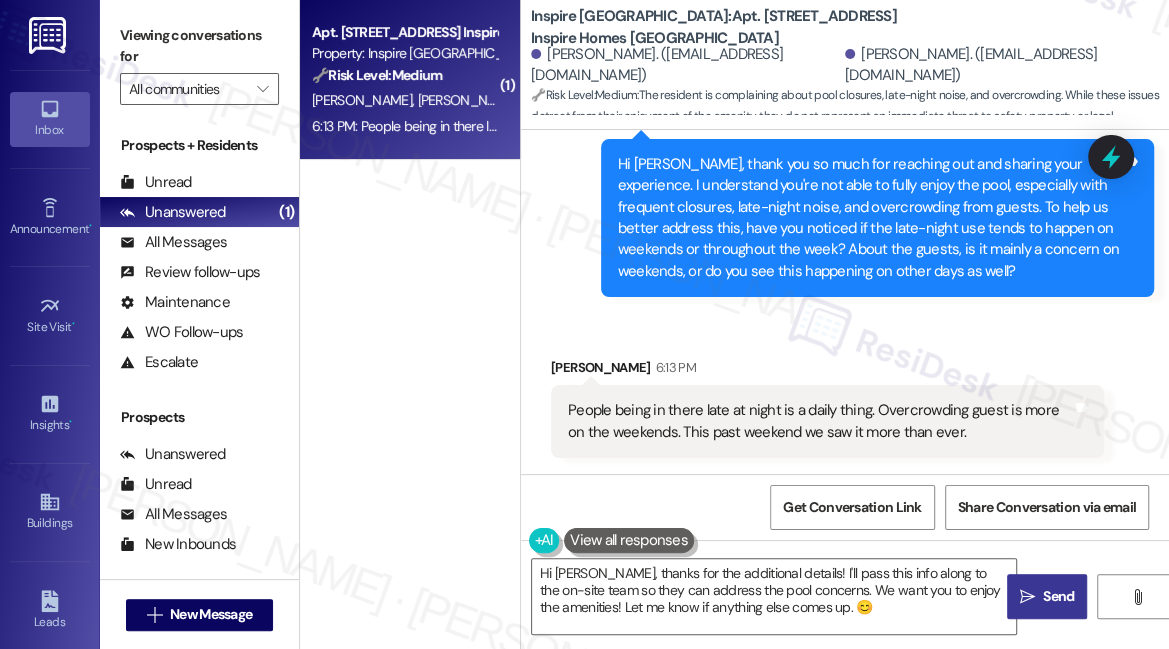 click on "Hi [PERSON_NAME], thank you so much for reaching out and sharing your experience. I understand you're not able to fully enjoy the pool, especially with frequent closures, late-night noise, and overcrowding from guests. To help us better address this, have you noticed if the late-night use tends to happen on weekends or throughout the week? About the guests, is it mainly a concern on weekends, or do you see this happening on other days as well?" at bounding box center [870, 218] 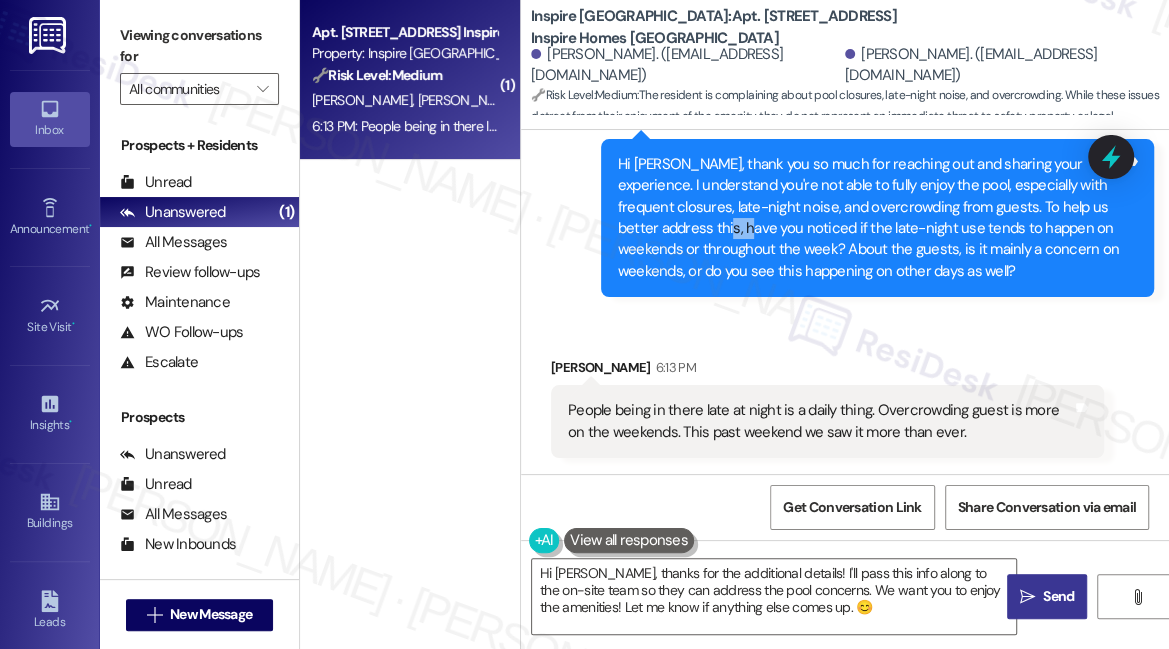 click on "Hi [PERSON_NAME], thank you so much for reaching out and sharing your experience. I understand you're not able to fully enjoy the pool, especially with frequent closures, late-night noise, and overcrowding from guests. To help us better address this, have you noticed if the late-night use tends to happen on weekends or throughout the week? About the guests, is it mainly a concern on weekends, or do you see this happening on other days as well?" at bounding box center (870, 218) 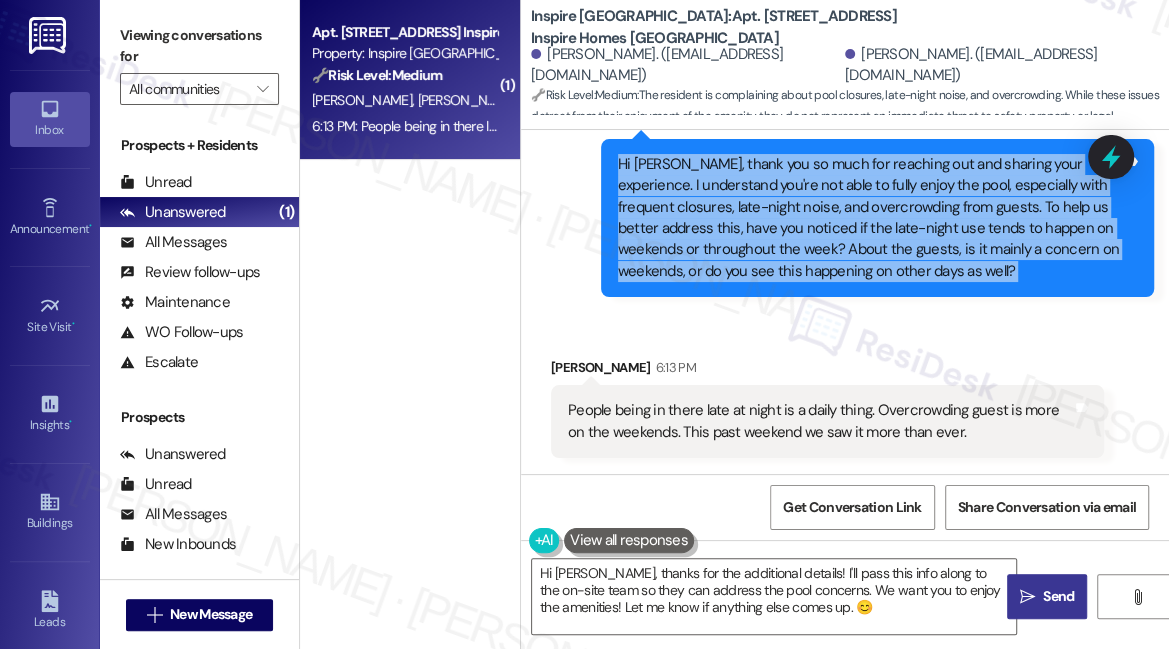 click on "Hi [PERSON_NAME], thank you so much for reaching out and sharing your experience. I understand you're not able to fully enjoy the pool, especially with frequent closures, late-night noise, and overcrowding from guests. To help us better address this, have you noticed if the late-night use tends to happen on weekends or throughout the week? About the guests, is it mainly a concern on weekends, or do you see this happening on other days as well?" at bounding box center (870, 218) 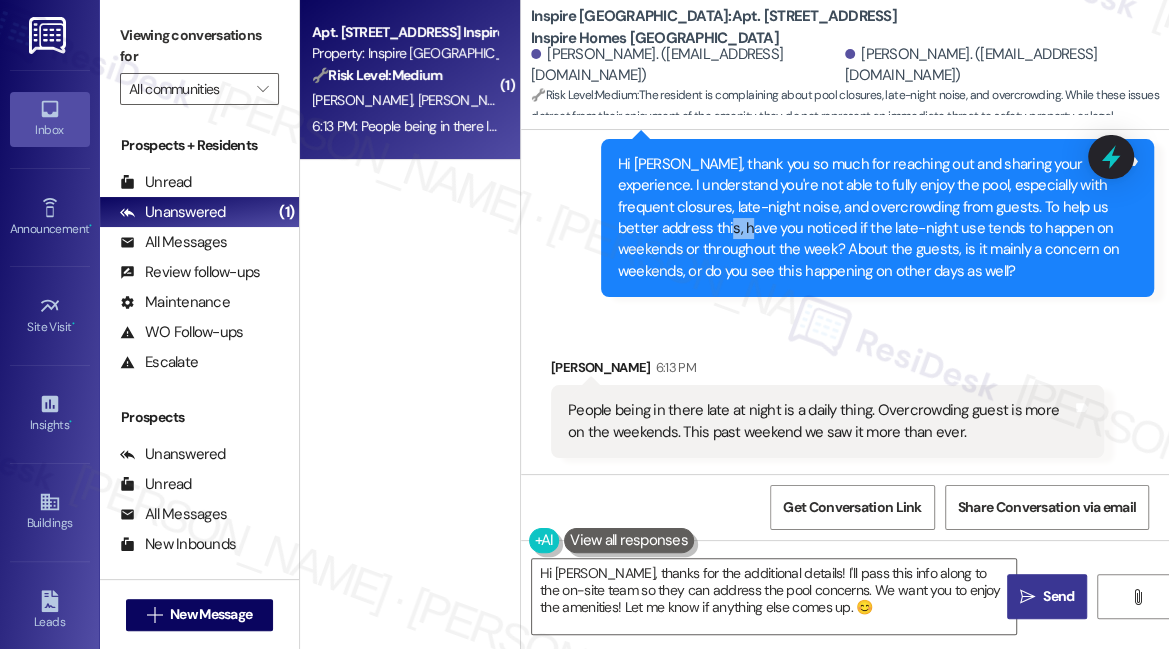 click on "Hi [PERSON_NAME], thank you so much for reaching out and sharing your experience. I understand you're not able to fully enjoy the pool, especially with frequent closures, late-night noise, and overcrowding from guests. To help us better address this, have you noticed if the late-night use tends to happen on weekends or throughout the week? About the guests, is it mainly a concern on weekends, or do you see this happening on other days as well?" at bounding box center [870, 218] 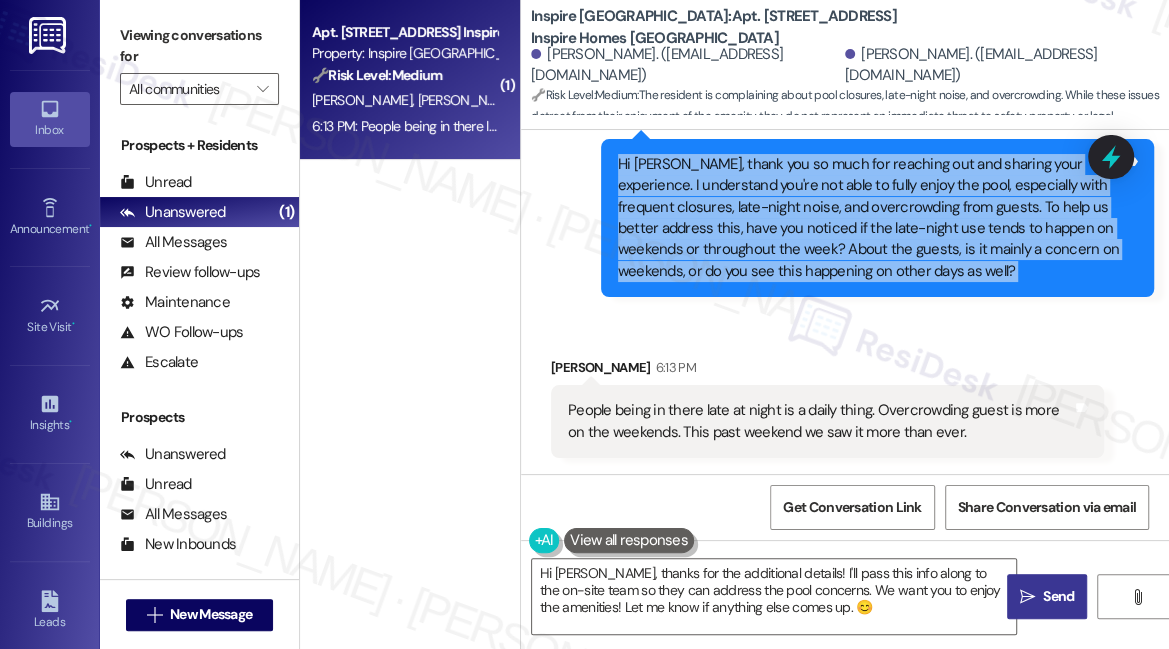 click on "Hi [PERSON_NAME], thank you so much for reaching out and sharing your experience. I understand you're not able to fully enjoy the pool, especially with frequent closures, late-night noise, and overcrowding from guests. To help us better address this, have you noticed if the late-night use tends to happen on weekends or throughout the week? About the guests, is it mainly a concern on weekends, or do you see this happening on other days as well?" at bounding box center [870, 218] 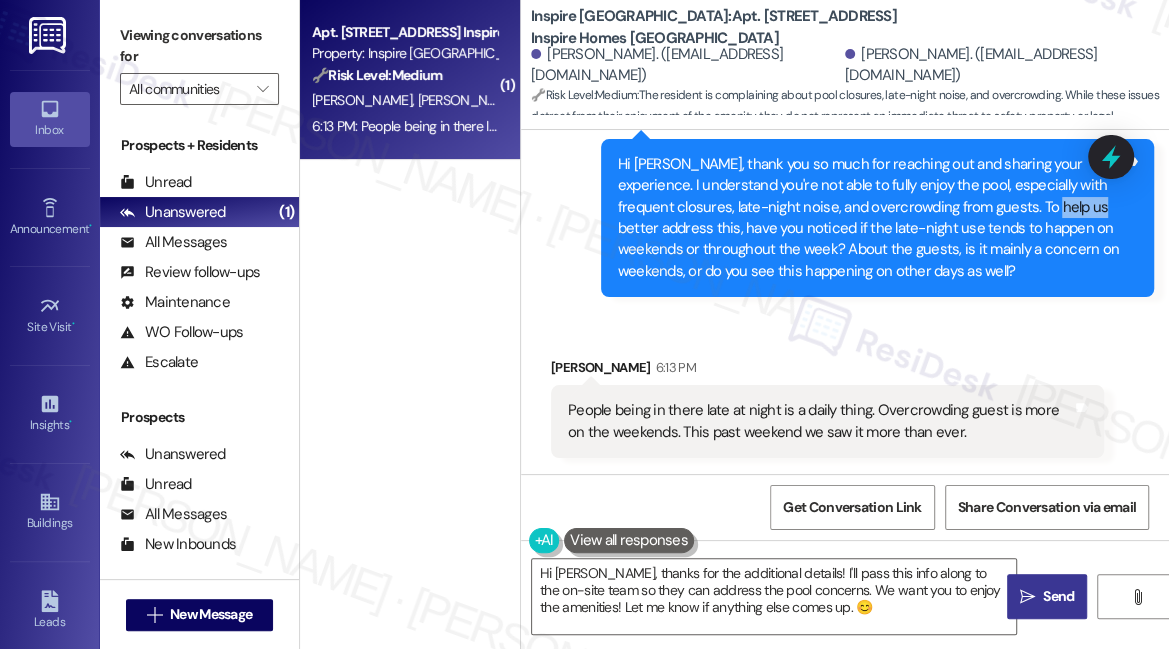click on "Hi [PERSON_NAME], thank you so much for reaching out and sharing your experience. I understand you're not able to fully enjoy the pool, especially with frequent closures, late-night noise, and overcrowding from guests. To help us better address this, have you noticed if the late-night use tends to happen on weekends or throughout the week? About the guests, is it mainly a concern on weekends, or do you see this happening on other days as well?" at bounding box center [870, 218] 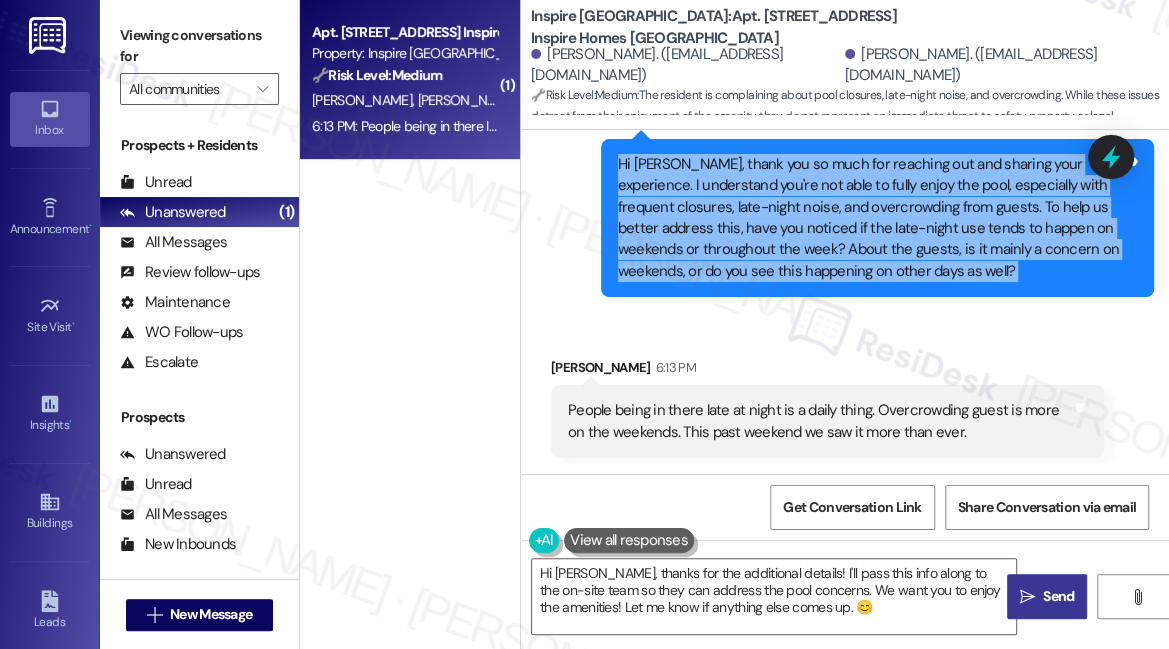 click on "Hi [PERSON_NAME], thank you so much for reaching out and sharing your experience. I understand you're not able to fully enjoy the pool, especially with frequent closures, late-night noise, and overcrowding from guests. To help us better address this, have you noticed if the late-night use tends to happen on weekends or throughout the week? About the guests, is it mainly a concern on weekends, or do you see this happening on other days as well?" at bounding box center (870, 218) 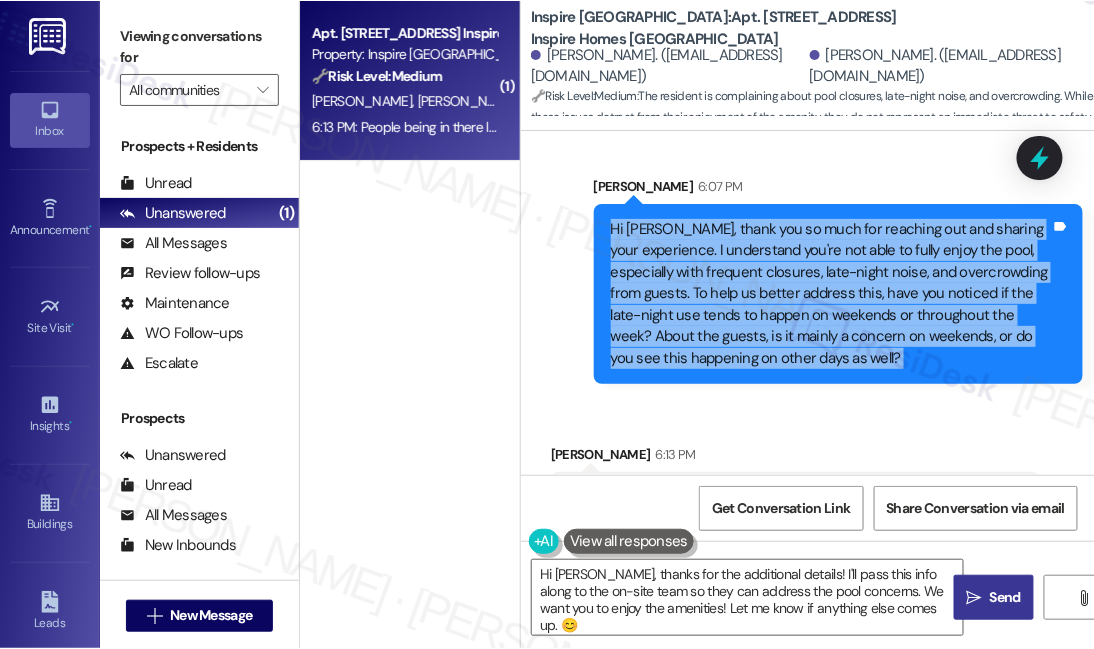 scroll, scrollTop: 1001, scrollLeft: 0, axis: vertical 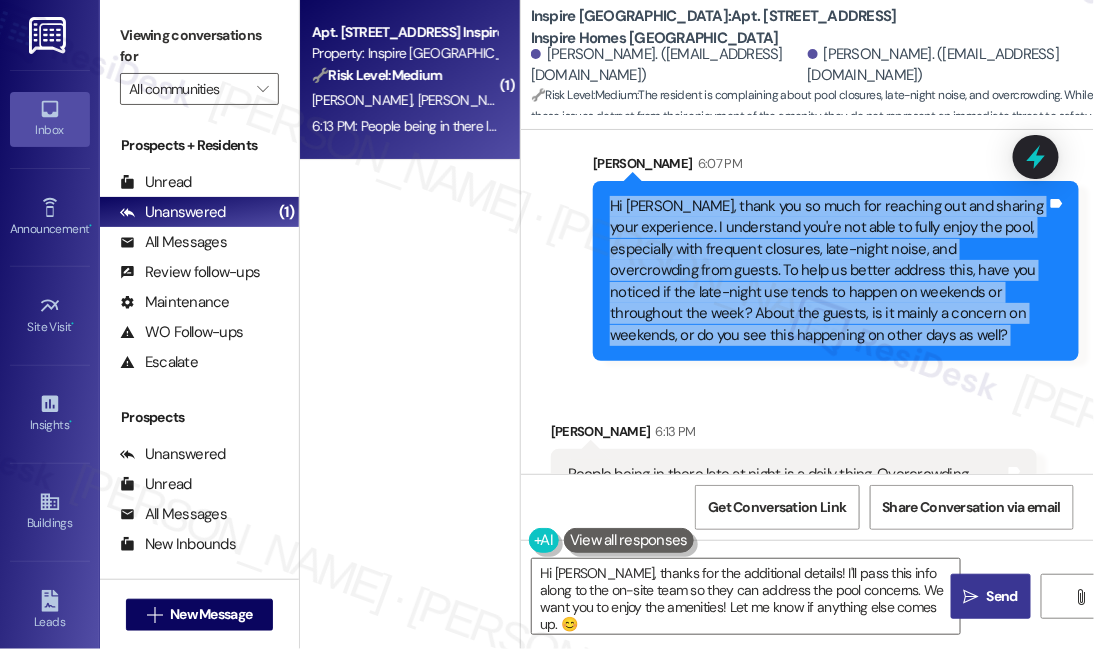 click on "Hi [PERSON_NAME], thank you so much for reaching out and sharing your experience. I understand you're not able to fully enjoy the pool, especially with frequent closures, late-night noise, and overcrowding from guests. To help us better address this, have you noticed if the late-night use tends to happen on weekends or throughout the week? About the guests, is it mainly a concern on weekends, or do you see this happening on other days as well?" at bounding box center (828, 271) 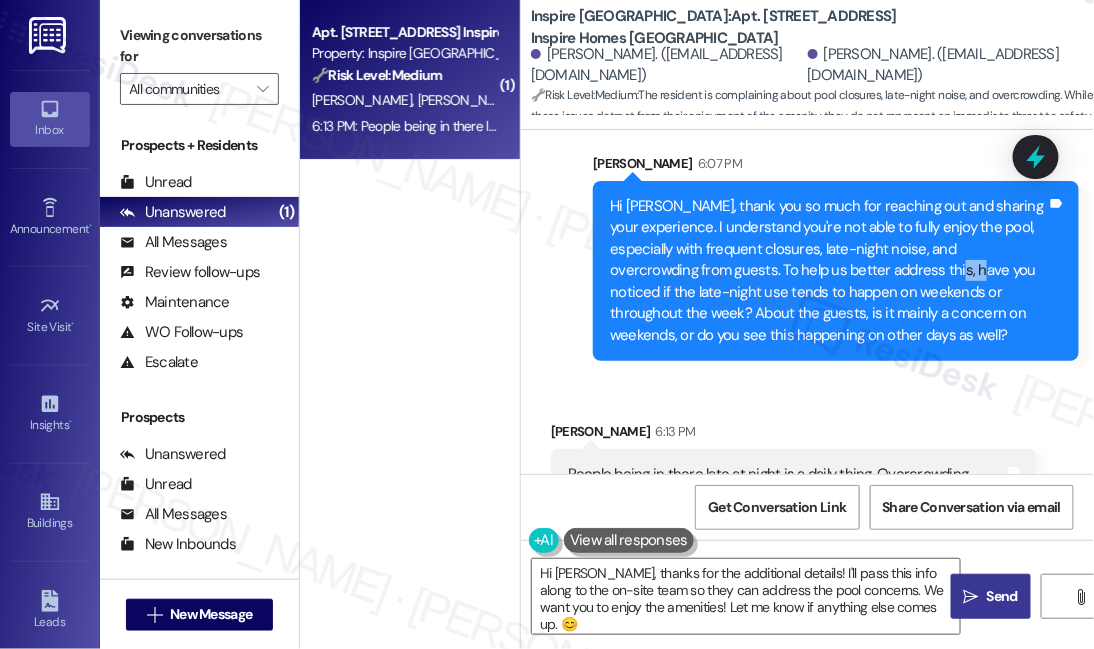 click on "Hi [PERSON_NAME], thank you so much for reaching out and sharing your experience. I understand you're not able to fully enjoy the pool, especially with frequent closures, late-night noise, and overcrowding from guests. To help us better address this, have you noticed if the late-night use tends to happen on weekends or throughout the week? About the guests, is it mainly a concern on weekends, or do you see this happening on other days as well?" at bounding box center (828, 271) 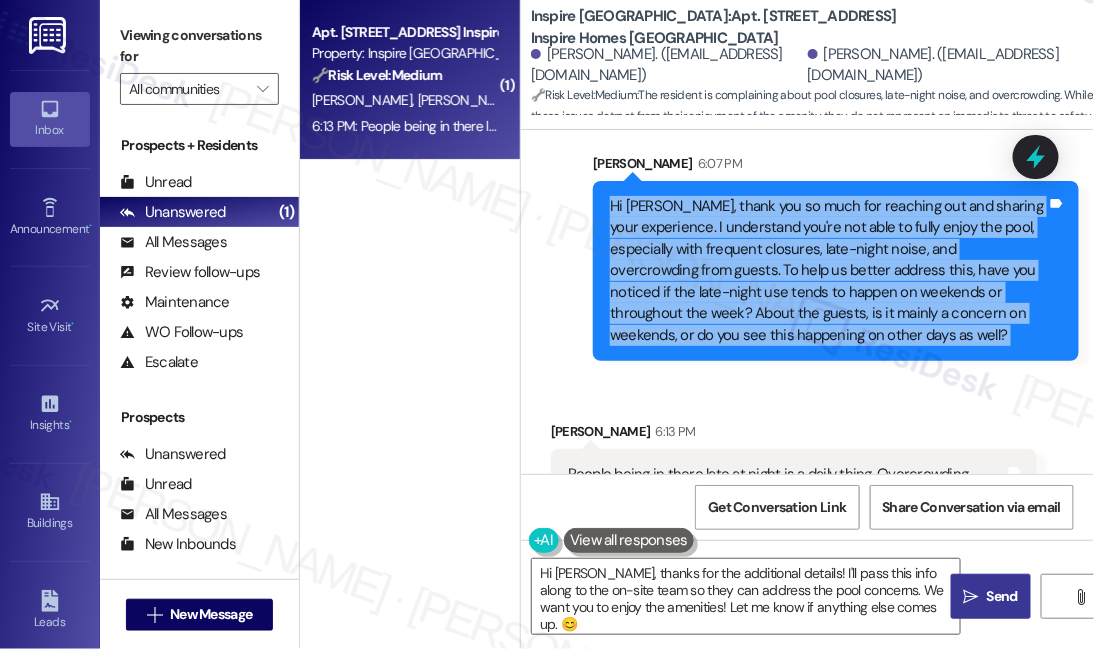 click on "Hi [PERSON_NAME], thank you so much for reaching out and sharing your experience. I understand you're not able to fully enjoy the pool, especially with frequent closures, late-night noise, and overcrowding from guests. To help us better address this, have you noticed if the late-night use tends to happen on weekends or throughout the week? About the guests, is it mainly a concern on weekends, or do you see this happening on other days as well?" at bounding box center (828, 271) 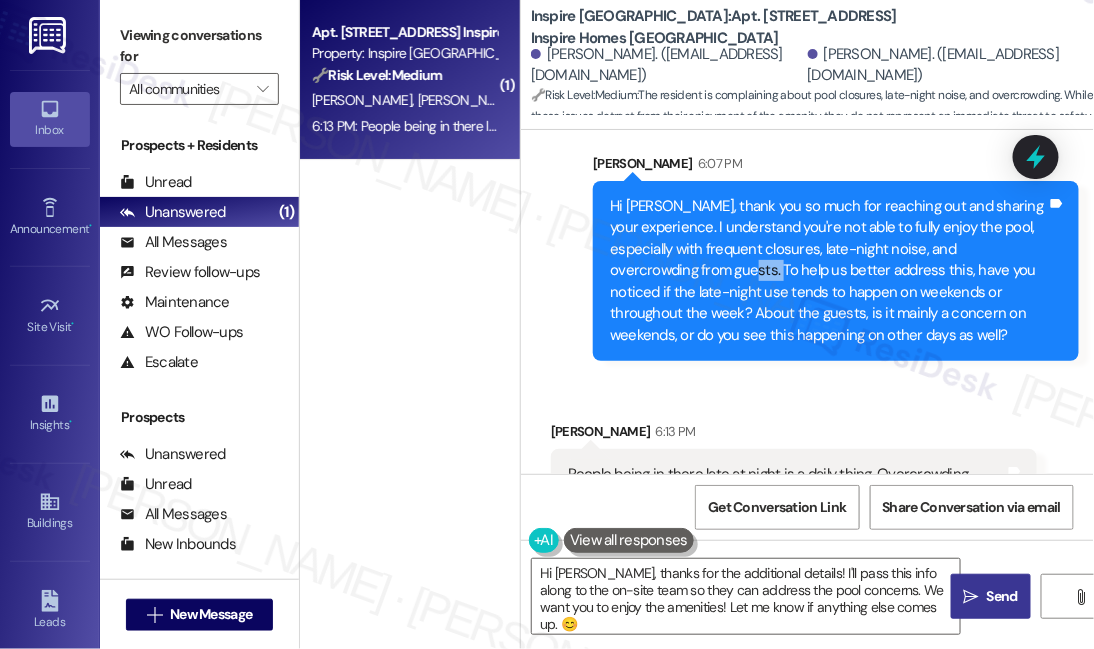 click on "Hi [PERSON_NAME], thank you so much for reaching out and sharing your experience. I understand you're not able to fully enjoy the pool, especially with frequent closures, late-night noise, and overcrowding from guests. To help us better address this, have you noticed if the late-night use tends to happen on weekends or throughout the week? About the guests, is it mainly a concern on weekends, or do you see this happening on other days as well?" at bounding box center [828, 271] 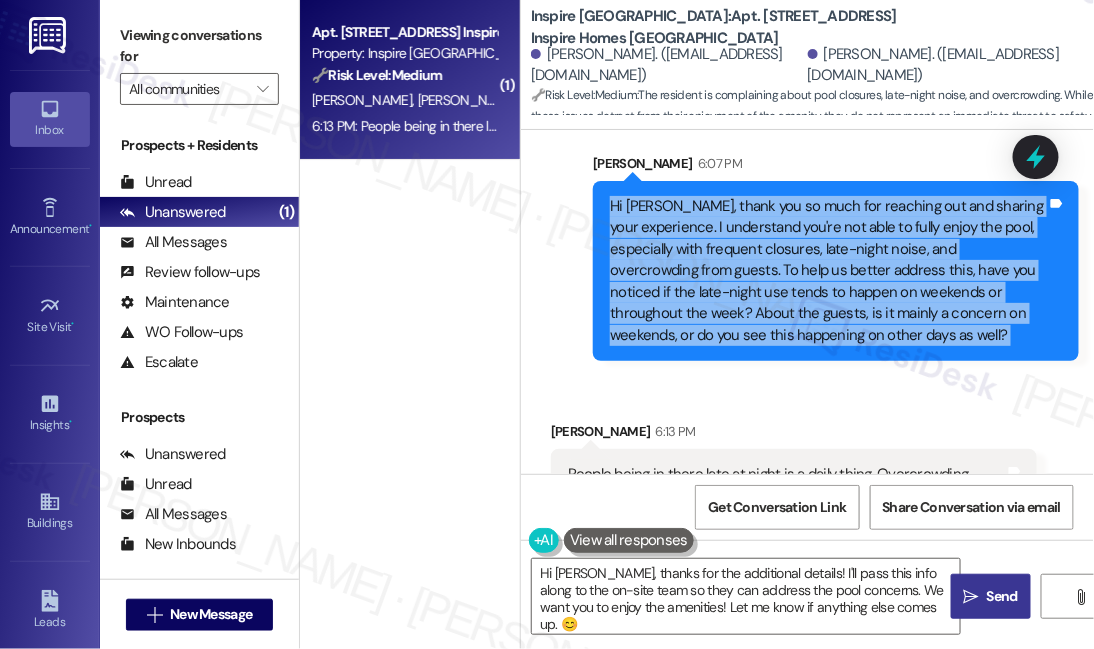click on "Hi [PERSON_NAME], thank you so much for reaching out and sharing your experience. I understand you're not able to fully enjoy the pool, especially with frequent closures, late-night noise, and overcrowding from guests. To help us better address this, have you noticed if the late-night use tends to happen on weekends or throughout the week? About the guests, is it mainly a concern on weekends, or do you see this happening on other days as well?" at bounding box center (828, 271) 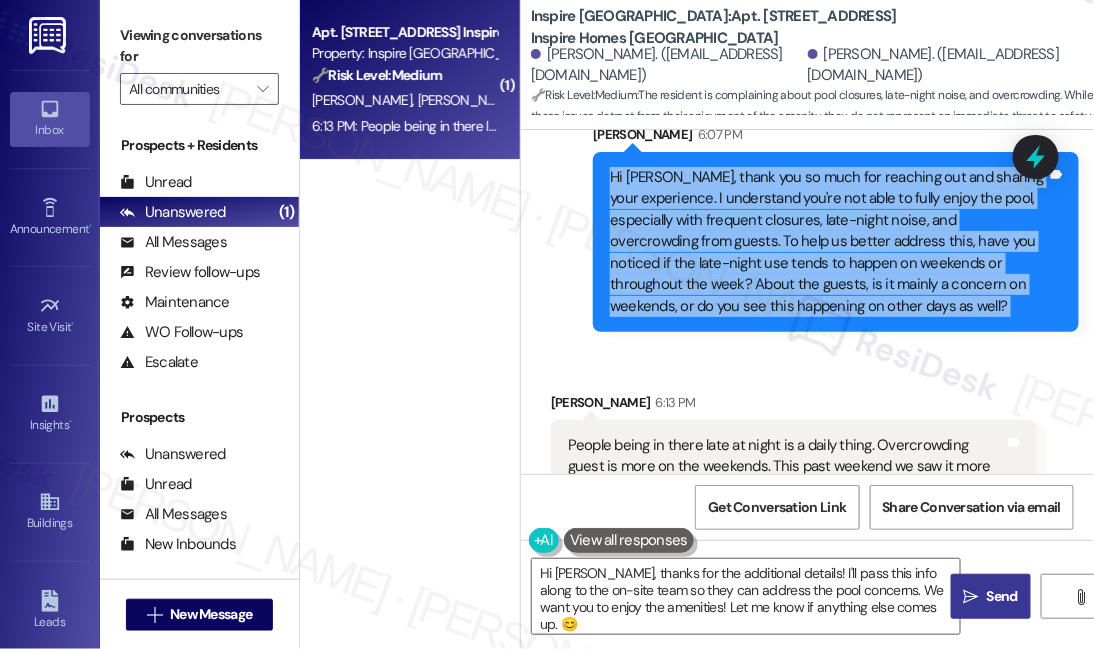 scroll, scrollTop: 1043, scrollLeft: 0, axis: vertical 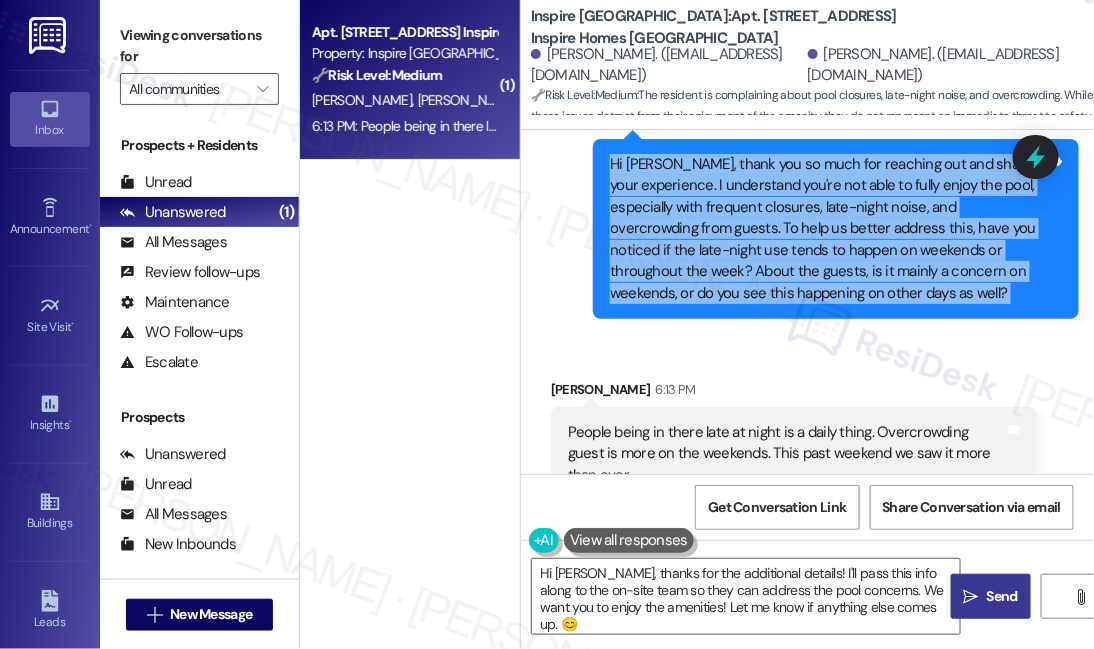 click on "Hi [PERSON_NAME], thank you so much for reaching out and sharing your experience. I understand you're not able to fully enjoy the pool, especially with frequent closures, late-night noise, and overcrowding from guests. To help us better address this, have you noticed if the late-night use tends to happen on weekends or throughout the week? About the guests, is it mainly a concern on weekends, or do you see this happening on other days as well?" at bounding box center [828, 229] 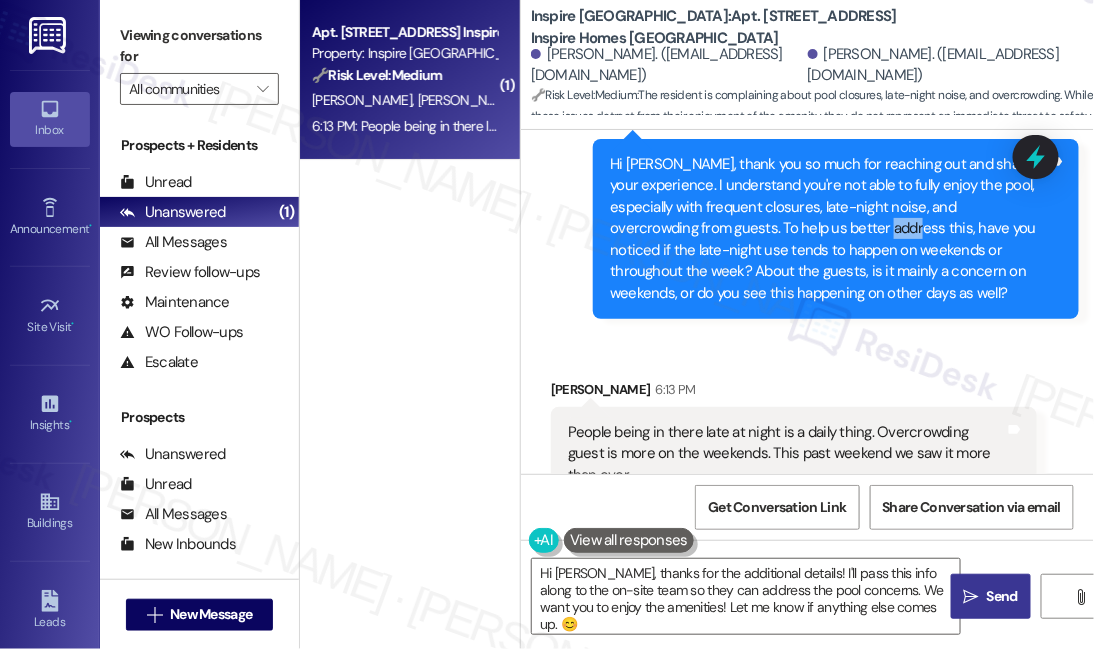 click on "Hi [PERSON_NAME], thank you so much for reaching out and sharing your experience. I understand you're not able to fully enjoy the pool, especially with frequent closures, late-night noise, and overcrowding from guests. To help us better address this, have you noticed if the late-night use tends to happen on weekends or throughout the week? About the guests, is it mainly a concern on weekends, or do you see this happening on other days as well?" at bounding box center (828, 229) 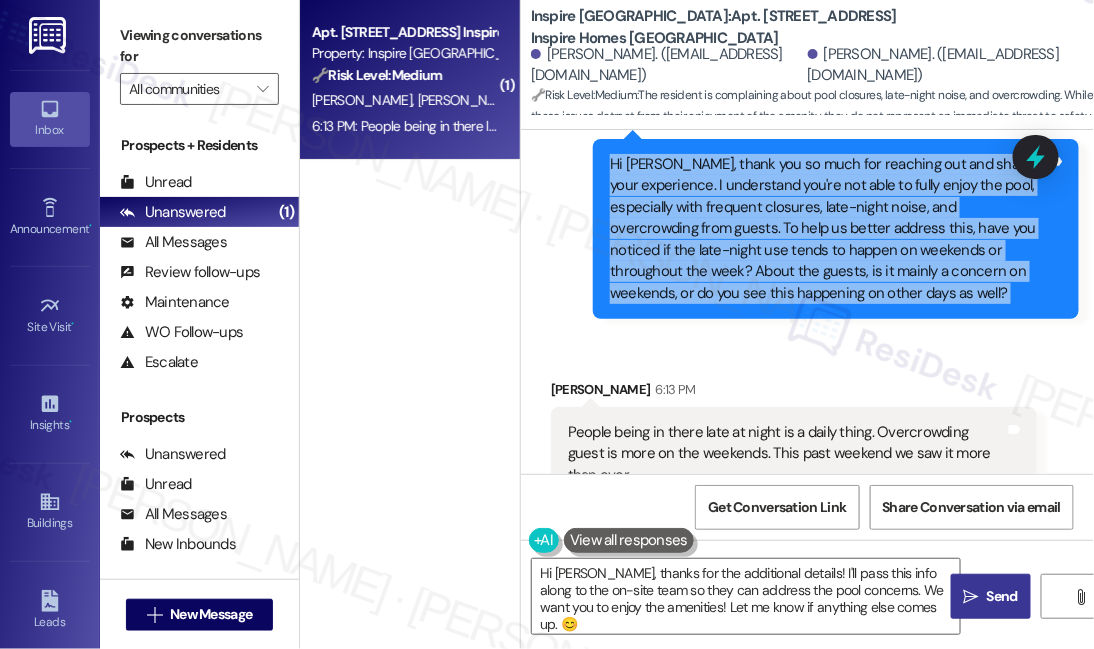 click on "Hi [PERSON_NAME], thank you so much for reaching out and sharing your experience. I understand you're not able to fully enjoy the pool, especially with frequent closures, late-night noise, and overcrowding from guests. To help us better address this, have you noticed if the late-night use tends to happen on weekends or throughout the week? About the guests, is it mainly a concern on weekends, or do you see this happening on other days as well?" at bounding box center (828, 229) 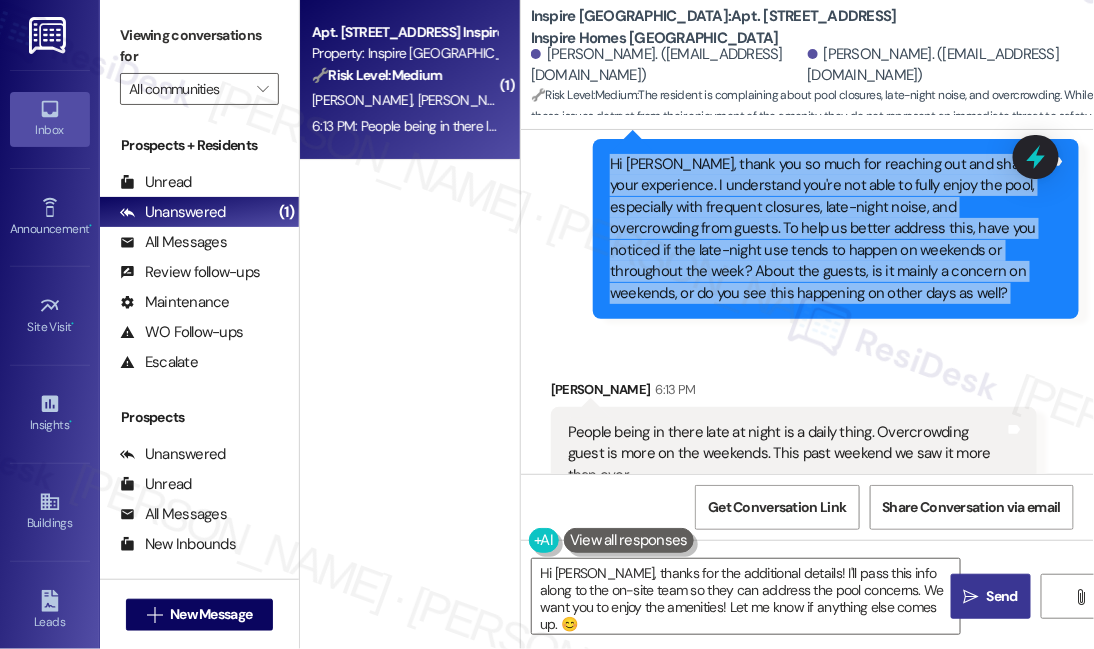click on "Hi [PERSON_NAME], thank you so much for reaching out and sharing your experience. I understand you're not able to fully enjoy the pool, especially with frequent closures, late-night noise, and overcrowding from guests. To help us better address this, have you noticed if the late-night use tends to happen on weekends or throughout the week? About the guests, is it mainly a concern on weekends, or do you see this happening on other days as well?" at bounding box center (828, 229) 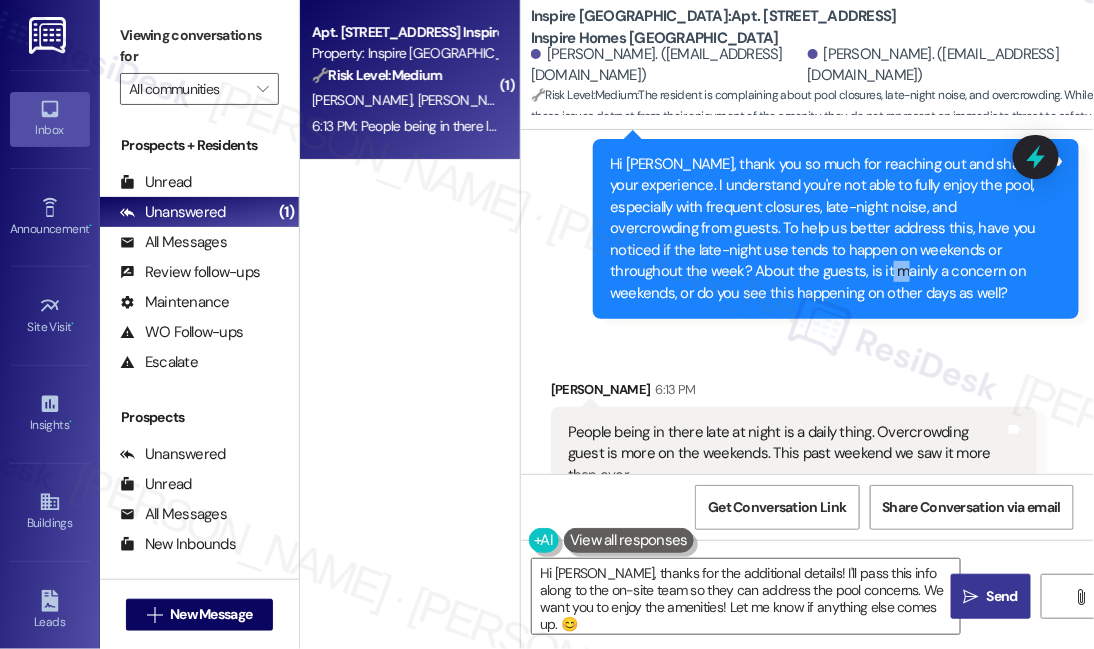 click on "Hi [PERSON_NAME], thank you so much for reaching out and sharing your experience. I understand you're not able to fully enjoy the pool, especially with frequent closures, late-night noise, and overcrowding from guests. To help us better address this, have you noticed if the late-night use tends to happen on weekends or throughout the week? About the guests, is it mainly a concern on weekends, or do you see this happening on other days as well?" at bounding box center [828, 229] 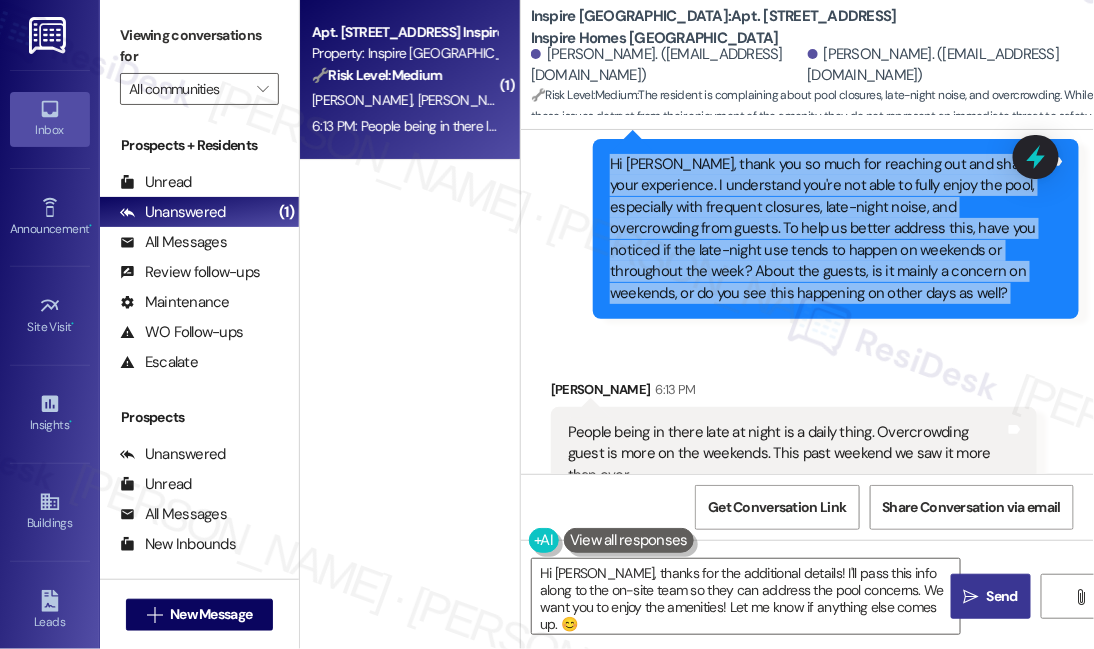 click on "Hi [PERSON_NAME], thank you so much for reaching out and sharing your experience. I understand you're not able to fully enjoy the pool, especially with frequent closures, late-night noise, and overcrowding from guests. To help us better address this, have you noticed if the late-night use tends to happen on weekends or throughout the week? About the guests, is it mainly a concern on weekends, or do you see this happening on other days as well?" at bounding box center (828, 229) 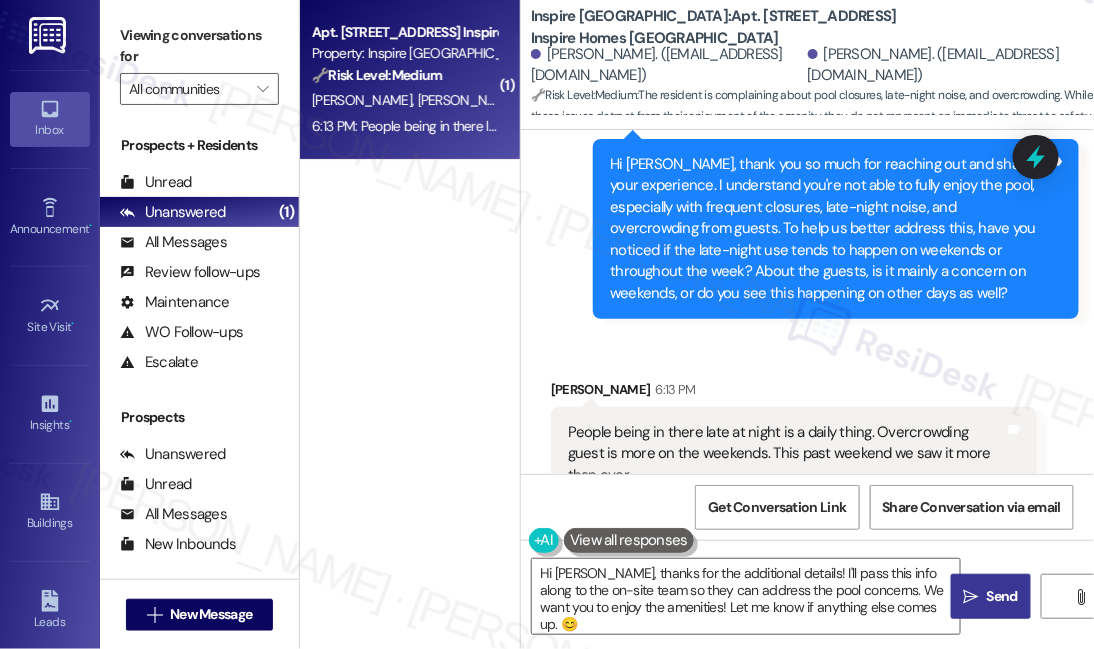 click on "People being in there late at night is a daily thing. Overcrowding guest is more on the weekends. This past weekend we saw it more than ever." at bounding box center [786, 454] 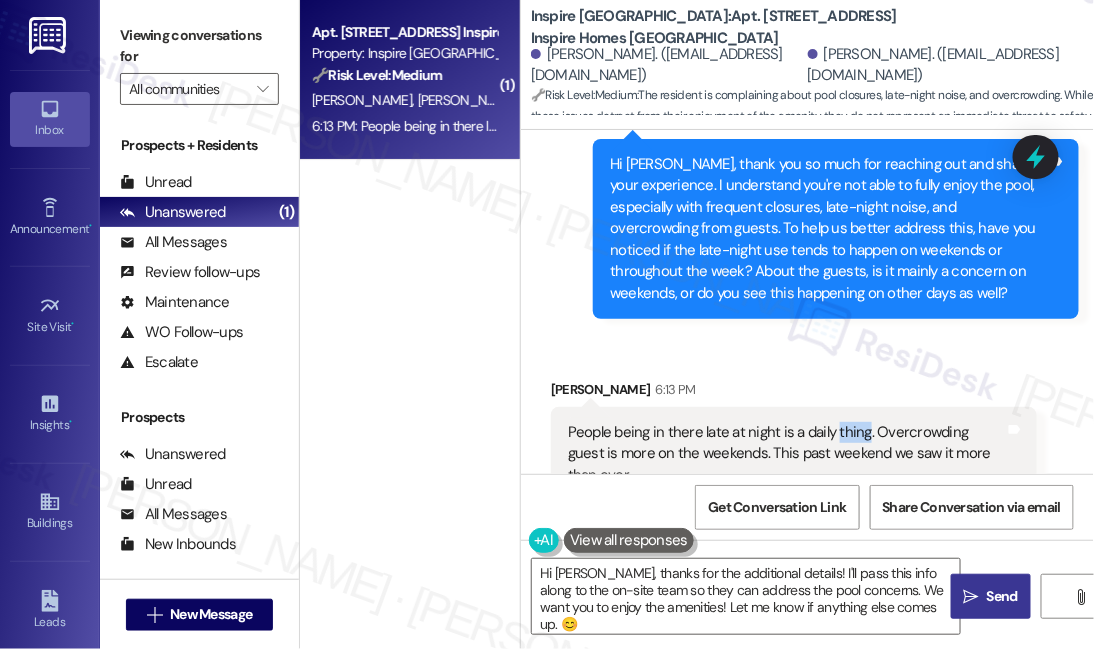 click on "People being in there late at night is a daily thing. Overcrowding guest is more on the weekends. This past weekend we saw it more than ever." at bounding box center [786, 454] 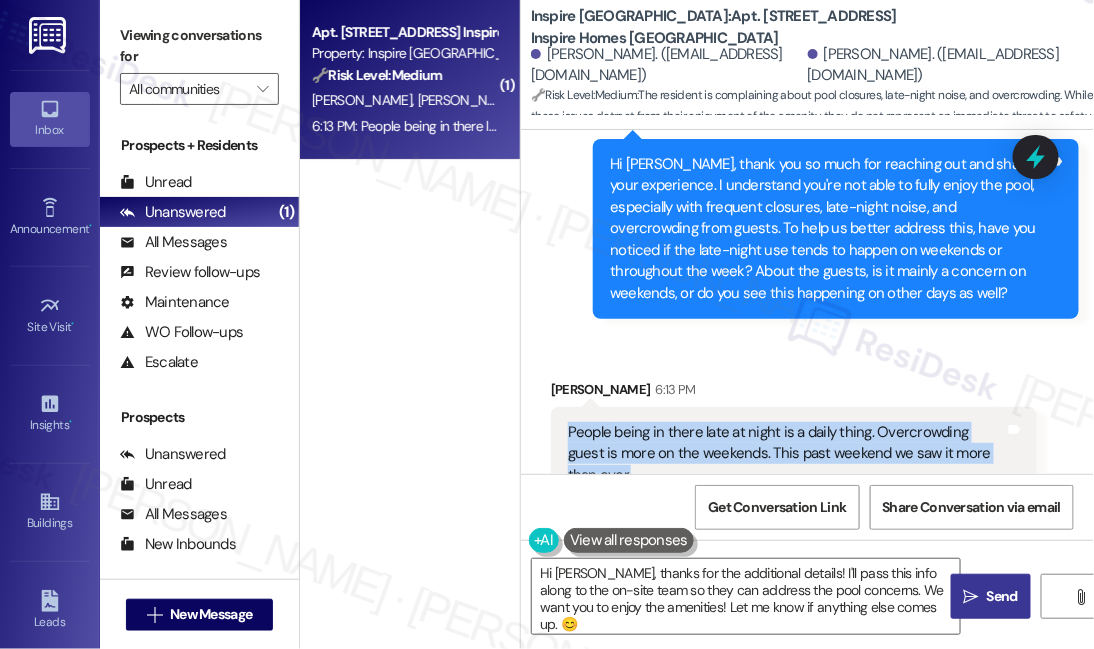 click on "People being in there late at night is a daily thing. Overcrowding guest is more on the weekends. This past weekend we saw it more than ever." at bounding box center [786, 454] 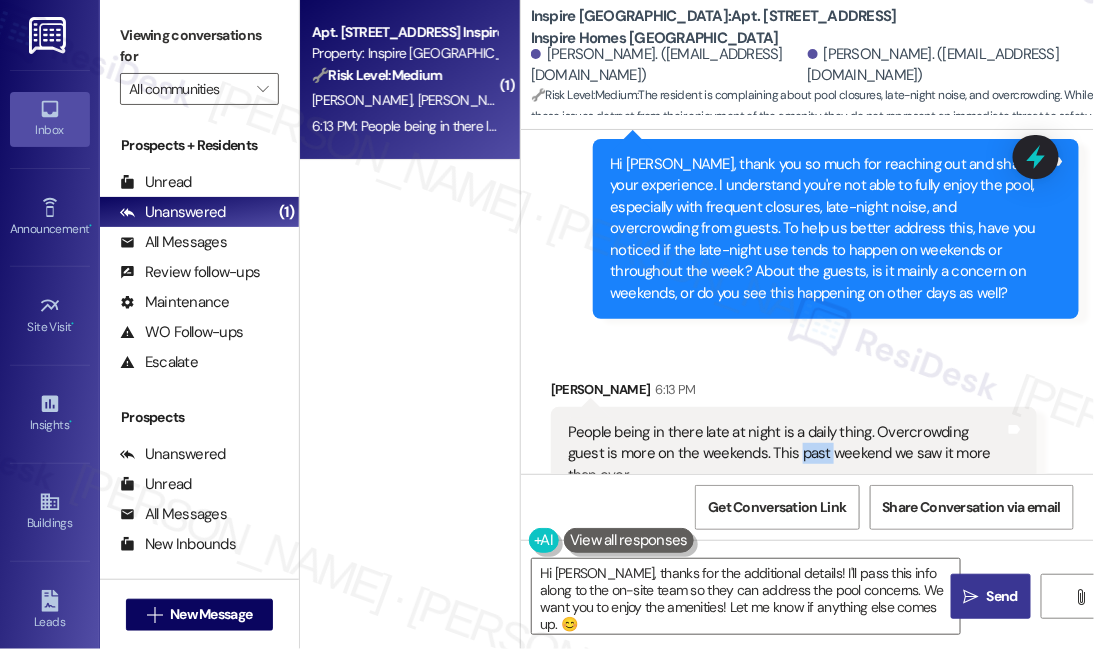 click on "People being in there late at night is a daily thing. Overcrowding guest is more on the weekends. This past weekend we saw it more than ever." at bounding box center (786, 454) 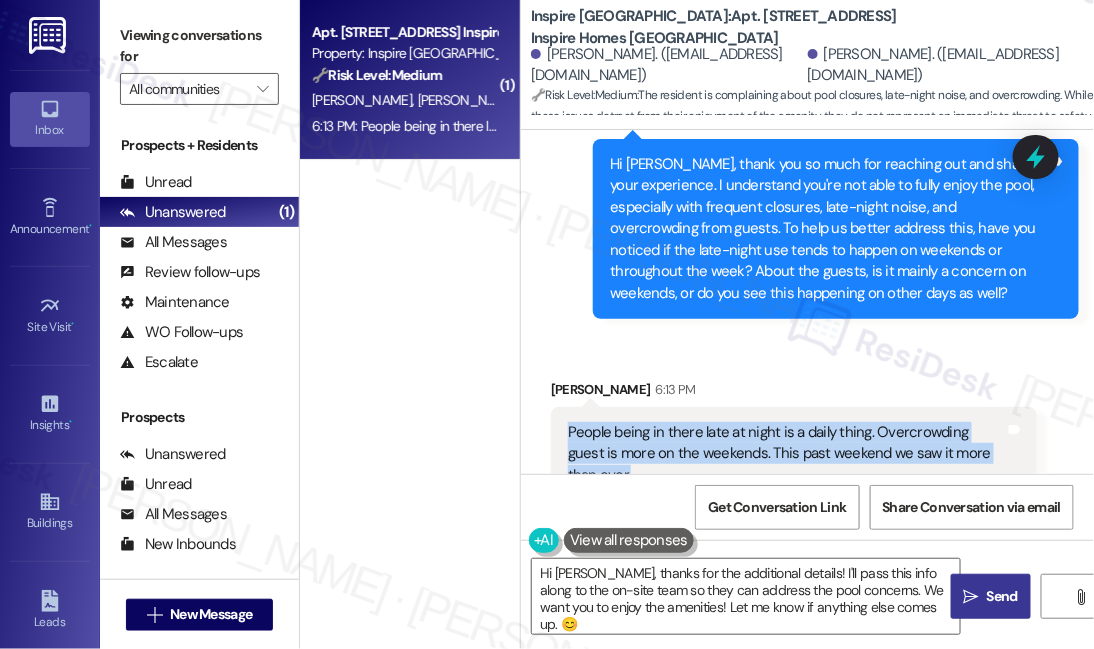 click on "People being in there late at night is a daily thing. Overcrowding guest is more on the weekends. This past weekend we saw it more than ever." at bounding box center [786, 454] 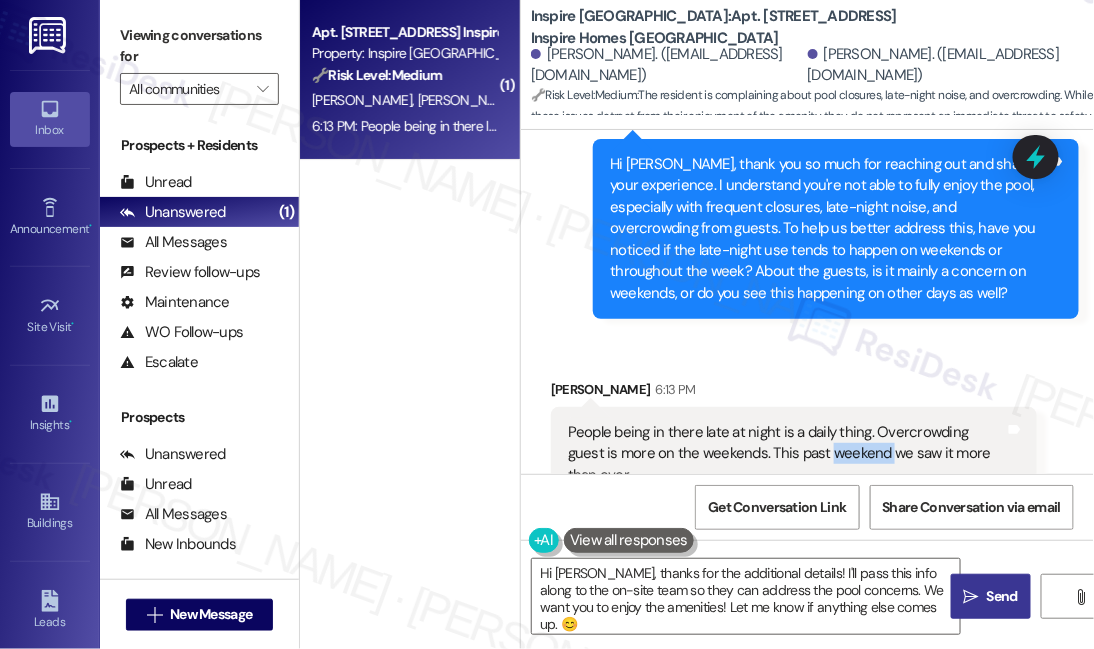 click on "People being in there late at night is a daily thing. Overcrowding guest is more on the weekends. This past weekend we saw it more than ever." at bounding box center [786, 454] 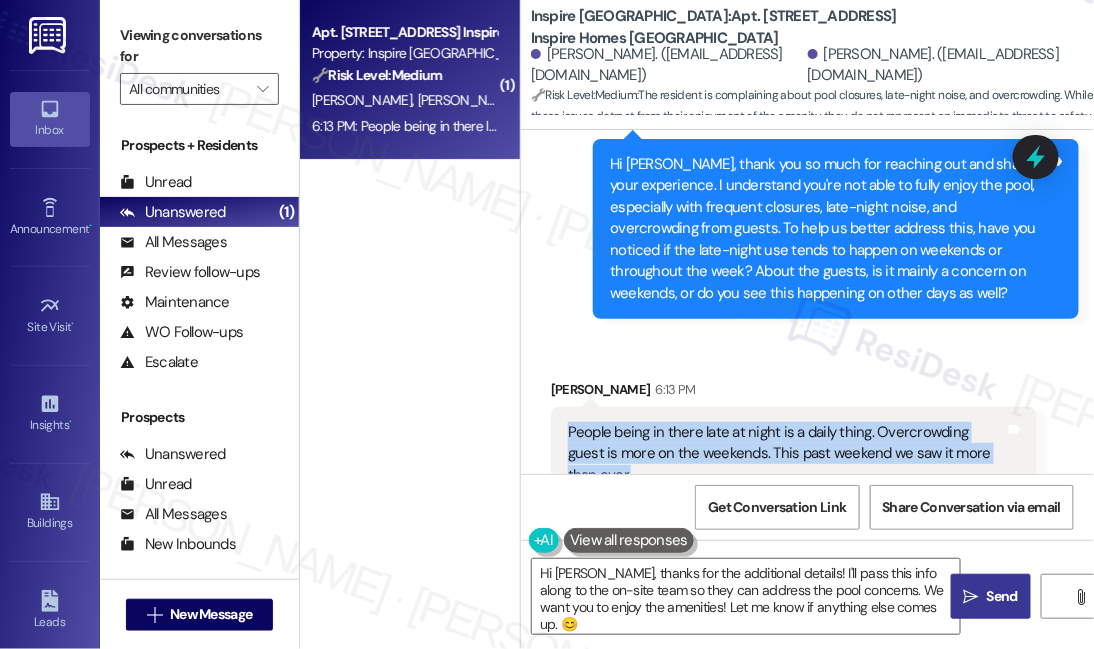 click on "People being in there late at night is a daily thing. Overcrowding guest is more on the weekends. This past weekend we saw it more than ever." at bounding box center (786, 454) 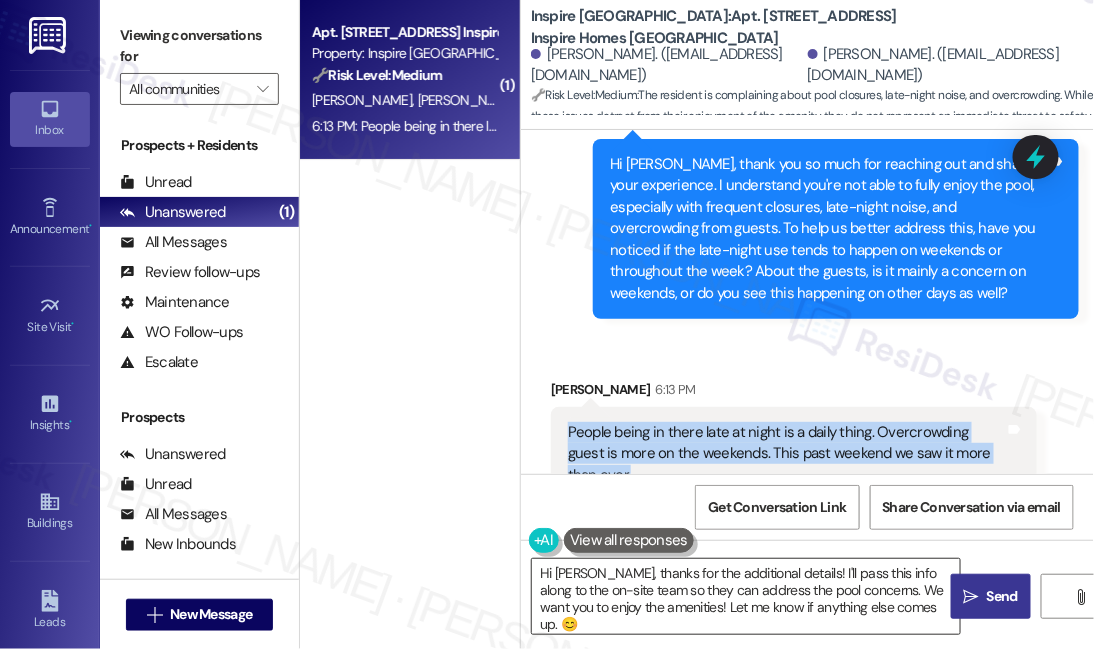 click on "Hi Alice, thanks for the additional details! I'll pass this info along to the on-site team so they can address the pool concerns. We want you to enjoy the amenities! Let me know if anything else comes up. 😊" at bounding box center [746, 596] 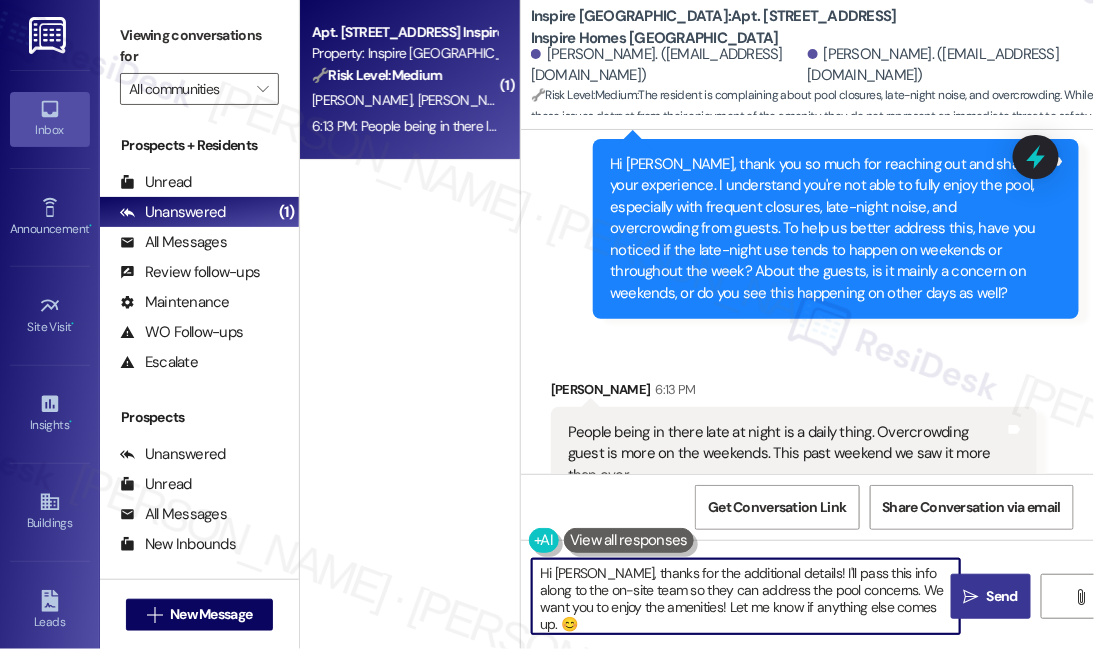 click on "Hi Alice, thanks for the additional details! I'll pass this info along to the on-site team so they can address the pool concerns. We want you to enjoy the amenities! Let me know if anything else comes up. 😊" at bounding box center [746, 596] 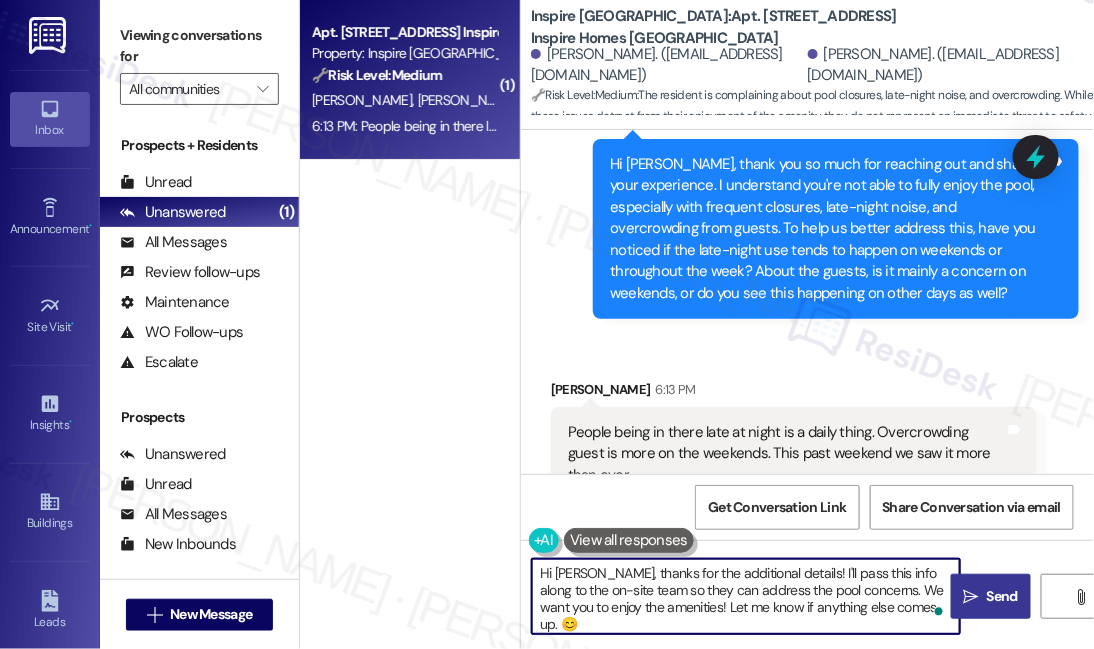 click on "Hi Alice, thanks for the additional details! I'll pass this info along to the on-site team so they can address the pool concerns. We want you to enjoy the amenities! Let me know if anything else comes up. 😊" at bounding box center (746, 596) 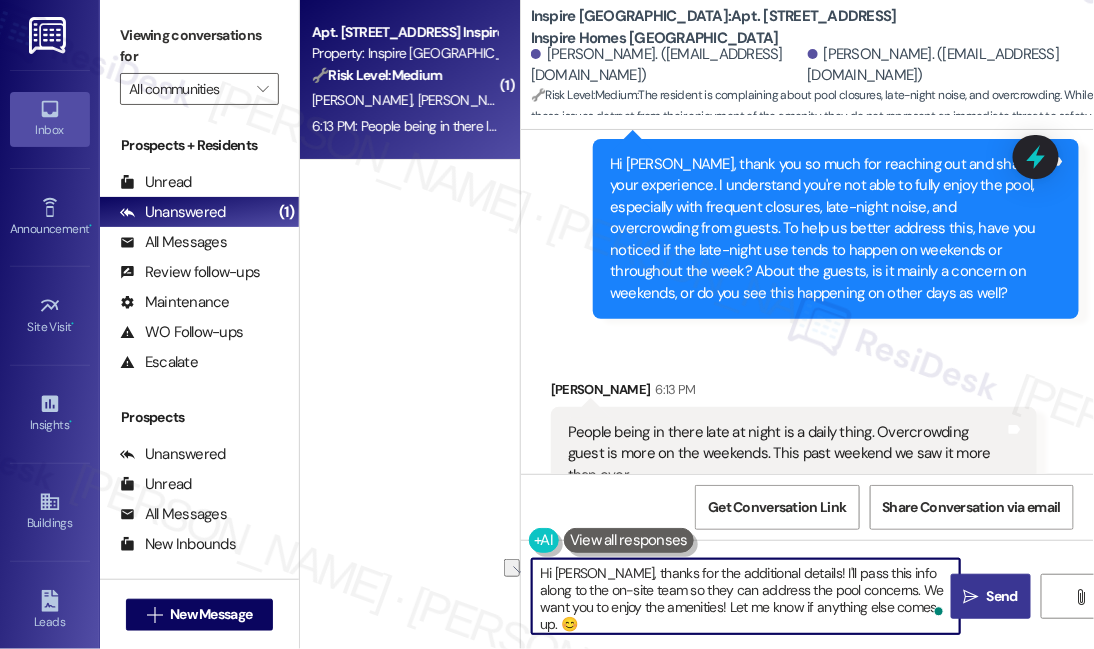 drag, startPoint x: 772, startPoint y: 570, endPoint x: 527, endPoint y: 559, distance: 245.24681 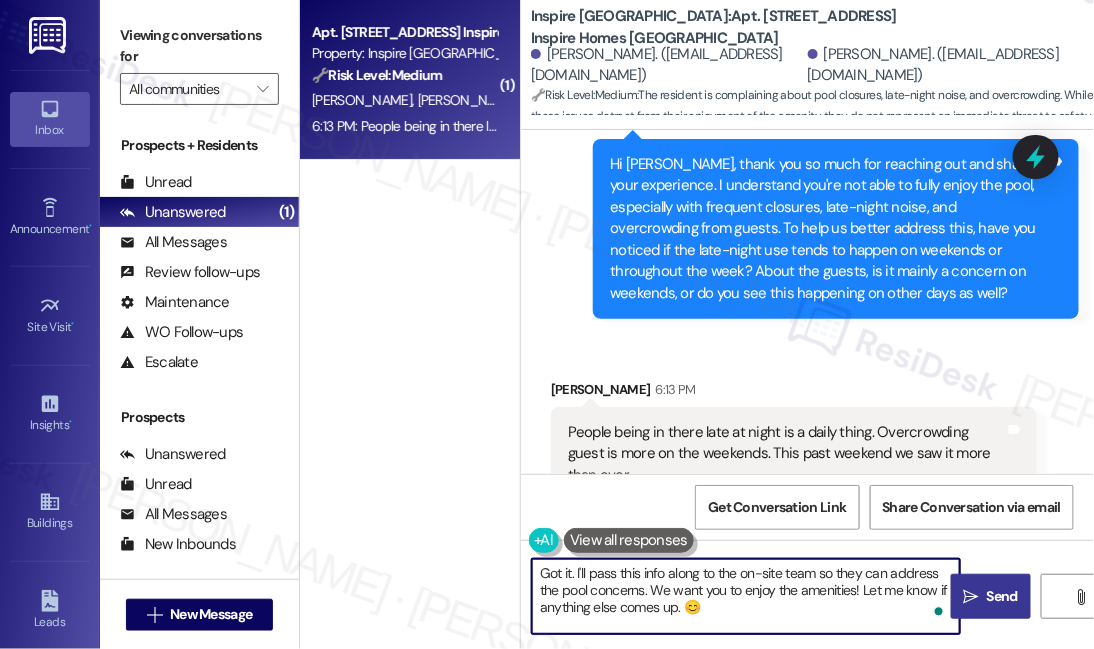 click on "Got it. I'll pass this info along to the on-site team so they can address the pool concerns. We want you to enjoy the amenities! Let me know if anything else comes up. 😊" at bounding box center (746, 596) 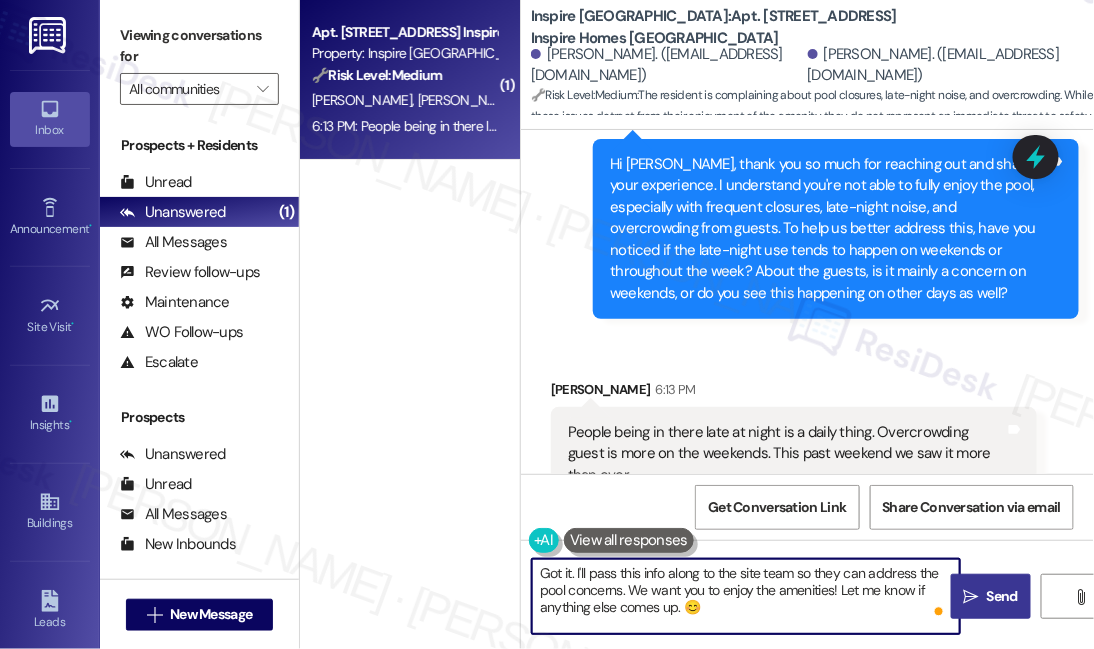 click on "Got it. I'll pass this info along to the site team so they can address the pool concerns. We want you to enjoy the amenities! Let me know if anything else comes up. 😊" at bounding box center [746, 596] 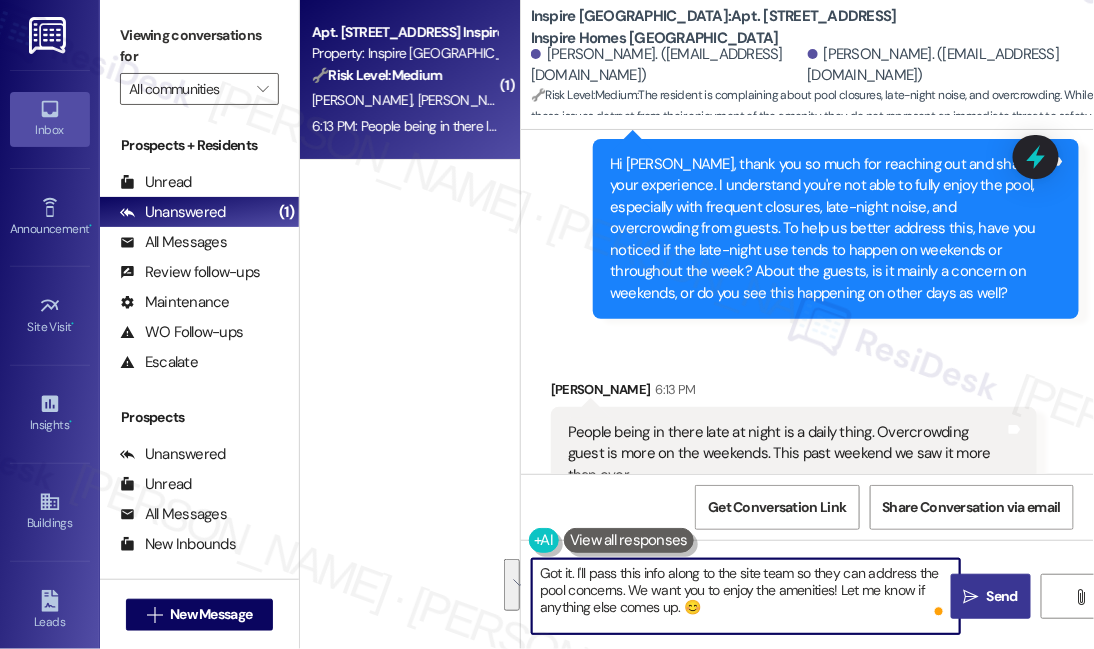 click on "Got it. I'll pass this info along to the site team so they can address the pool concerns. We want you to enjoy the amenities! Let me know if anything else comes up. 😊" at bounding box center [746, 596] 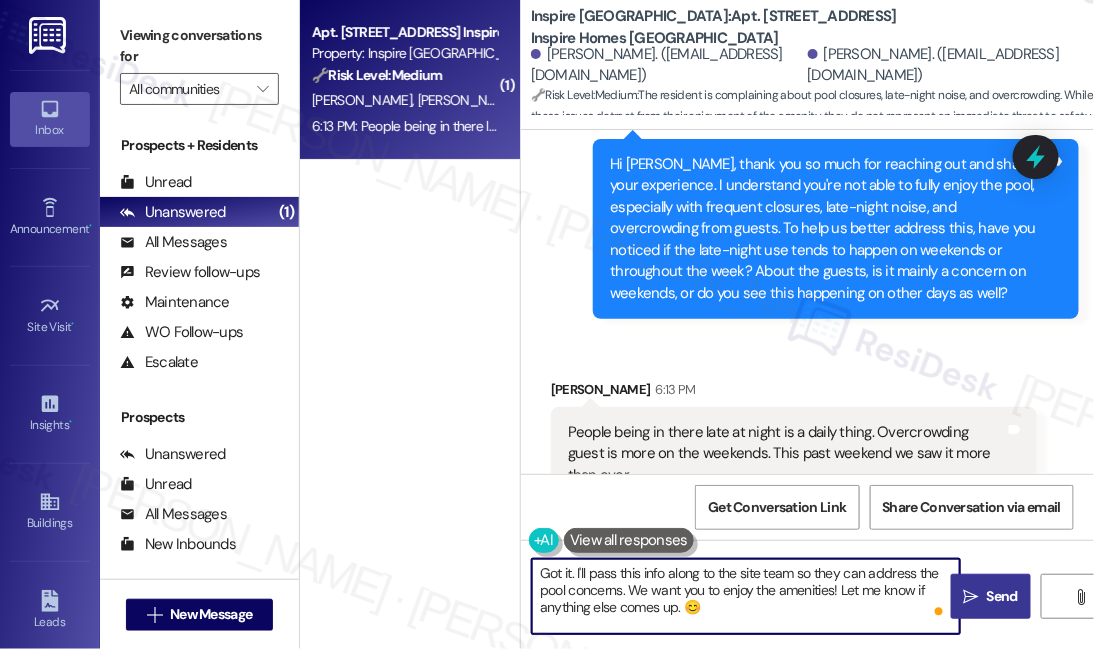 click on "Got it. I'll pass this info along to the site team so they can address the pool concerns. We want you to enjoy the amenities! Let me know if anything else comes up. 😊" at bounding box center (746, 596) 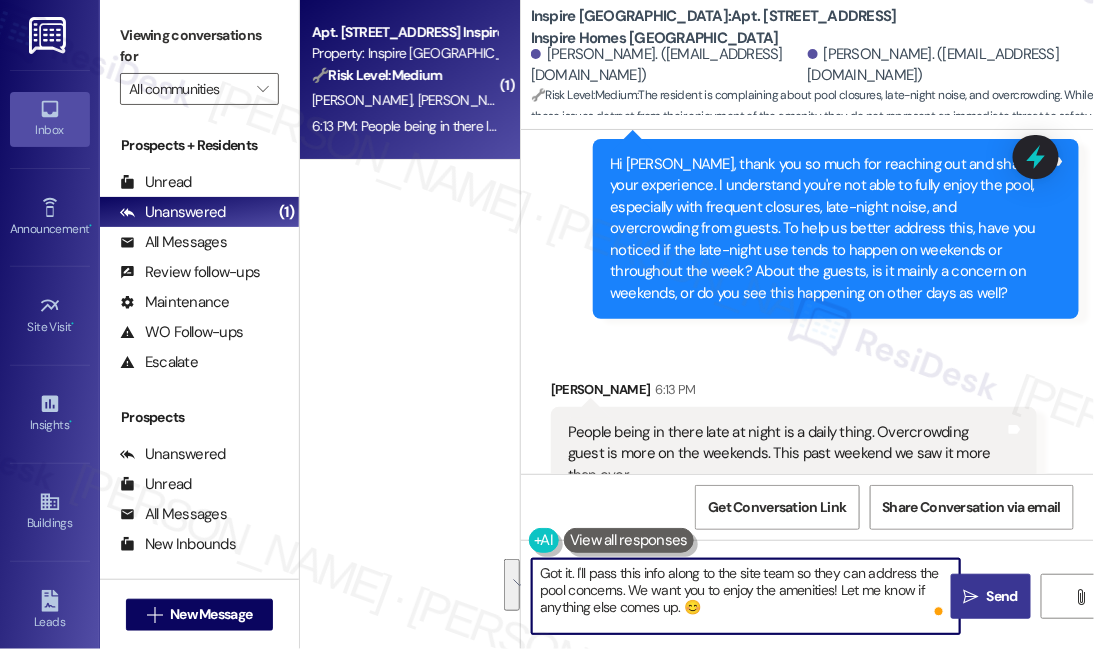 click on "Got it. I'll pass this info along to the site team so they can address the pool concerns. We want you to enjoy the amenities! Let me know if anything else comes up. 😊" at bounding box center [746, 596] 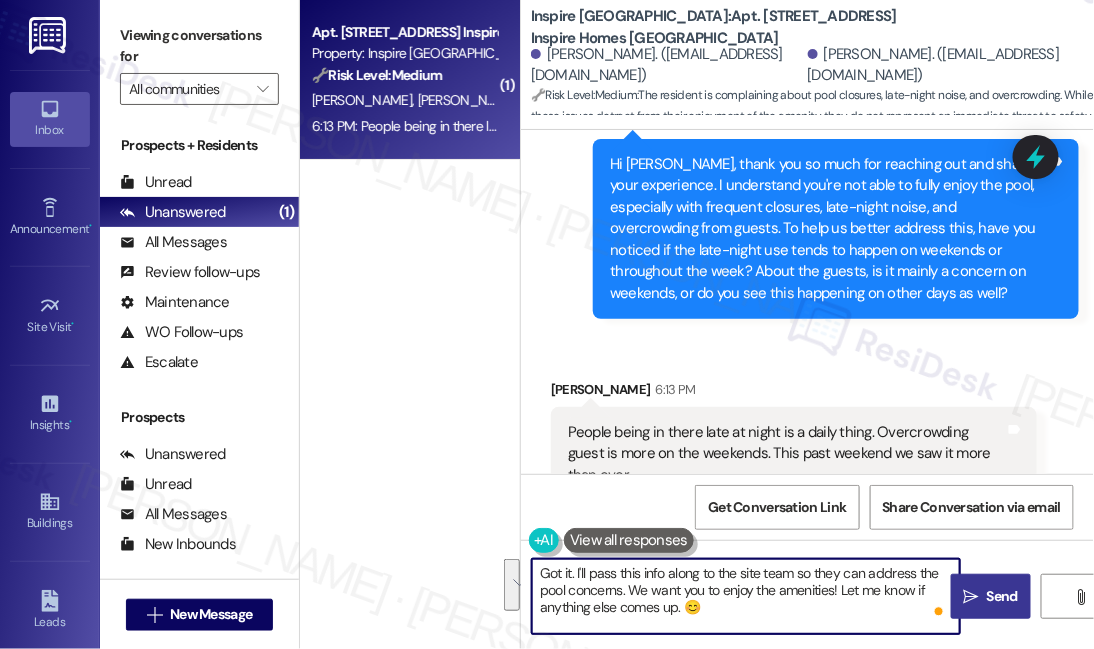 click on "Hi [PERSON_NAME], thank you so much for reaching out and sharing your experience. I understand you're not able to fully enjoy the pool, especially with frequent closures, late-night noise, and overcrowding from guests. To help us better address this, have you noticed if the late-night use tends to happen on weekends or throughout the week? About the guests, is it mainly a concern on weekends, or do you see this happening on other days as well?" at bounding box center (828, 229) 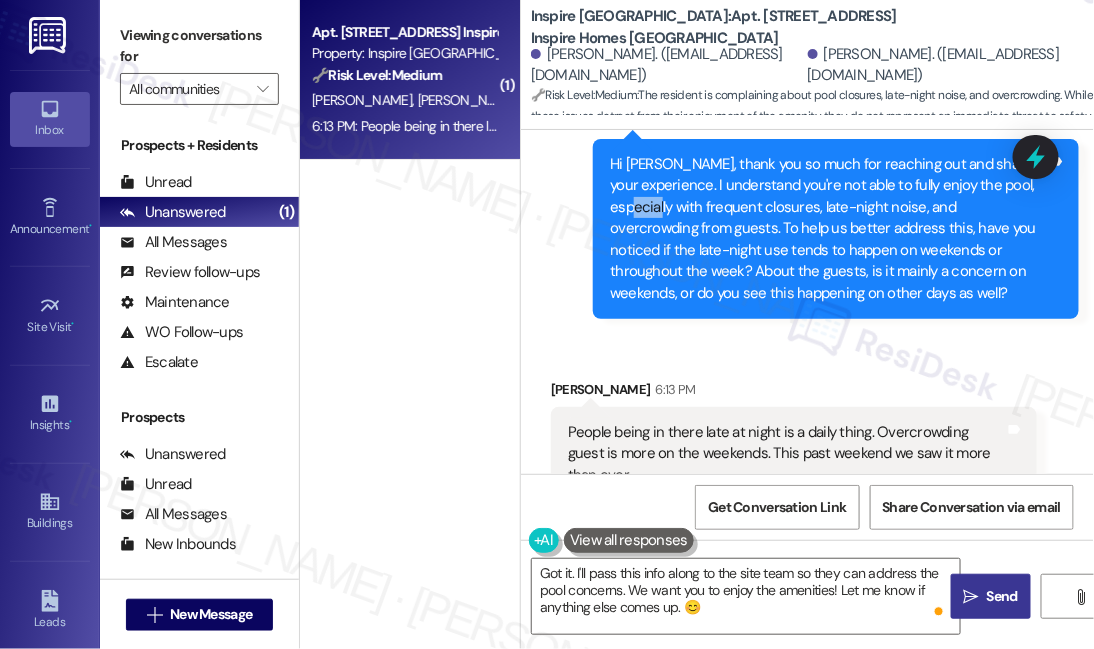 click on "Hi [PERSON_NAME], thank you so much for reaching out and sharing your experience. I understand you're not able to fully enjoy the pool, especially with frequent closures, late-night noise, and overcrowding from guests. To help us better address this, have you noticed if the late-night use tends to happen on weekends or throughout the week? About the guests, is it mainly a concern on weekends, or do you see this happening on other days as well?" at bounding box center (828, 229) 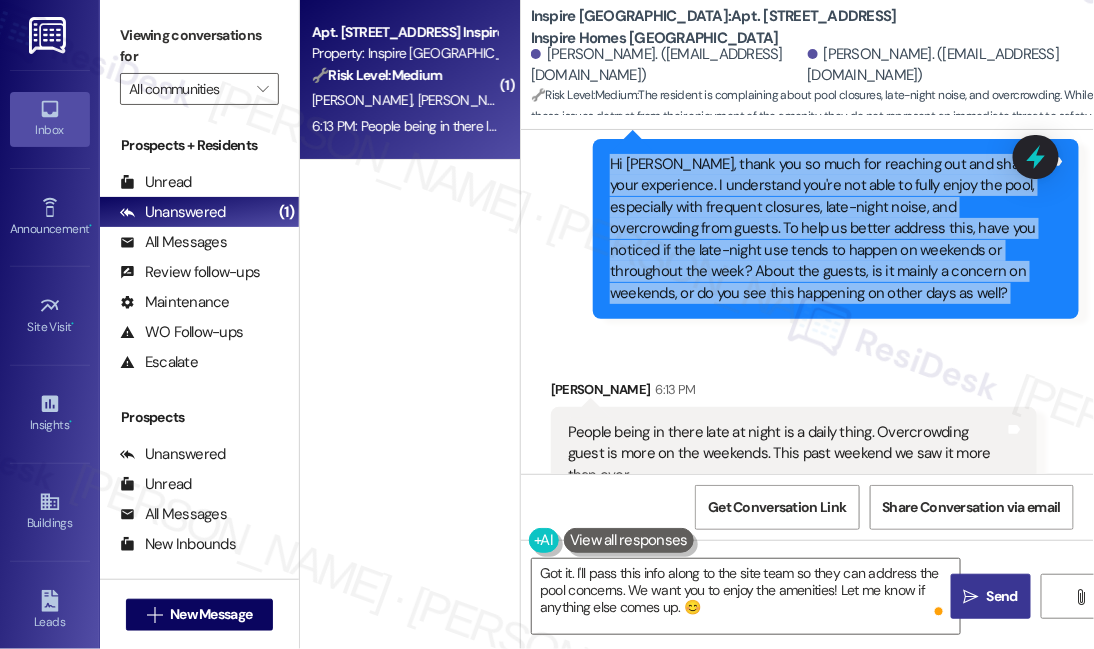 click on "Hi [PERSON_NAME], thank you so much for reaching out and sharing your experience. I understand you're not able to fully enjoy the pool, especially with frequent closures, late-night noise, and overcrowding from guests. To help us better address this, have you noticed if the late-night use tends to happen on weekends or throughout the week? About the guests, is it mainly a concern on weekends, or do you see this happening on other days as well?" at bounding box center [828, 229] 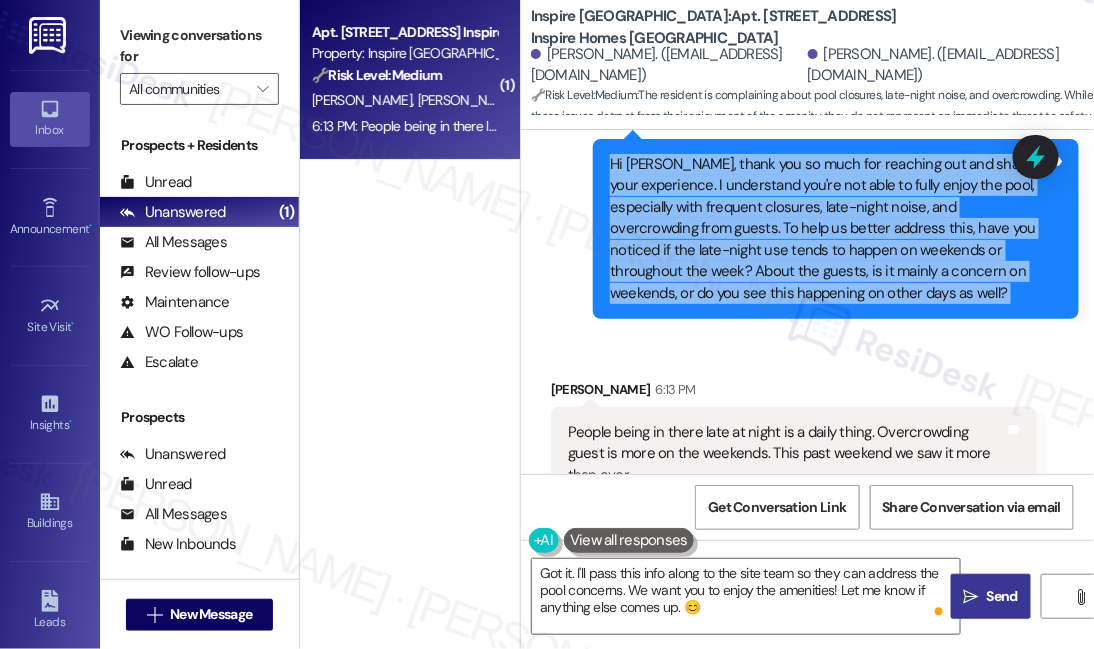 click on "Hi [PERSON_NAME], thank you so much for reaching out and sharing your experience. I understand you're not able to fully enjoy the pool, especially with frequent closures, late-night noise, and overcrowding from guests. To help us better address this, have you noticed if the late-night use tends to happen on weekends or throughout the week? About the guests, is it mainly a concern on weekends, or do you see this happening on other days as well?" at bounding box center (828, 229) 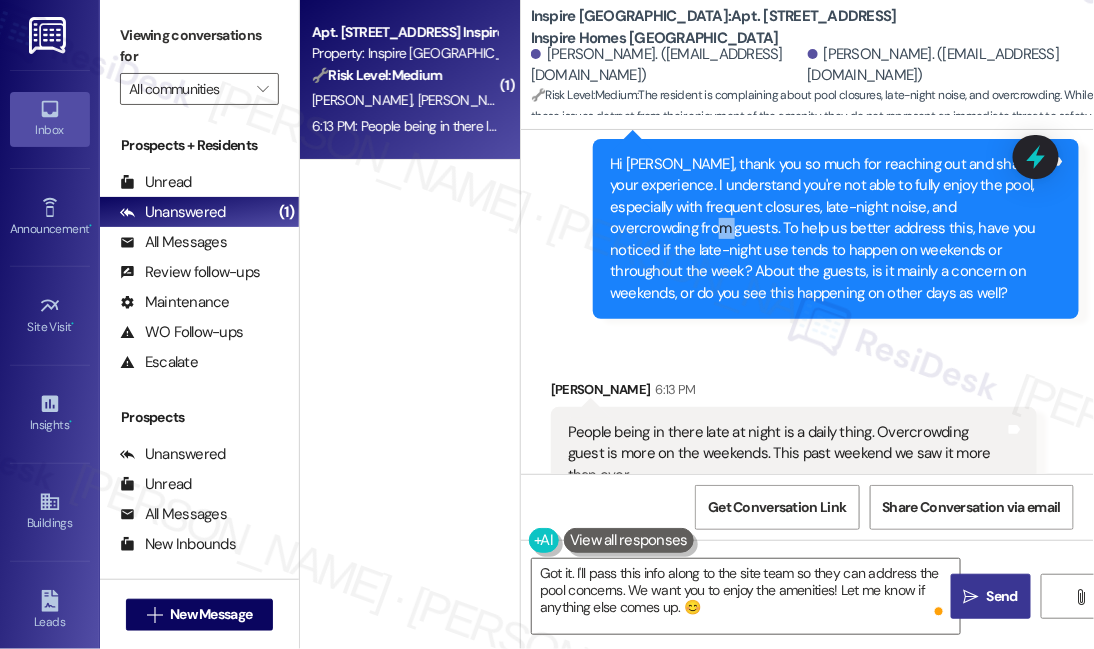 click on "Hi [PERSON_NAME], thank you so much for reaching out and sharing your experience. I understand you're not able to fully enjoy the pool, especially with frequent closures, late-night noise, and overcrowding from guests. To help us better address this, have you noticed if the late-night use tends to happen on weekends or throughout the week? About the guests, is it mainly a concern on weekends, or do you see this happening on other days as well?" at bounding box center (828, 229) 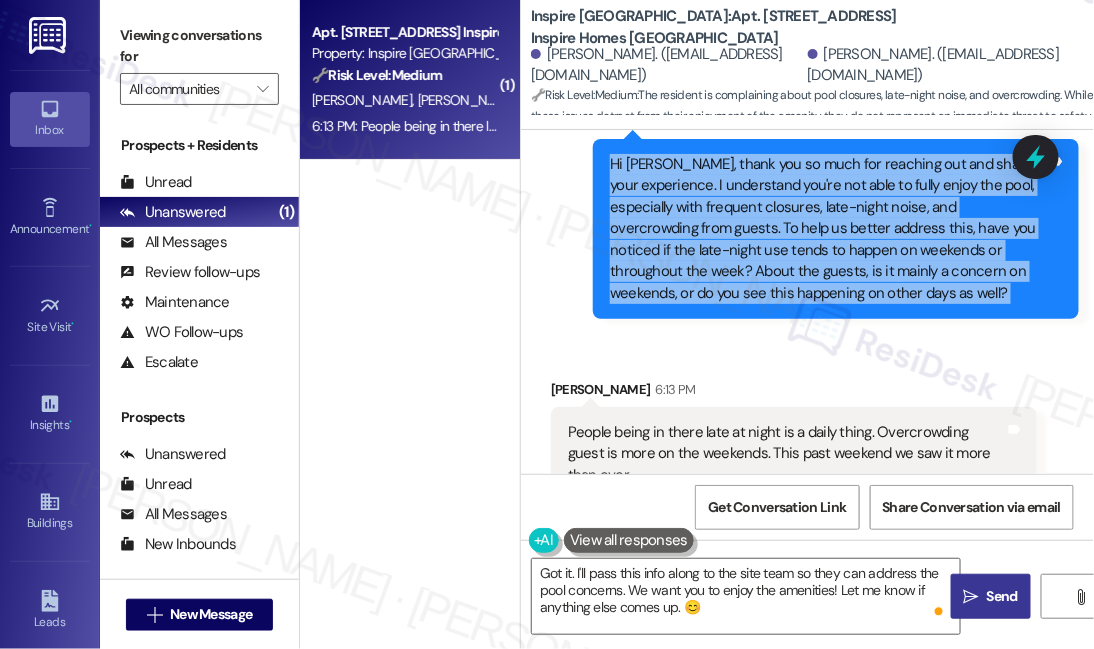 click on "Hi [PERSON_NAME], thank you so much for reaching out and sharing your experience. I understand you're not able to fully enjoy the pool, especially with frequent closures, late-night noise, and overcrowding from guests. To help us better address this, have you noticed if the late-night use tends to happen on weekends or throughout the week? About the guests, is it mainly a concern on weekends, or do you see this happening on other days as well?" at bounding box center (828, 229) 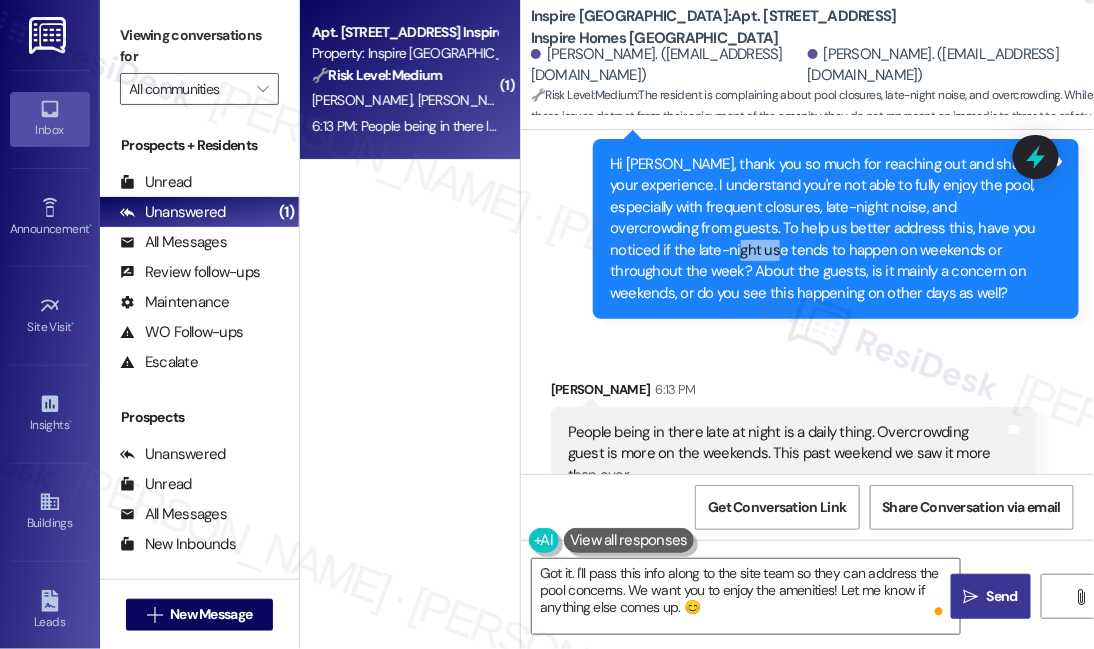 click on "Hi [PERSON_NAME], thank you so much for reaching out and sharing your experience. I understand you're not able to fully enjoy the pool, especially with frequent closures, late-night noise, and overcrowding from guests. To help us better address this, have you noticed if the late-night use tends to happen on weekends or throughout the week? About the guests, is it mainly a concern on weekends, or do you see this happening on other days as well?" at bounding box center [828, 229] 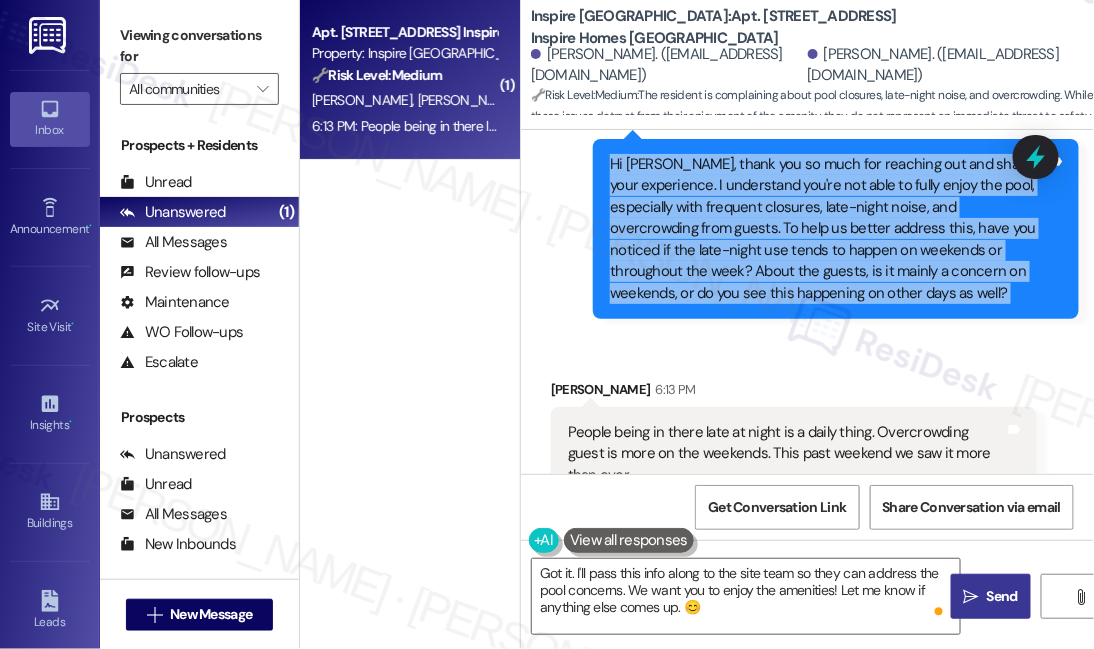 click on "Hi [PERSON_NAME], thank you so much for reaching out and sharing your experience. I understand you're not able to fully enjoy the pool, especially with frequent closures, late-night noise, and overcrowding from guests. To help us better address this, have you noticed if the late-night use tends to happen on weekends or throughout the week? About the guests, is it mainly a concern on weekends, or do you see this happening on other days as well?" at bounding box center (828, 229) 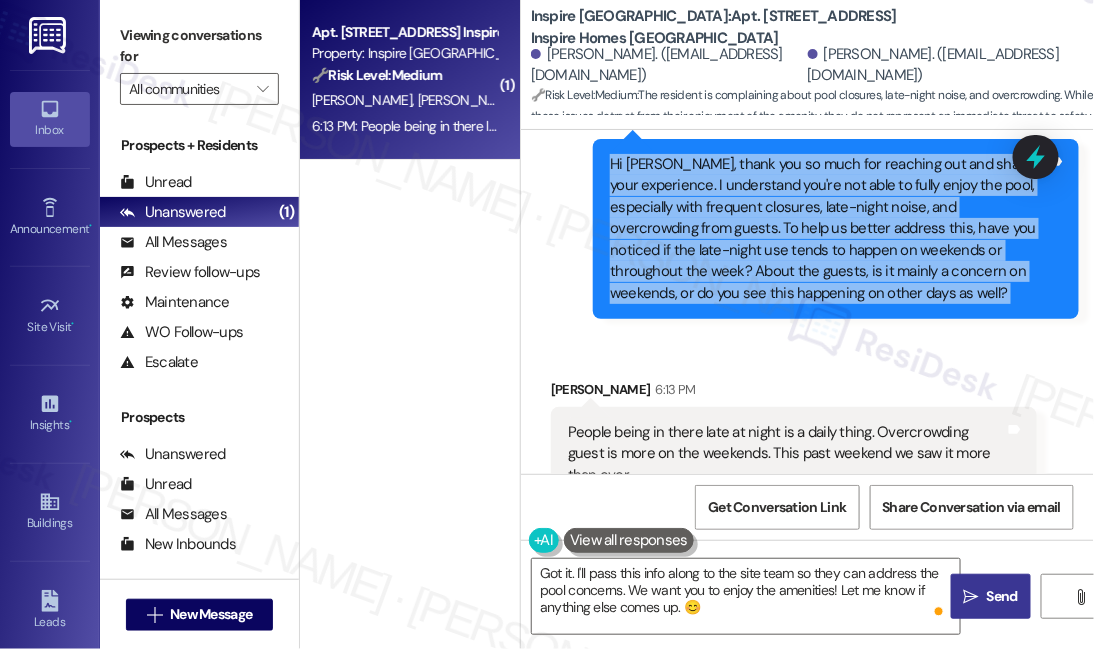 click on "Hi [PERSON_NAME], thank you so much for reaching out and sharing your experience. I understand you're not able to fully enjoy the pool, especially with frequent closures, late-night noise, and overcrowding from guests. To help us better address this, have you noticed if the late-night use tends to happen on weekends or throughout the week? About the guests, is it mainly a concern on weekends, or do you see this happening on other days as well?" at bounding box center (828, 229) 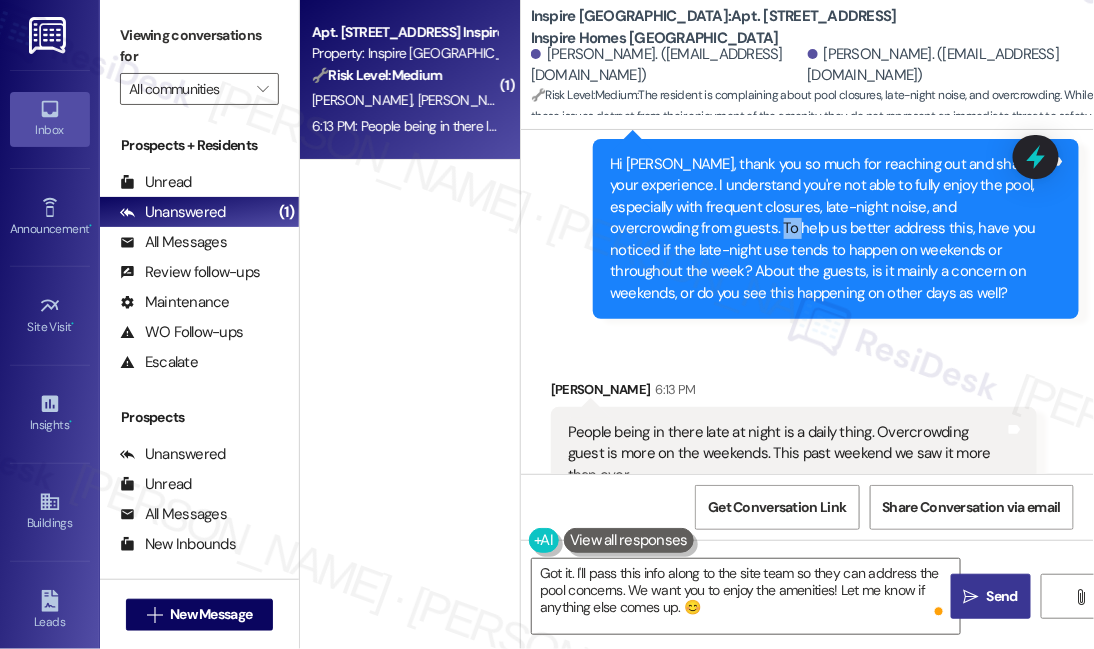 click on "Hi [PERSON_NAME], thank you so much for reaching out and sharing your experience. I understand you're not able to fully enjoy the pool, especially with frequent closures, late-night noise, and overcrowding from guests. To help us better address this, have you noticed if the late-night use tends to happen on weekends or throughout the week? About the guests, is it mainly a concern on weekends, or do you see this happening on other days as well?" at bounding box center (828, 229) 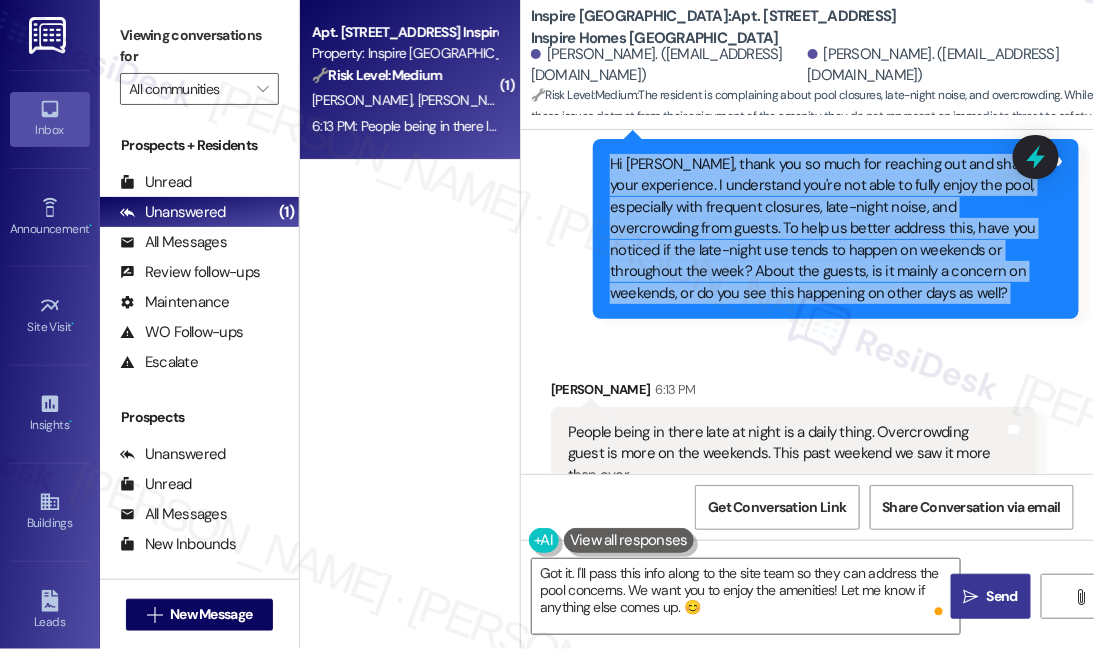 click on "Hi [PERSON_NAME], thank you so much for reaching out and sharing your experience. I understand you're not able to fully enjoy the pool, especially with frequent closures, late-night noise, and overcrowding from guests. To help us better address this, have you noticed if the late-night use tends to happen on weekends or throughout the week? About the guests, is it mainly a concern on weekends, or do you see this happening on other days as well?" at bounding box center (828, 229) 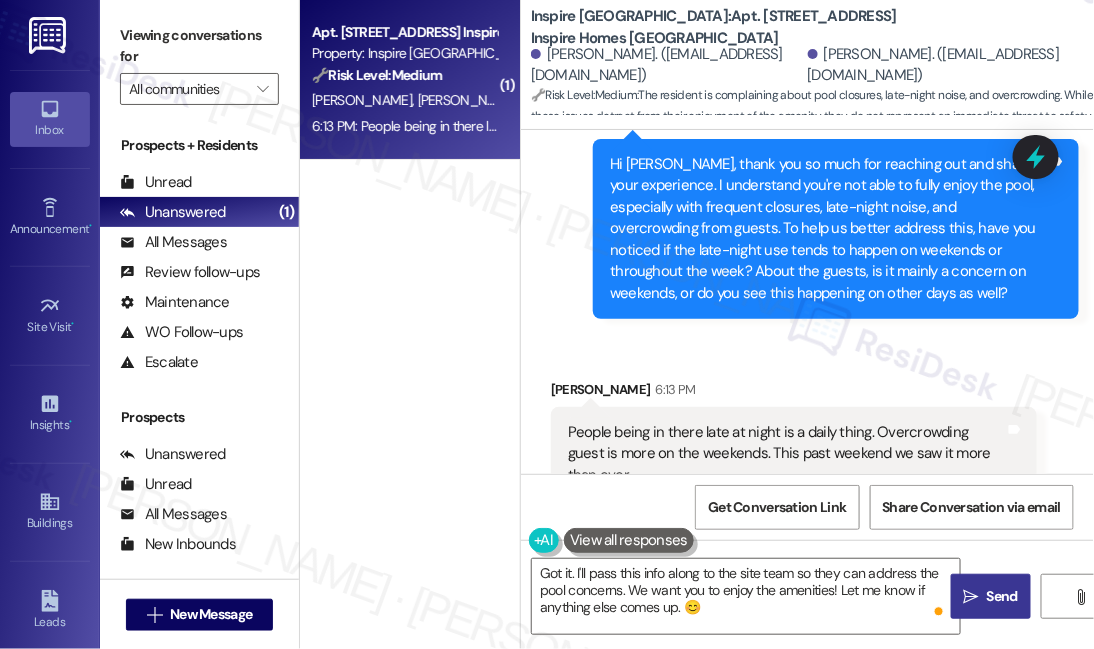 click on "People being in there late at night is a daily thing. Overcrowding guest is more on the weekends. This past weekend we saw it more than ever." at bounding box center [786, 454] 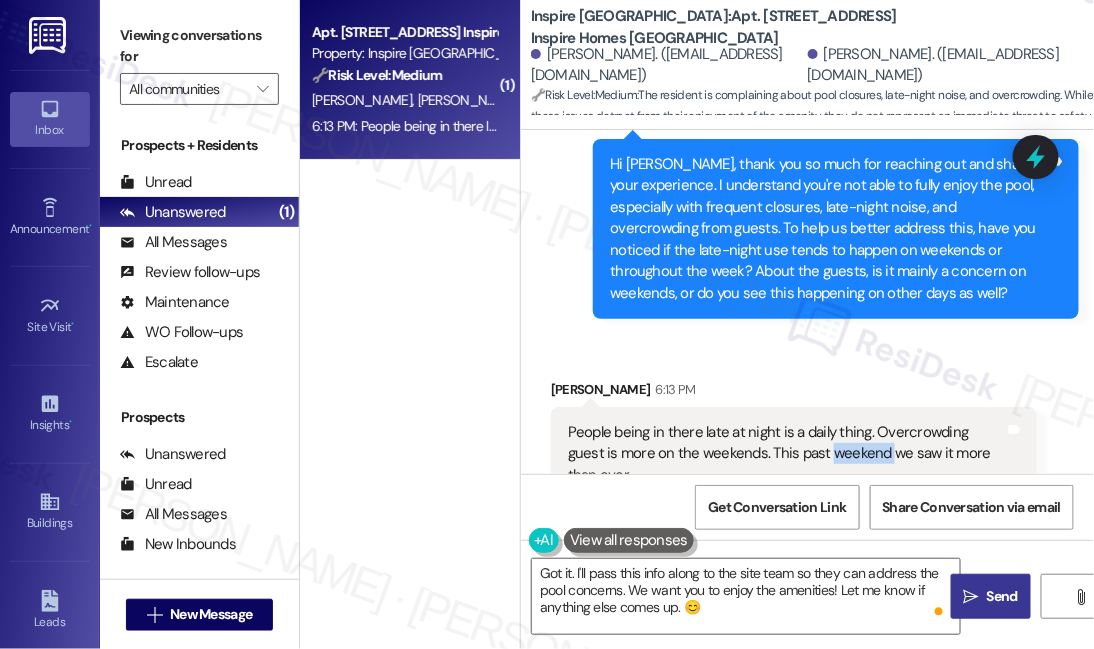 click on "People being in there late at night is a daily thing. Overcrowding guest is more on the weekends. This past weekend we saw it more than ever." at bounding box center [786, 454] 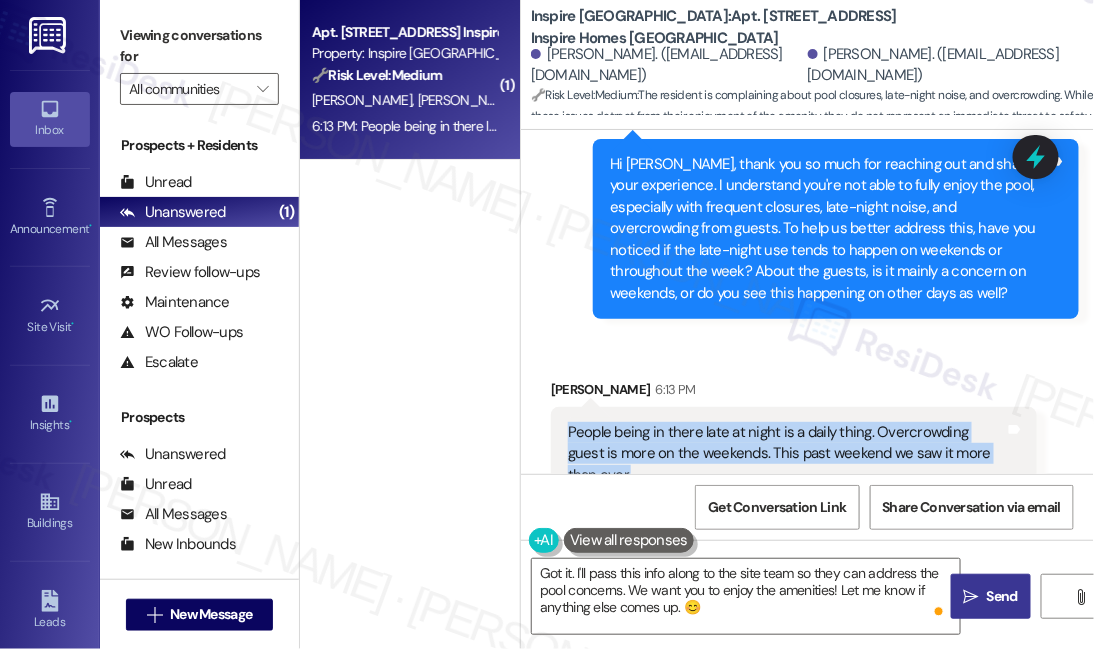 click on "People being in there late at night is a daily thing. Overcrowding guest is more on the weekends. This past weekend we saw it more than ever." at bounding box center (786, 454) 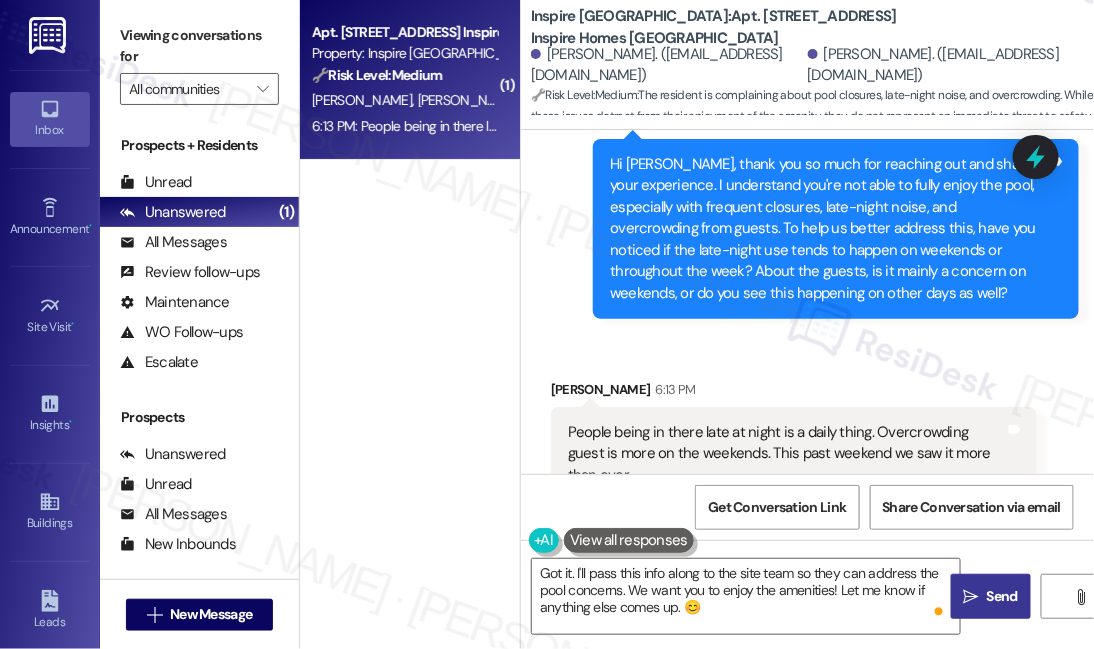 click on "Viewing conversations for" at bounding box center [199, 46] 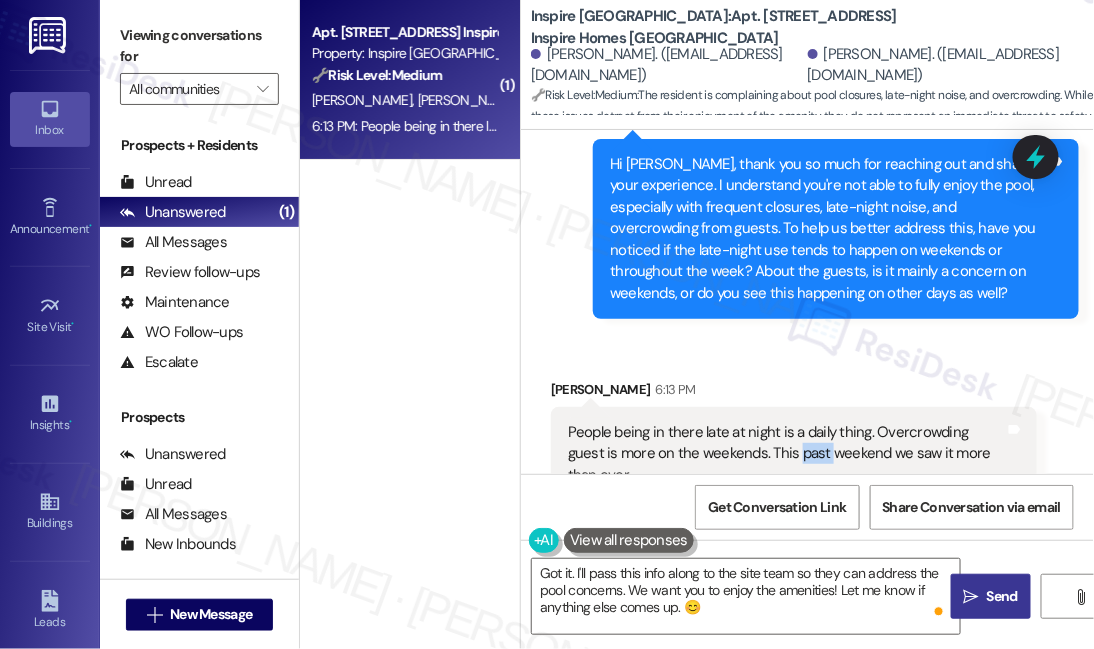 click on "People being in there late at night is a daily thing. Overcrowding guest is more on the weekends. This past weekend we saw it more than ever." at bounding box center (786, 454) 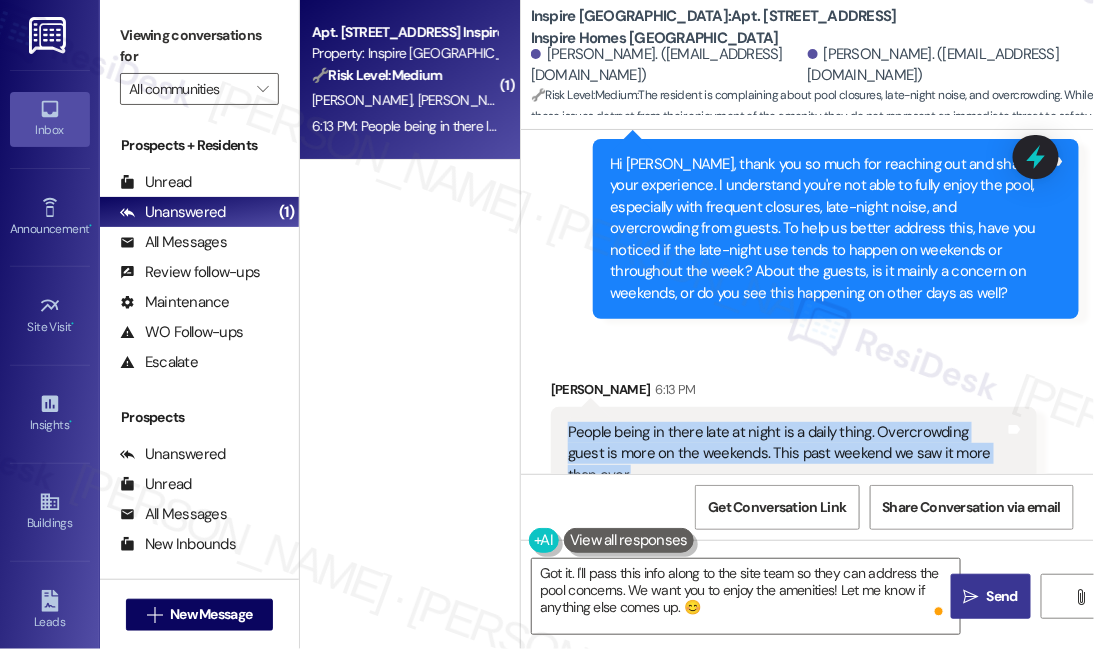 click on "People being in there late at night is a daily thing. Overcrowding guest is more on the weekends. This past weekend we saw it more than ever." at bounding box center [786, 454] 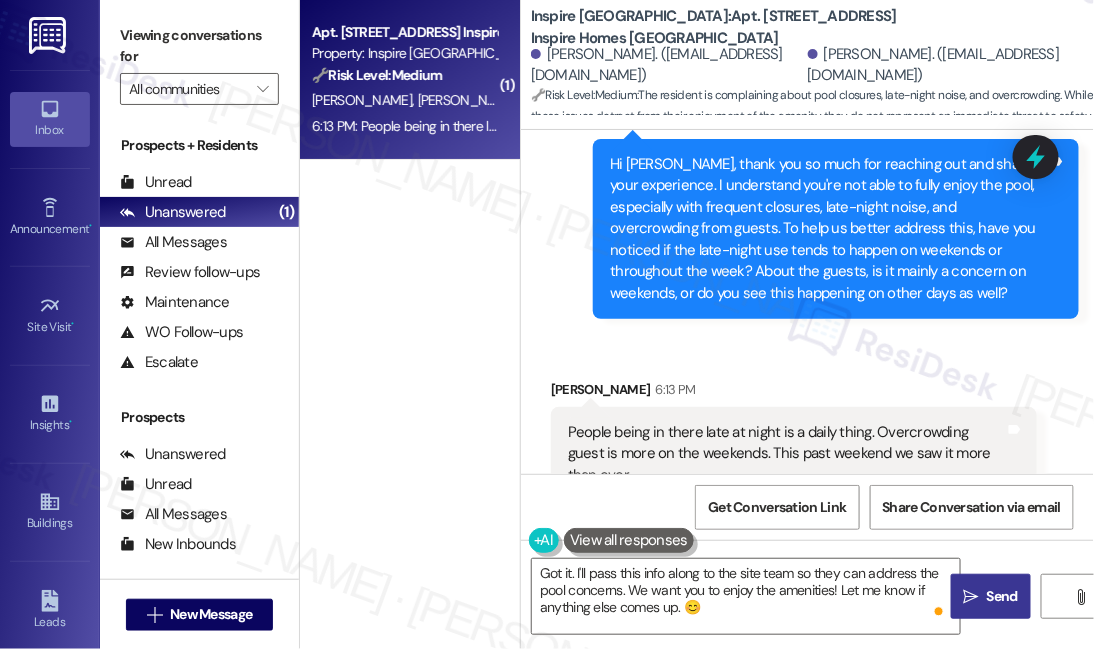 click on "Hi [PERSON_NAME], thank you so much for reaching out and sharing your experience. I understand you're not able to fully enjoy the pool, especially with frequent closures, late-night noise, and overcrowding from guests. To help us better address this, have you noticed if the late-night use tends to happen on weekends or throughout the week? About the guests, is it mainly a concern on weekends, or do you see this happening on other days as well?" at bounding box center [828, 229] 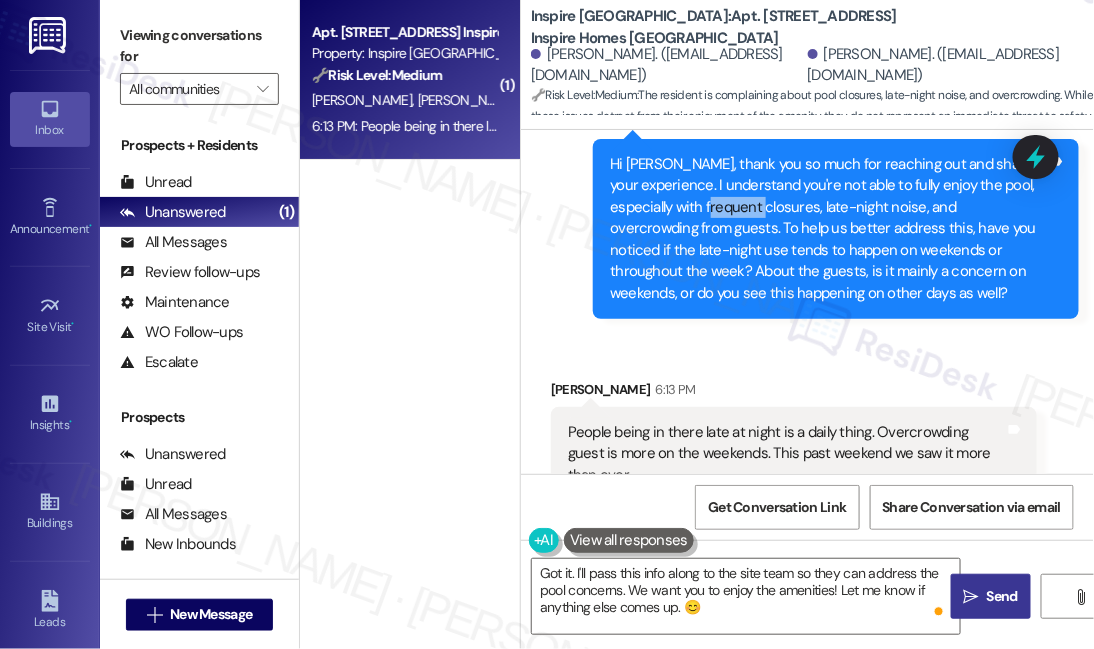 click on "Hi [PERSON_NAME], thank you so much for reaching out and sharing your experience. I understand you're not able to fully enjoy the pool, especially with frequent closures, late-night noise, and overcrowding from guests. To help us better address this, have you noticed if the late-night use tends to happen on weekends or throughout the week? About the guests, is it mainly a concern on weekends, or do you see this happening on other days as well?" at bounding box center [828, 229] 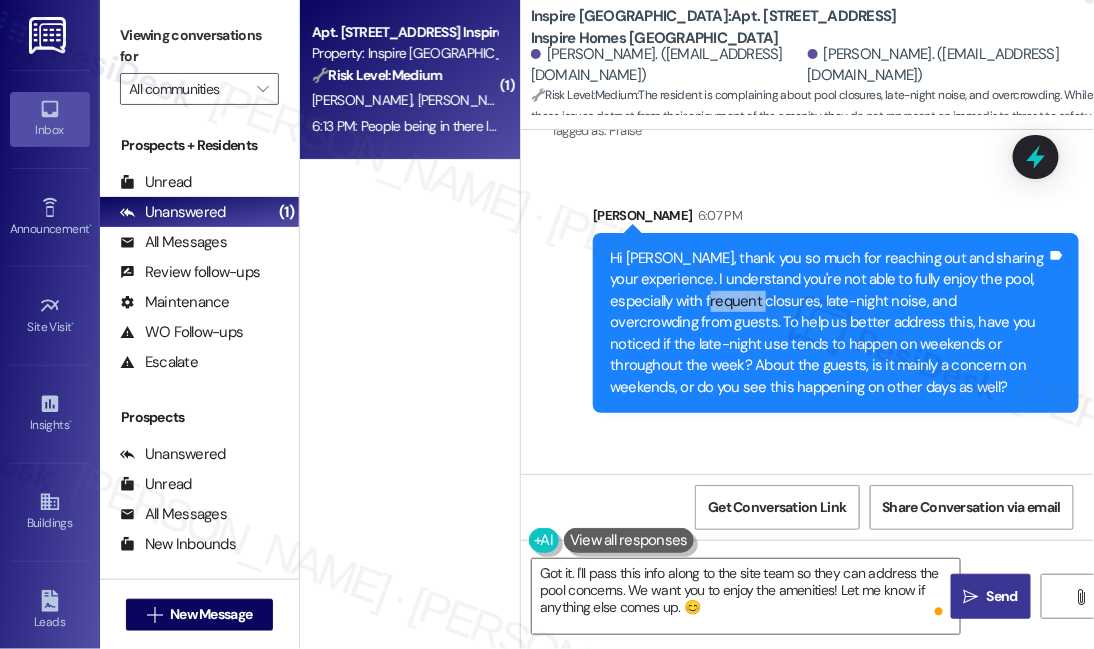 scroll, scrollTop: 861, scrollLeft: 0, axis: vertical 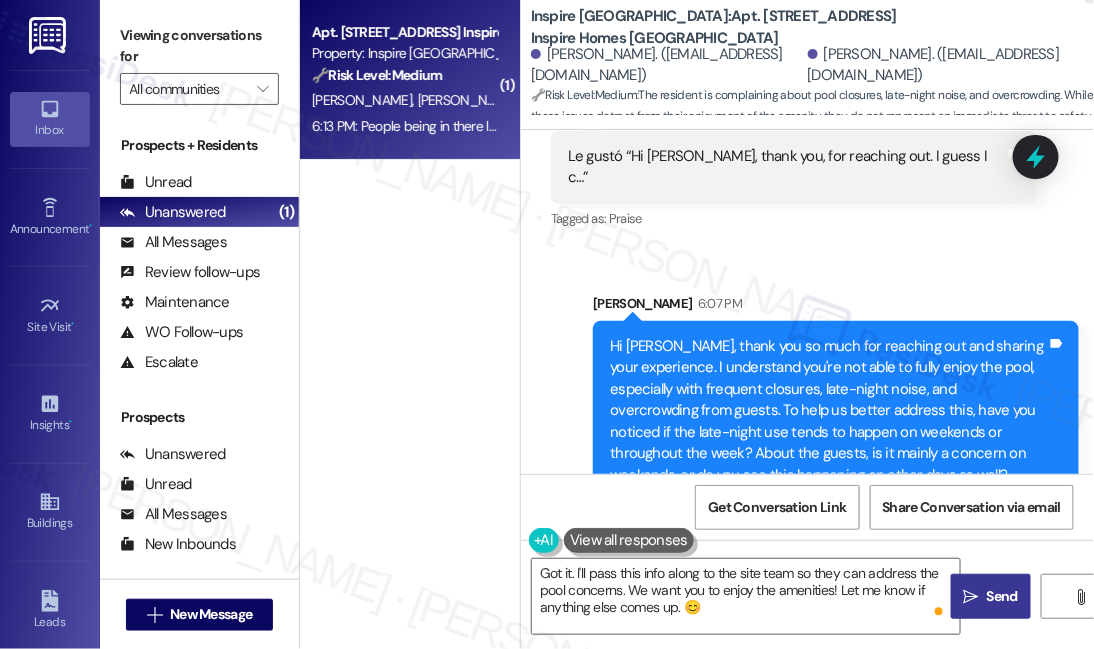 click on "Hi [PERSON_NAME], thank you so much for reaching out and sharing your experience. I understand you're not able to fully enjoy the pool, especially with frequent closures, late-night noise, and overcrowding from guests. To help us better address this, have you noticed if the late-night use tends to happen on weekends or throughout the week? About the guests, is it mainly a concern on weekends, or do you see this happening on other days as well?" at bounding box center [828, 411] 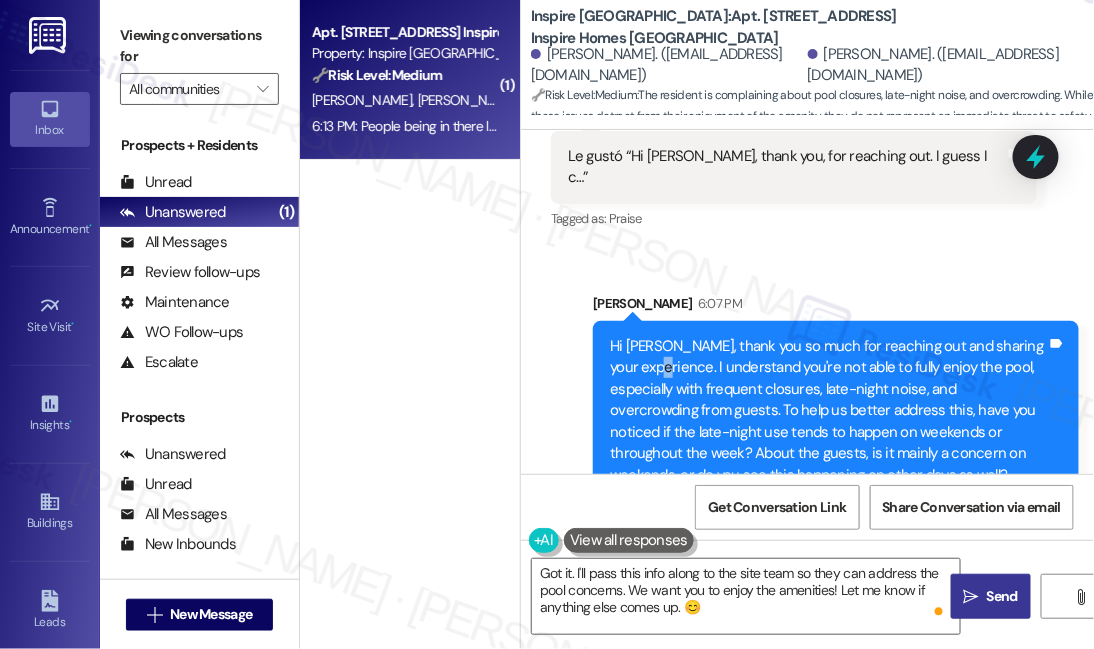 click on "Hi [PERSON_NAME], thank you so much for reaching out and sharing your experience. I understand you're not able to fully enjoy the pool, especially with frequent closures, late-night noise, and overcrowding from guests. To help us better address this, have you noticed if the late-night use tends to happen on weekends or throughout the week? About the guests, is it mainly a concern on weekends, or do you see this happening on other days as well?" at bounding box center [828, 411] 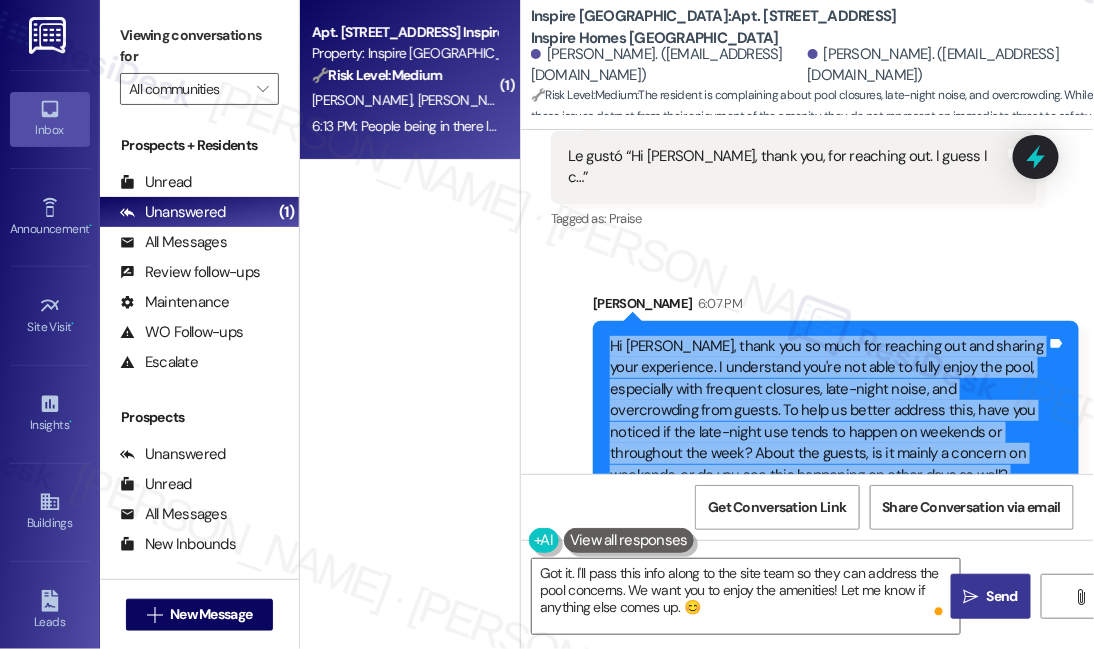 click on "Hi [PERSON_NAME], thank you so much for reaching out and sharing your experience. I understand you're not able to fully enjoy the pool, especially with frequent closures, late-night noise, and overcrowding from guests. To help us better address this, have you noticed if the late-night use tends to happen on weekends or throughout the week? About the guests, is it mainly a concern on weekends, or do you see this happening on other days as well?" at bounding box center (828, 411) 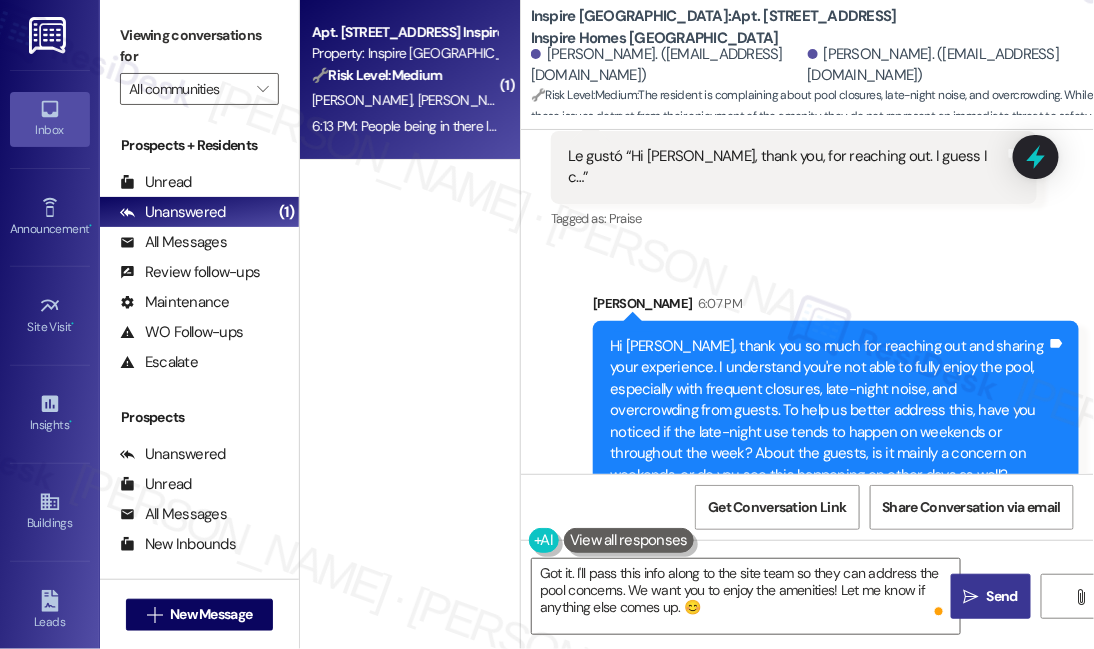 click on "Viewing conversations for" at bounding box center (199, 46) 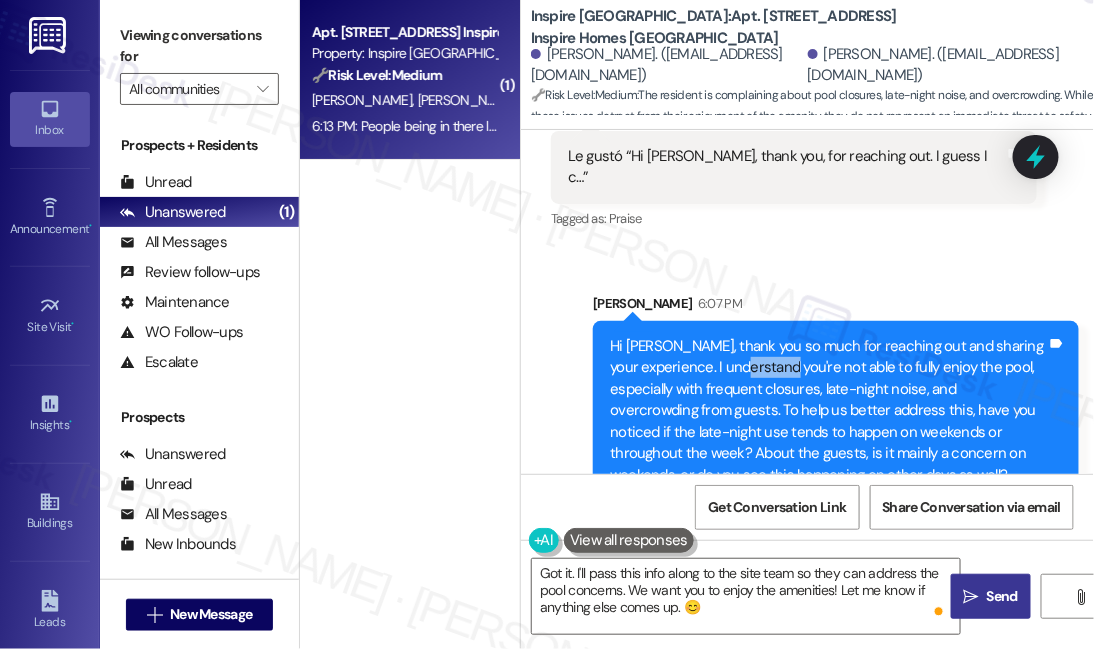 click on "Hi [PERSON_NAME], thank you so much for reaching out and sharing your experience. I understand you're not able to fully enjoy the pool, especially with frequent closures, late-night noise, and overcrowding from guests. To help us better address this, have you noticed if the late-night use tends to happen on weekends or throughout the week? About the guests, is it mainly a concern on weekends, or do you see this happening on other days as well?" at bounding box center (828, 411) 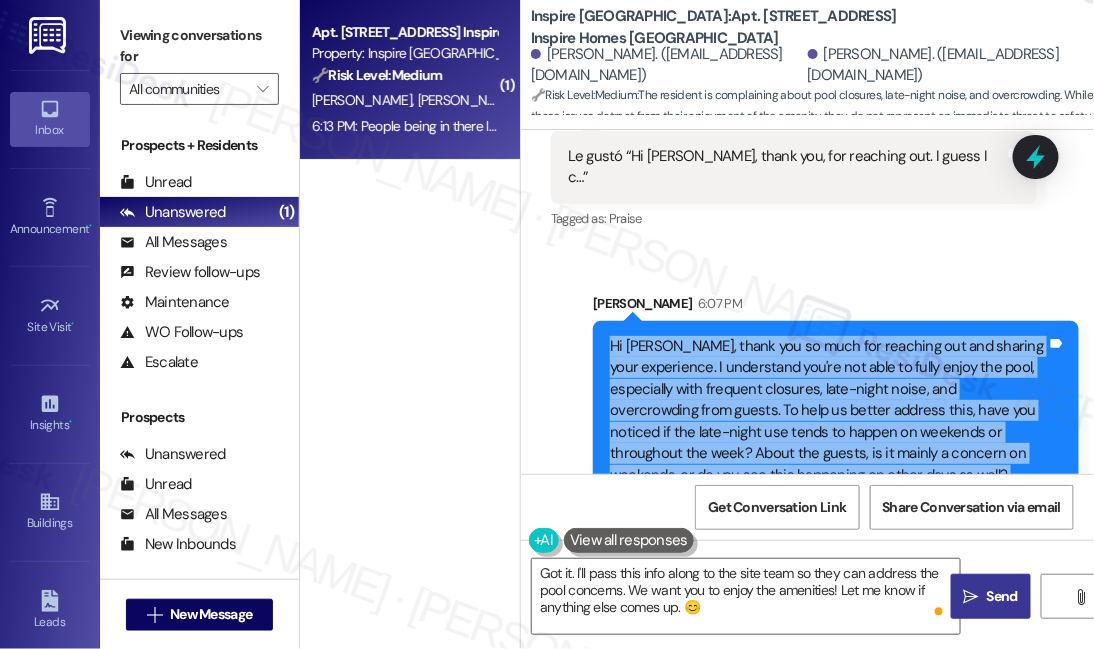 click on "Hi [PERSON_NAME], thank you so much for reaching out and sharing your experience. I understand you're not able to fully enjoy the pool, especially with frequent closures, late-night noise, and overcrowding from guests. To help us better address this, have you noticed if the late-night use tends to happen on weekends or throughout the week? About the guests, is it mainly a concern on weekends, or do you see this happening on other days as well?" at bounding box center [828, 411] 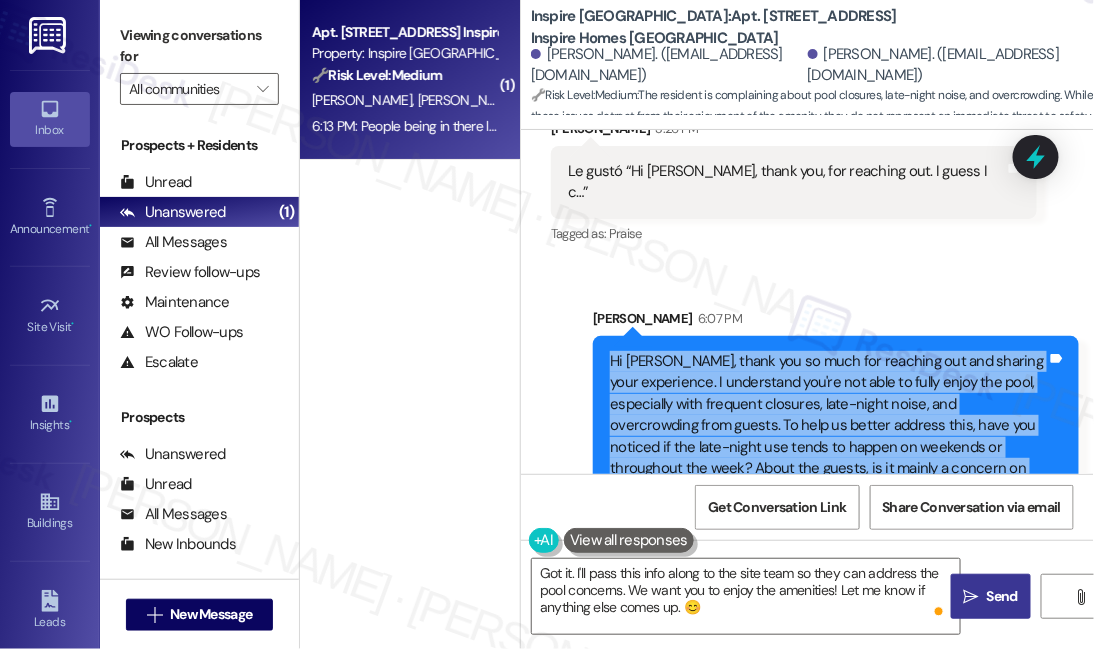 scroll, scrollTop: 1043, scrollLeft: 0, axis: vertical 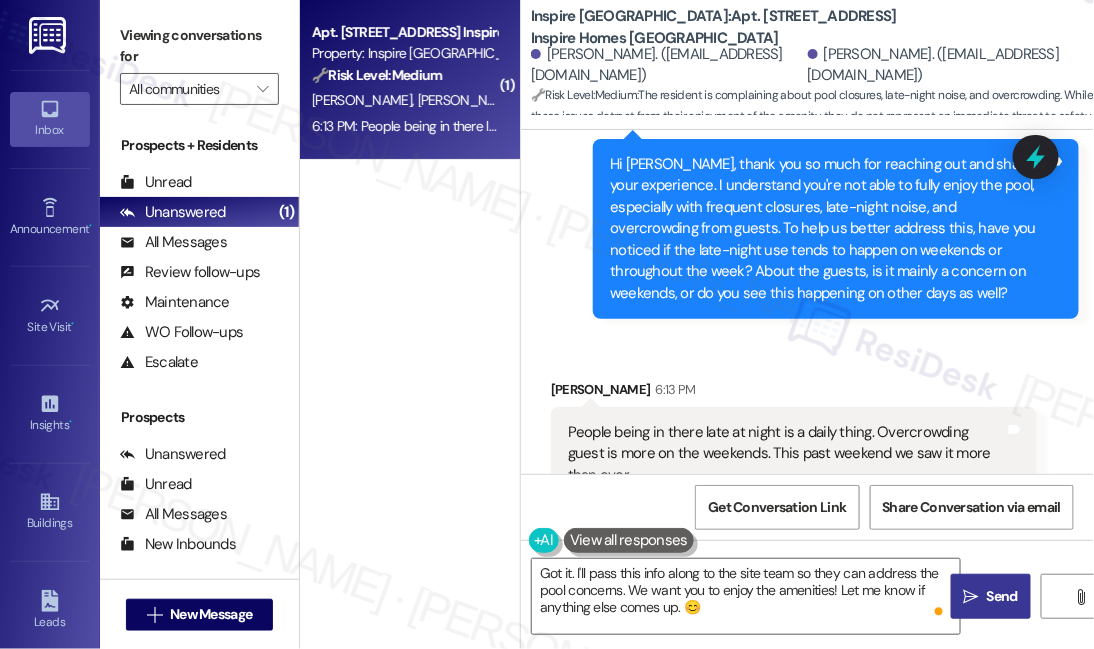 click on "Viewing conversations for" at bounding box center (199, 46) 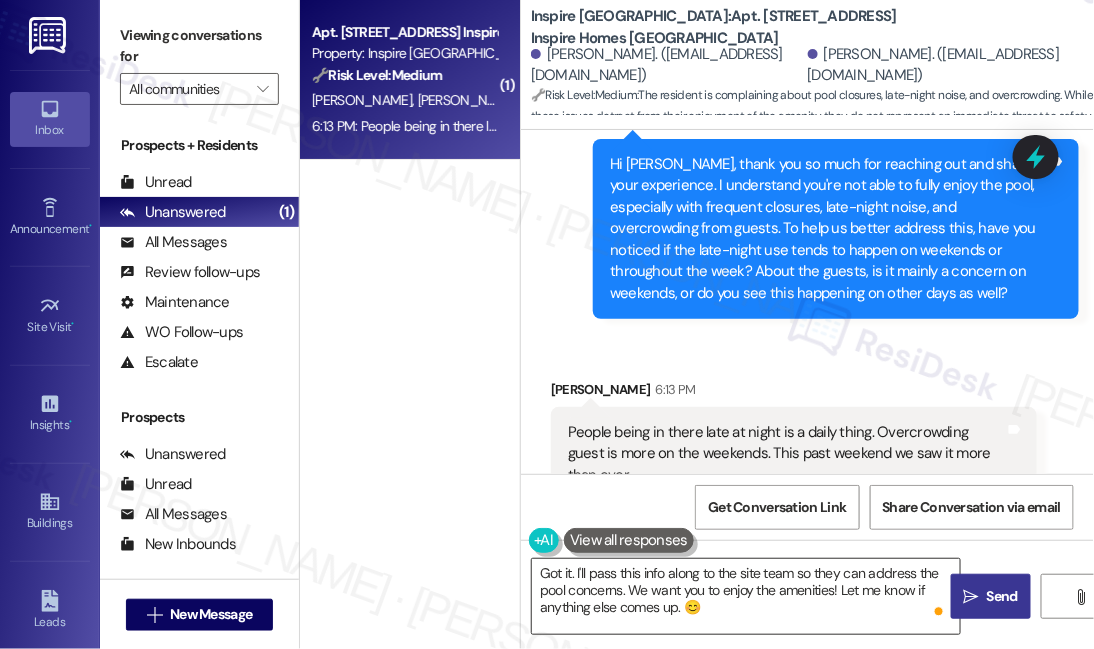 click on "Got it. I'll pass this info along to the site team so they can address the pool concerns. We want you to enjoy the amenities! Let me know if anything else comes up. 😊" at bounding box center (746, 596) 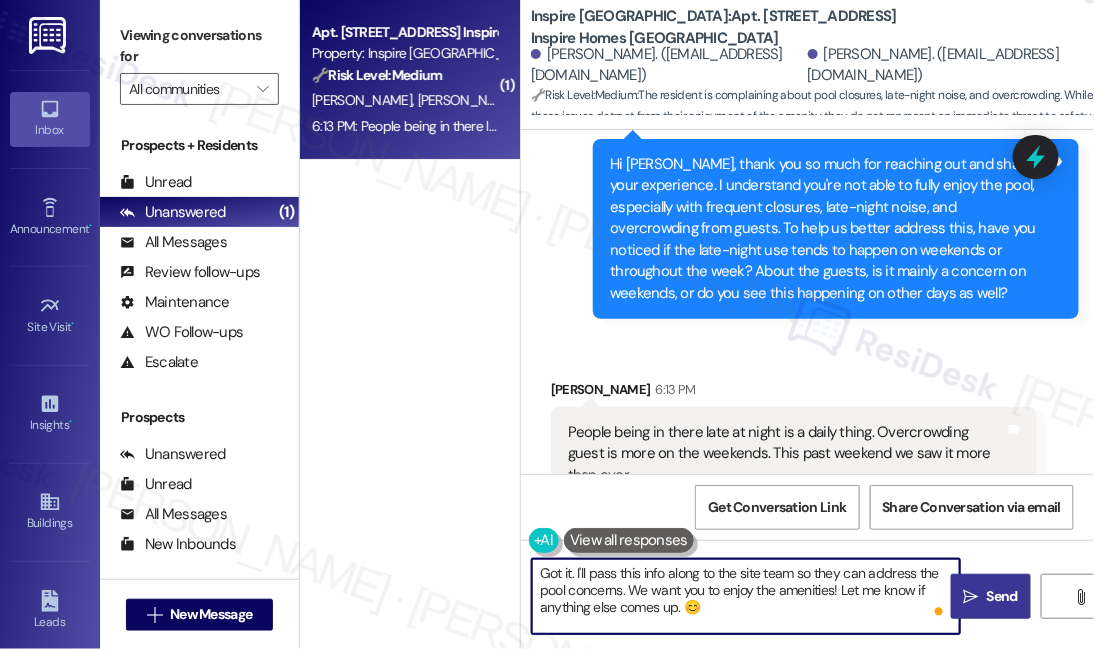 click on "Got it. I'll pass this info along to the site team so they can address the pool concerns. We want you to enjoy the amenities! Let me know if anything else comes up. 😊" at bounding box center (746, 596) 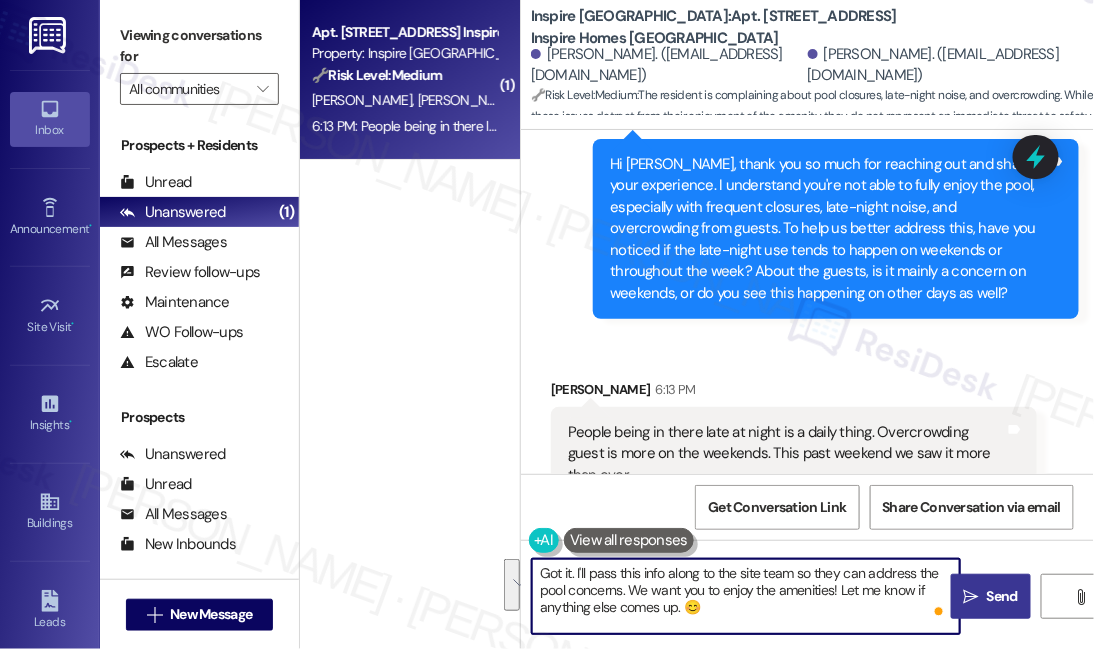 click on "Got it. I'll pass this info along to the site team so they can address the pool concerns. We want you to enjoy the amenities! Let me know if anything else comes up. 😊" at bounding box center [746, 596] 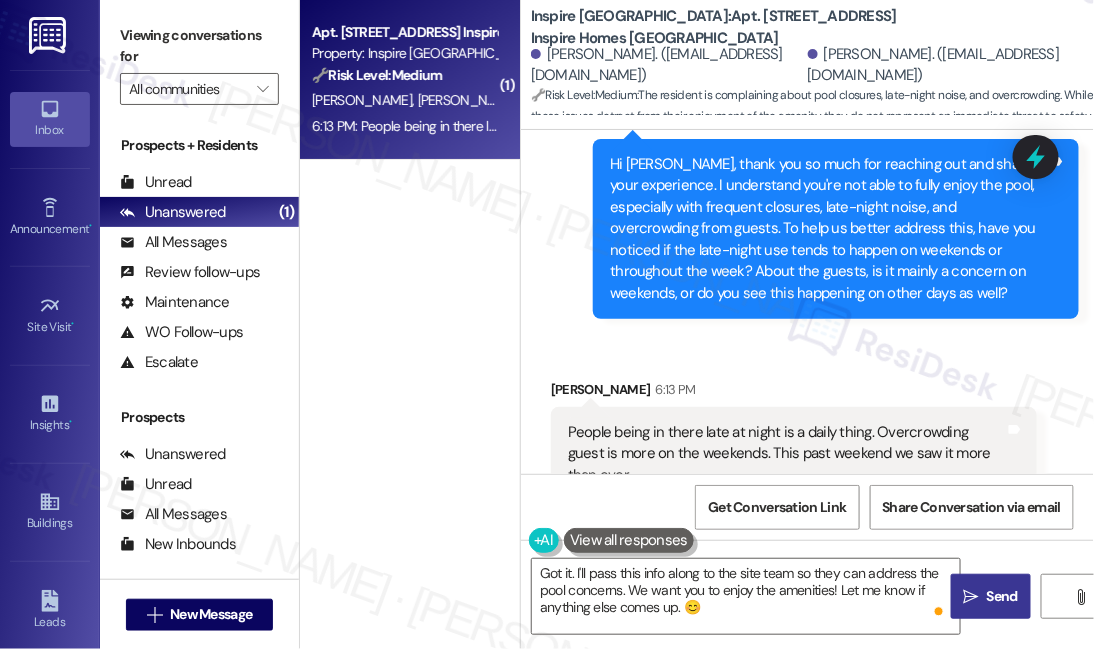 click on "Viewing conversations for" at bounding box center (199, 46) 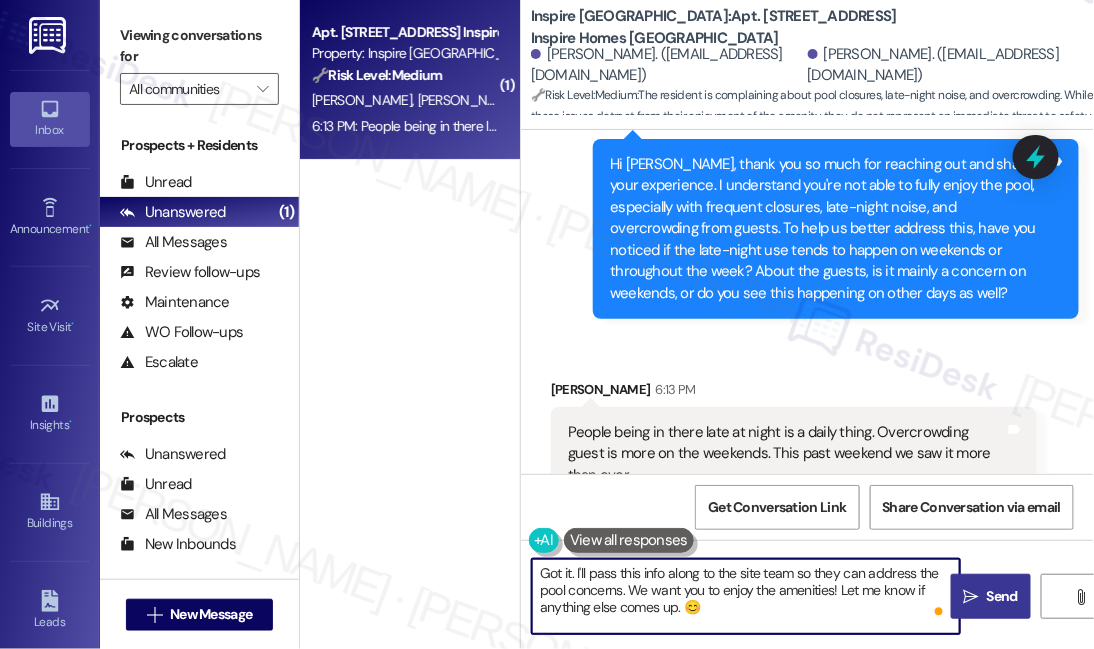 click on "Got it. I'll pass this info along to the site team so they can address the pool concerns. We want you to enjoy the amenities! Let me know if anything else comes up. 😊" at bounding box center [746, 596] 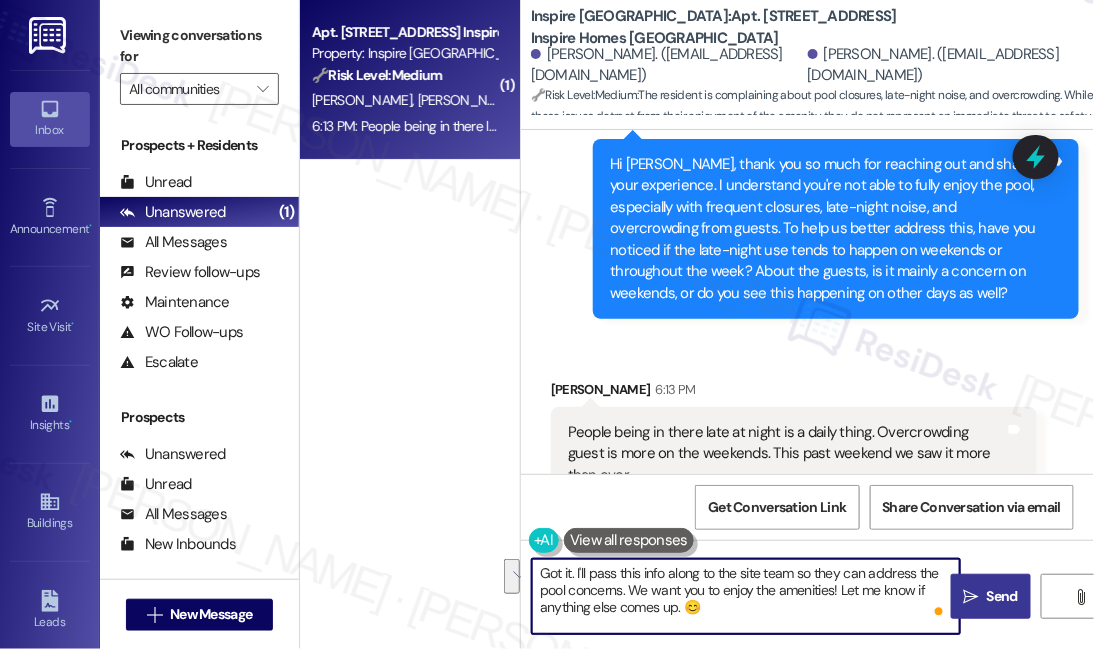 drag, startPoint x: 622, startPoint y: 590, endPoint x: 797, endPoint y: 574, distance: 175.7299 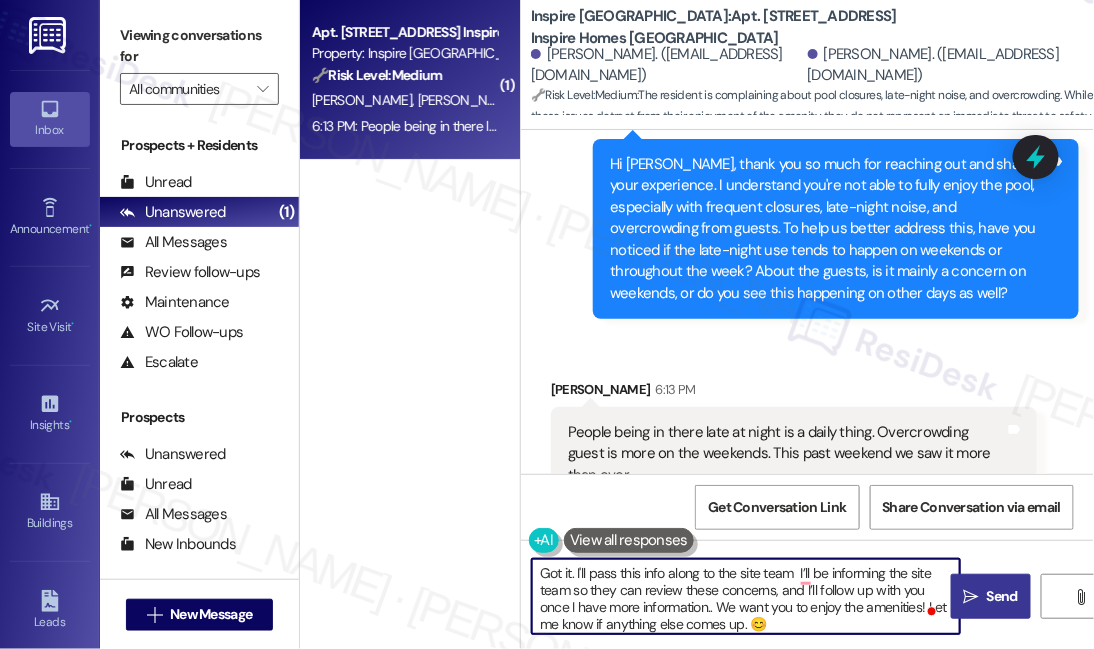 click on "Got it. I'll pass this info along to the site team  I’ll be informing the site team so they can review these concerns, and I’ll follow up with you once I have more information.. We want you to enjoy the amenities! Let me know if anything else comes up. 😊" at bounding box center [746, 596] 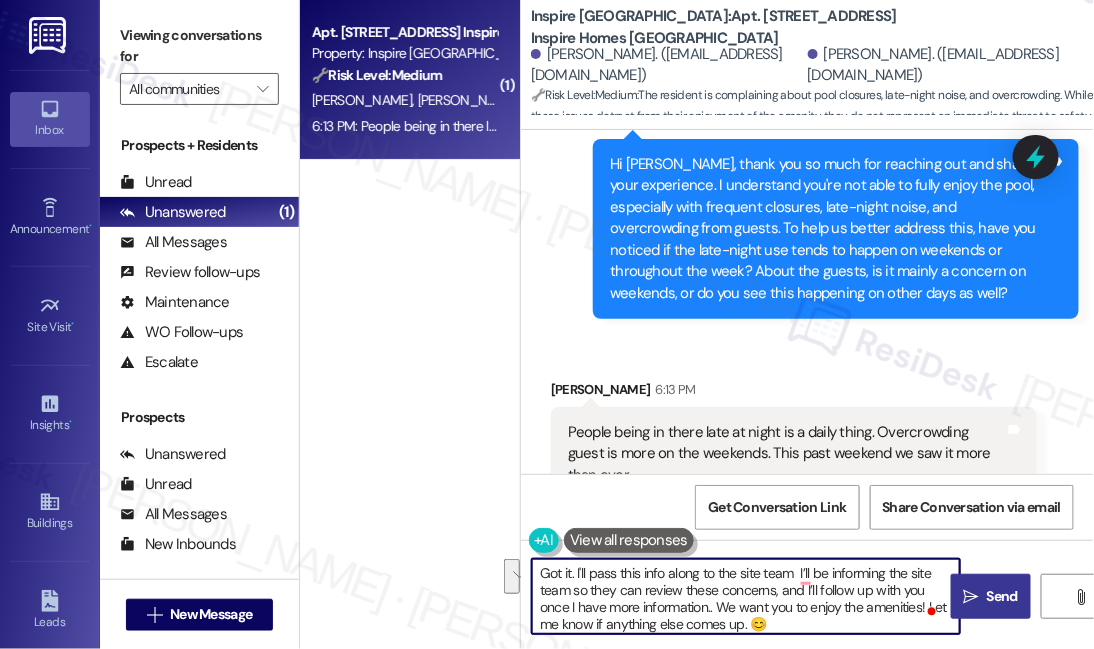 drag, startPoint x: 570, startPoint y: 591, endPoint x: 796, endPoint y: 577, distance: 226.43321 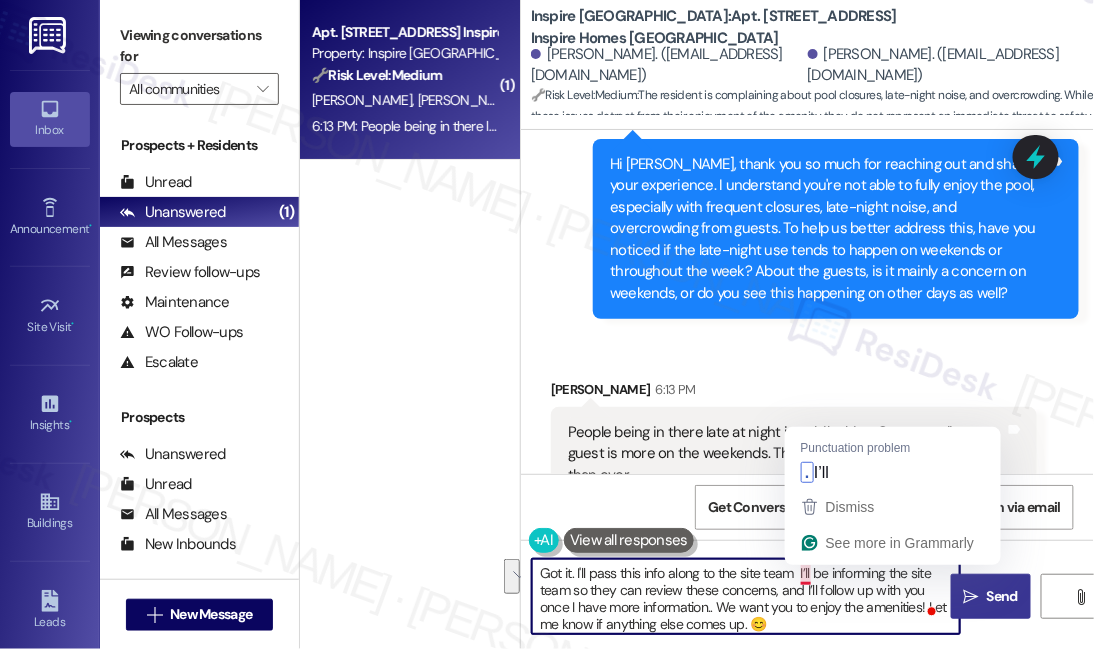 drag, startPoint x: 777, startPoint y: 597, endPoint x: 797, endPoint y: 571, distance: 32.80244 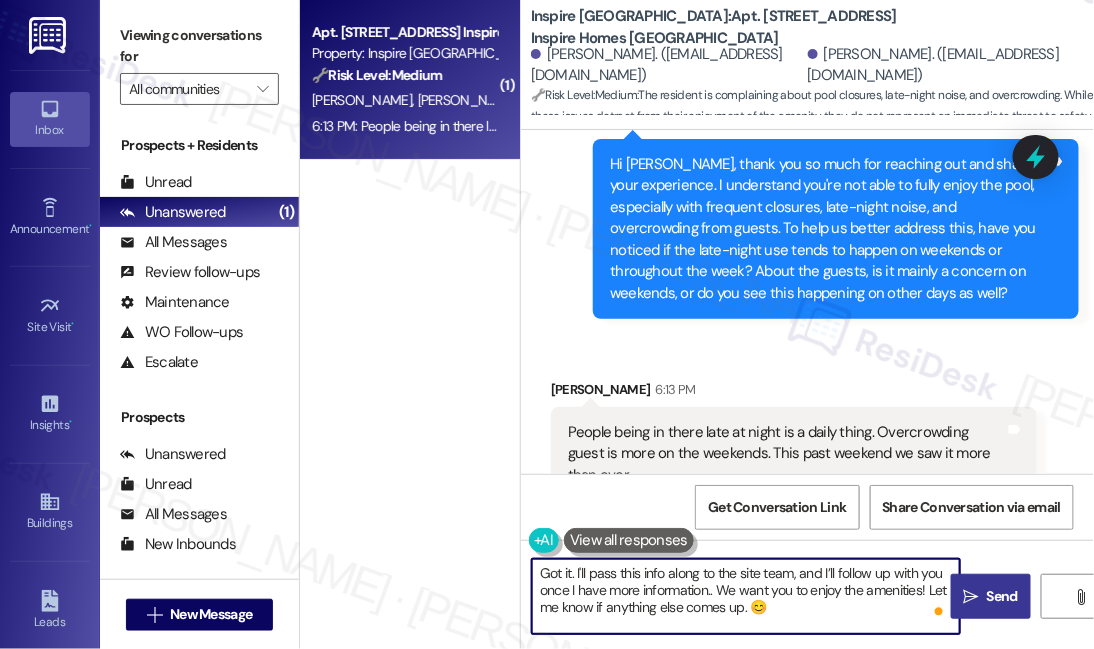 click on "Got it. I'll pass this info along to the site team, and I’ll follow up with you once I have more information.. We want you to enjoy the amenities! Let me know if anything else comes up. 😊" at bounding box center [746, 596] 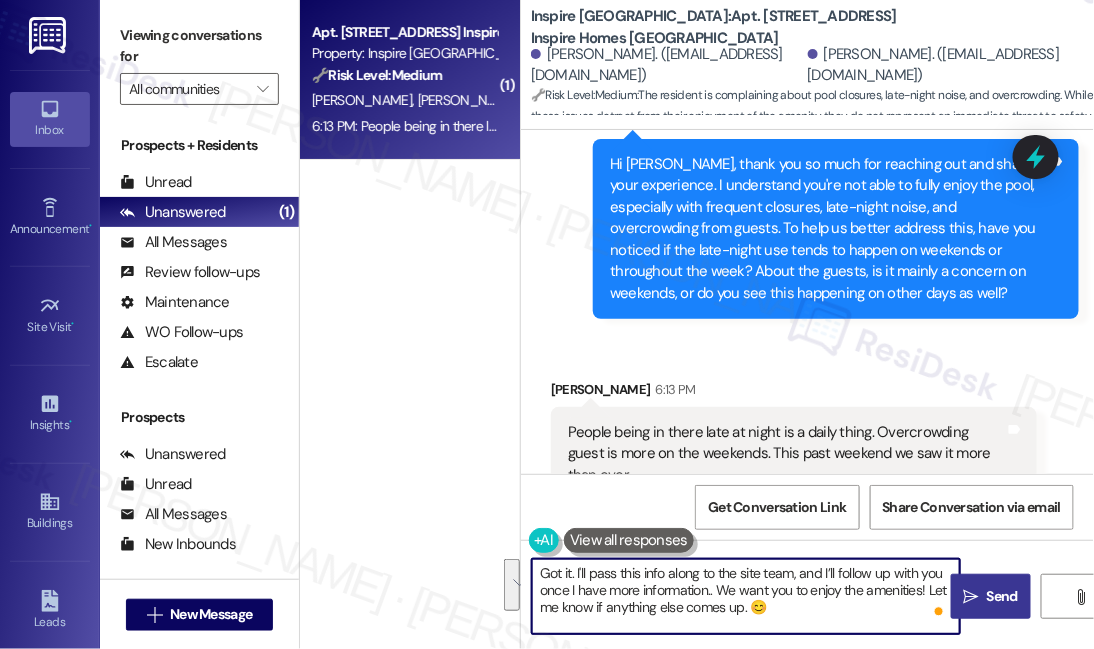 click on "Got it. I'll pass this info along to the site team, and I’ll follow up with you once I have more information.. We want you to enjoy the amenities! Let me know if anything else comes up. 😊" at bounding box center [746, 596] 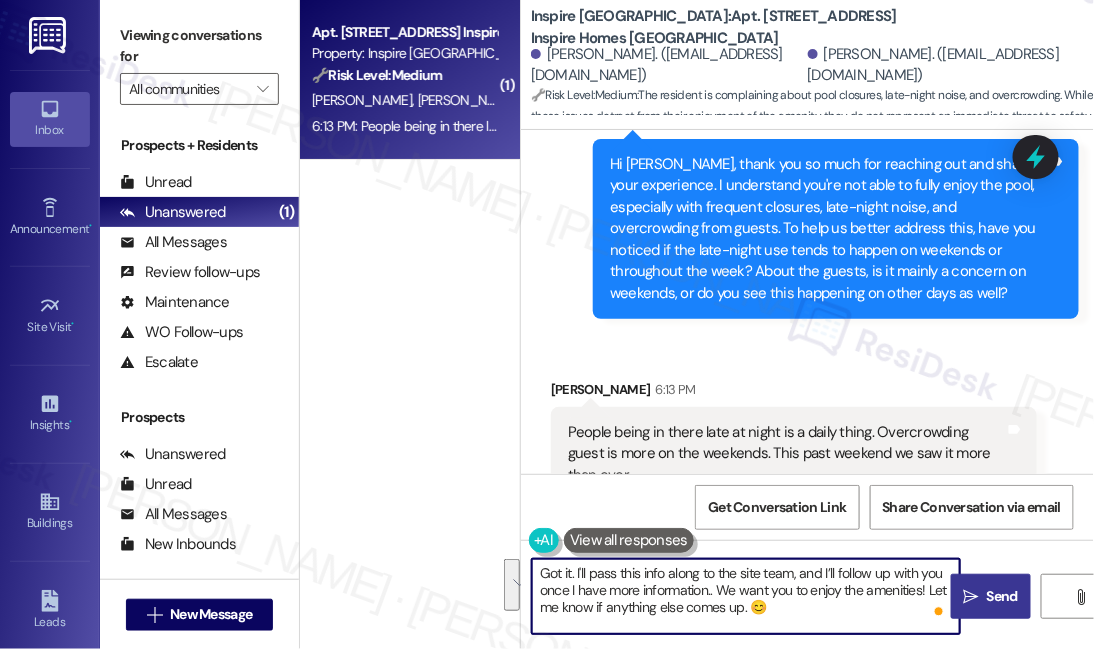 click on "Got it. I'll pass this info along to the site team, and I’ll follow up with you once I have more information.. We want you to enjoy the amenities! Let me know if anything else comes up. 😊" at bounding box center (746, 596) 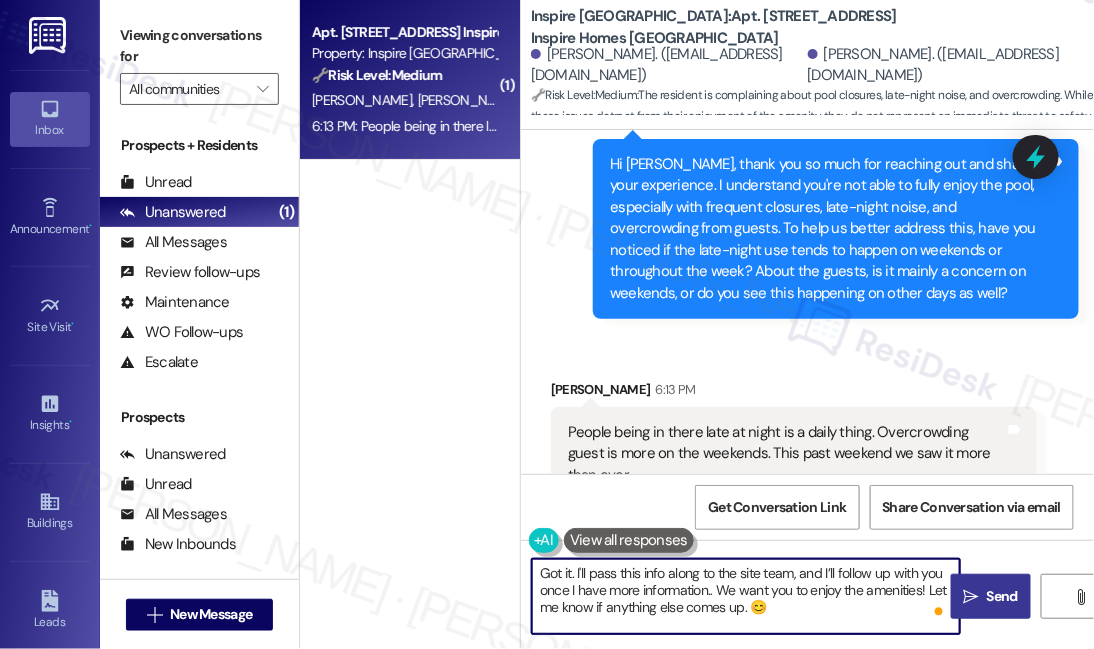 click on "Got it. I'll pass this info along to the site team, and I’ll follow up with you once I have more information.. We want you to enjoy the amenities! Let me know if anything else comes up. 😊" at bounding box center (746, 596) 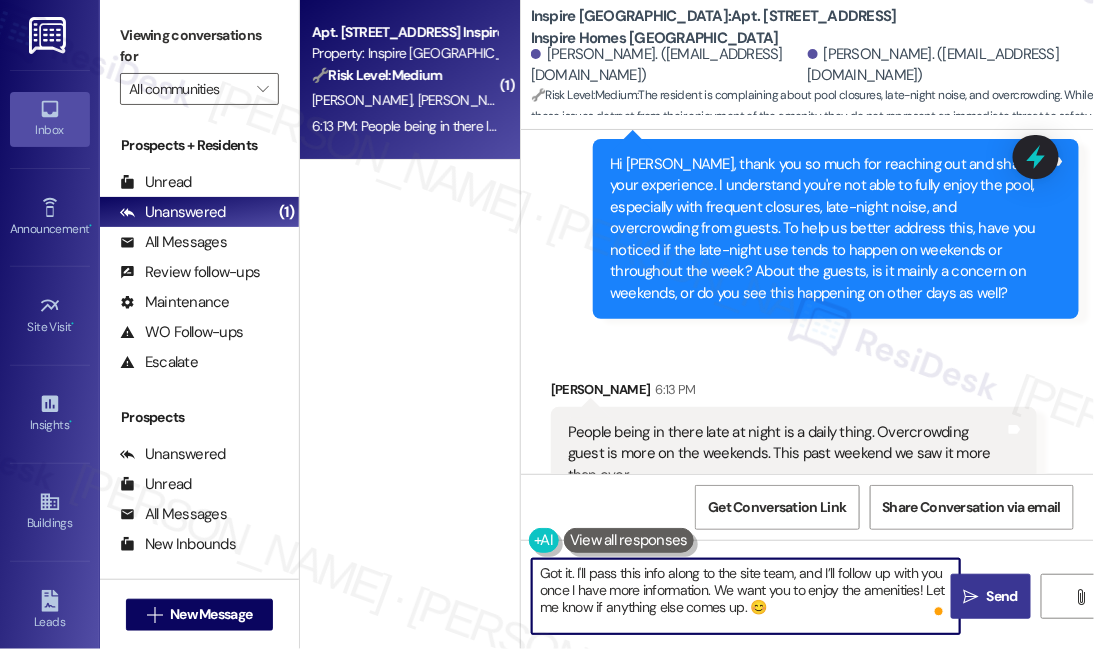 click on "Got it. I'll pass this info along to the site team, and I’ll follow up with you once I have more information. We want you to enjoy the amenities! Let me know if anything else comes up. 😊" at bounding box center [746, 596] 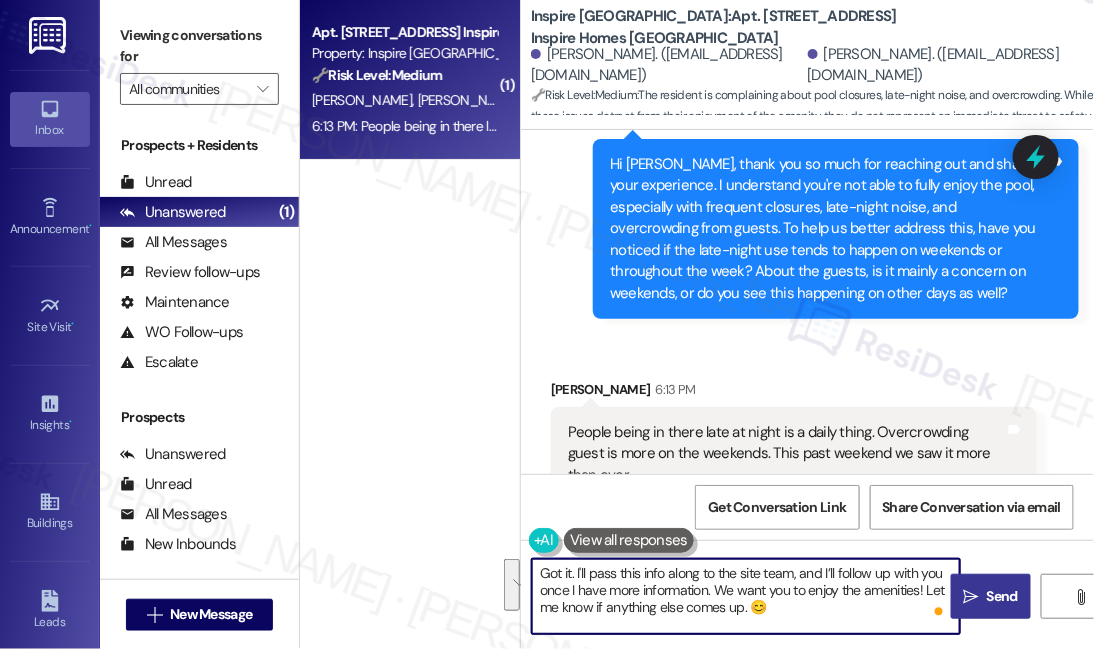 click on "Got it. I'll pass this info along to the site team, and I’ll follow up with you once I have more information. We want you to enjoy the amenities! Let me know if anything else comes up. 😊" at bounding box center [746, 596] 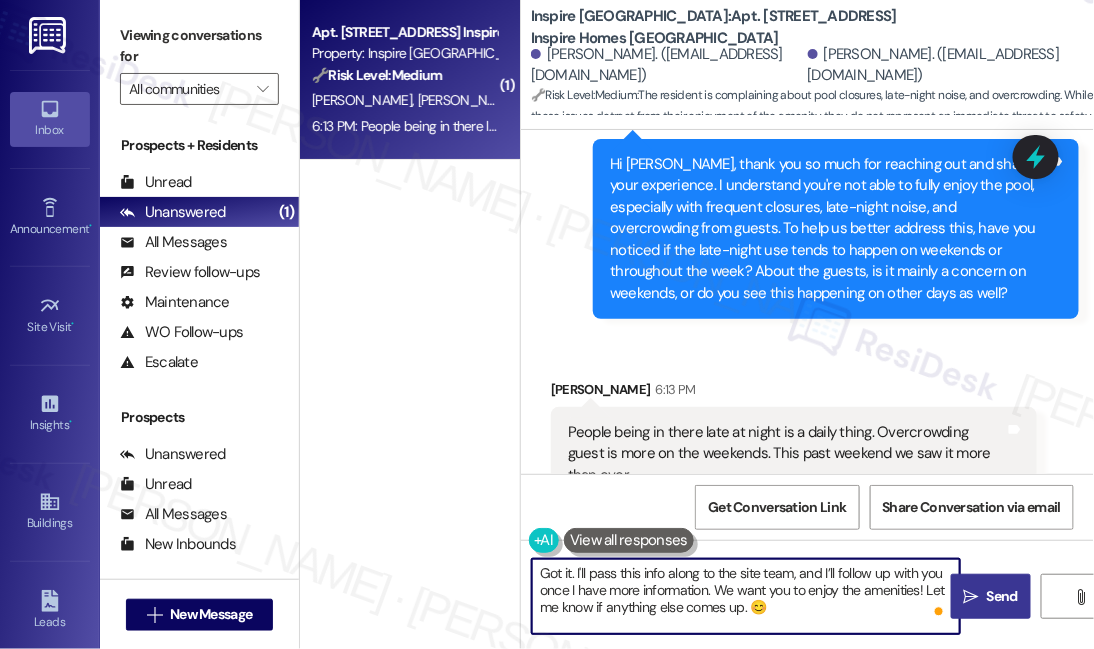 click on "Got it. I'll pass this info along to the site team, and I’ll follow up with you once I have more information. We want you to enjoy the amenities! Let me know if anything else comes up. 😊" at bounding box center [746, 596] 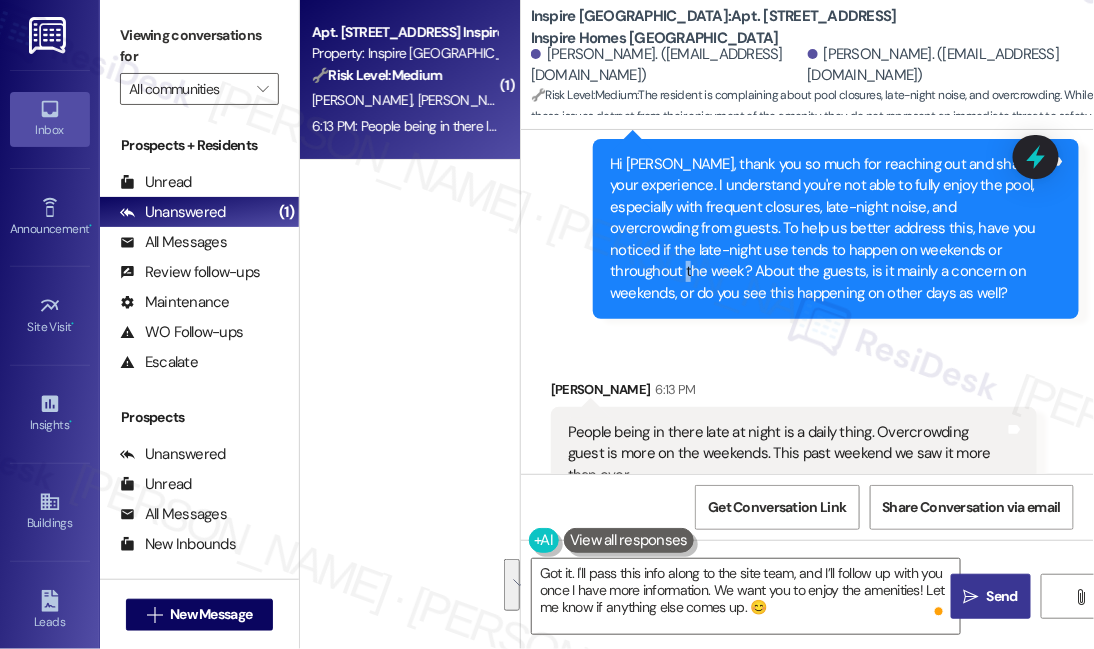 click on "Hi [PERSON_NAME], thank you so much for reaching out and sharing your experience. I understand you're not able to fully enjoy the pool, especially with frequent closures, late-night noise, and overcrowding from guests. To help us better address this, have you noticed if the late-night use tends to happen on weekends or throughout the week? About the guests, is it mainly a concern on weekends, or do you see this happening on other days as well?" at bounding box center [828, 229] 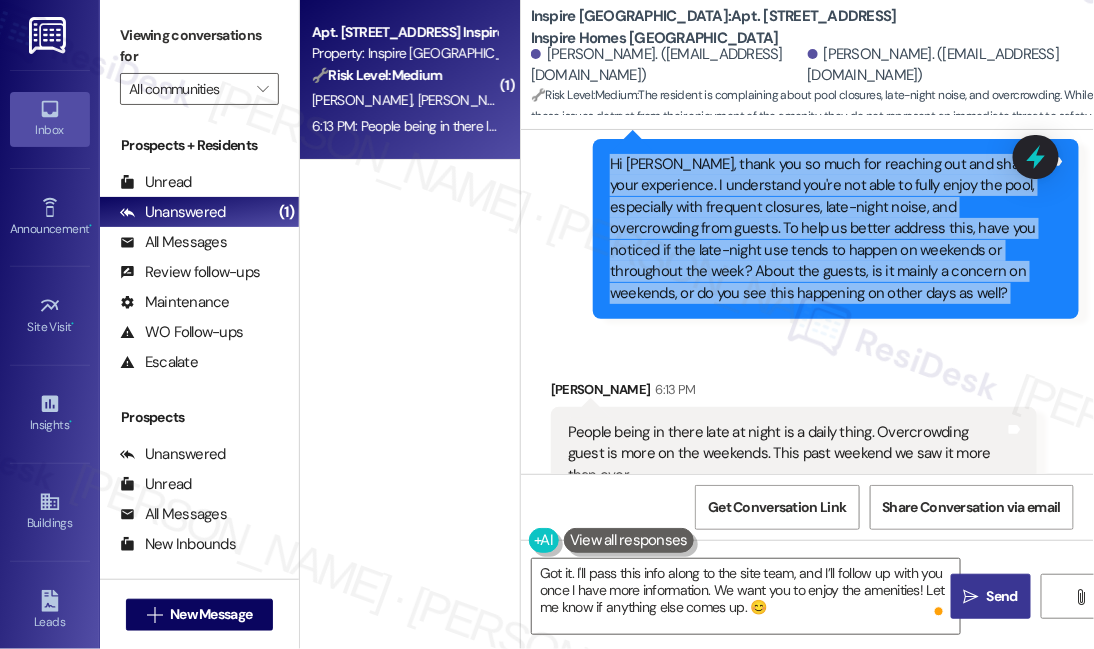 click on "Hi [PERSON_NAME], thank you so much for reaching out and sharing your experience. I understand you're not able to fully enjoy the pool, especially with frequent closures, late-night noise, and overcrowding from guests. To help us better address this, have you noticed if the late-night use tends to happen on weekends or throughout the week? About the guests, is it mainly a concern on weekends, or do you see this happening on other days as well?" at bounding box center [828, 229] 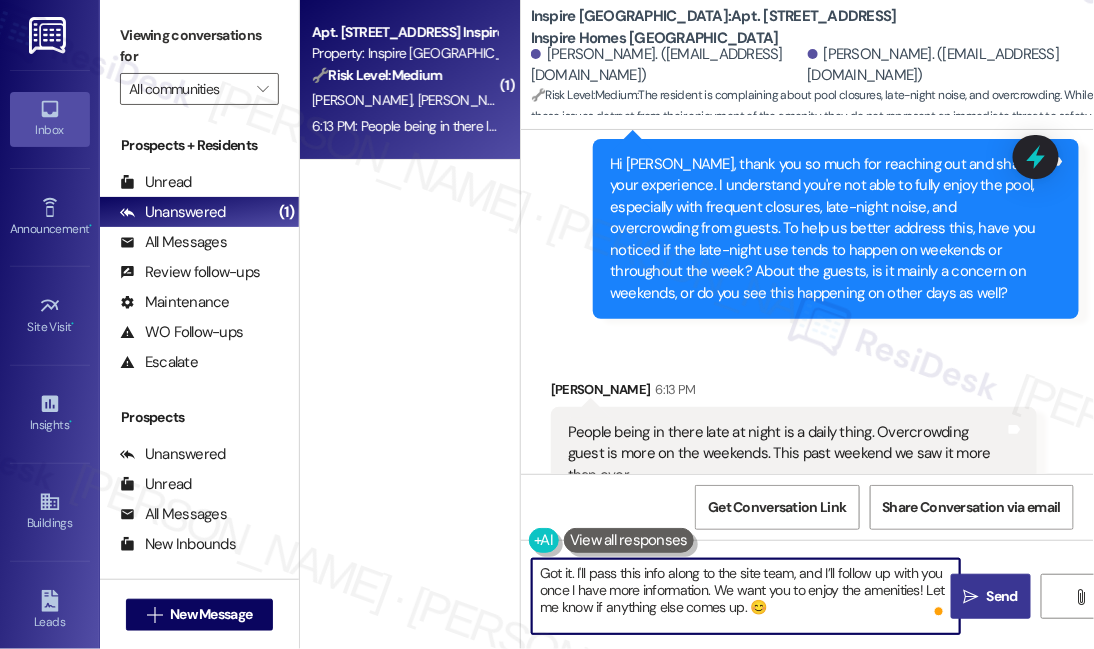click on "Got it. I'll pass this info along to the site team, and I’ll follow up with you once I have more information. We want you to enjoy the amenities! Let me know if anything else comes up. 😊" at bounding box center [746, 596] 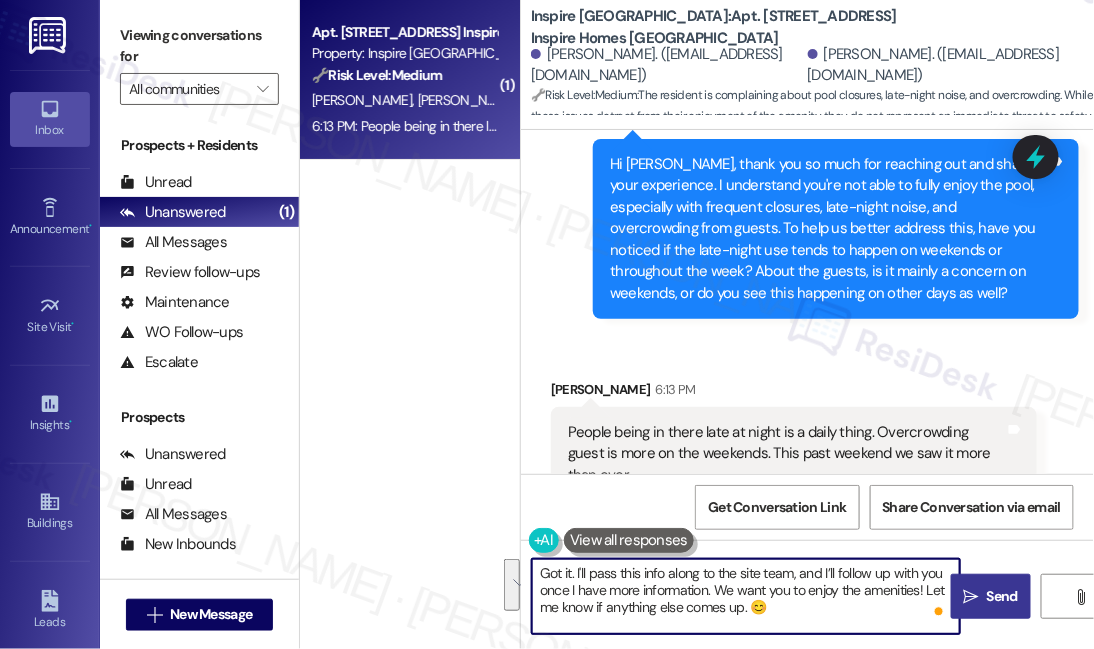 click on "Got it. I'll pass this info along to the site team, and I’ll follow up with you once I have more information. We want you to enjoy the amenities! Let me know if anything else comes up. 😊" at bounding box center (746, 596) 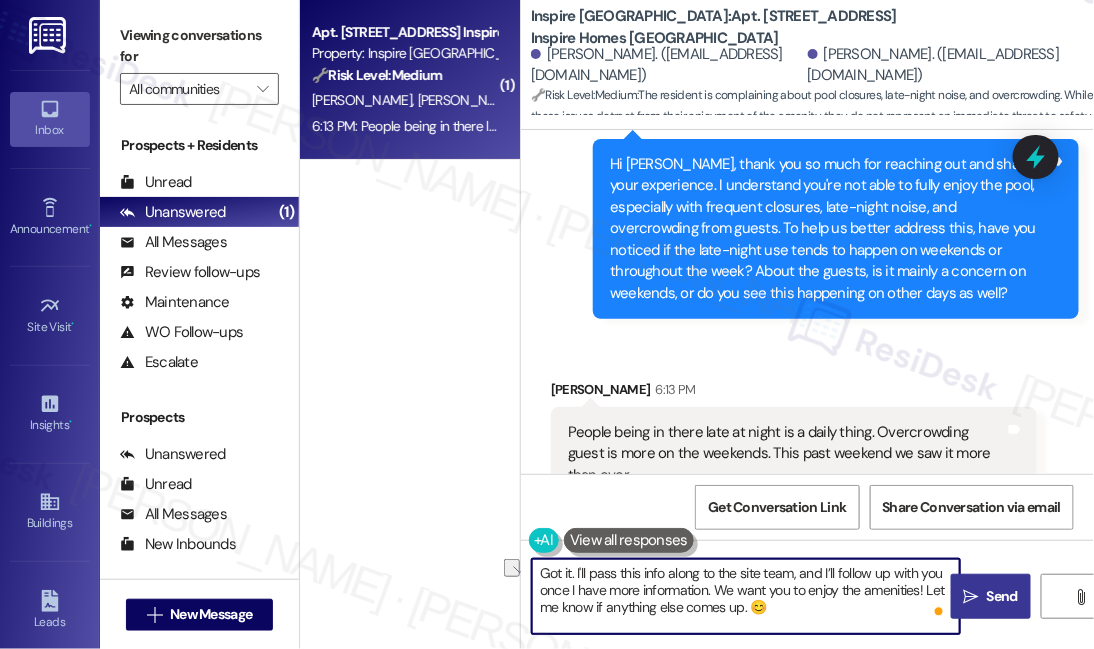 drag, startPoint x: 573, startPoint y: 571, endPoint x: 529, endPoint y: 561, distance: 45.122055 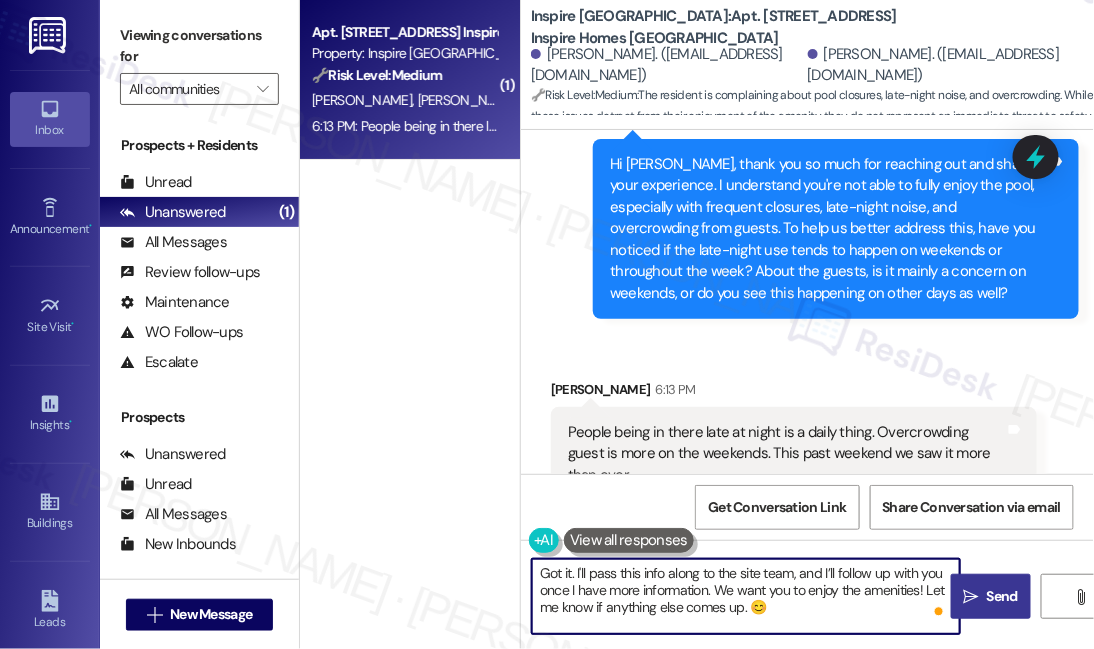 click on "Got it. I'll pass this info along to the site team, and I’ll follow up with you once I have more information. We want you to enjoy the amenities! Let me know if anything else comes up. 😊" at bounding box center (746, 596) 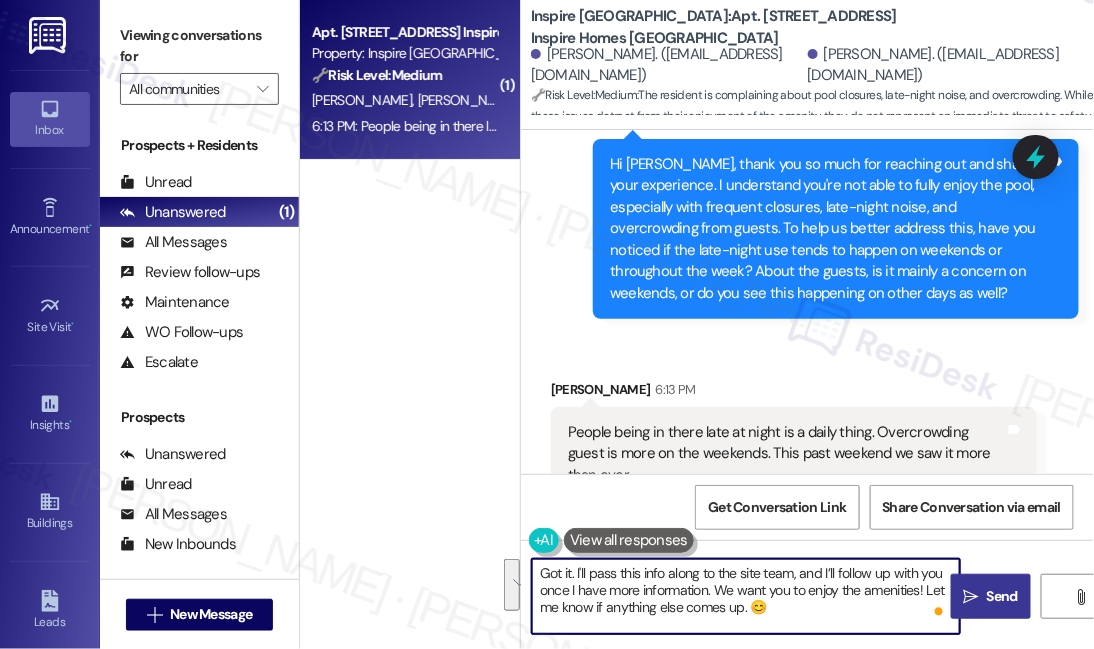click on "Got it. I'll pass this info along to the site team, and I’ll follow up with you once I have more information. We want you to enjoy the amenities! Let me know if anything else comes up. 😊" at bounding box center [746, 596] 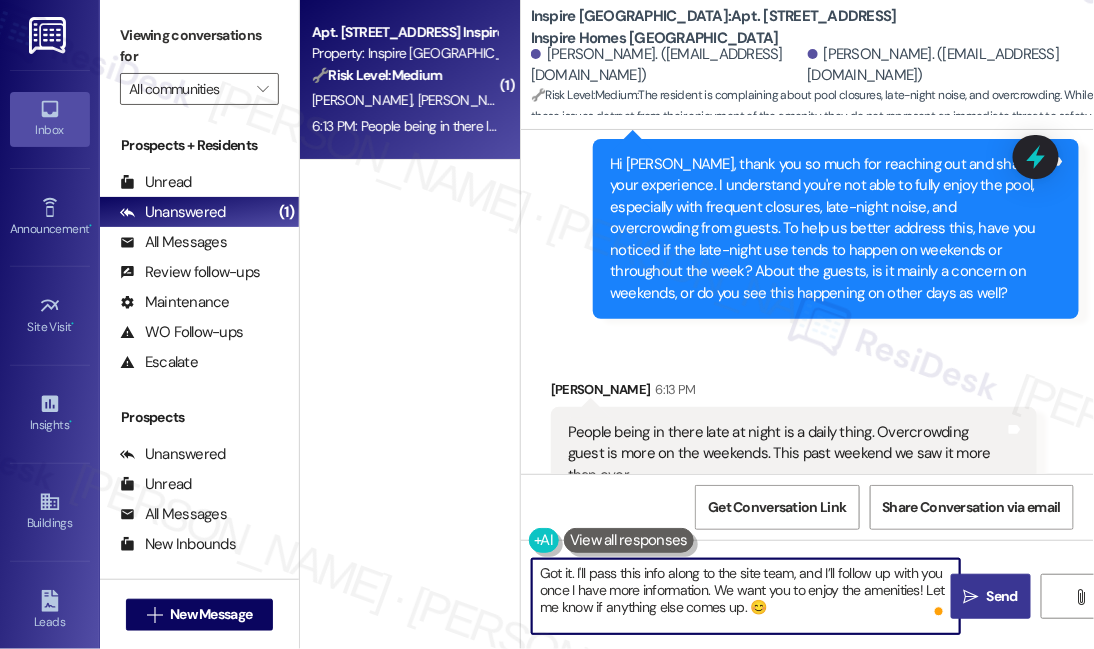 click on "Got it. I'll pass this info along to the site team, and I’ll follow up with you once I have more information. We want you to enjoy the amenities! Let me know if anything else comes up. 😊" at bounding box center (746, 596) 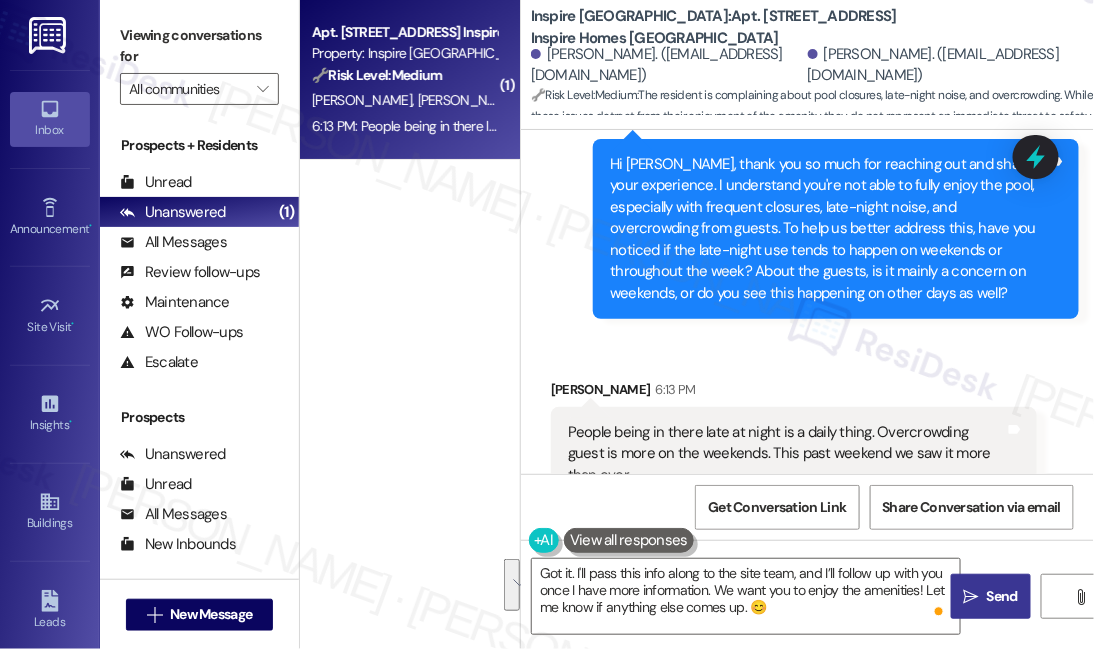 click on "People being in there late at night is a daily thing. Overcrowding guest is more on the weekends. This past weekend we saw it more than ever." at bounding box center [786, 454] 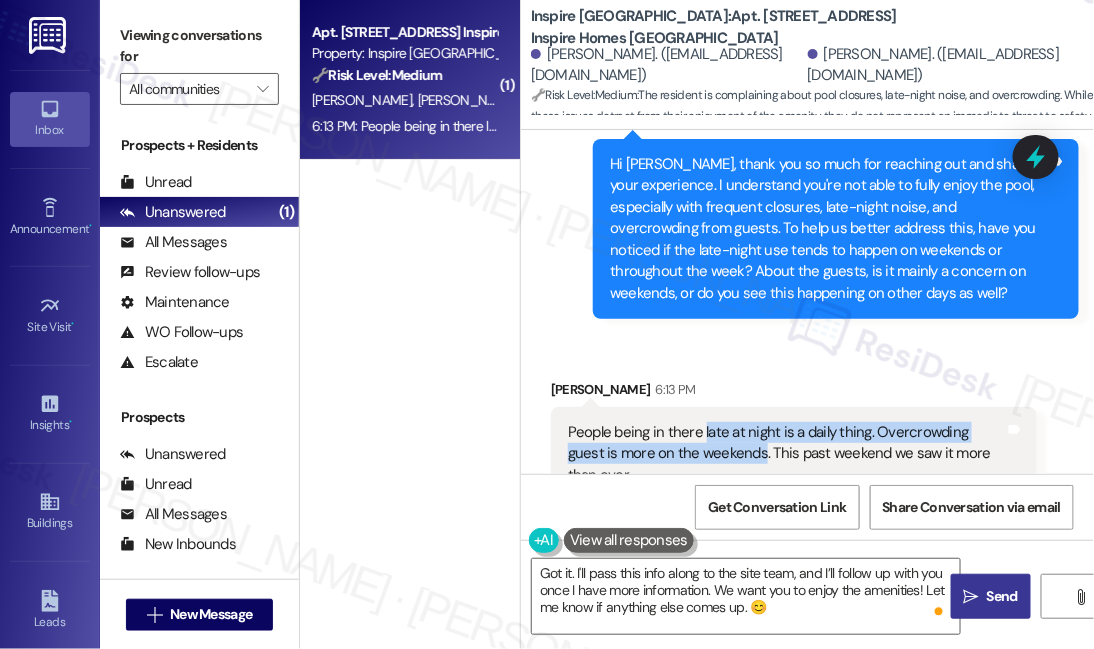 click on "People being in there late at night is a daily thing. Overcrowding guest is more on the weekends. This past weekend we saw it more than ever." at bounding box center (786, 454) 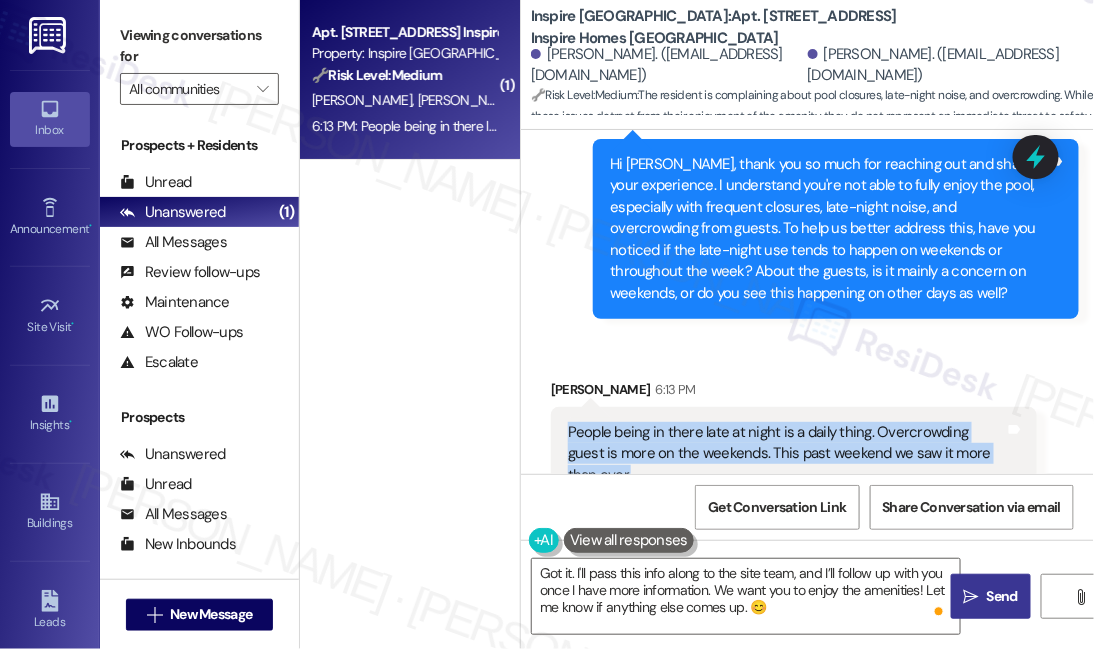 click on "People being in there late at night is a daily thing. Overcrowding guest is more on the weekends. This past weekend we saw it more than ever." at bounding box center [786, 454] 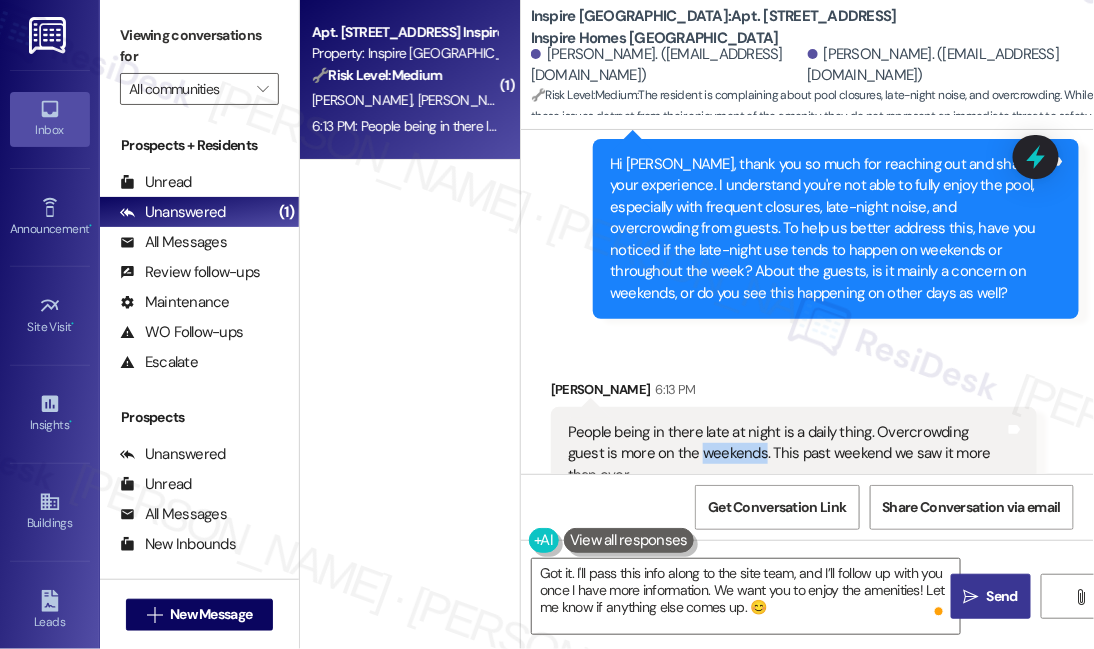 click on "People being in there late at night is a daily thing. Overcrowding guest is more on the weekends. This past weekend we saw it more than ever." at bounding box center [786, 454] 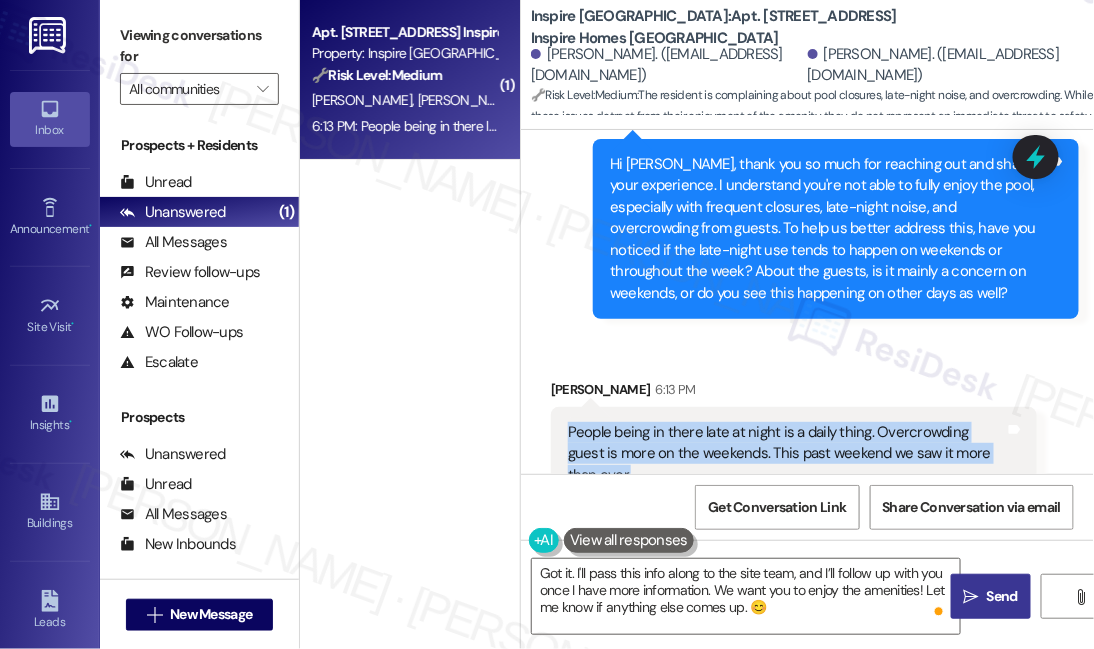 click on "People being in there late at night is a daily thing. Overcrowding guest is more on the weekends. This past weekend we saw it more than ever." at bounding box center (786, 454) 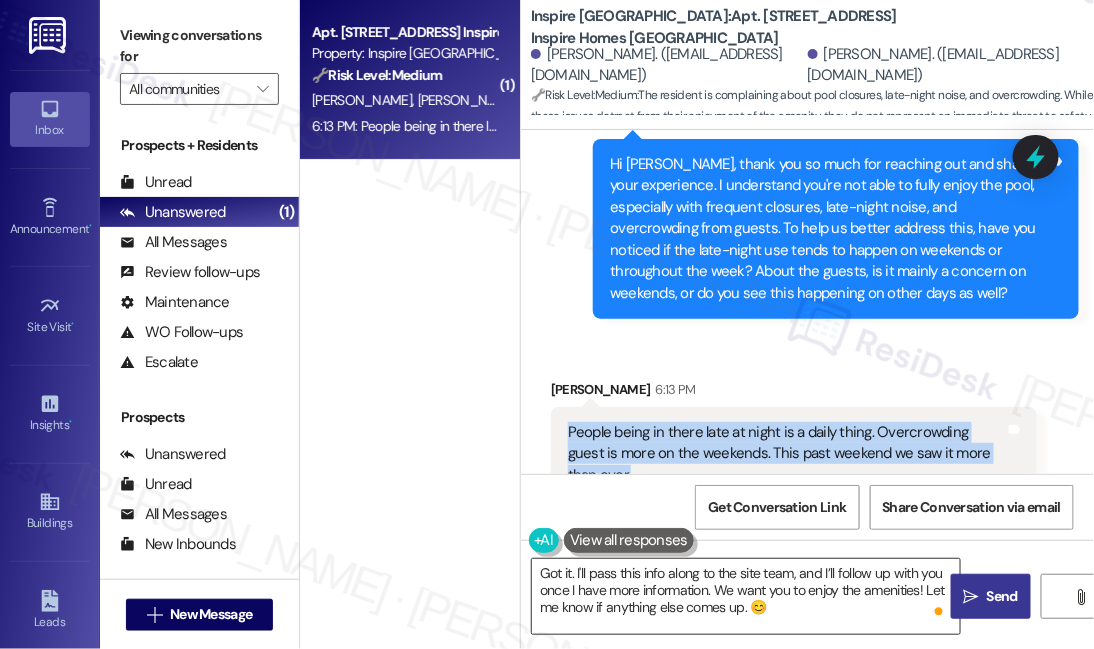 click on "Got it. I'll pass this info along to the site team, and I’ll follow up with you once I have more information. We want you to enjoy the amenities! Let me know if anything else comes up. 😊" at bounding box center [746, 596] 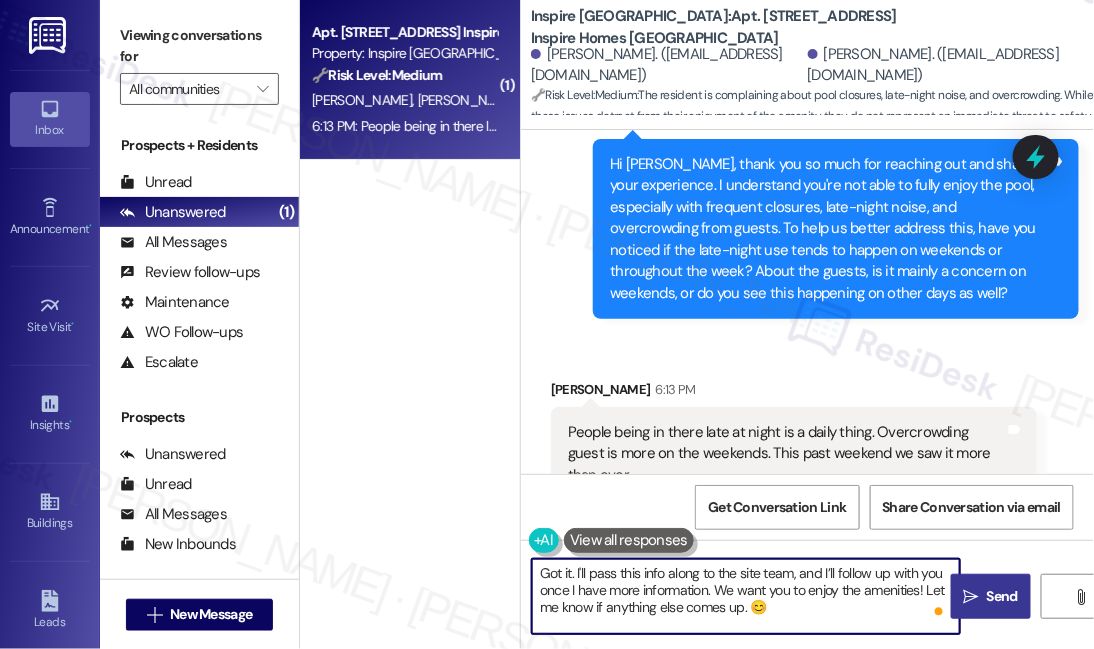 click on "Got it. I'll pass this info along to the site team, and I’ll follow up with you once I have more information. We want you to enjoy the amenities! Let me know if anything else comes up. 😊" at bounding box center [746, 596] 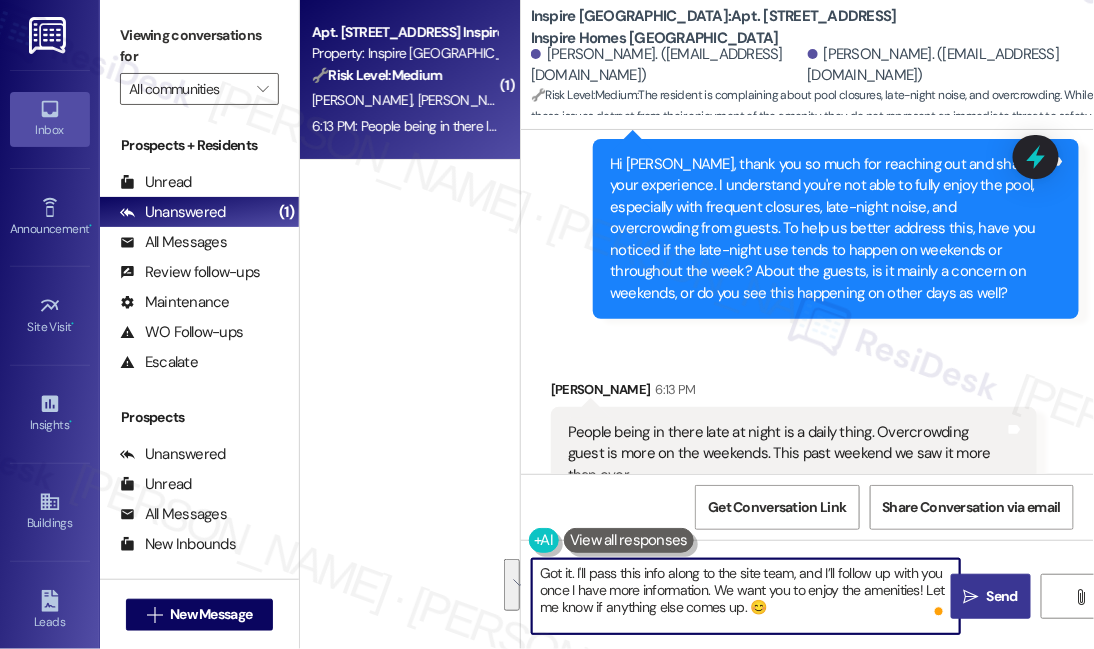 click on "Got it. I'll pass this info along to the site team, and I’ll follow up with you once I have more information. We want you to enjoy the amenities! Let me know if anything else comes up. 😊" at bounding box center (746, 596) 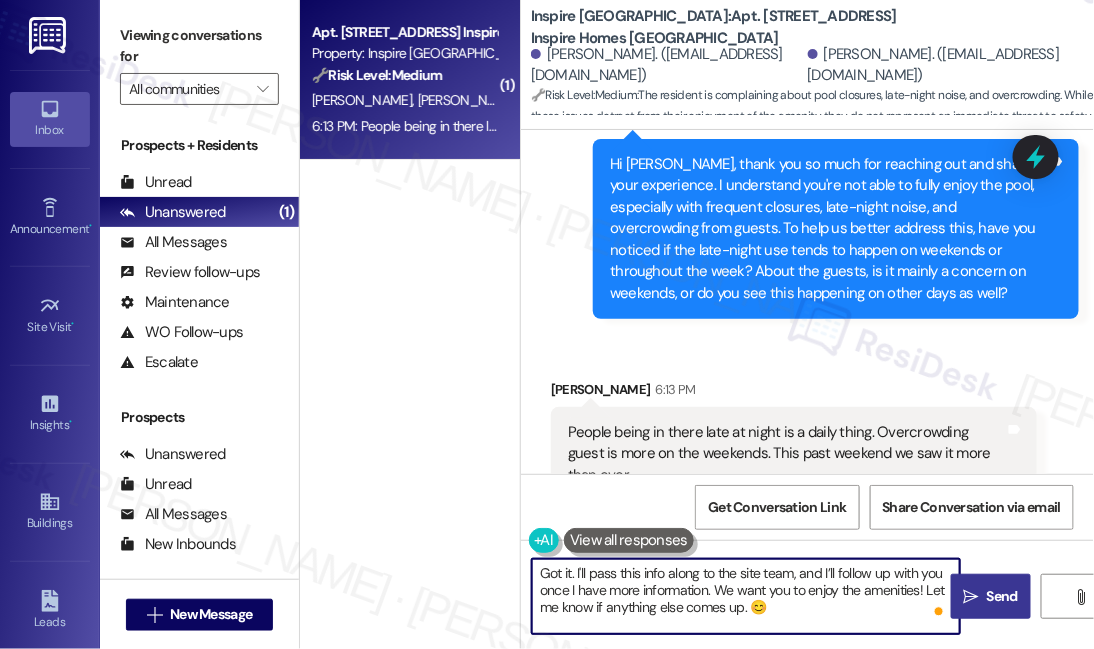 click on "Got it. I'll pass this info along to the site team, and I’ll follow up with you once I have more information. We want you to enjoy the amenities! Let me know if anything else comes up. 😊" at bounding box center [746, 596] 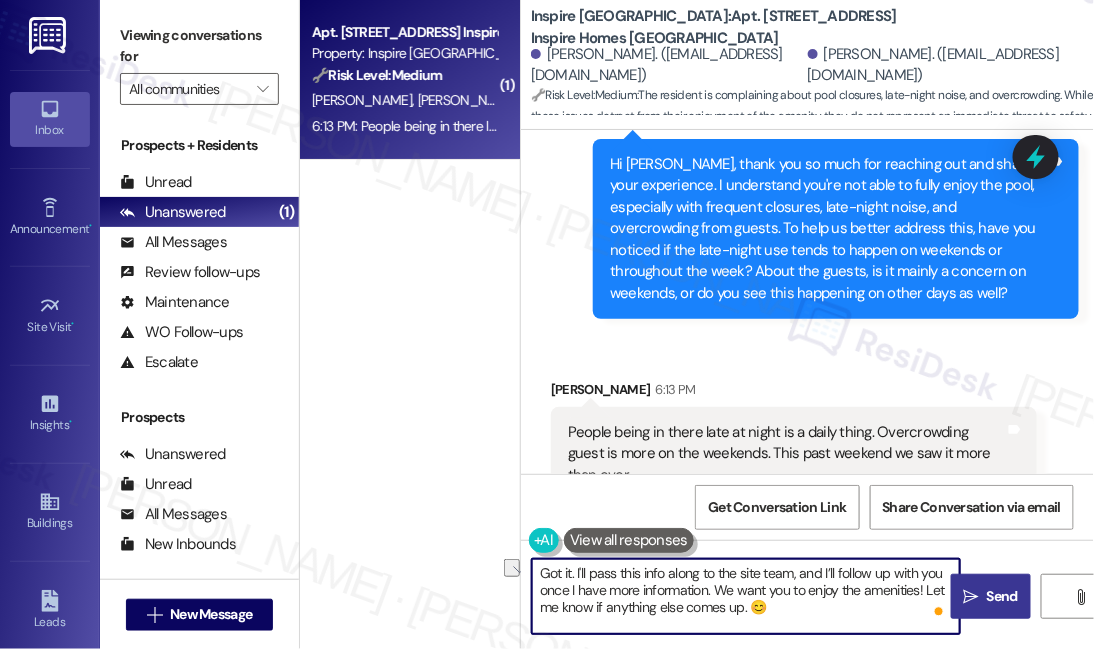 drag, startPoint x: 576, startPoint y: 587, endPoint x: 708, endPoint y: 585, distance: 132.01515 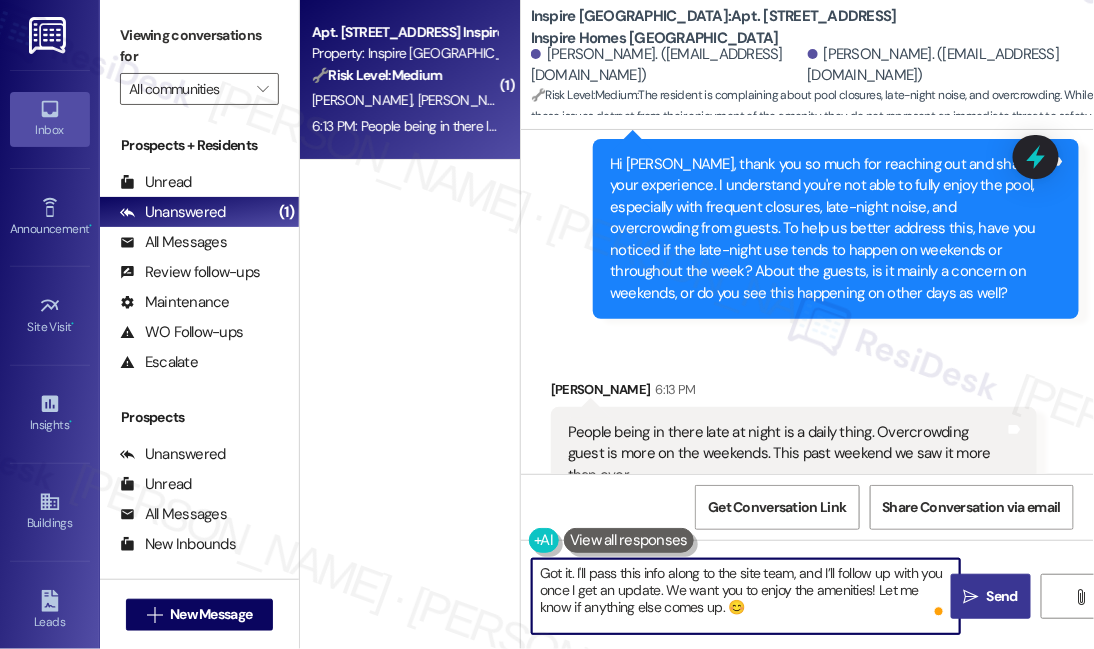 click on "Got it. I'll pass this info along to the site team, and I’ll follow up with you once I get an update. We want you to enjoy the amenities! Let me know if anything else comes up. 😊" at bounding box center (746, 596) 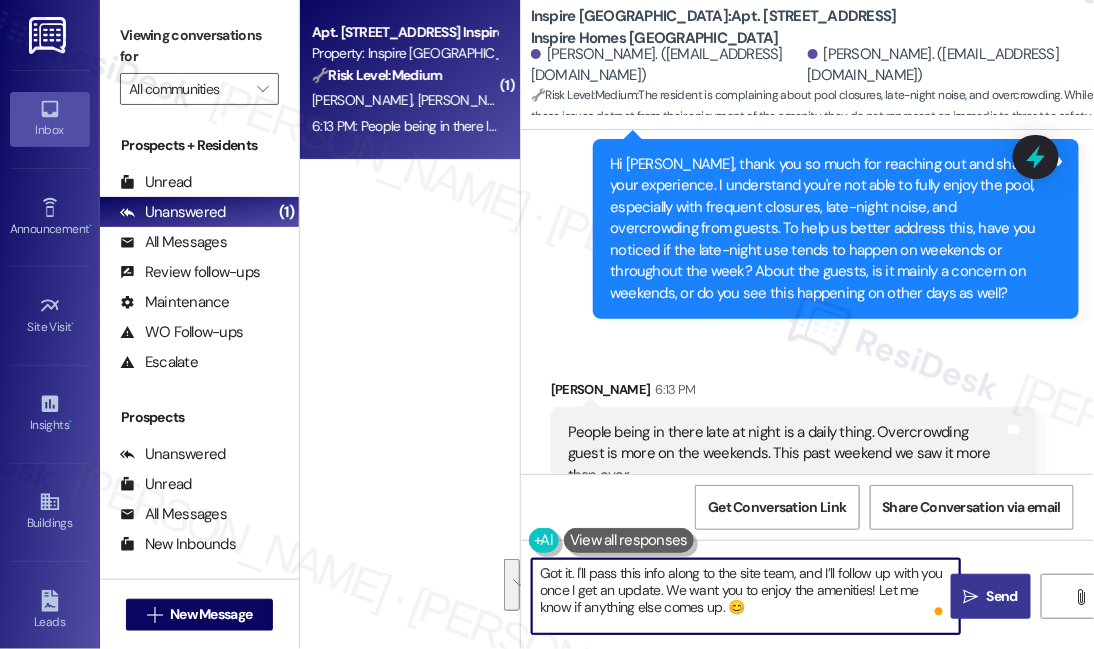 click on "Got it. I'll pass this info along to the site team, and I’ll follow up with you once I get an update. We want you to enjoy the amenities! Let me know if anything else comes up. 😊" at bounding box center [746, 596] 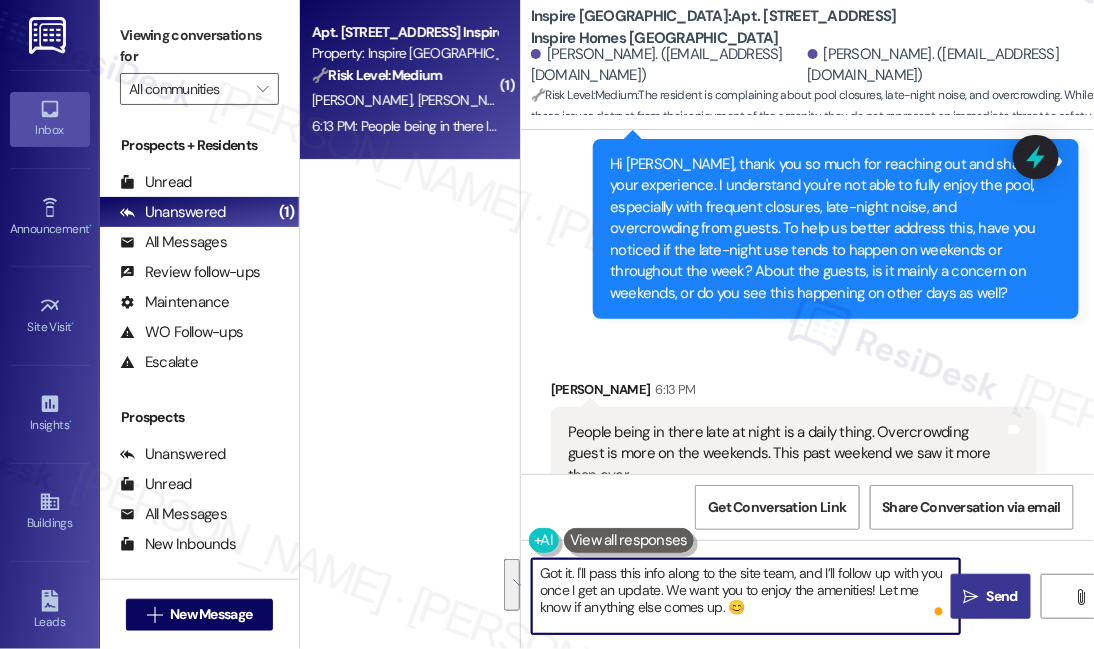 click on "Got it. I'll pass this info along to the site team, and I’ll follow up with you once I get an update. We want you to enjoy the amenities! Let me know if anything else comes up. 😊" at bounding box center (746, 596) 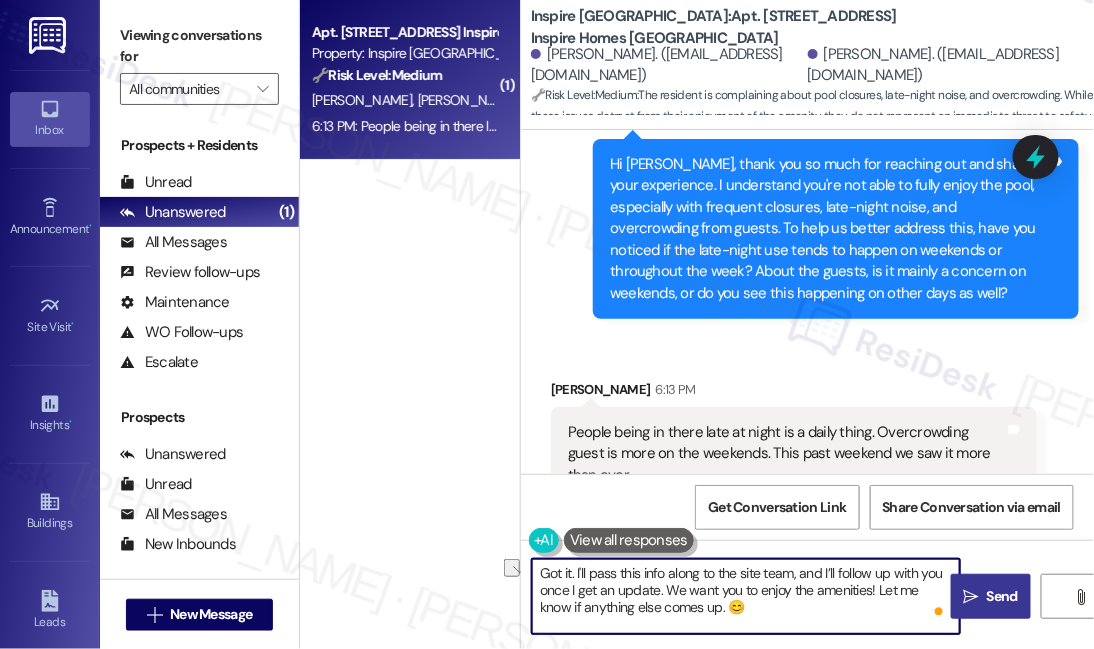 drag, startPoint x: 824, startPoint y: 569, endPoint x: 939, endPoint y: 568, distance: 115.00435 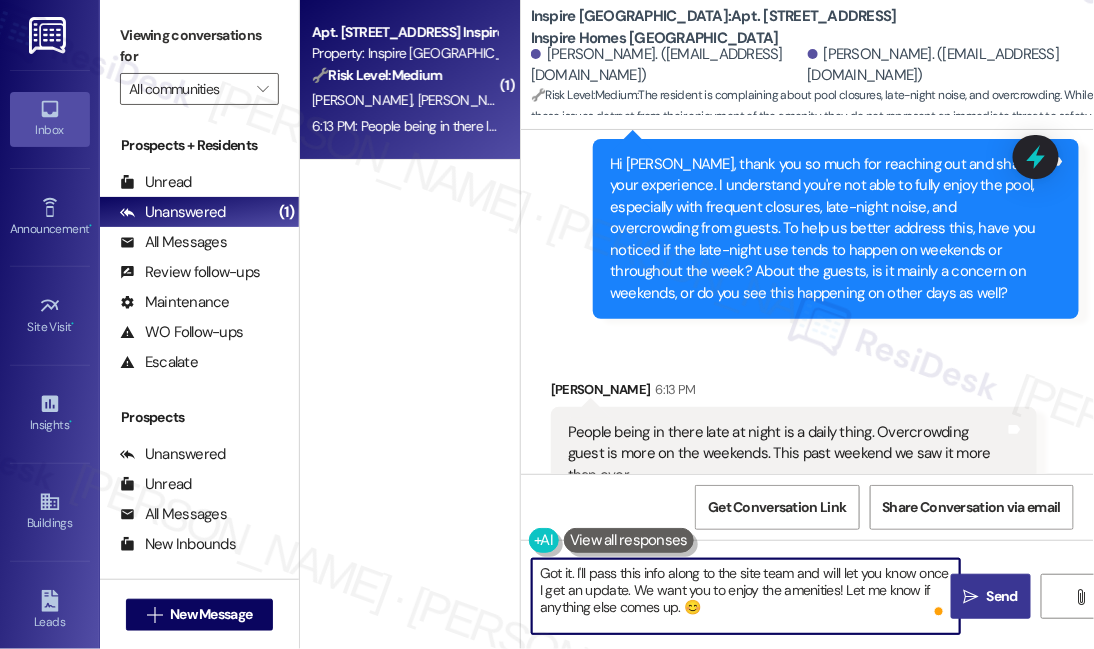 click on "Got it. I'll pass this info along to the site team and will let you know once I get an update. We want you to enjoy the amenities! Let me know if anything else comes up. 😊" at bounding box center [746, 596] 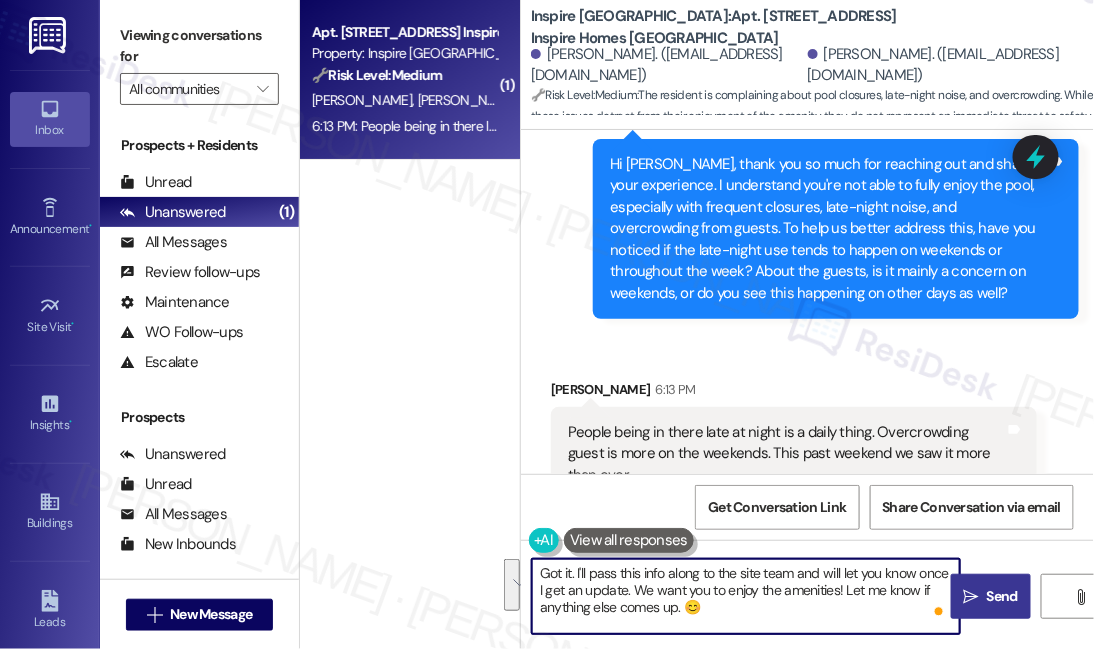 click on "Got it. I'll pass this info along to the site team and will let you know once I get an update. We want you to enjoy the amenities! Let me know if anything else comes up. 😊" at bounding box center (746, 596) 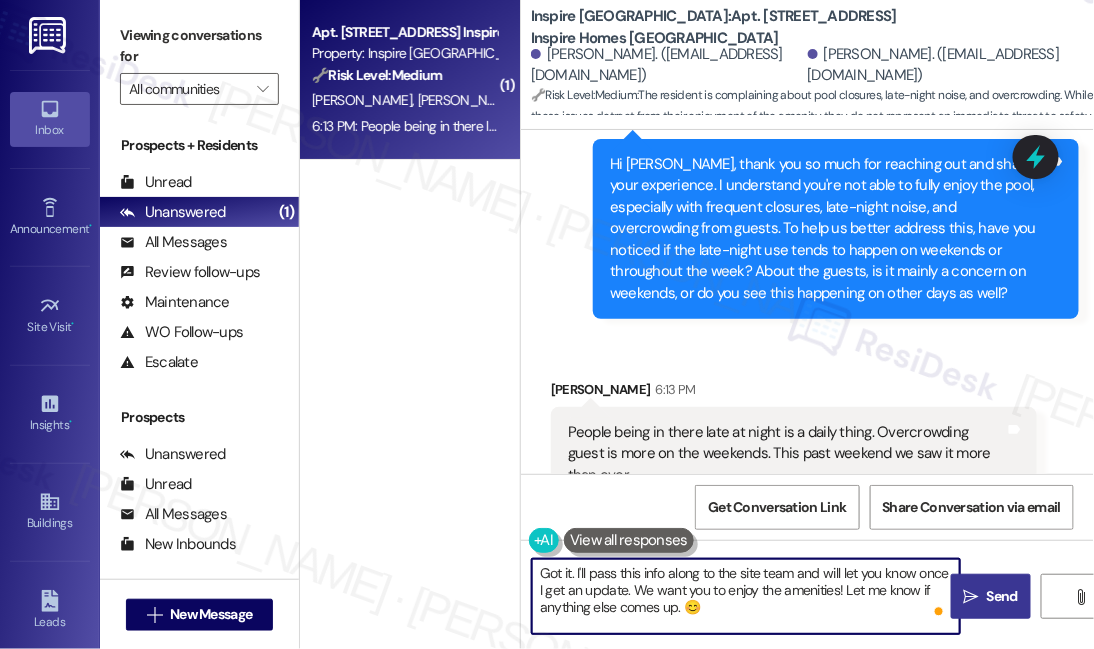 click on "Got it. I'll pass this info along to the site team and will let you know once I get an update. We want you to enjoy the amenities! Let me know if anything else comes up. 😊" at bounding box center (746, 596) 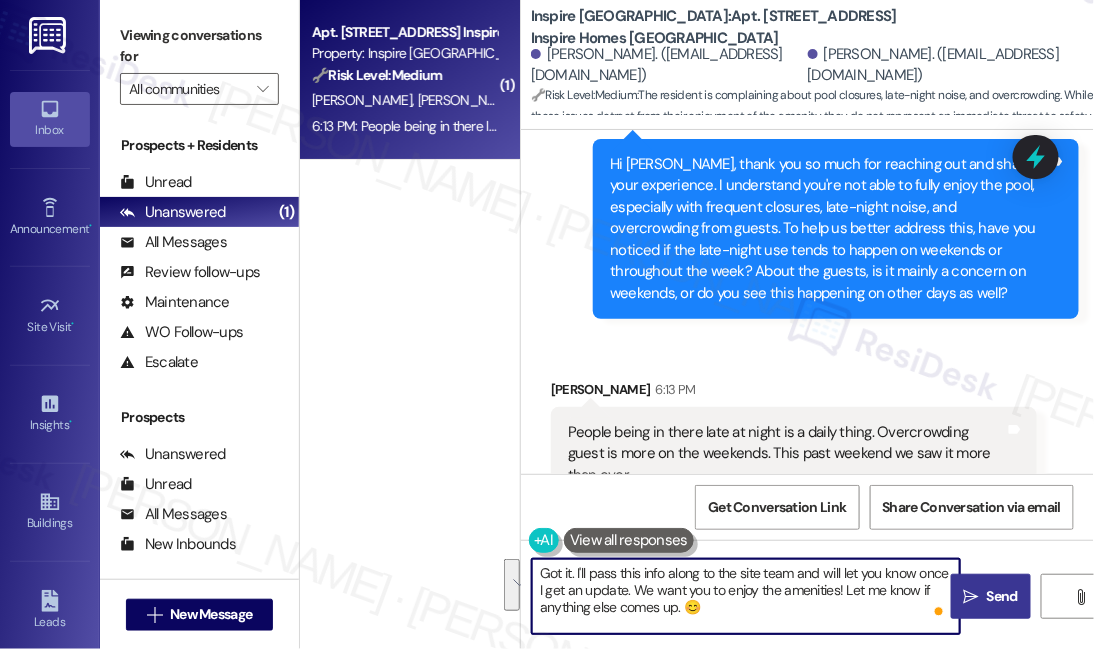 click on "Got it. I'll pass this info along to the site team and will let you know once I get an update. We want you to enjoy the amenities! Let me know if anything else comes up. 😊" at bounding box center [746, 596] 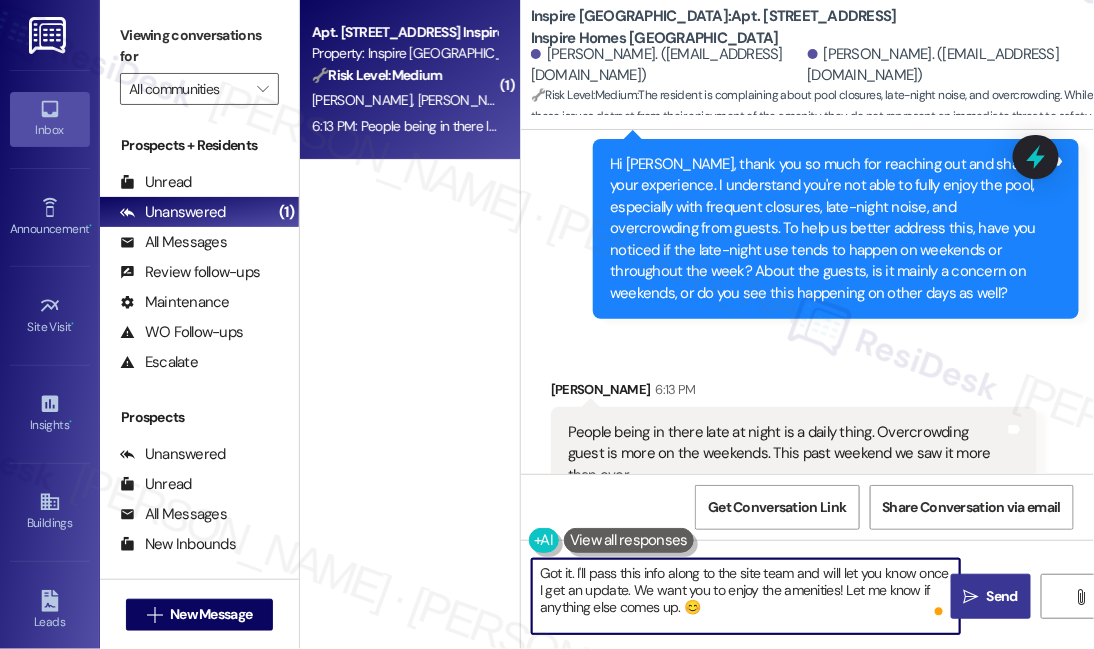click on "Got it. I'll pass this info along to the site team and will let you know once I get an update. We want you to enjoy the amenities! Let me know if anything else comes up. 😊" at bounding box center (746, 596) 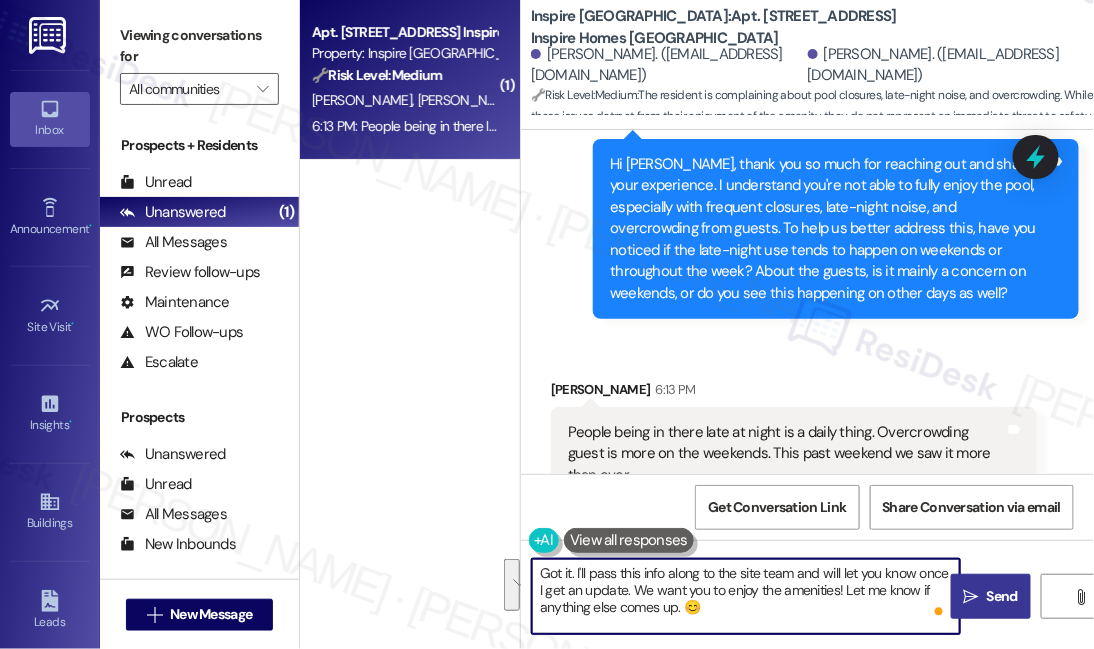 click on "Got it. I'll pass this info along to the site team and will let you know once I get an update. We want you to enjoy the amenities! Let me know if anything else comes up. 😊" at bounding box center [746, 596] 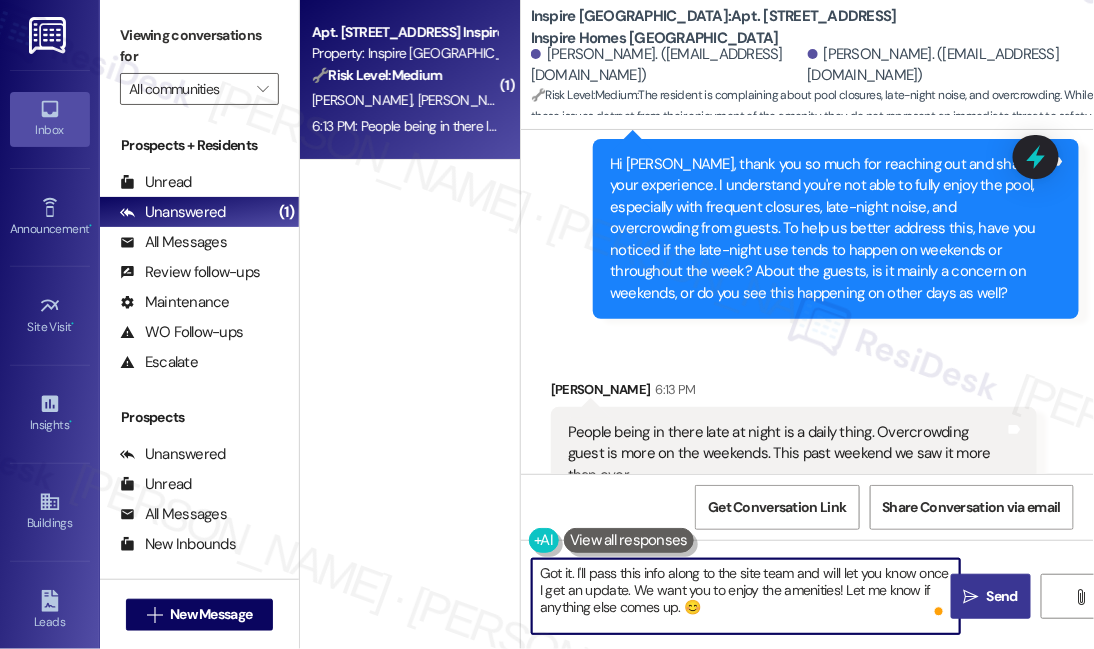 click on "Got it. I'll pass this info along to the site team and will let you know once I get an update. We want you to enjoy the amenities! Let me know if anything else comes up. 😊" at bounding box center (746, 596) 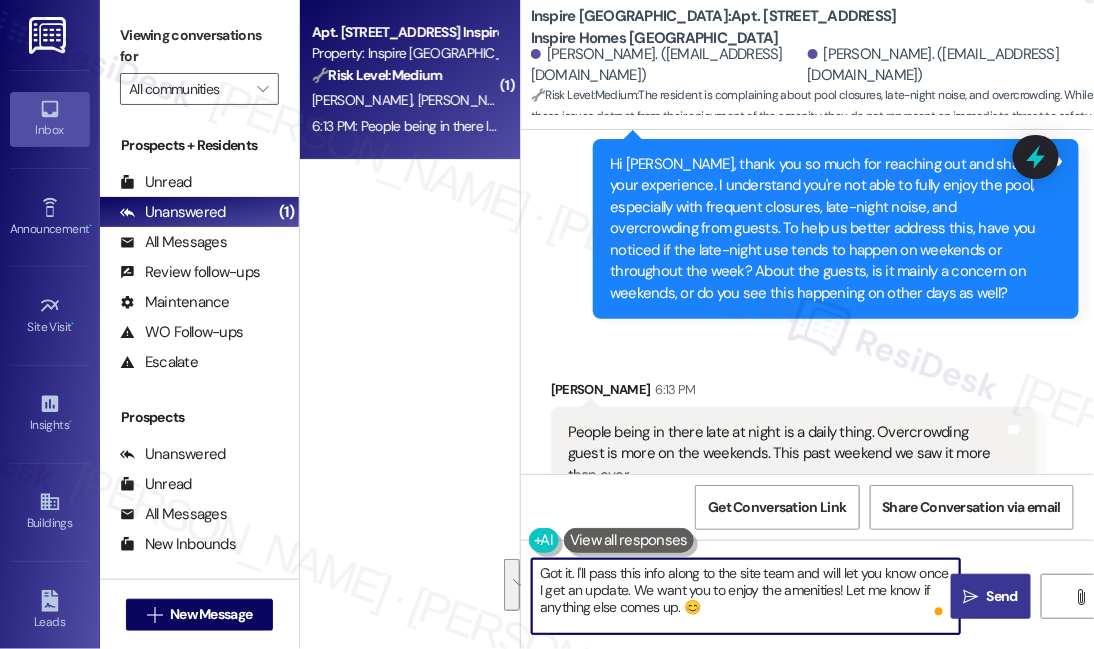 click on "Got it. I'll pass this info along to the site team and will let you know once I get an update. We want you to enjoy the amenities! Let me know if anything else comes up. 😊" at bounding box center [746, 596] 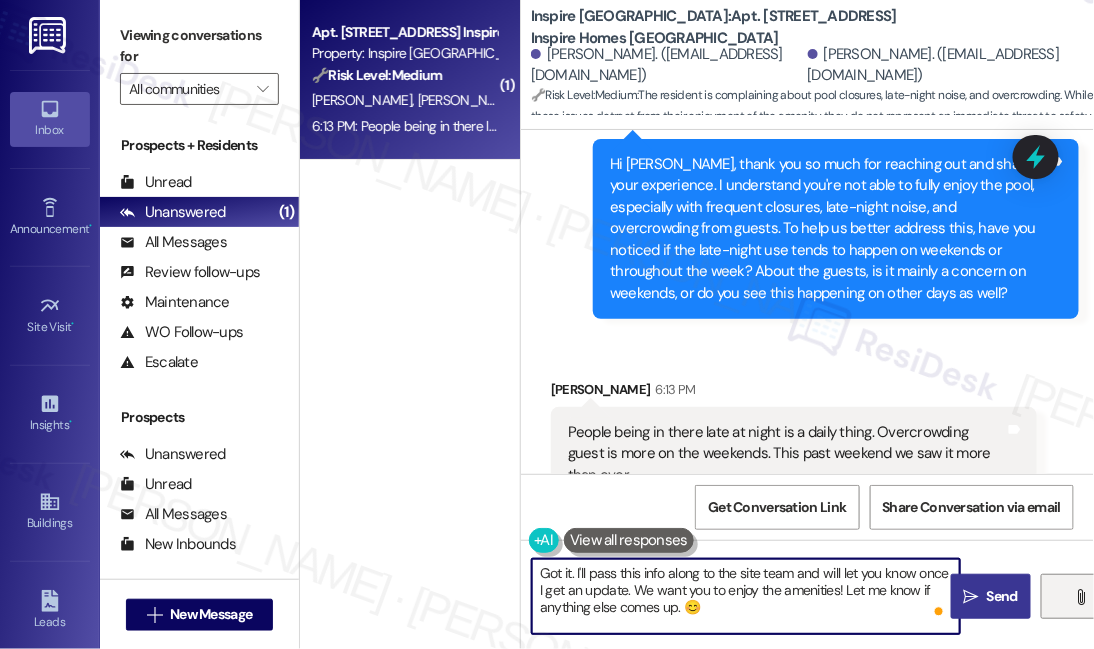 type on "Got it. I'll pass this info along to the site team and will let you know once I get an update. We want you to enjoy the amenities! Let me know if anything else comes up. 😊" 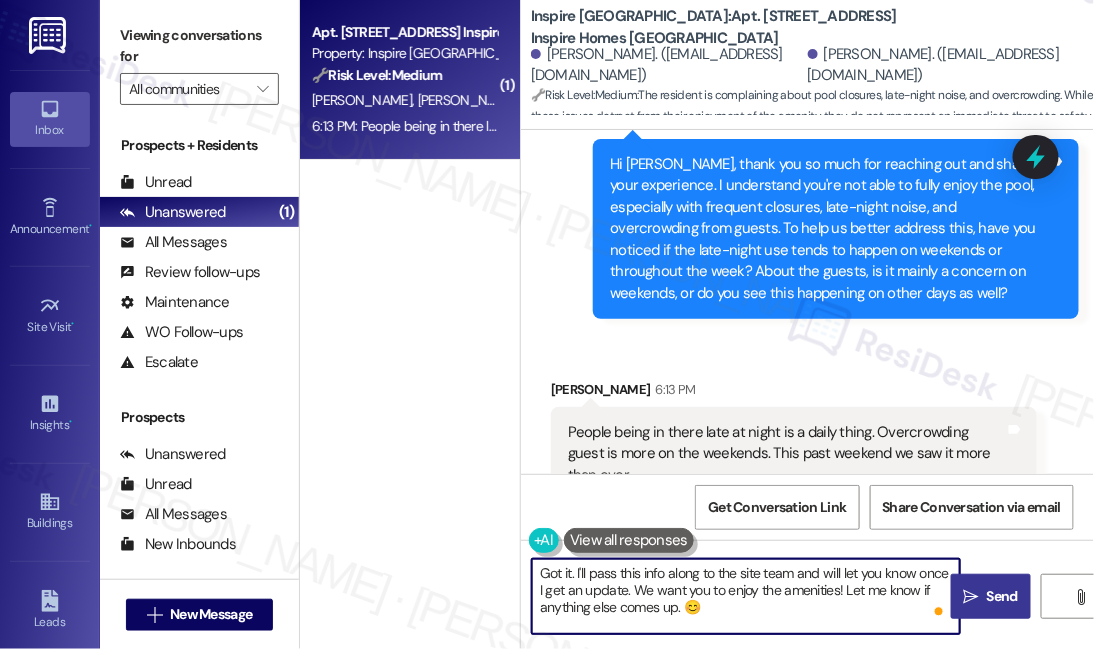 click on "Got it. I'll pass this info along to the site team and will let you know once I get an update. We want you to enjoy the amenities! Let me know if anything else comes up. 😊" at bounding box center [746, 596] 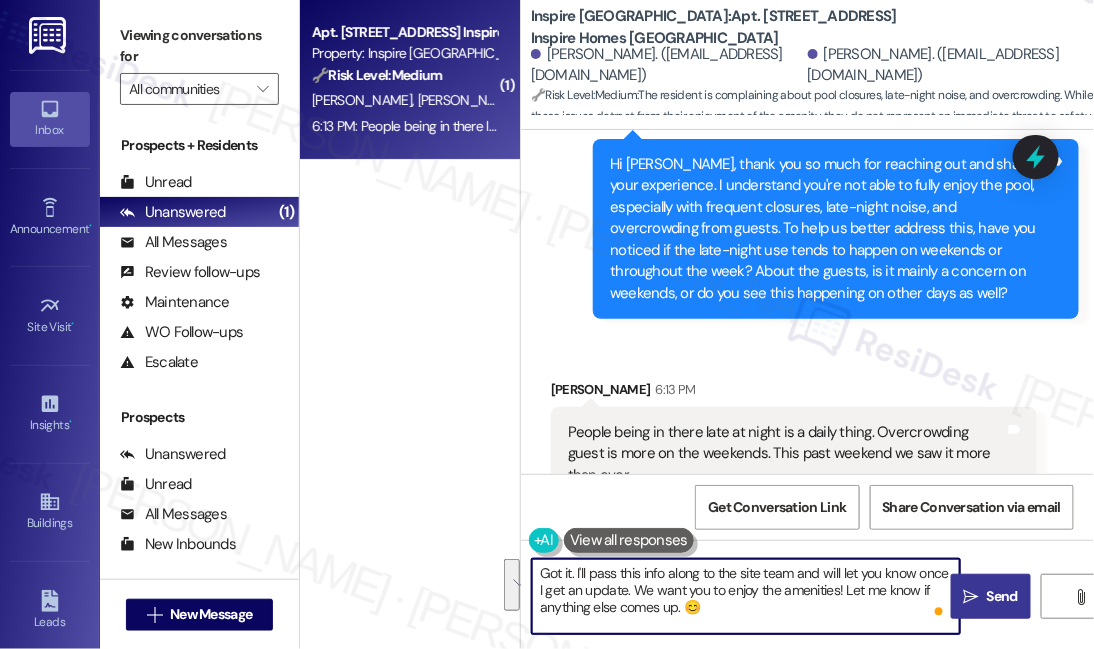 click on "Got it. I'll pass this info along to the site team and will let you know once I get an update. We want you to enjoy the amenities! Let me know if anything else comes up. 😊" at bounding box center [746, 596] 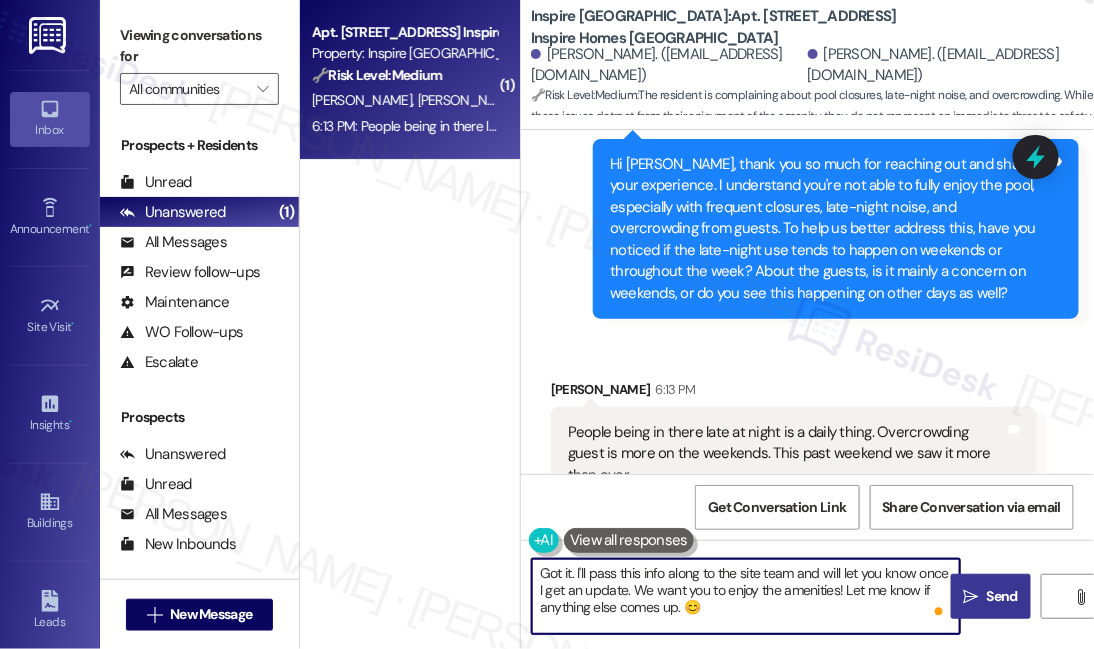 click on "Got it. I'll pass this info along to the site team and will let you know once I get an update. We want you to enjoy the amenities! Let me know if anything else comes up. 😊" at bounding box center (746, 596) 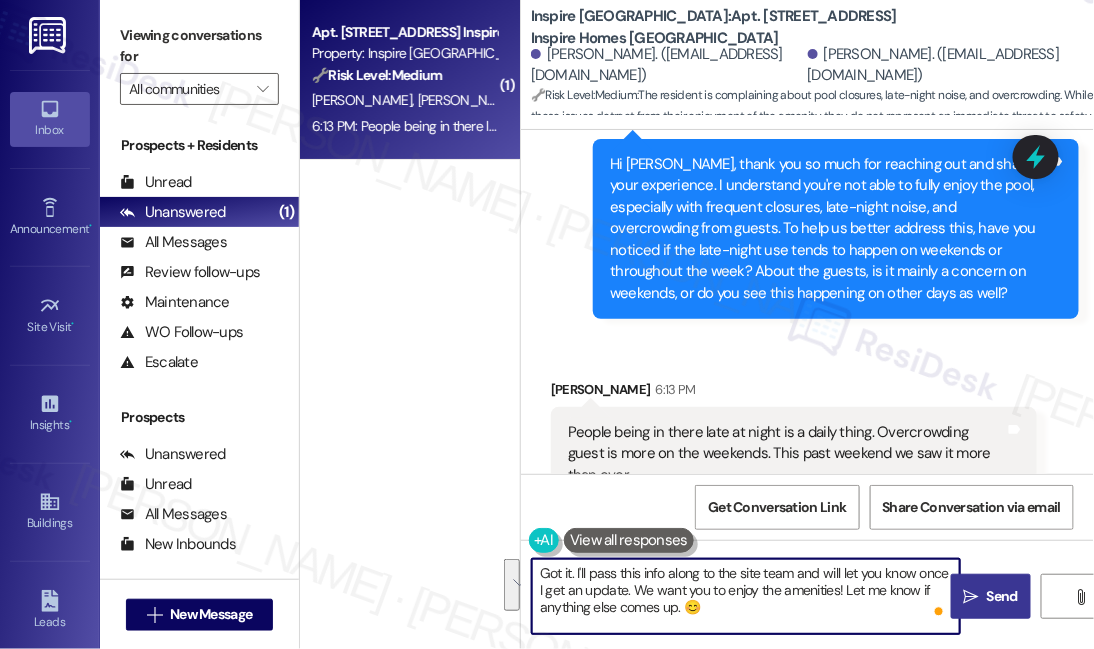 click on "Got it. I'll pass this info along to the site team and will let you know once I get an update. We want you to enjoy the amenities! Let me know if anything else comes up. 😊" at bounding box center [746, 596] 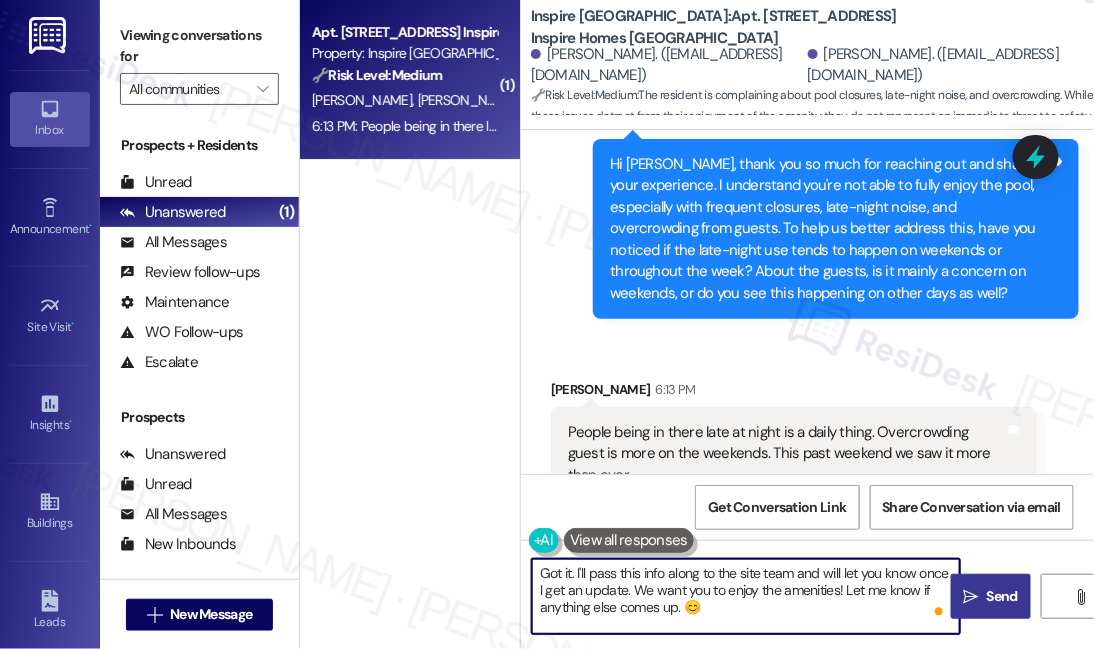 click on "Got it. I'll pass this info along to the site team and will let you know once I get an update. We want you to enjoy the amenities! Let me know if anything else comes up. 😊" at bounding box center [746, 596] 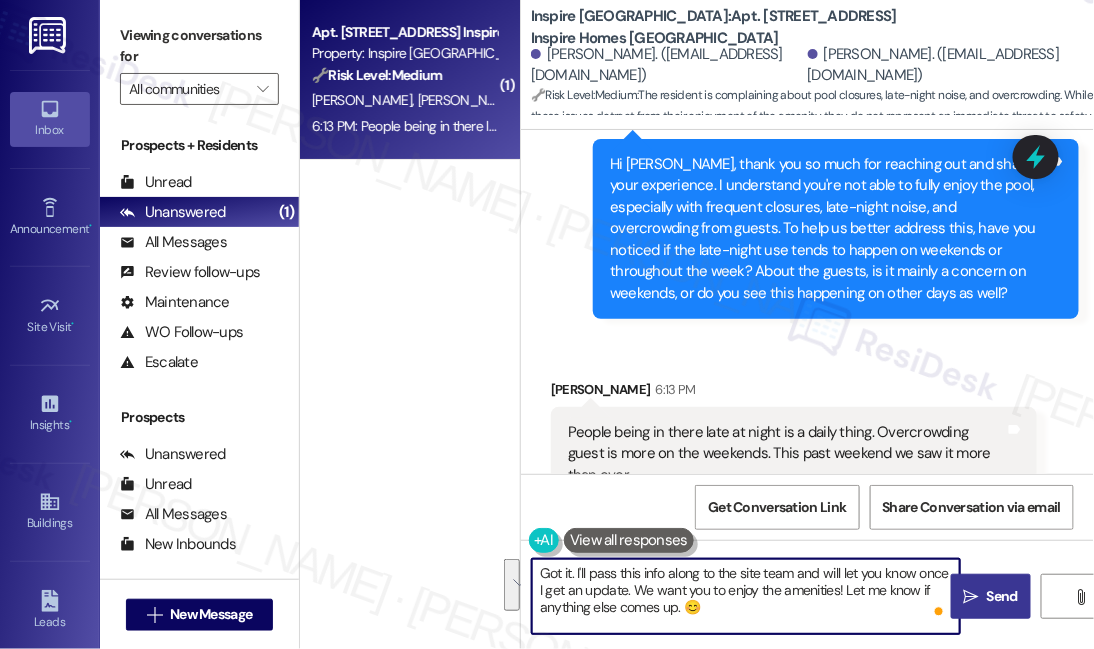 click on "Got it. I'll pass this info along to the site team and will let you know once I get an update. We want you to enjoy the amenities! Let me know if anything else comes up. 😊" at bounding box center (746, 596) 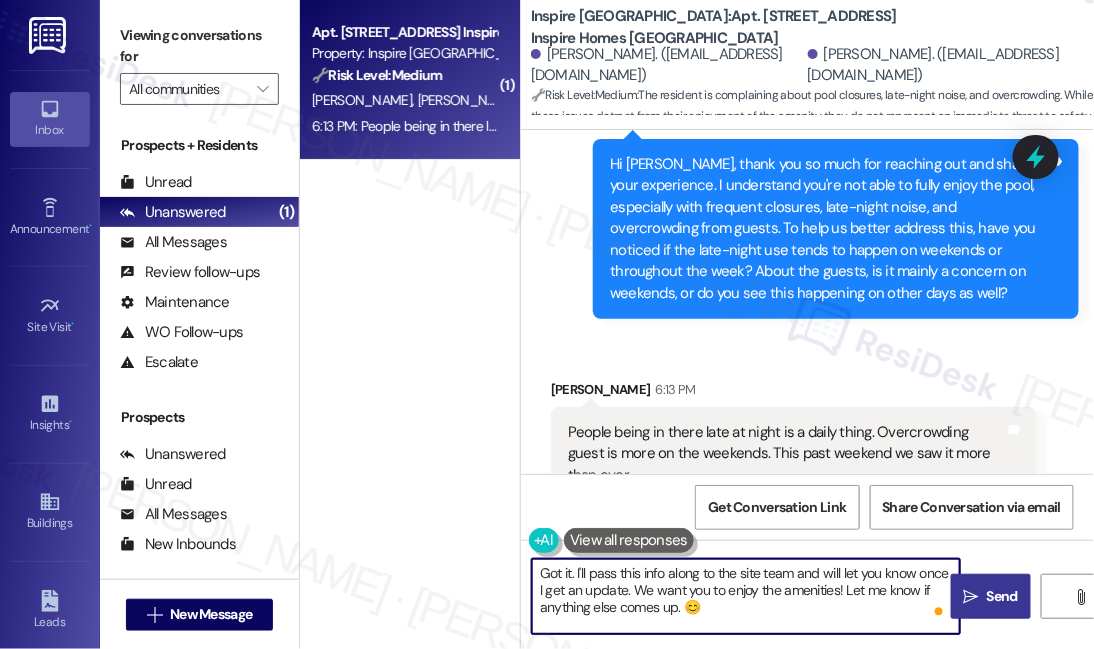 click on "Got it. I'll pass this info along to the site team and will let you know once I get an update. We want you to enjoy the amenities! Let me know if anything else comes up. 😊" at bounding box center (746, 596) 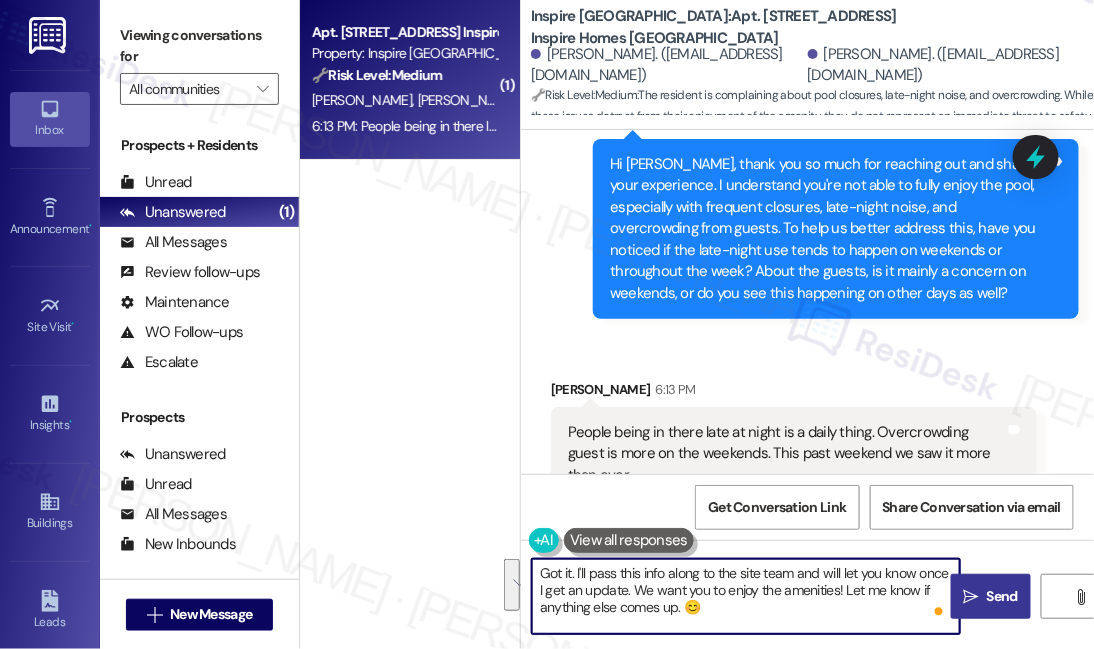 click on "Got it. I'll pass this info along to the site team and will let you know once I get an update. We want you to enjoy the amenities! Let me know if anything else comes up. 😊" at bounding box center (746, 596) 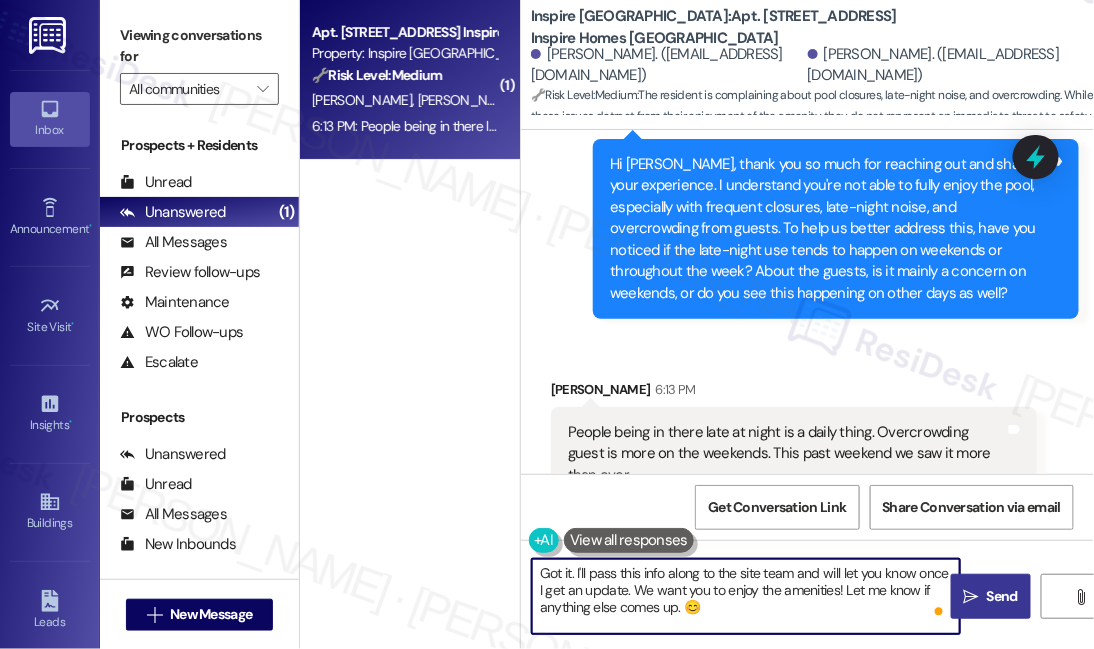 click on "Got it. I'll pass this info along to the site team and will let you know once I get an update. We want you to enjoy the amenities! Let me know if anything else comes up. 😊" at bounding box center (746, 596) 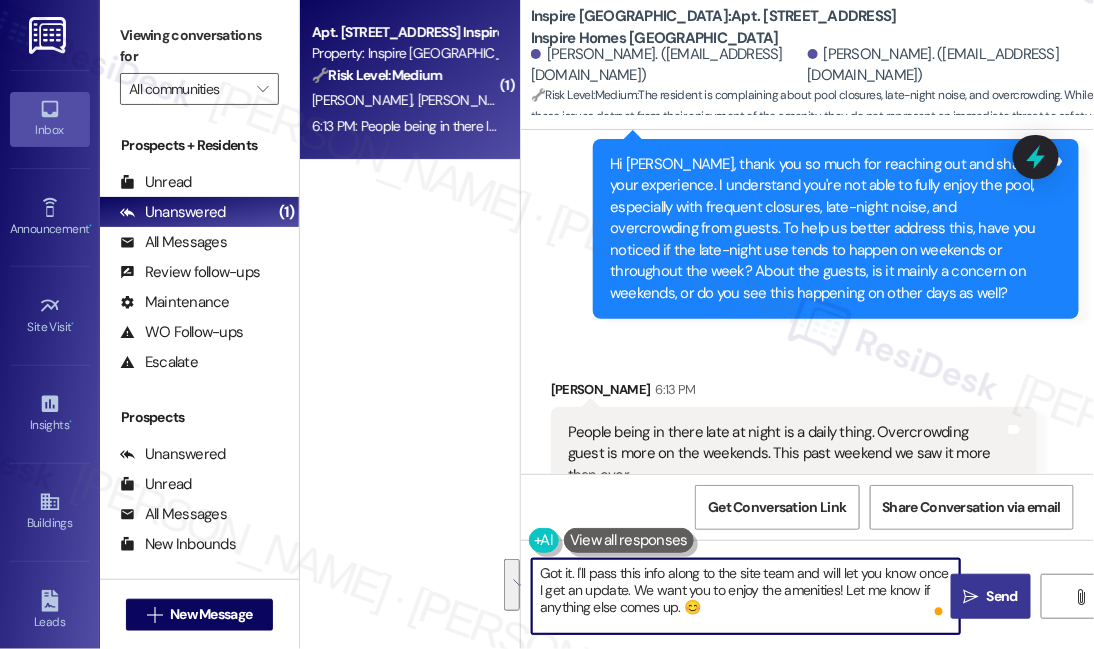 click on "Got it. I'll pass this info along to the site team and will let you know once I get an update. We want you to enjoy the amenities! Let me know if anything else comes up. 😊" at bounding box center [746, 596] 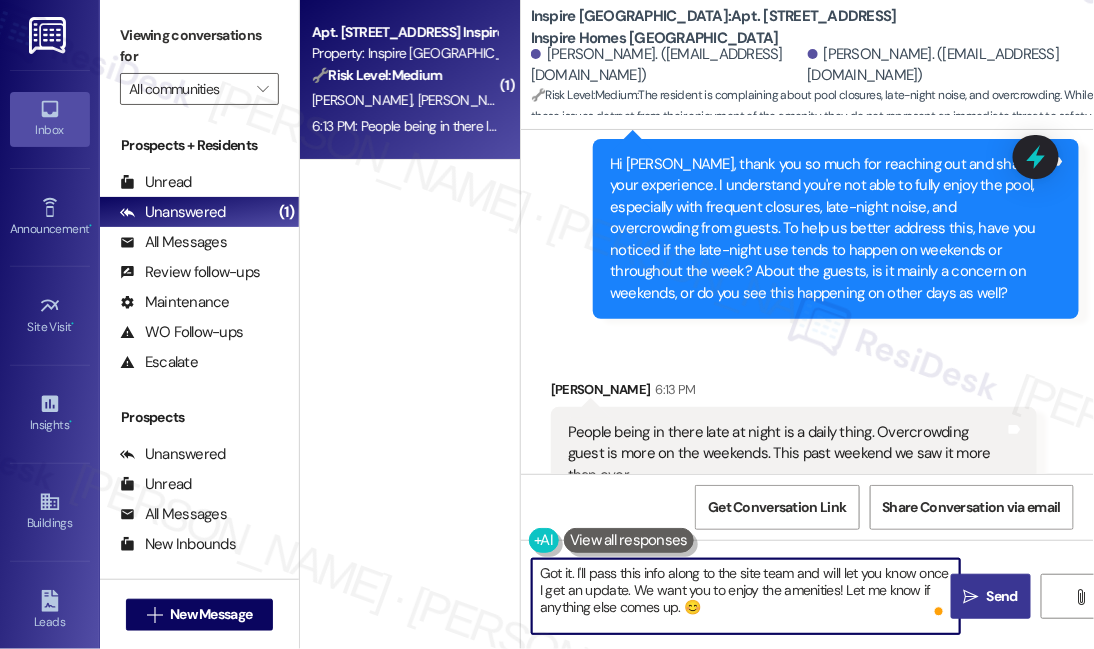 click on "Got it. I'll pass this info along to the site team and will let you know once I get an update. We want you to enjoy the amenities! Let me know if anything else comes up. 😊" at bounding box center (746, 596) 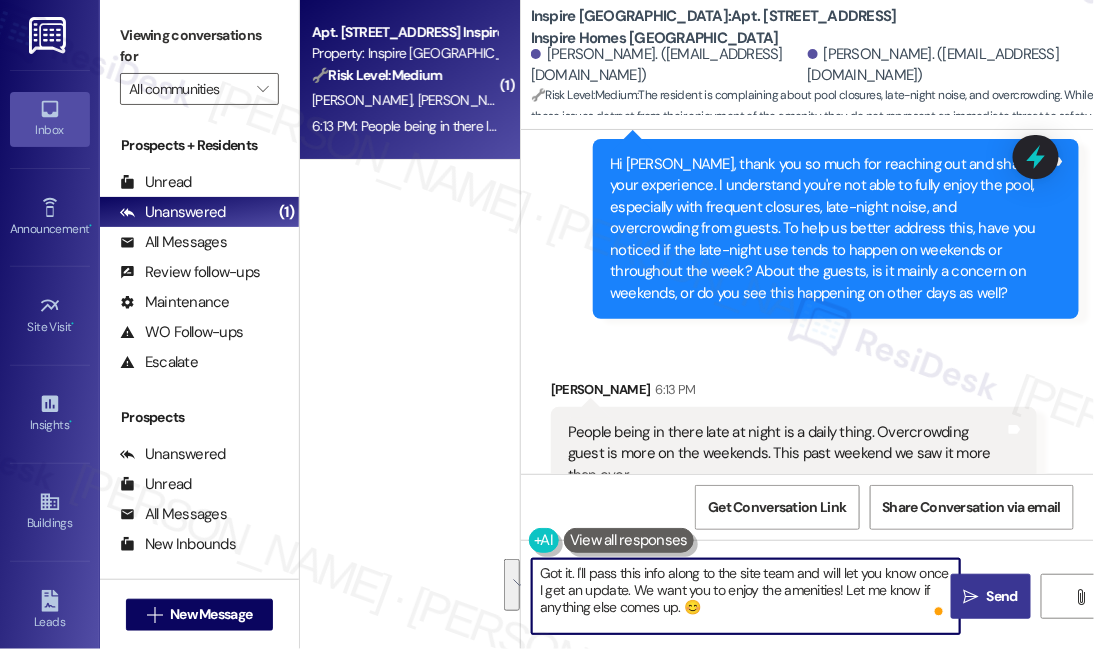 click on "People being in there late at night is a daily thing. Overcrowding guest is more on the weekends. This past weekend we saw it more than ever.  Tags and notes" at bounding box center (794, 454) 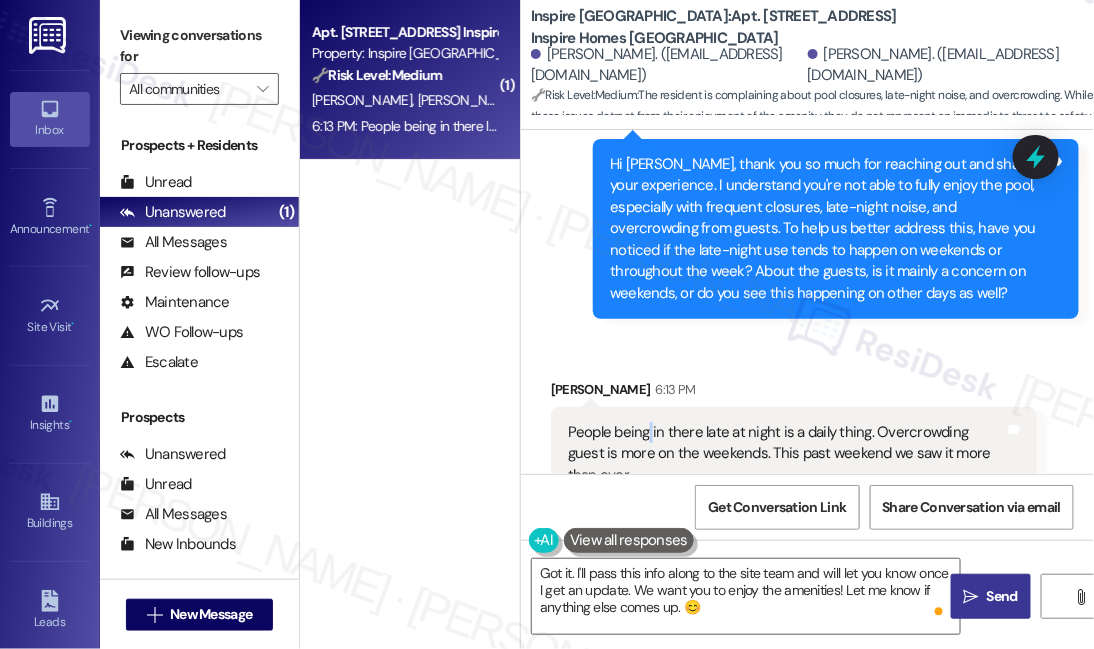 click on "People being in there late at night is a daily thing. Overcrowding guest is more on the weekends. This past weekend we saw it more than ever.  Tags and notes" at bounding box center (794, 454) 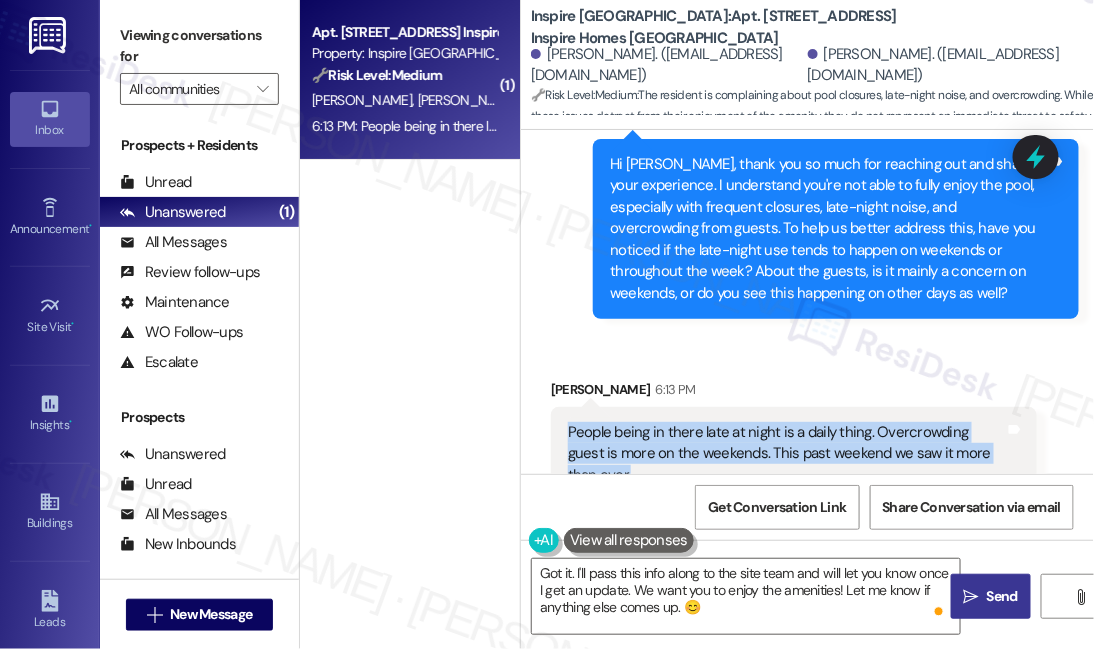 click on "People being in there late at night is a daily thing. Overcrowding guest is more on the weekends. This past weekend we saw it more than ever.  Tags and notes" at bounding box center [794, 454] 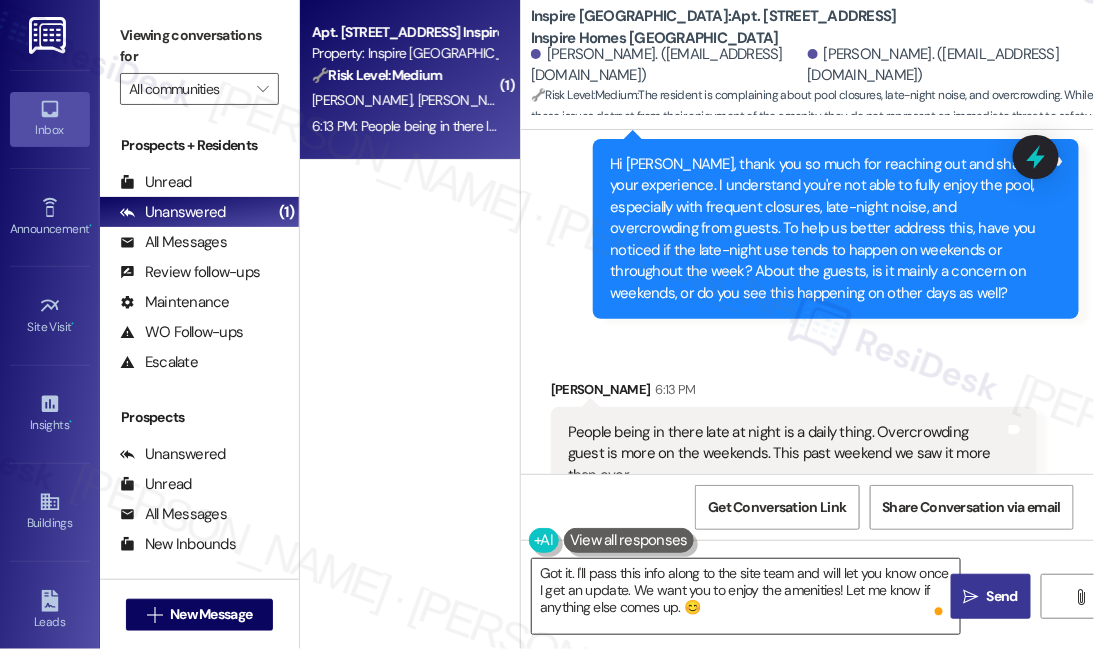 click on "Got it. I'll pass this info along to the site team and will let you know once I get an update. We want you to enjoy the amenities! Let me know if anything else comes up. 😊" at bounding box center (746, 596) 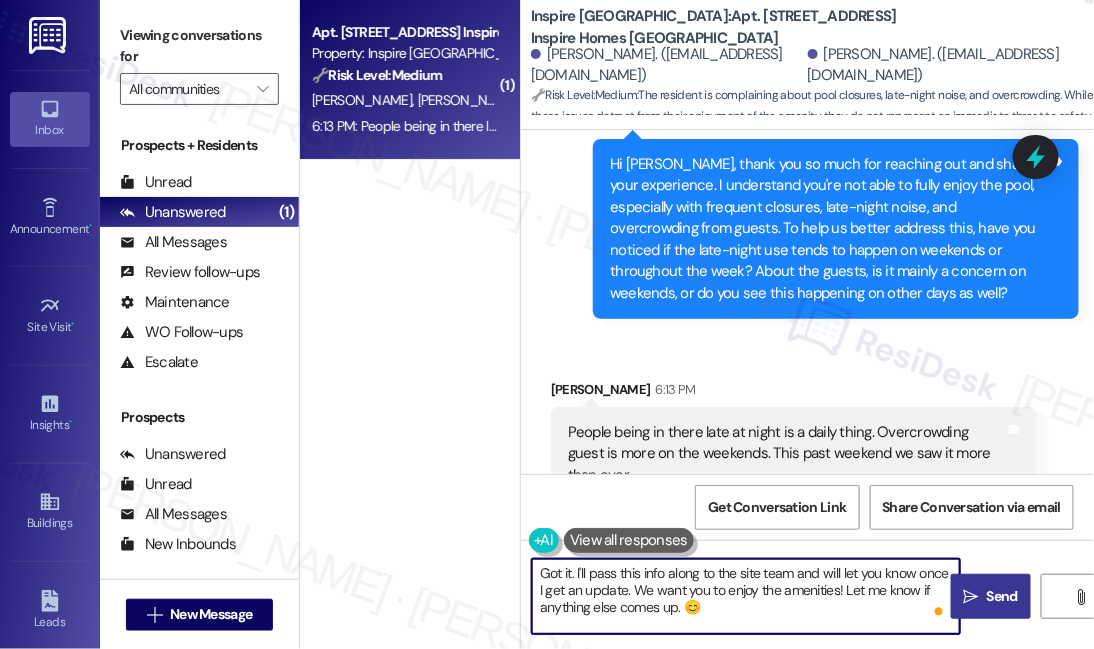 click on "Got it. I'll pass this info along to the site team and will let you know once I get an update. We want you to enjoy the amenities! Let me know if anything else comes up. 😊" at bounding box center [746, 596] 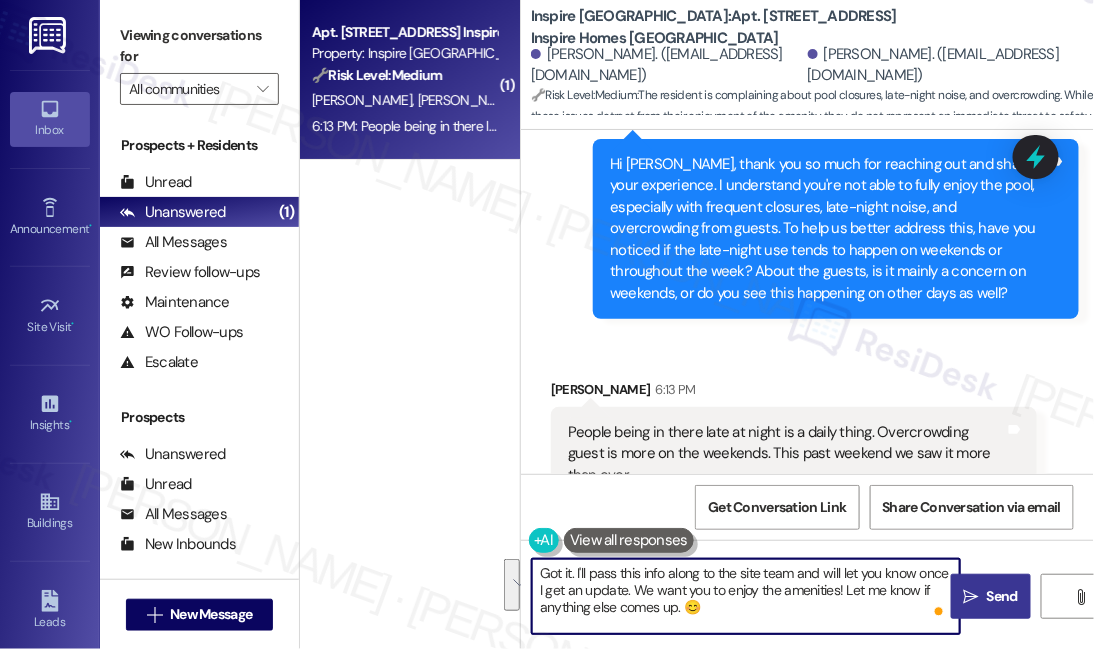 click on "Got it. I'll pass this info along to the site team and will let you know once I get an update. We want you to enjoy the amenities! Let me know if anything else comes up. 😊" at bounding box center (746, 596) 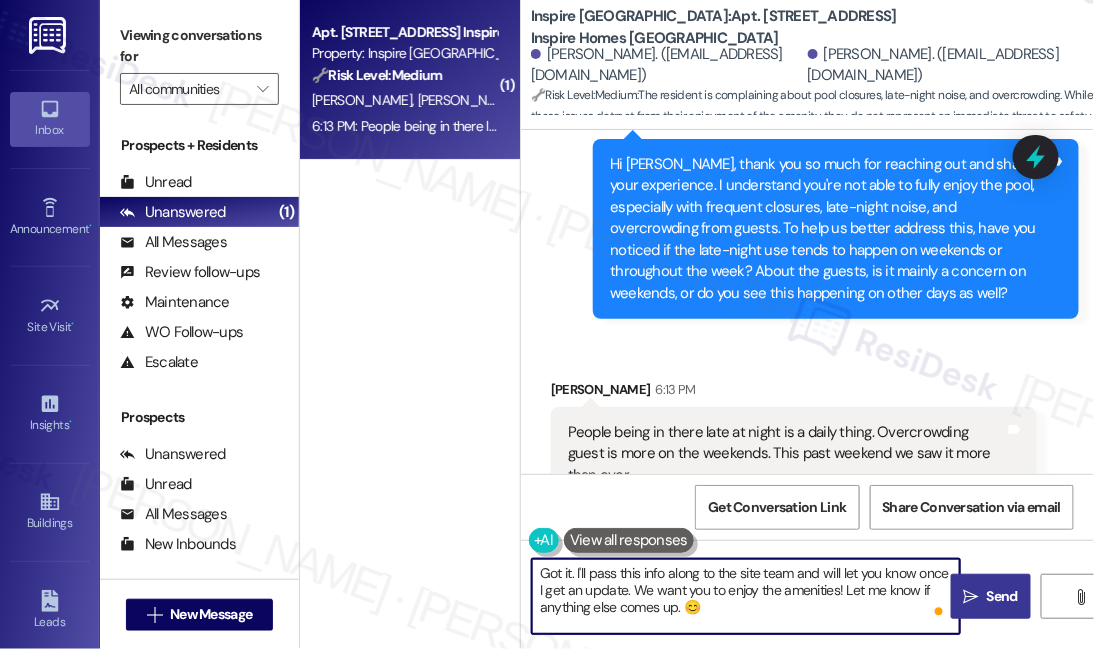 click on "Got it. I'll pass this info along to the site team and will let you know once I get an update. We want you to enjoy the amenities! Let me know if anything else comes up. 😊" at bounding box center [746, 596] 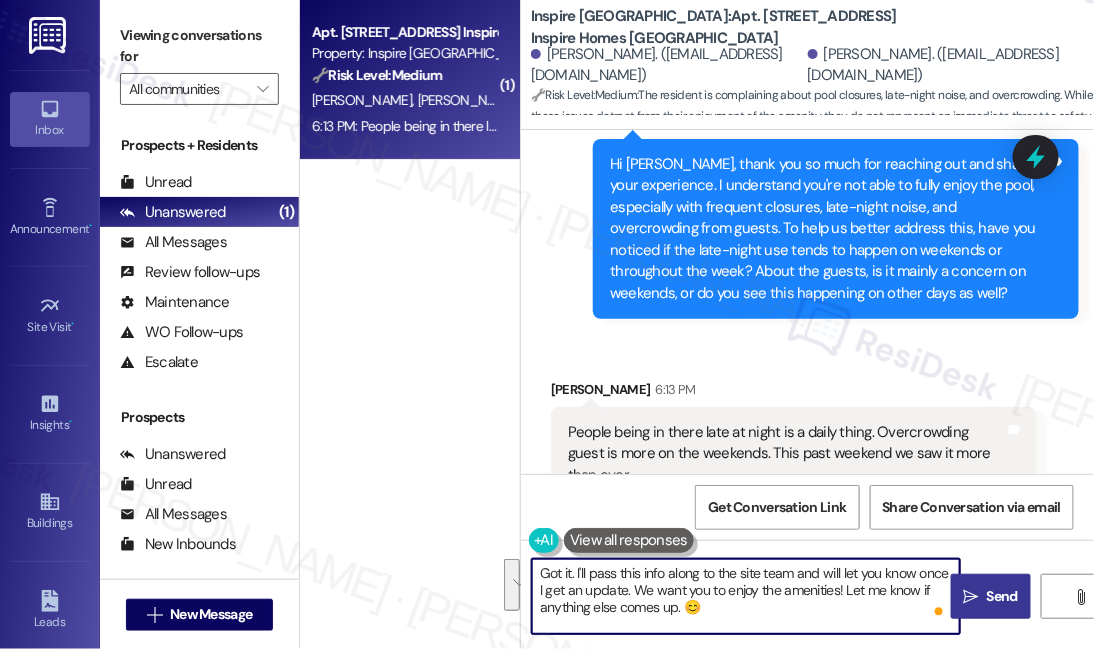 click on "Got it. I'll pass this info along to the site team and will let you know once I get an update. We want you to enjoy the amenities! Let me know if anything else comes up. 😊" at bounding box center [746, 596] 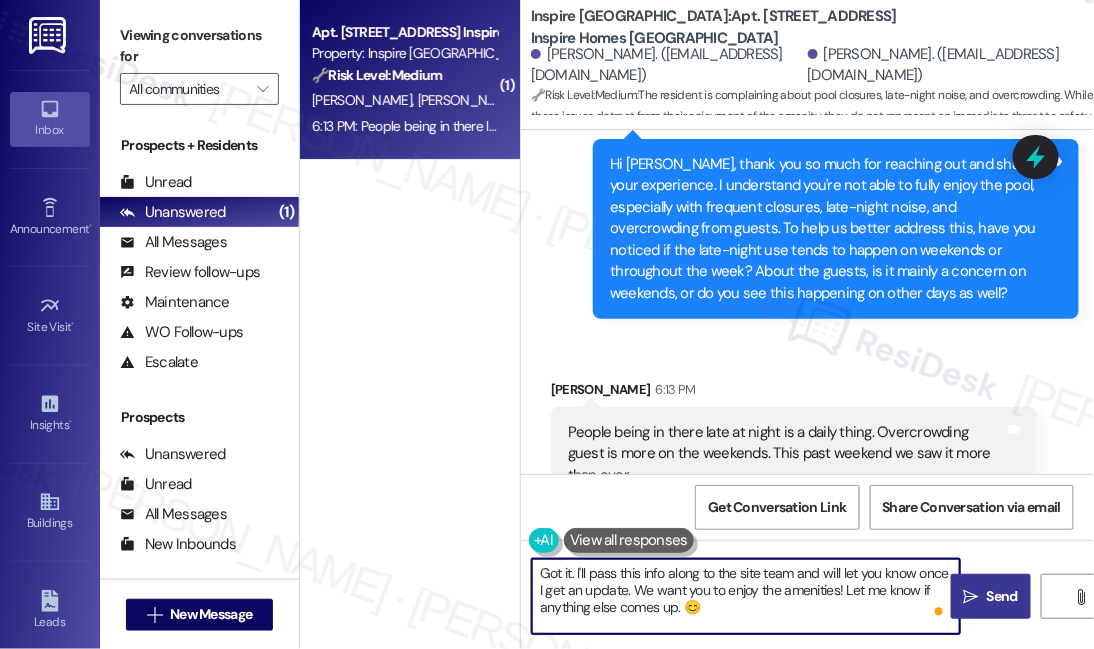 click on "Got it. I'll pass this info along to the site team and will let you know once I get an update. We want you to enjoy the amenities! Let me know if anything else comes up. 😊" at bounding box center [746, 596] 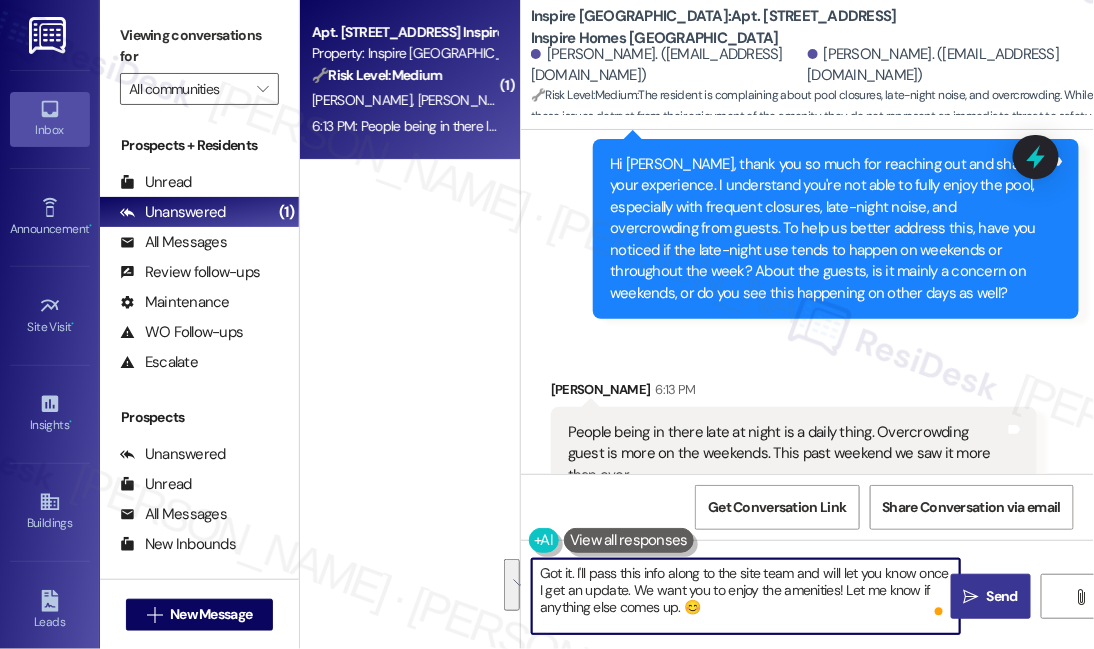 click on "Got it. I'll pass this info along to the site team and will let you know once I get an update. We want you to enjoy the amenities! Let me know if anything else comes up. 😊" at bounding box center (746, 596) 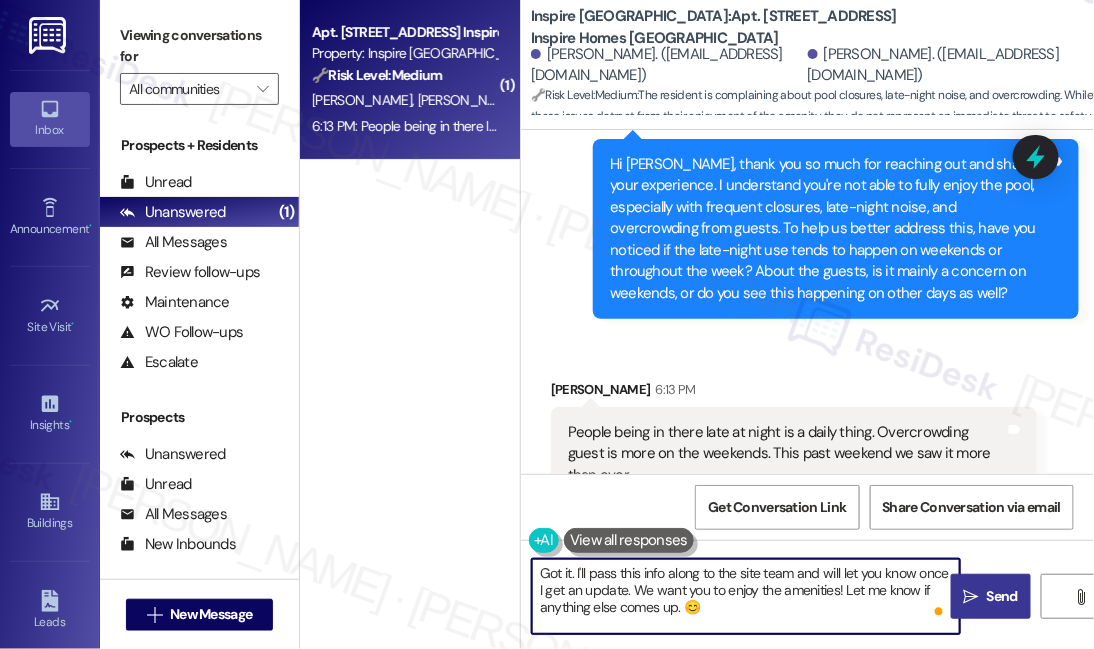 click on "Got it. I'll pass this info along to the site team and will let you know once I get an update. We want you to enjoy the amenities! Let me know if anything else comes up. 😊" at bounding box center [746, 596] 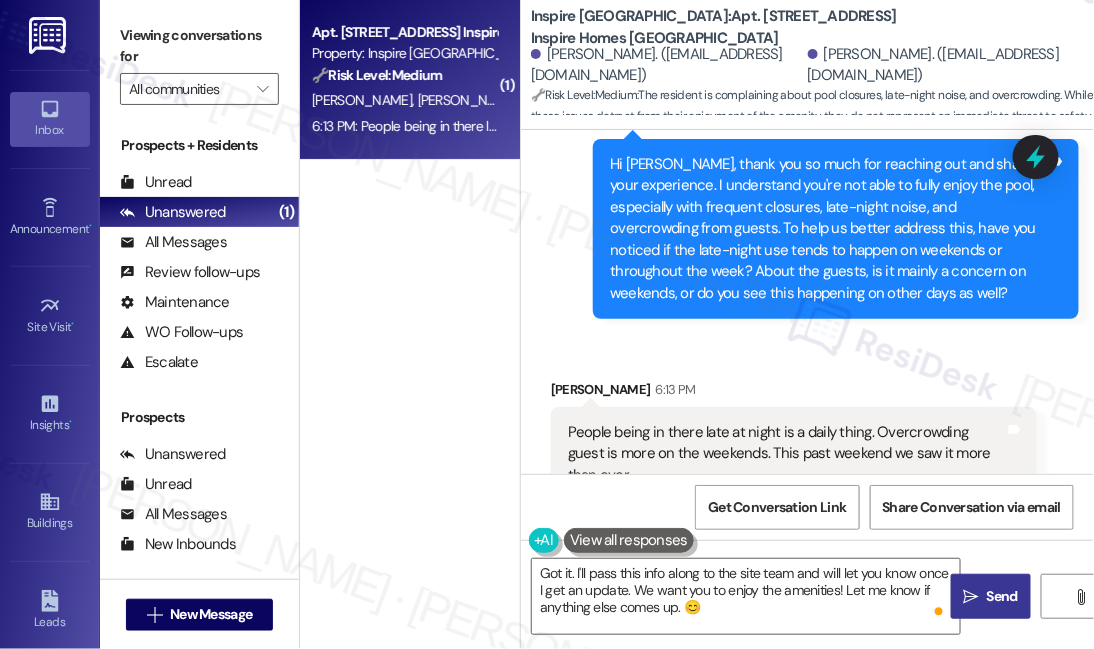 click on "Viewing conversations for" at bounding box center [199, 46] 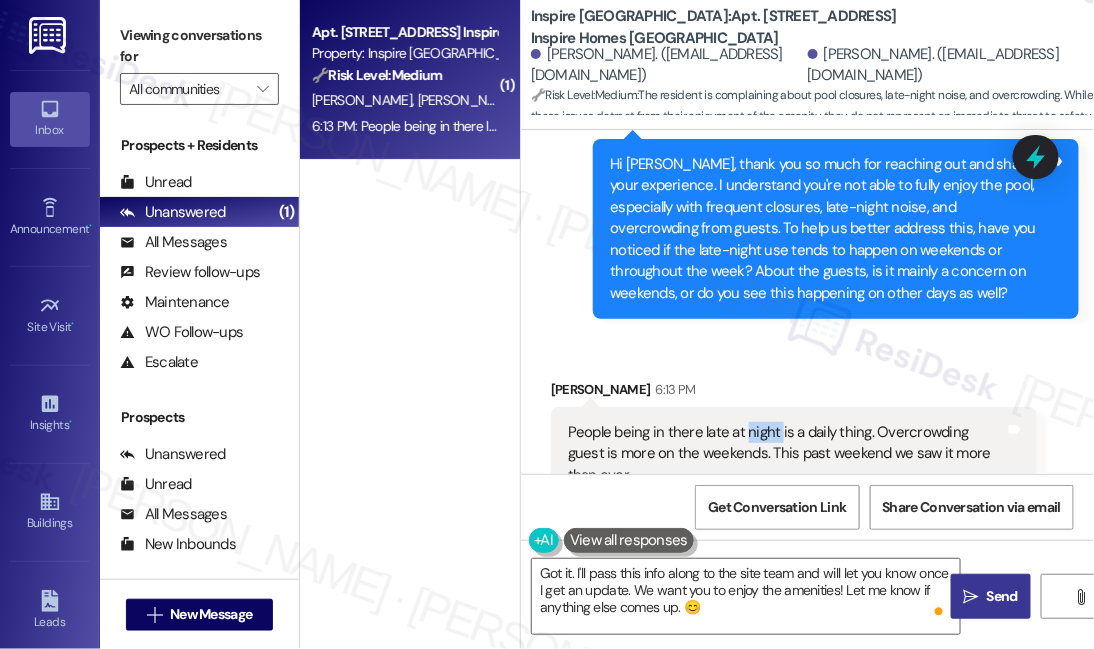 click on "People being in there late at night is a daily thing. Overcrowding guest is more on the weekends. This past weekend we saw it more than ever." at bounding box center (786, 454) 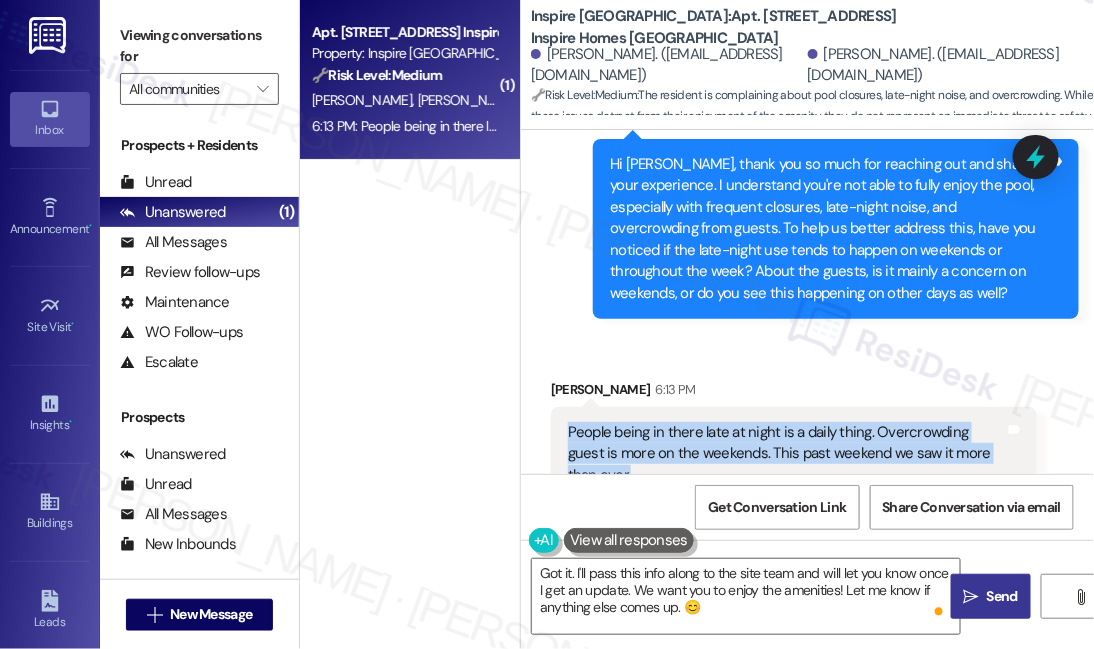 click on "People being in there late at night is a daily thing. Overcrowding guest is more on the weekends. This past weekend we saw it more than ever." at bounding box center (786, 454) 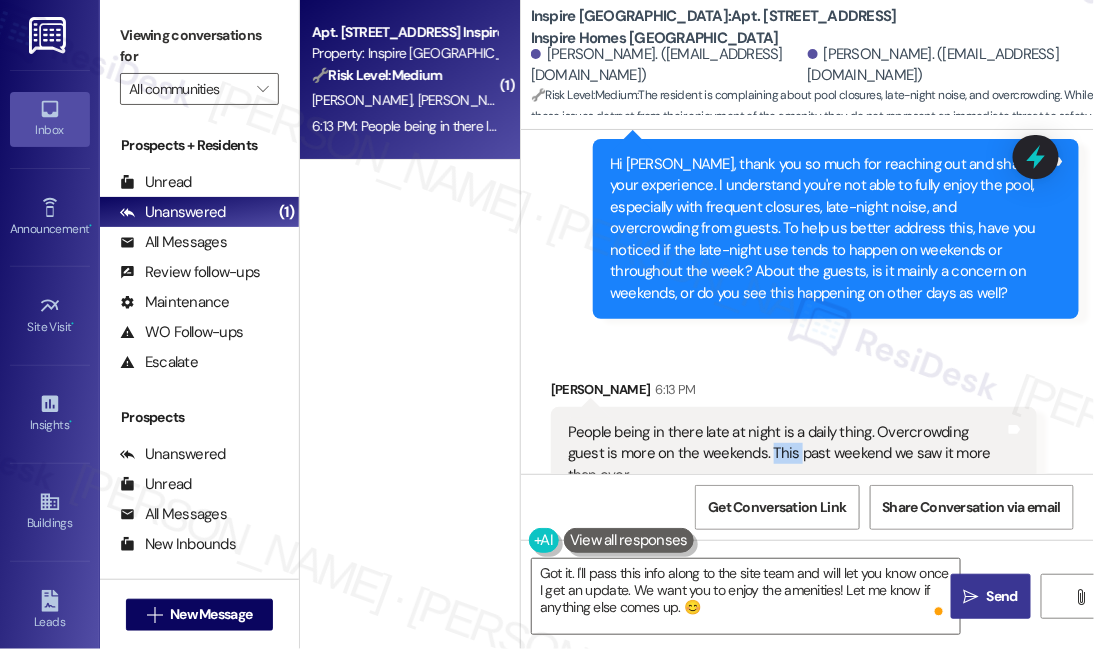 click on "People being in there late at night is a daily thing. Overcrowding guest is more on the weekends. This past weekend we saw it more than ever." at bounding box center [786, 454] 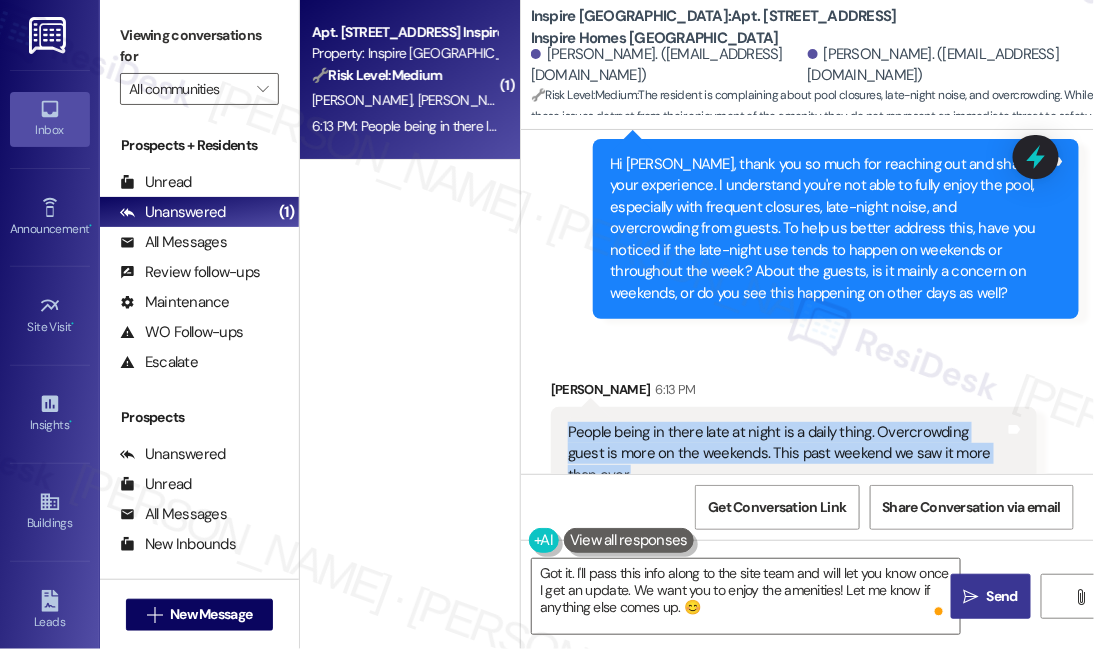 click on "People being in there late at night is a daily thing. Overcrowding guest is more on the weekends. This past weekend we saw it more than ever." at bounding box center (786, 454) 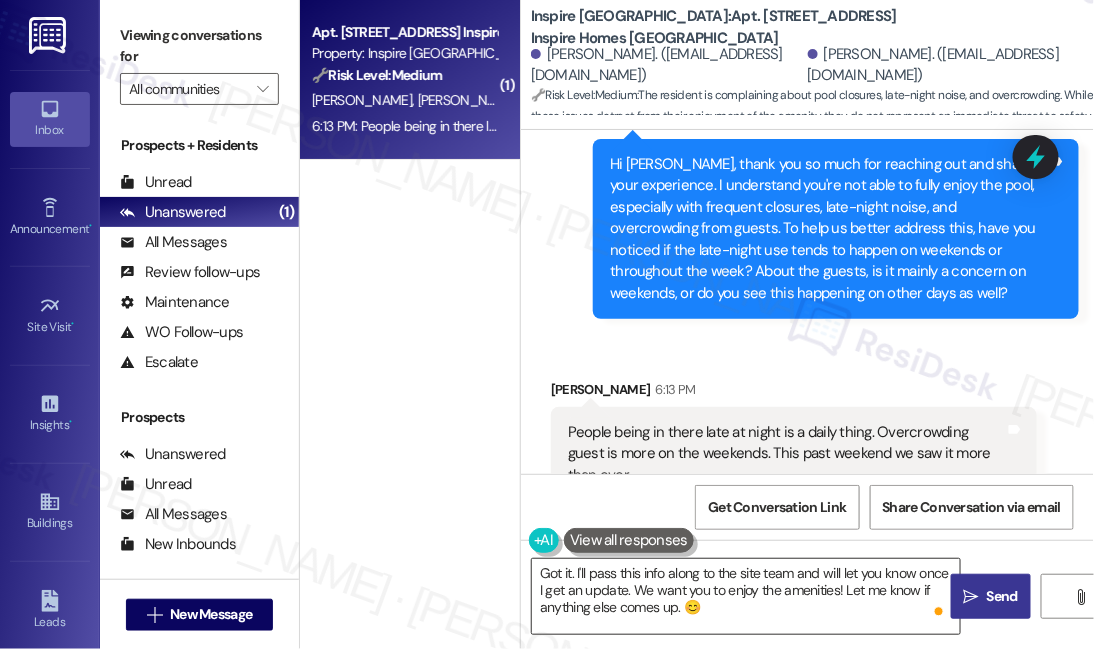 click on "Got it. I'll pass this info along to the site team and will let you know once I get an update. We want you to enjoy the amenities! Let me know if anything else comes up. 😊" at bounding box center (746, 596) 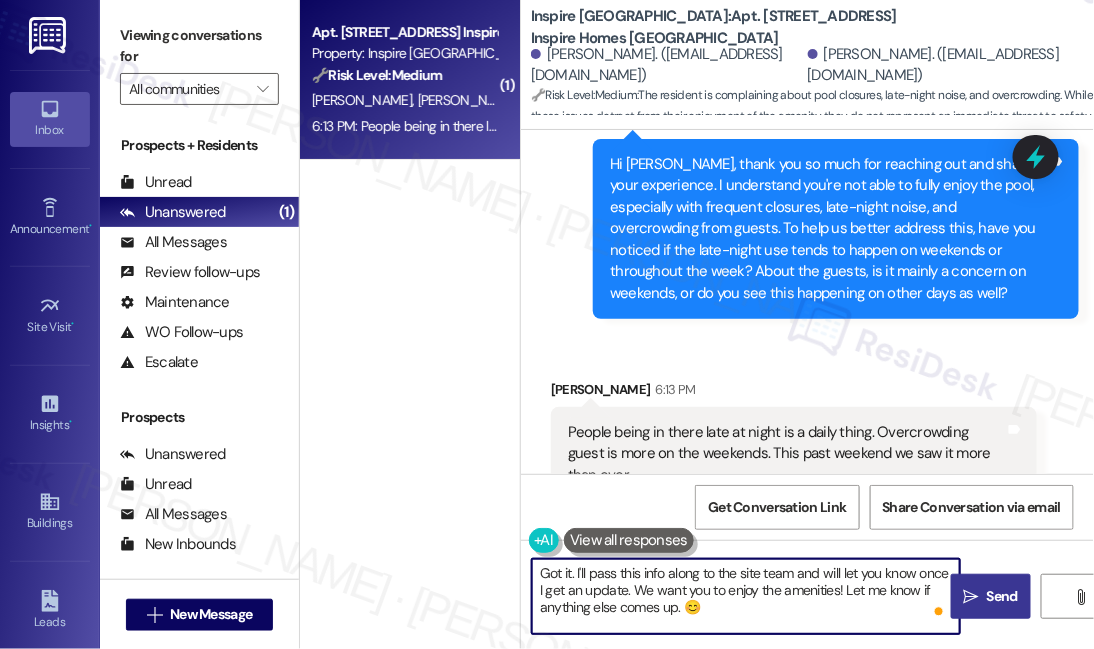 click on "Got it. I'll pass this info along to the site team and will let you know once I get an update. We want you to enjoy the amenities! Let me know if anything else comes up. 😊" at bounding box center [746, 596] 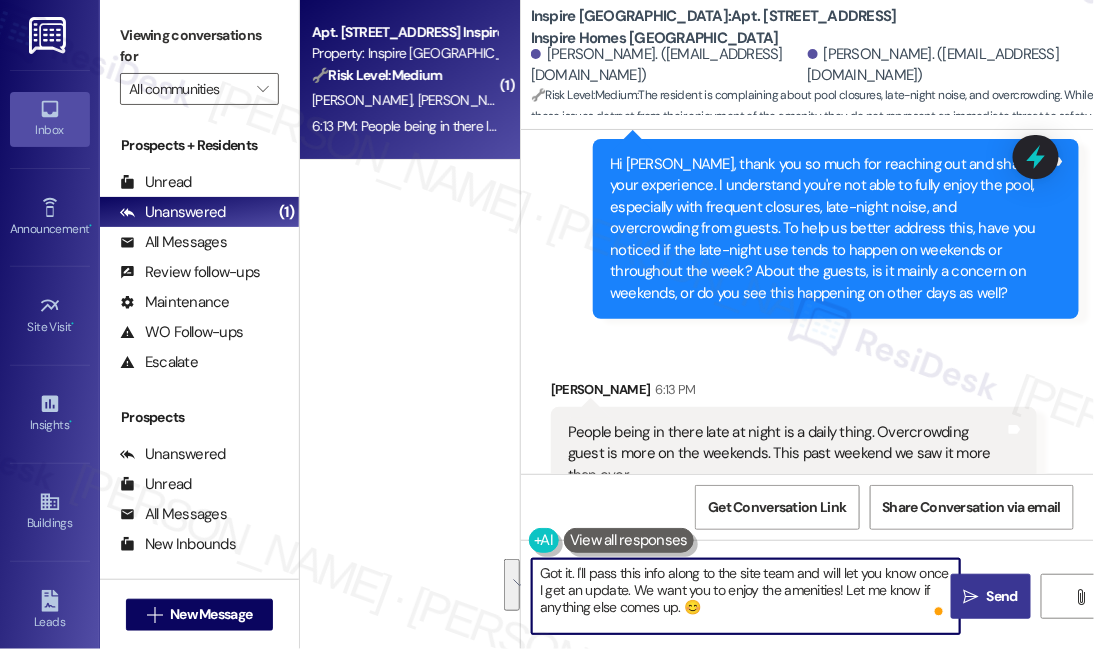 click on "Got it. I'll pass this info along to the site team and will let you know once I get an update. We want you to enjoy the amenities! Let me know if anything else comes up. 😊" at bounding box center [746, 596] 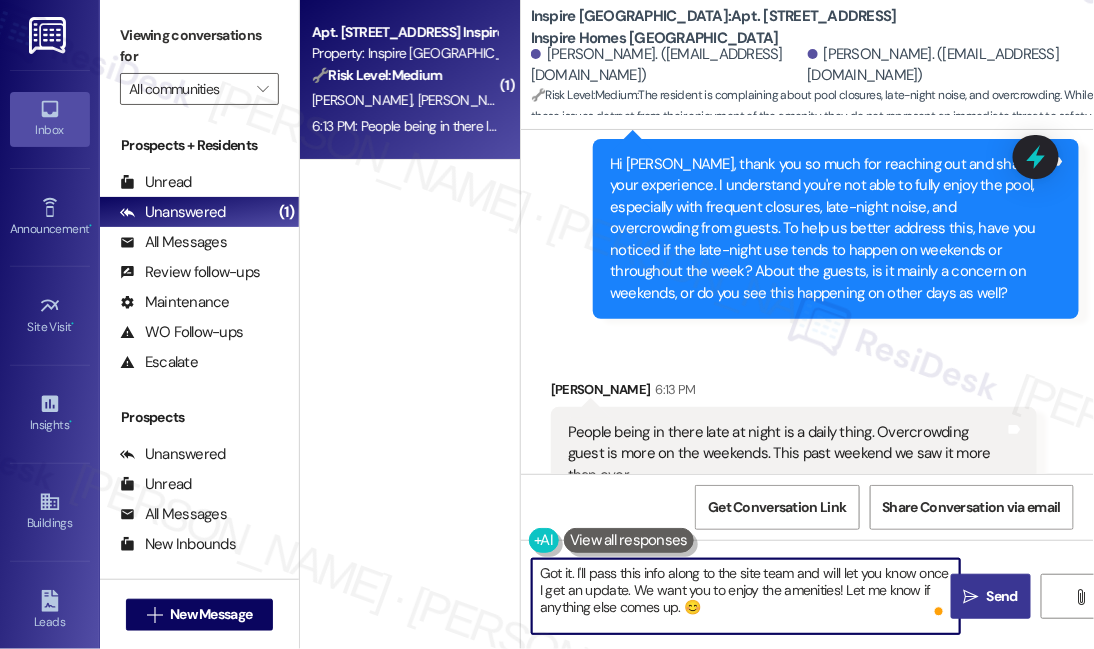 click on "Got it. I'll pass this info along to the site team and will let you know once I get an update. We want you to enjoy the amenities! Let me know if anything else comes up. 😊" at bounding box center [746, 596] 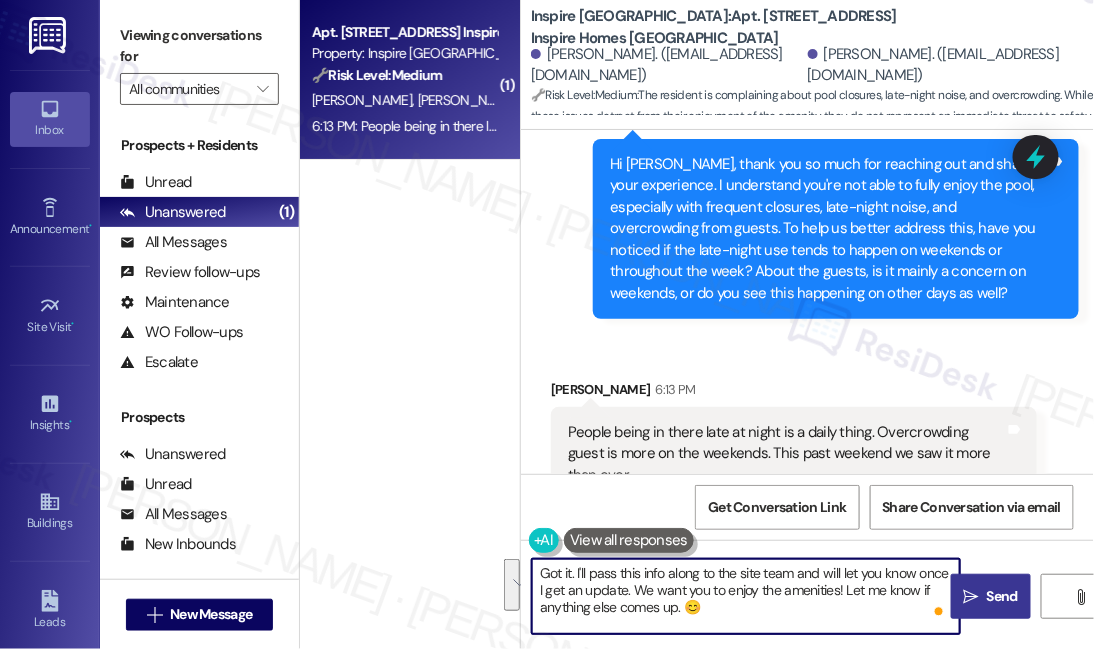 click on "Got it. I'll pass this info along to the site team and will let you know once I get an update. We want you to enjoy the amenities! Let me know if anything else comes up. 😊" at bounding box center (746, 596) 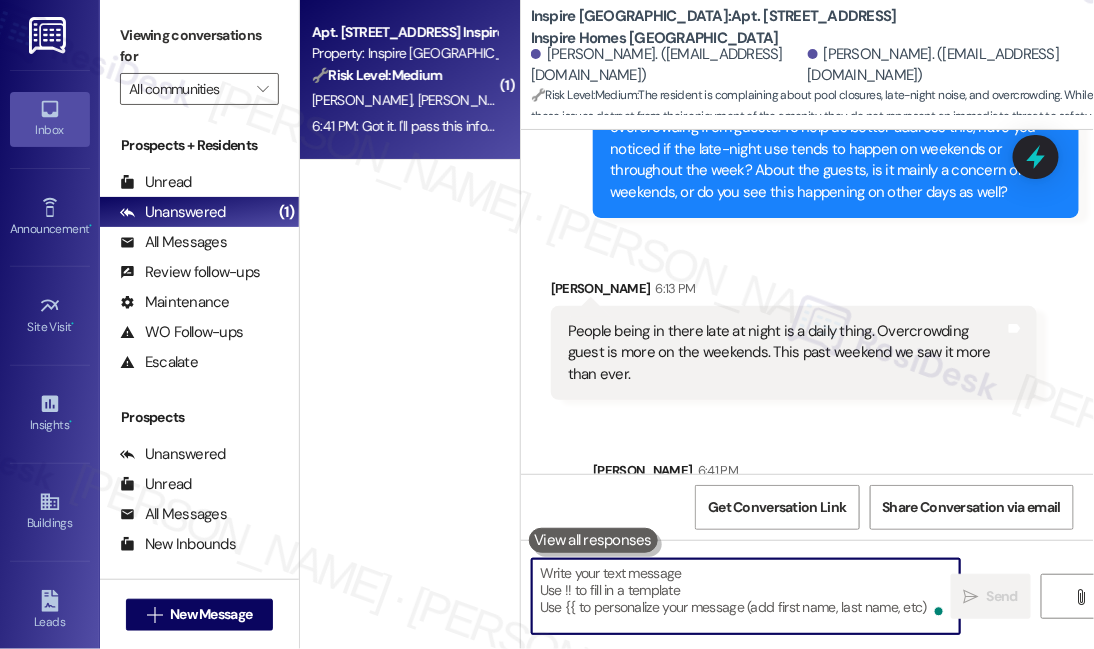 scroll, scrollTop: 1226, scrollLeft: 0, axis: vertical 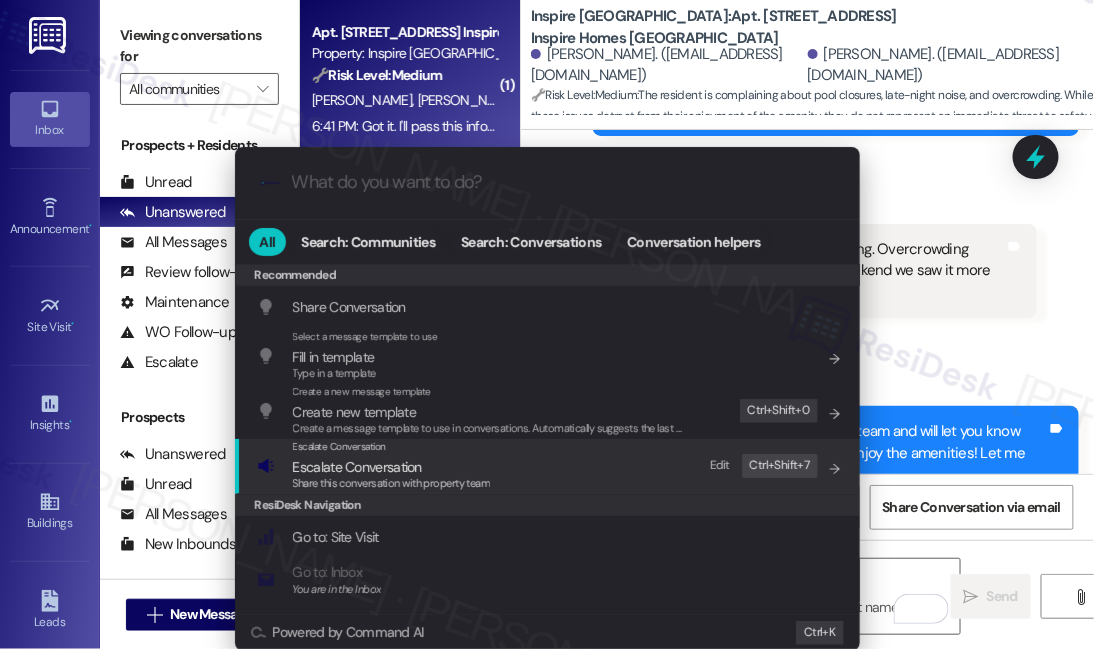click on "Escalate Conversation" at bounding box center (392, 467) 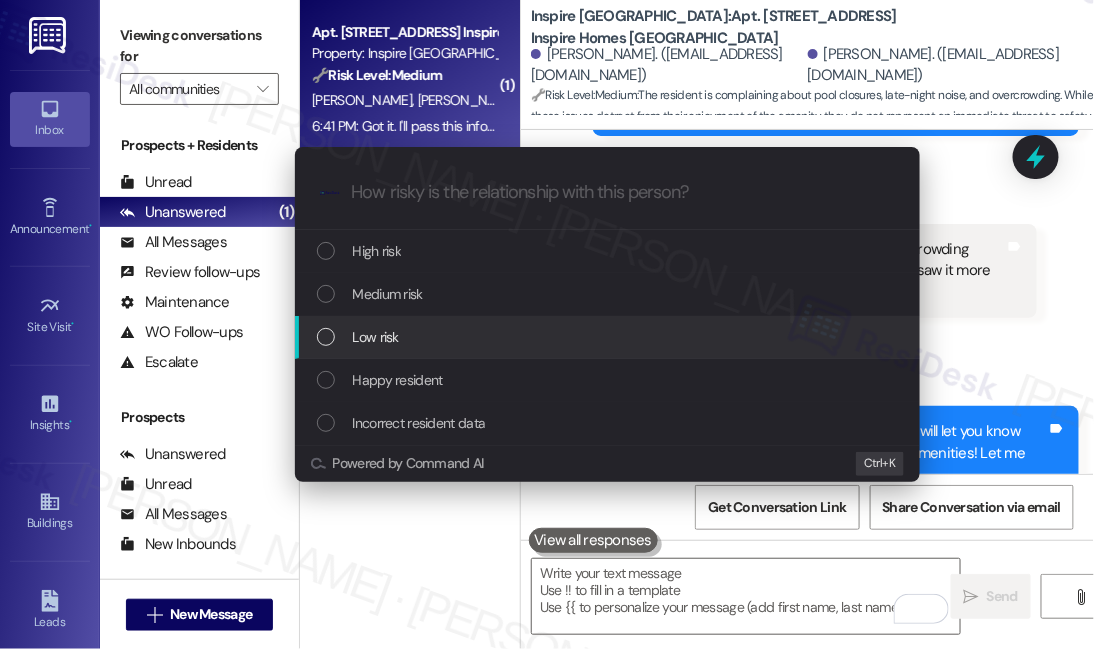 click on "Low risk" at bounding box center [607, 337] 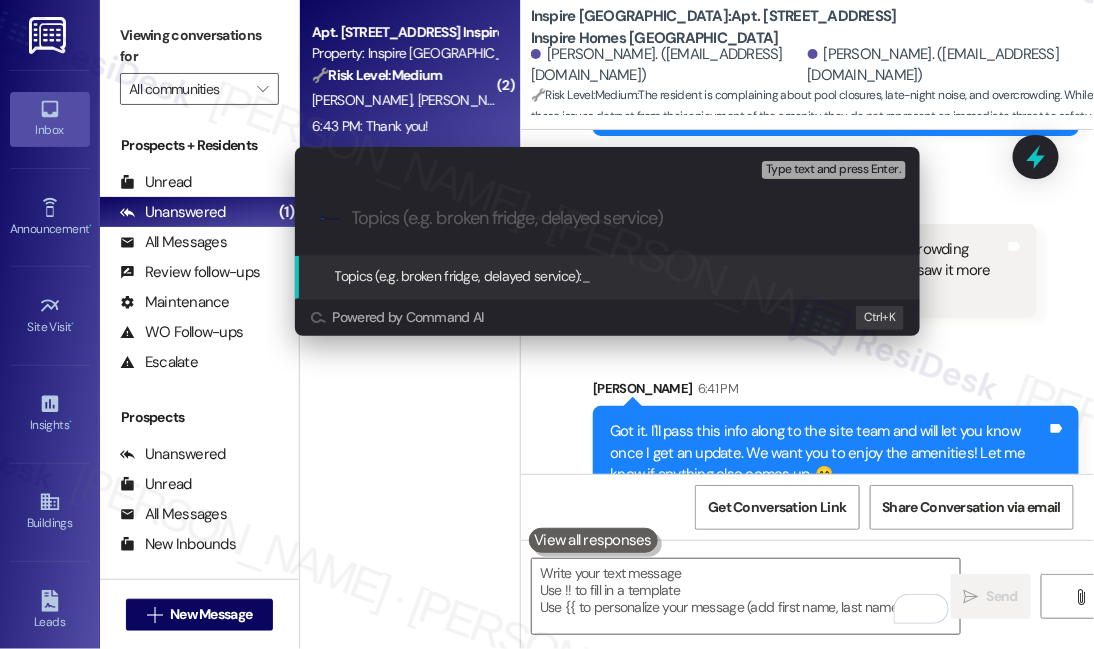 scroll, scrollTop: 1364, scrollLeft: 0, axis: vertical 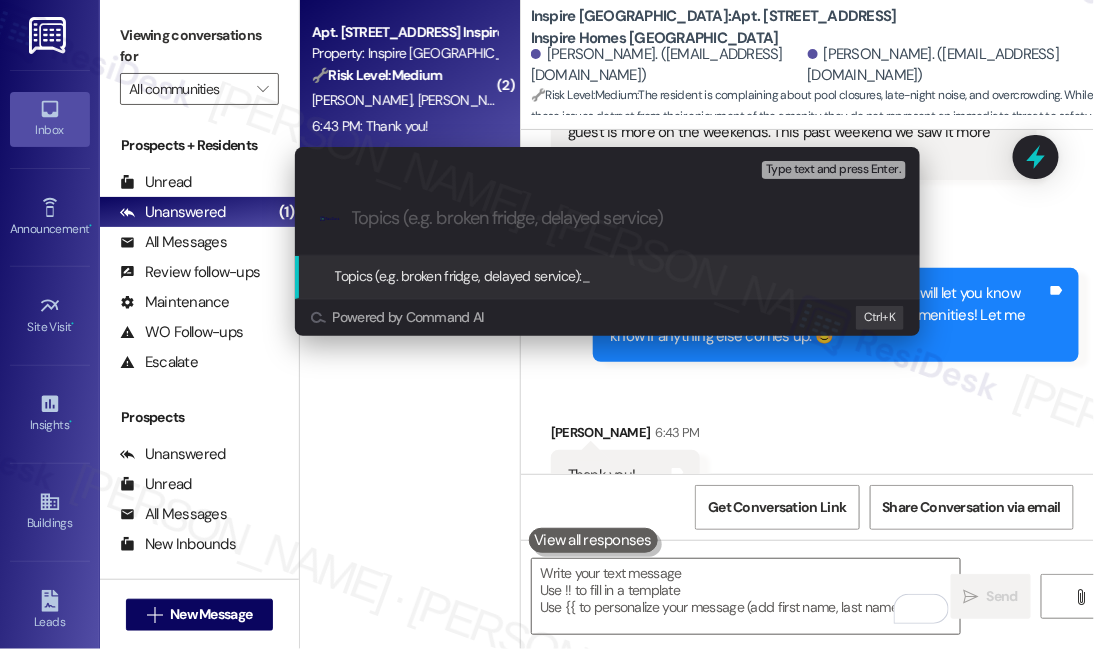 click on "Escalate Conversation Low risk Topics (e.g. broken fridge, delayed service) Any messages to highlight in the email? Type text and press Enter. .cls-1{fill:#0a055f;}.cls-2{fill:#0cc4c4;} resideskLogoBlueOrange Topics (e.g. broken fridge, delayed service):  _ Powered by Command AI Ctrl+ K" at bounding box center (607, 241) 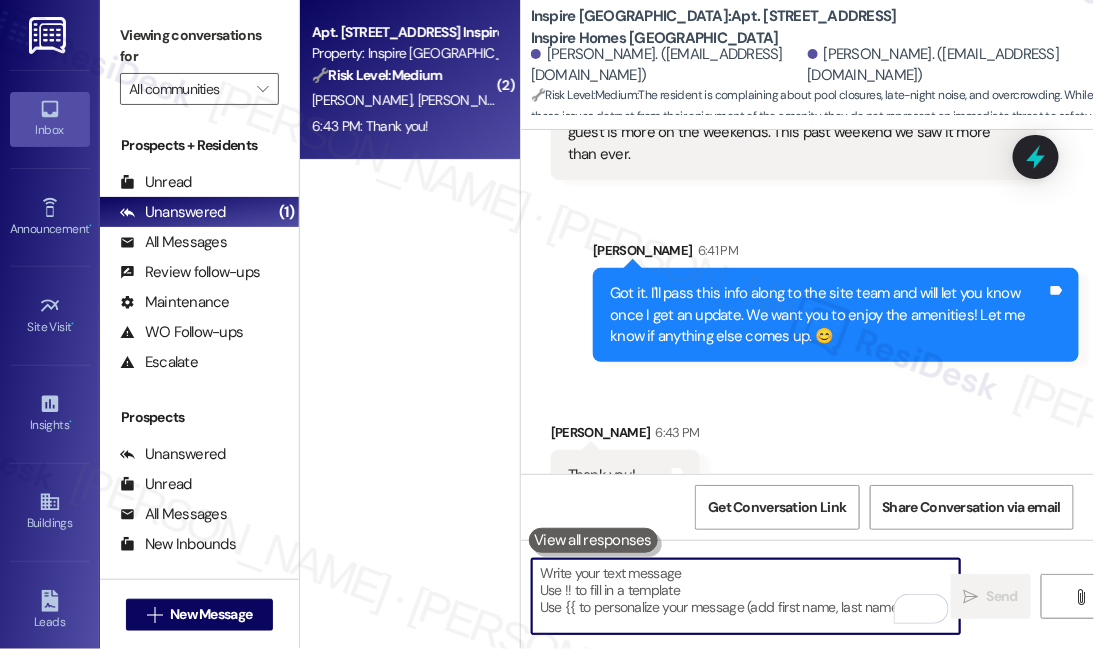 click on "Received via SMS Alice Bejines 6:43 PM Thank you!  Tags and notes" at bounding box center [807, 446] 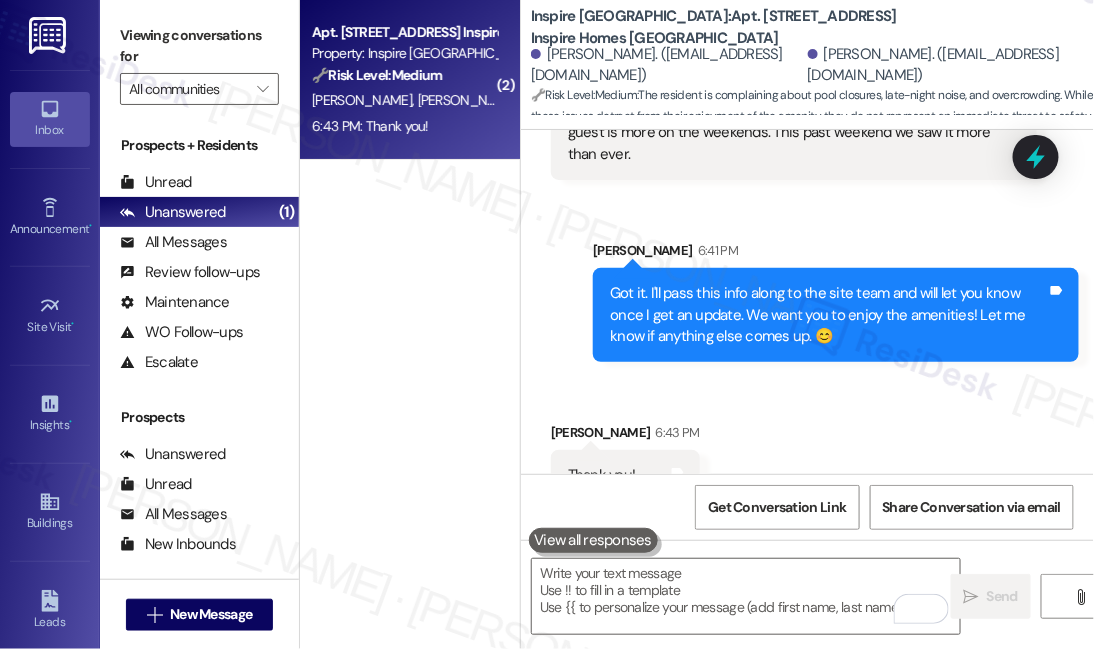 click on "Received via SMS Alice Bejines 6:43 PM Thank you!  Tags and notes" at bounding box center (807, 446) 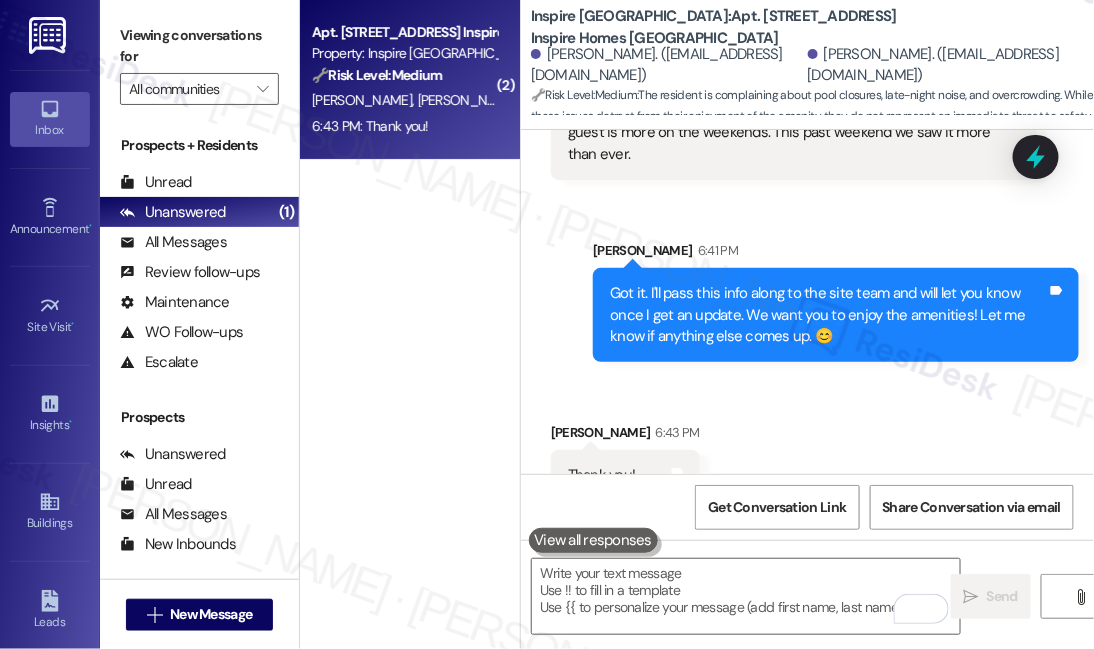 click on "Got it. I'll pass this info along to the site team and will let you know once I get an update. We want you to enjoy the amenities! Let me know if anything else comes up. 😊" at bounding box center (828, 315) 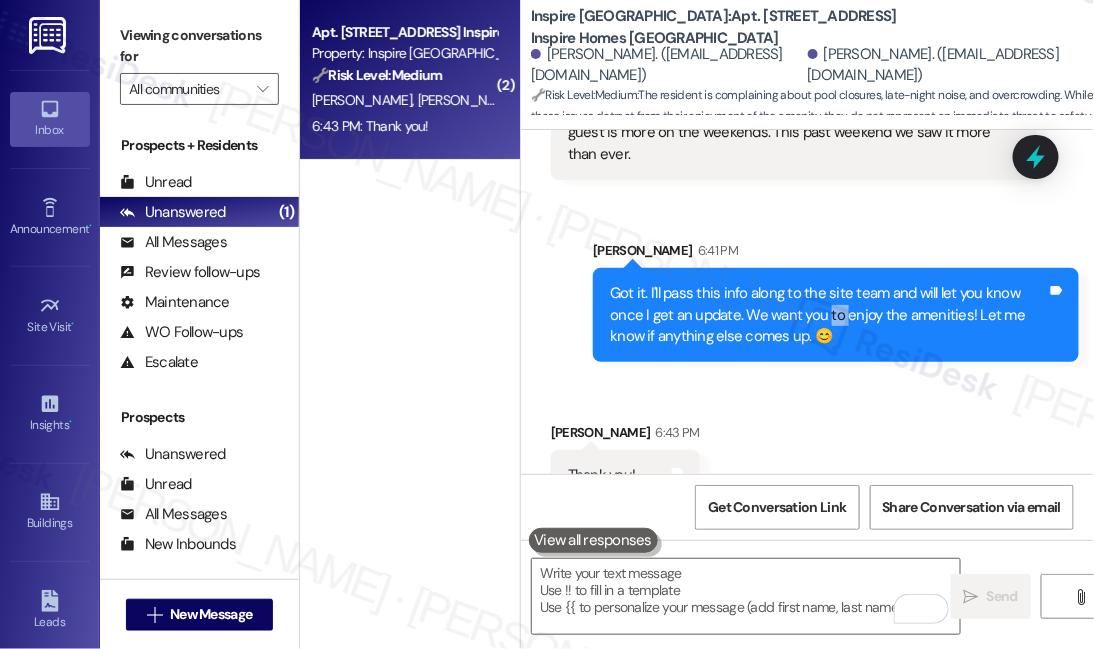 click on "Got it. I'll pass this info along to the site team and will let you know once I get an update. We want you to enjoy the amenities! Let me know if anything else comes up. 😊" at bounding box center (828, 315) 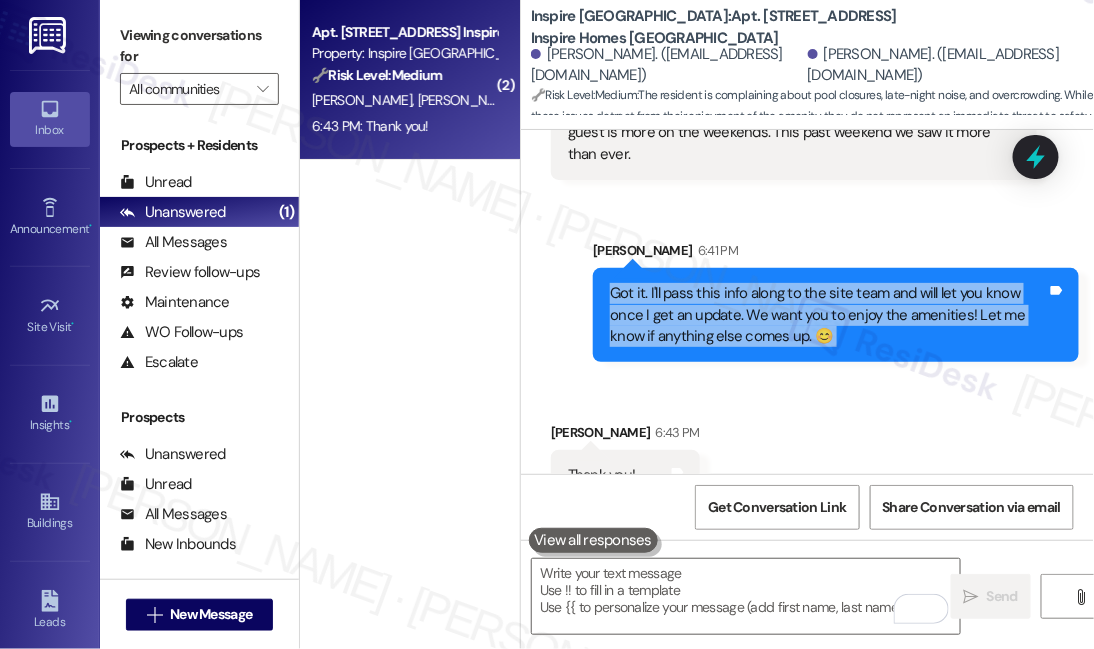 click on "Got it. I'll pass this info along to the site team and will let you know once I get an update. We want you to enjoy the amenities! Let me know if anything else comes up. 😊" at bounding box center [828, 315] 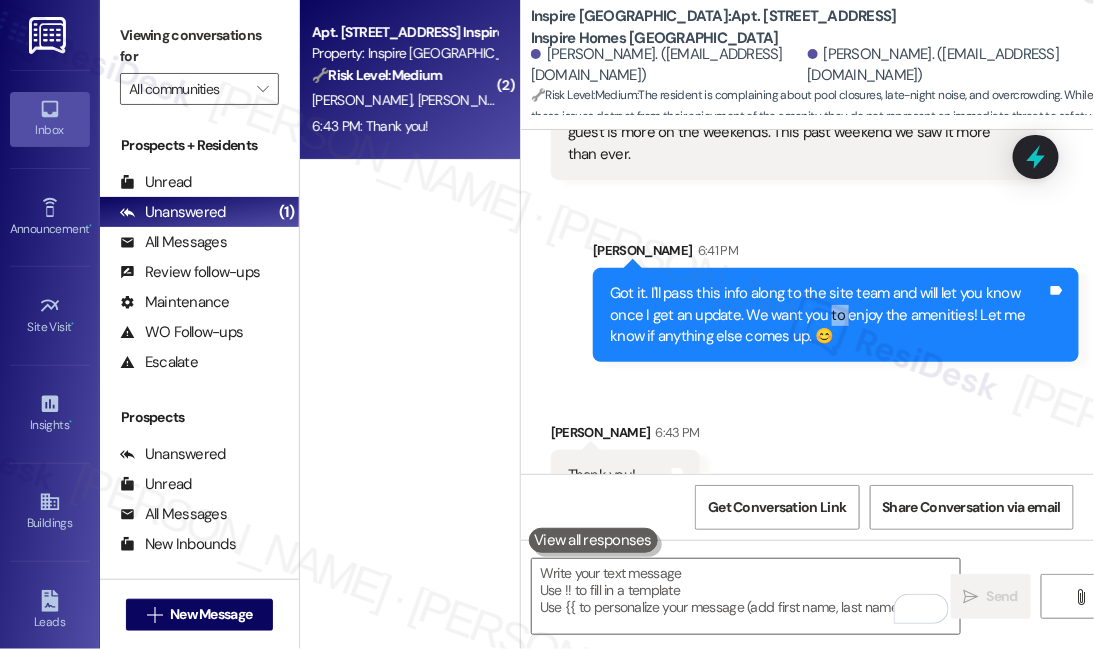 click on "Got it. I'll pass this info along to the site team and will let you know once I get an update. We want you to enjoy the amenities! Let me know if anything else comes up. 😊" at bounding box center [828, 315] 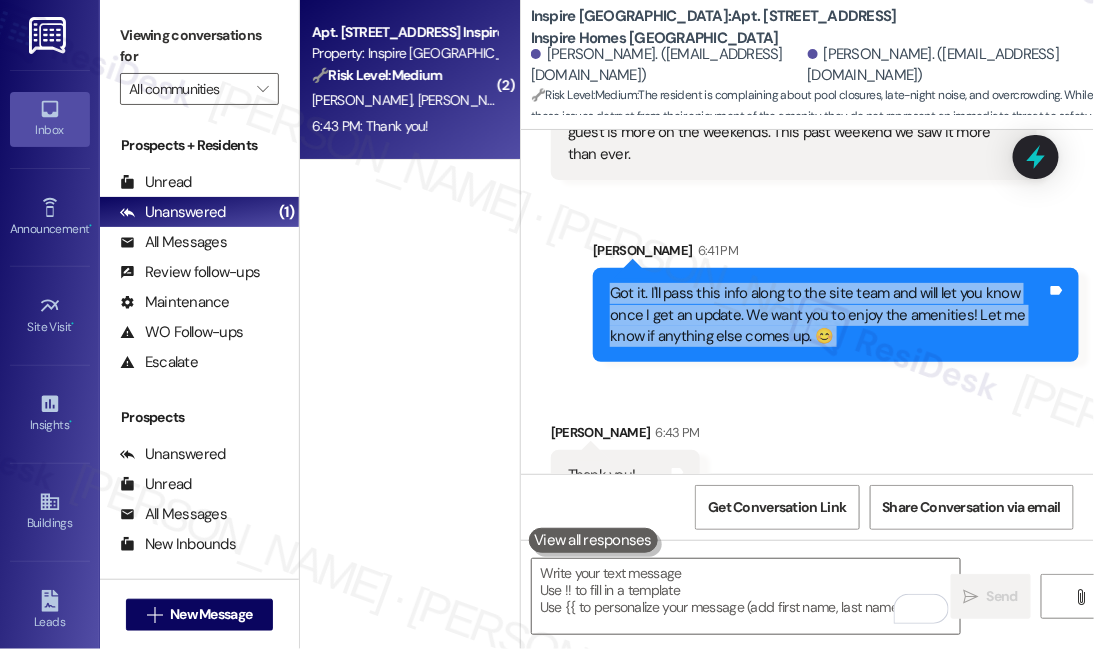 click on "Got it. I'll pass this info along to the site team and will let you know once I get an update. We want you to enjoy the amenities! Let me know if anything else comes up. 😊" at bounding box center (828, 315) 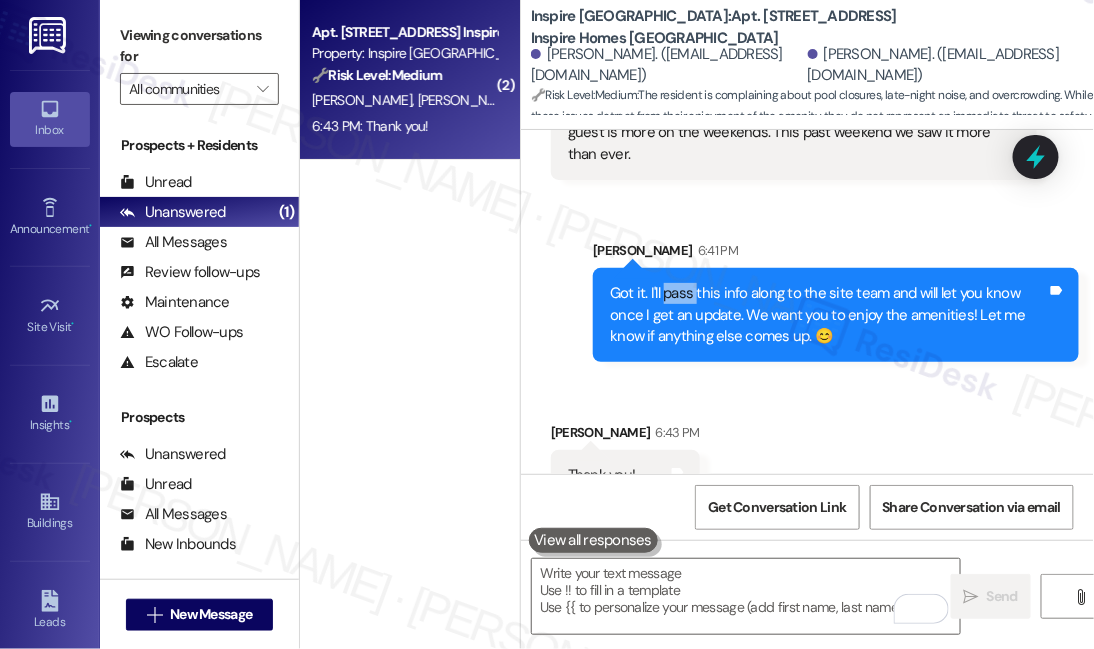click on "Got it. I'll pass this info along to the site team and will let you know once I get an update. We want you to enjoy the amenities! Let me know if anything else comes up. 😊" at bounding box center [828, 315] 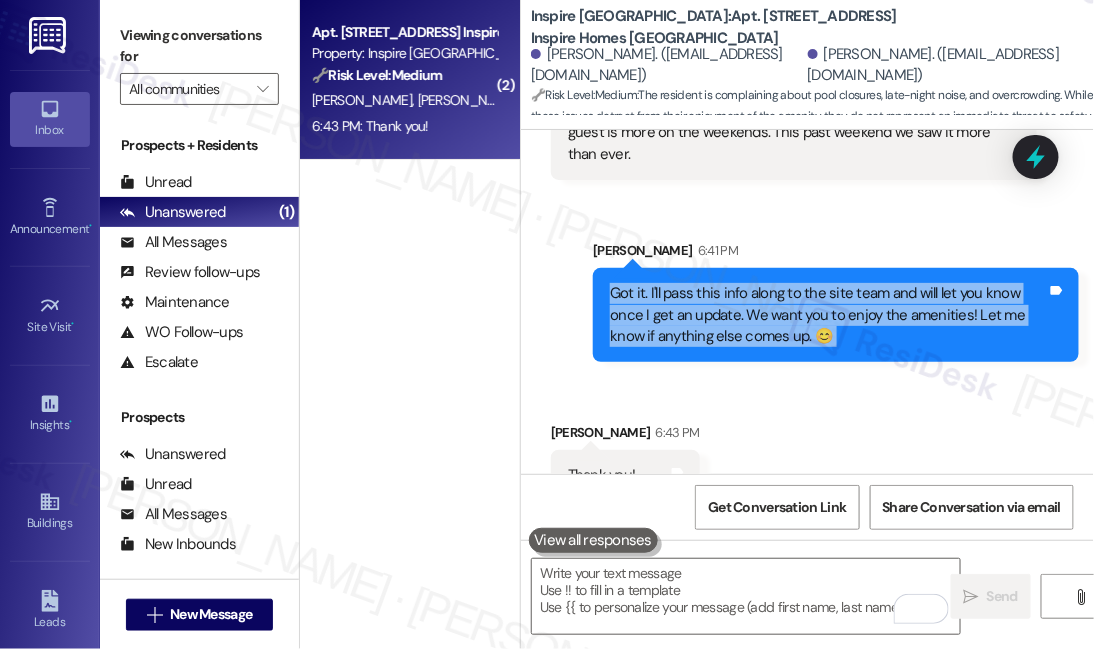 click on "Got it. I'll pass this info along to the site team and will let you know once I get an update. We want you to enjoy the amenities! Let me know if anything else comes up. 😊" at bounding box center (828, 315) 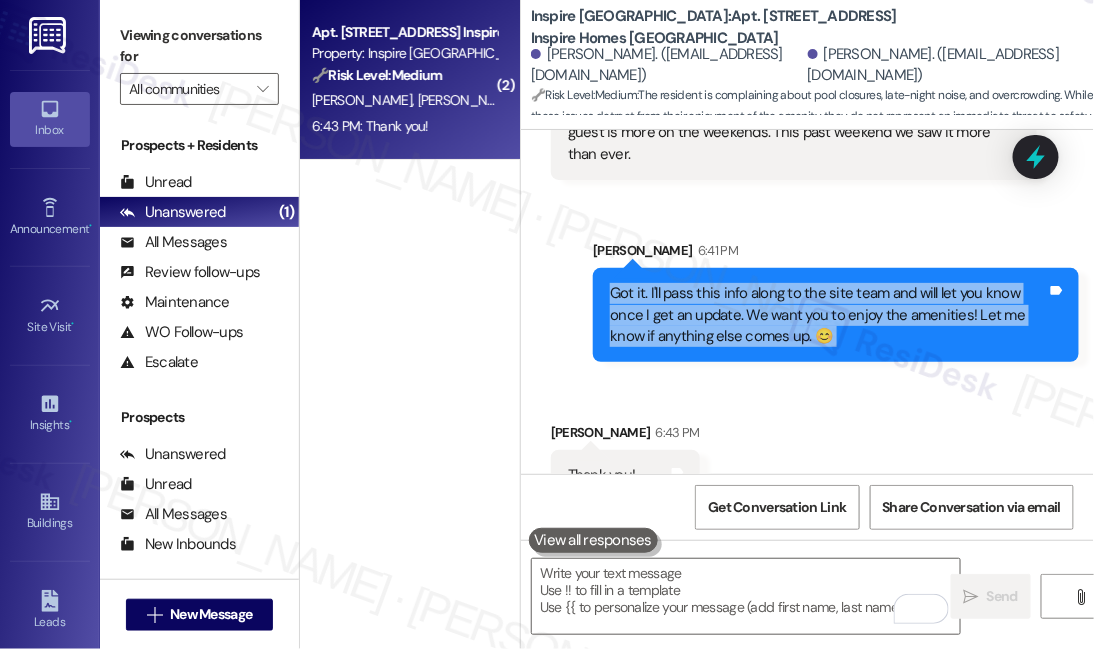 click on "Got it. I'll pass this info along to the site team and will let you know once I get an update. We want you to enjoy the amenities! Let me know if anything else comes up. 😊" at bounding box center (828, 315) 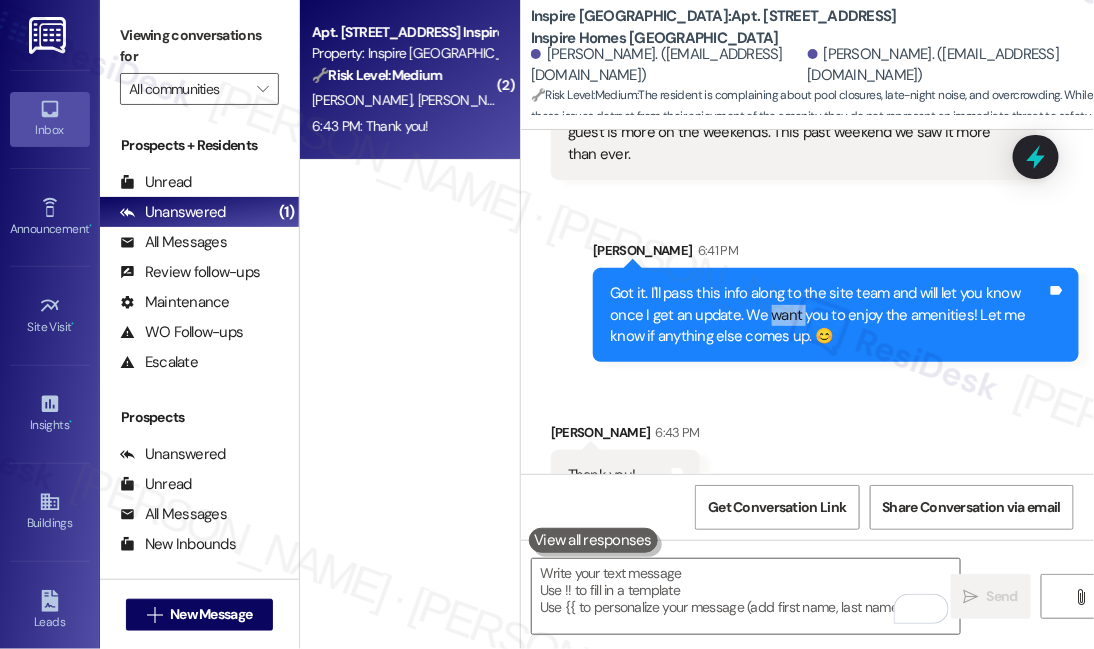 click on "Got it. I'll pass this info along to the site team and will let you know once I get an update. We want you to enjoy the amenities! Let me know if anything else comes up. 😊" at bounding box center [828, 315] 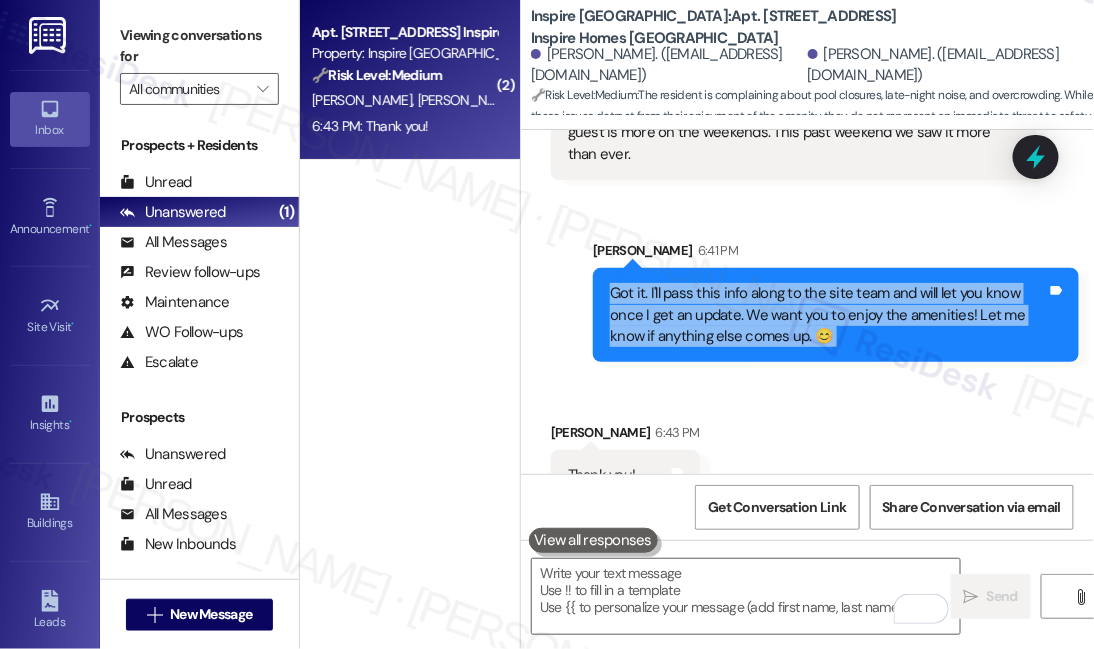 drag, startPoint x: 773, startPoint y: 273, endPoint x: 741, endPoint y: 245, distance: 42.520584 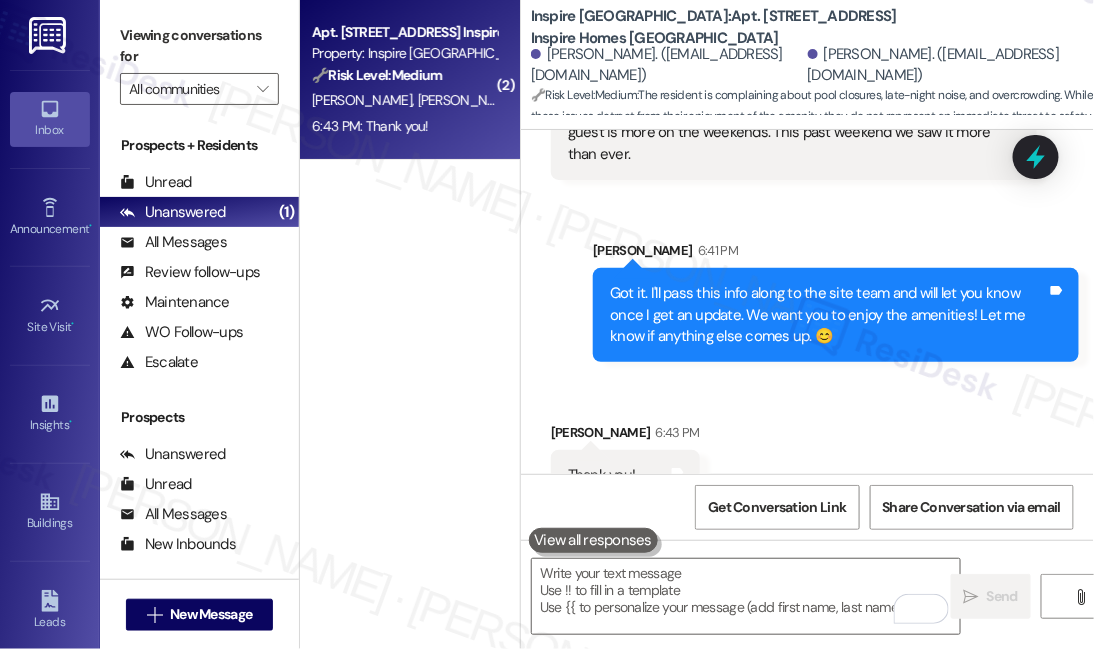 click on "Received via SMS Alice Bejines 6:43 PM Thank you!  Tags and notes" at bounding box center [807, 446] 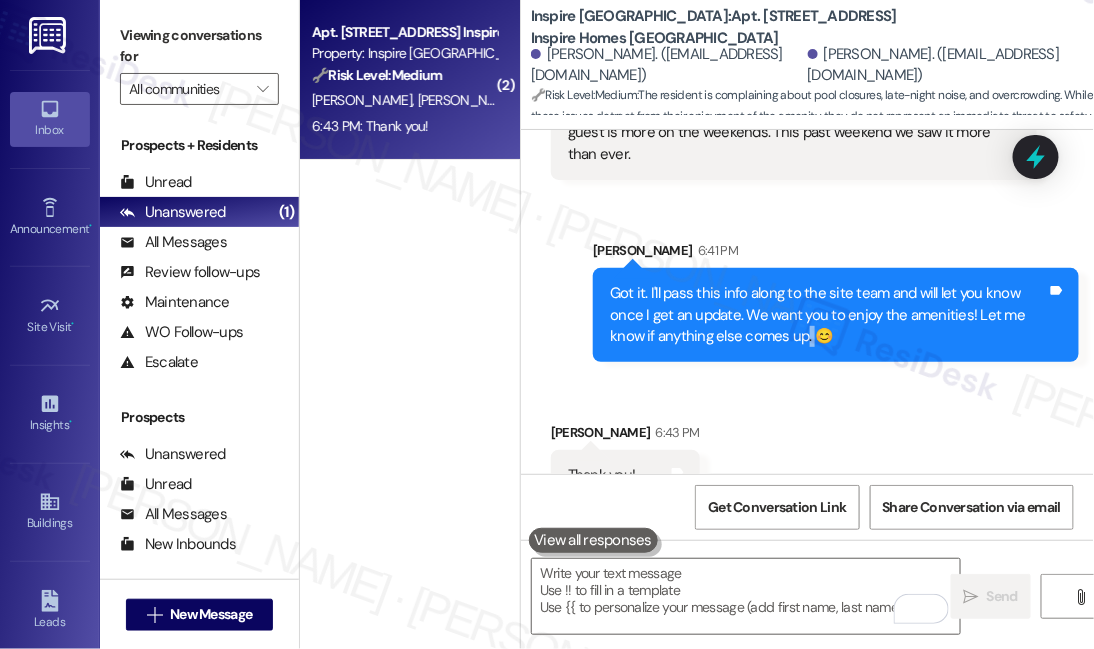 click on "Got it. I'll pass this info along to the site team and will let you know once I get an update. We want you to enjoy the amenities! Let me know if anything else comes up. 😊 Tags and notes" at bounding box center [836, 315] 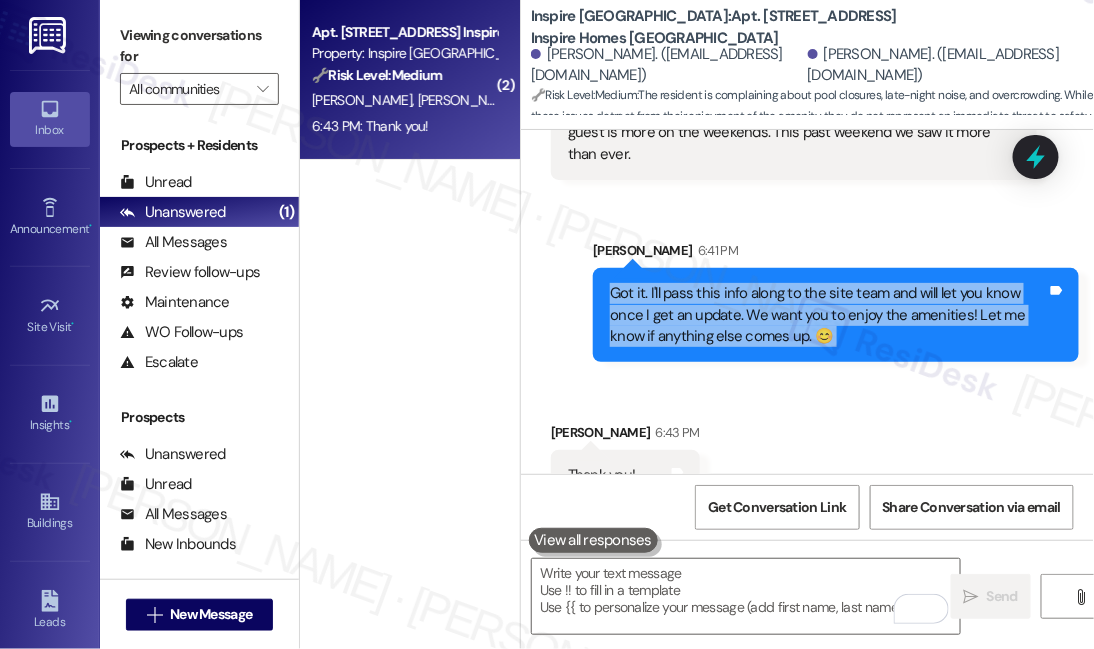 click on "Got it. I'll pass this info along to the site team and will let you know once I get an update. We want you to enjoy the amenities! Let me know if anything else comes up. 😊 Tags and notes" at bounding box center [836, 315] 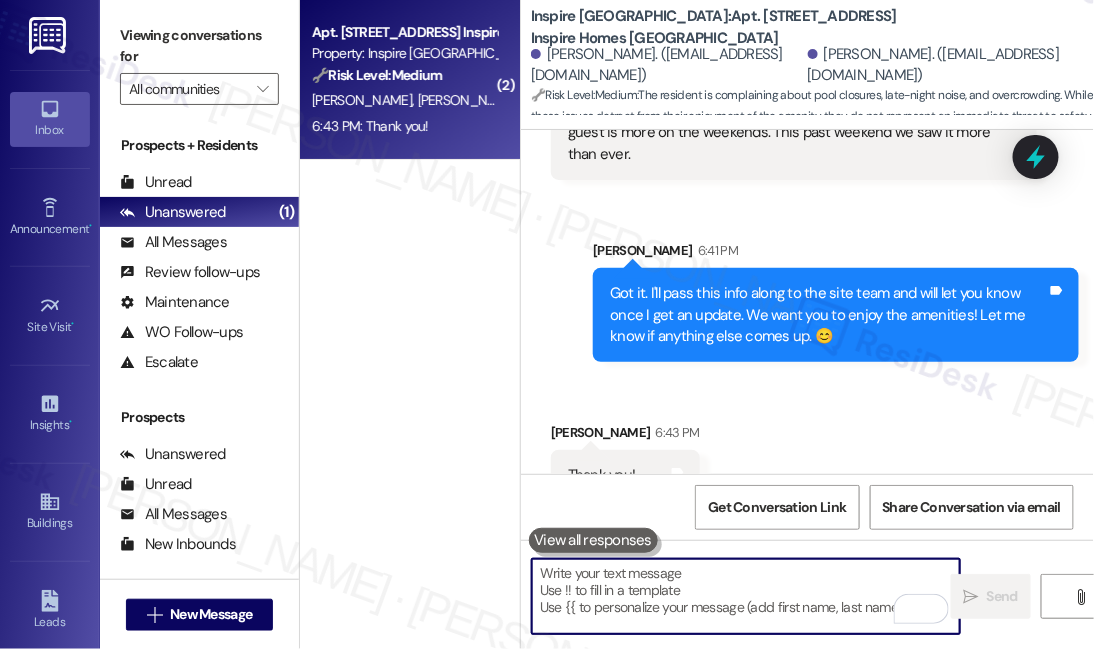 click at bounding box center [746, 596] 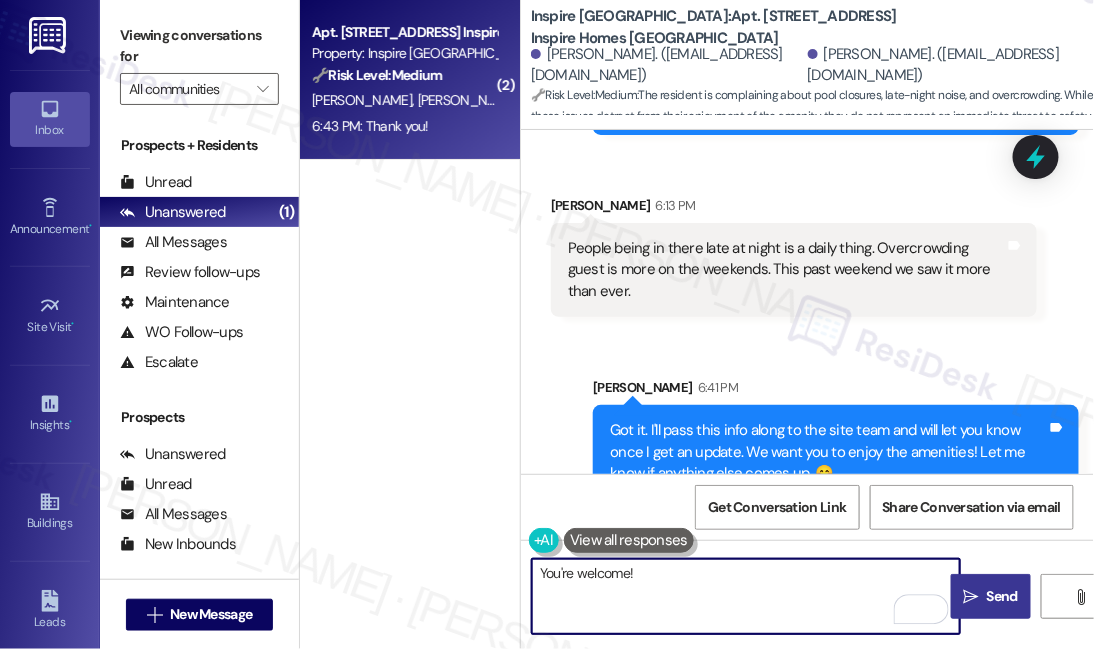 scroll, scrollTop: 1091, scrollLeft: 0, axis: vertical 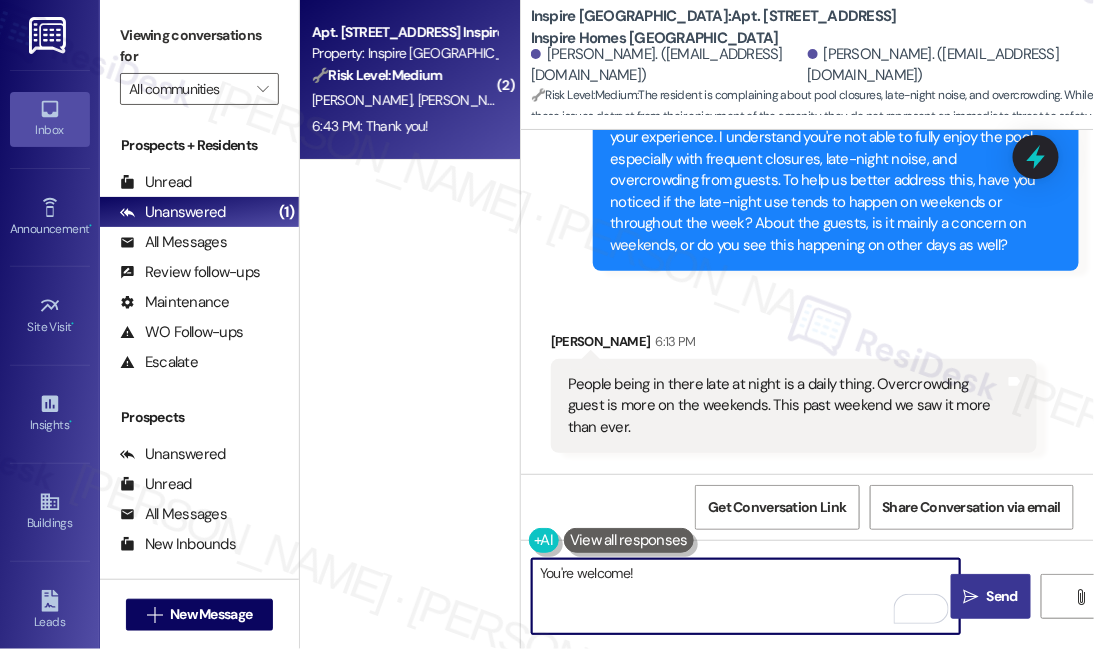 type on "You're welcome!" 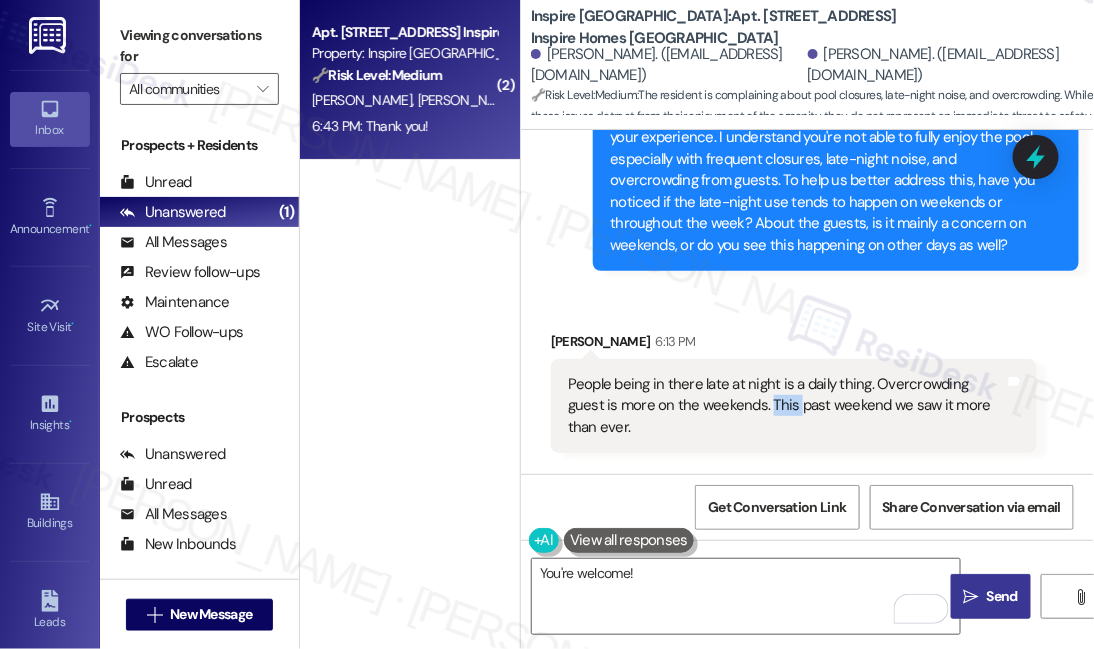 click on "People being in there late at night is a daily thing. Overcrowding guest is more on the weekends. This past weekend we saw it more than ever." at bounding box center [786, 406] 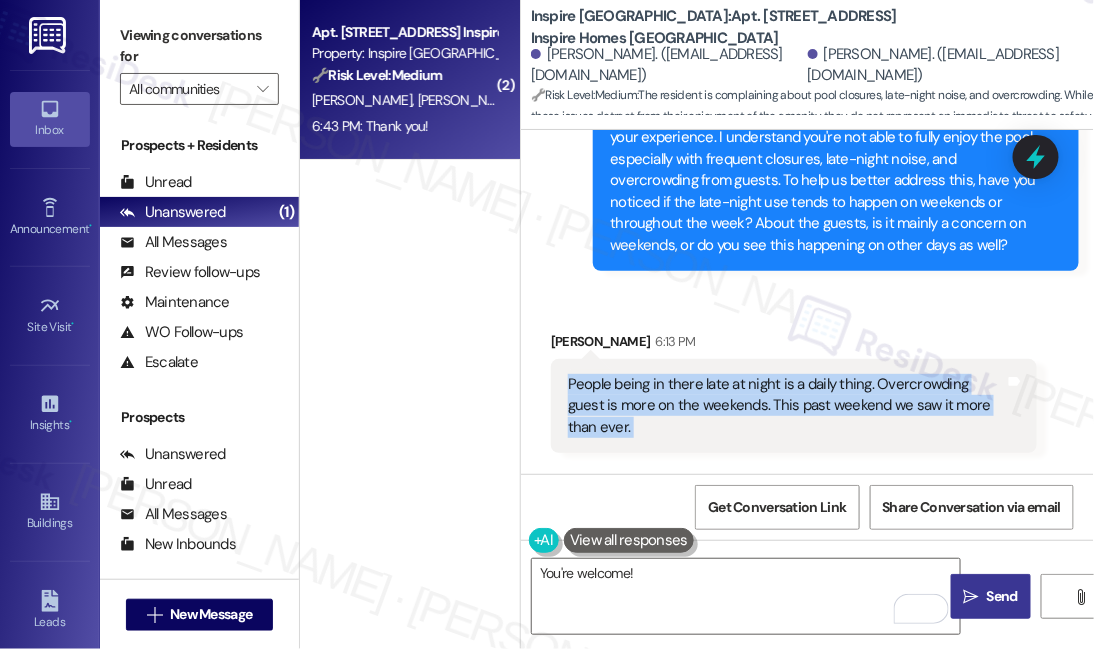click on "People being in there late at night is a daily thing. Overcrowding guest is more on the weekends. This past weekend we saw it more than ever." at bounding box center [786, 406] 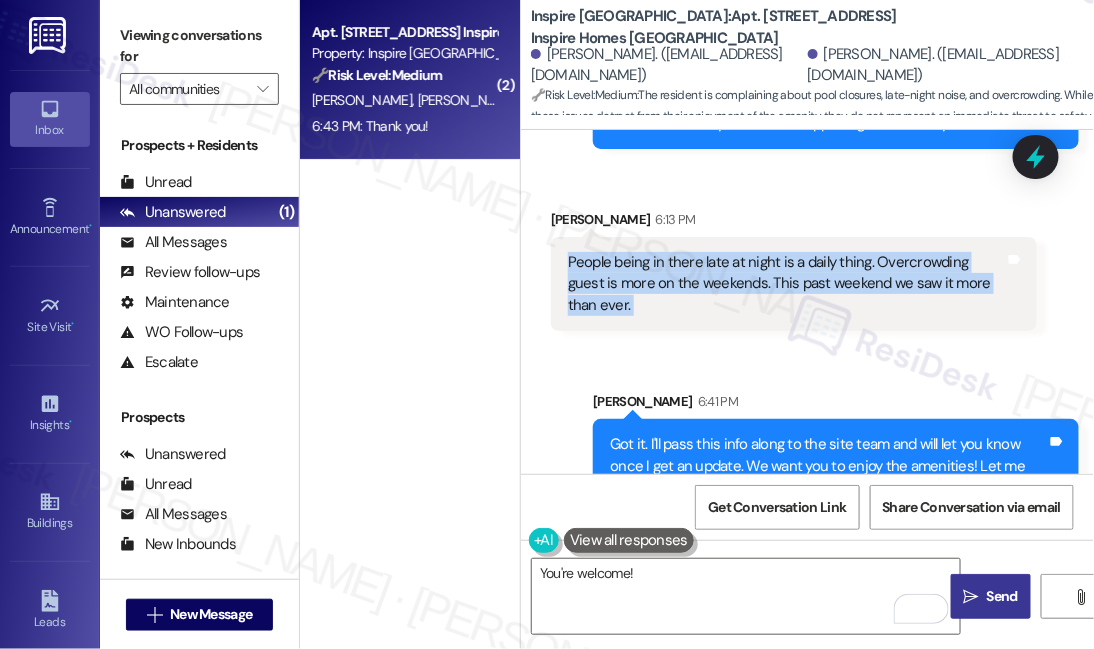 scroll, scrollTop: 1182, scrollLeft: 0, axis: vertical 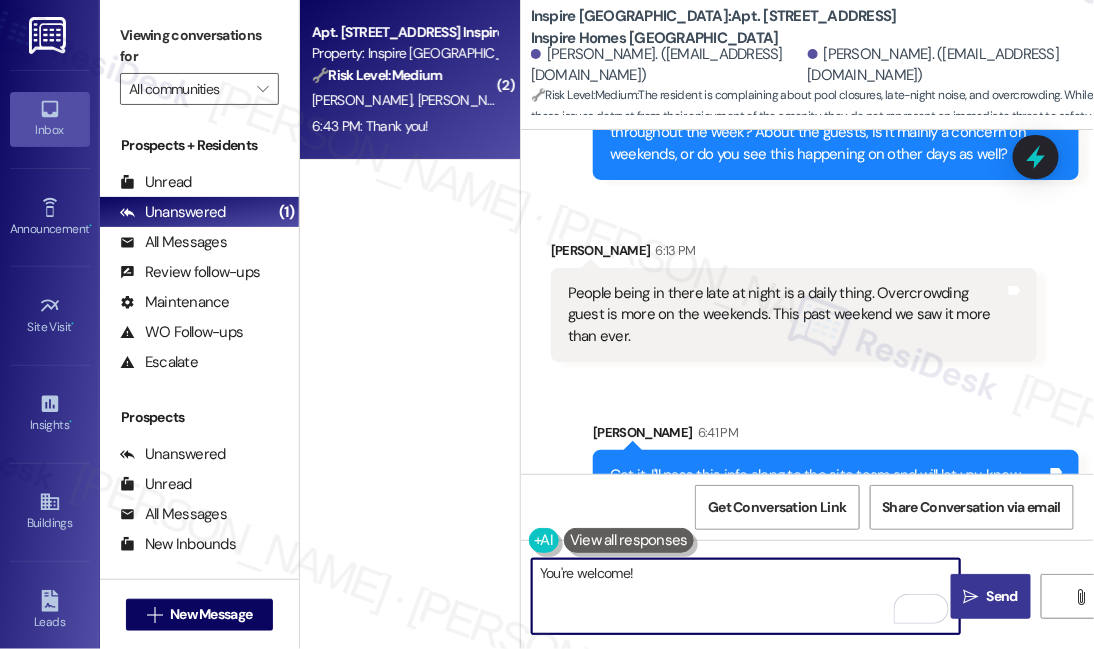 click on "You're welcome!" at bounding box center (746, 596) 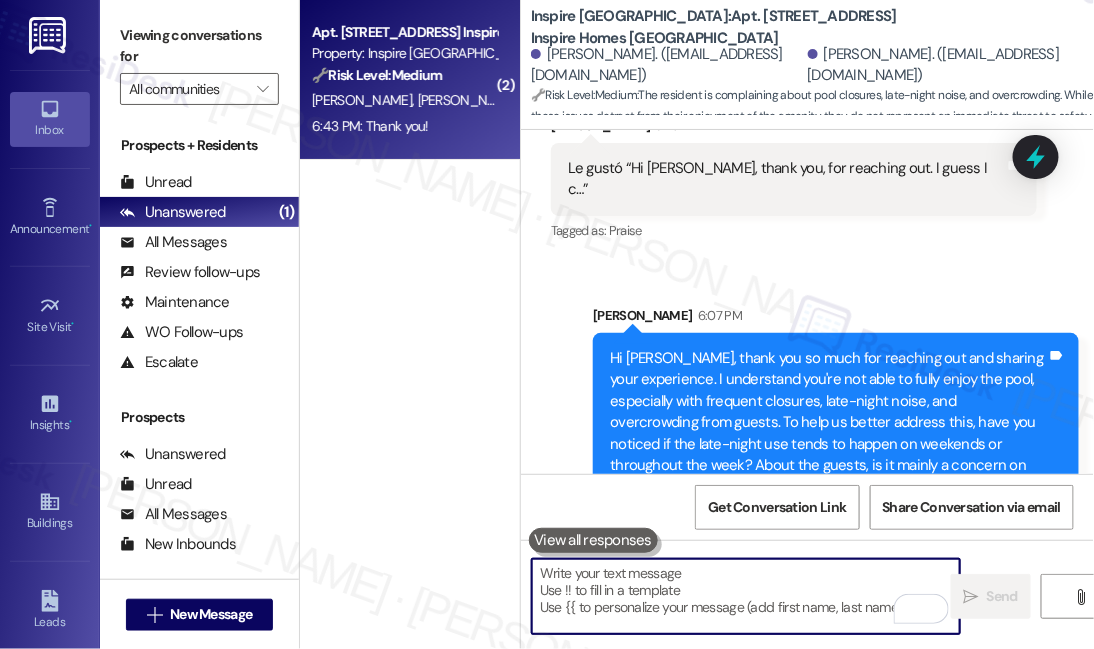 scroll, scrollTop: 728, scrollLeft: 0, axis: vertical 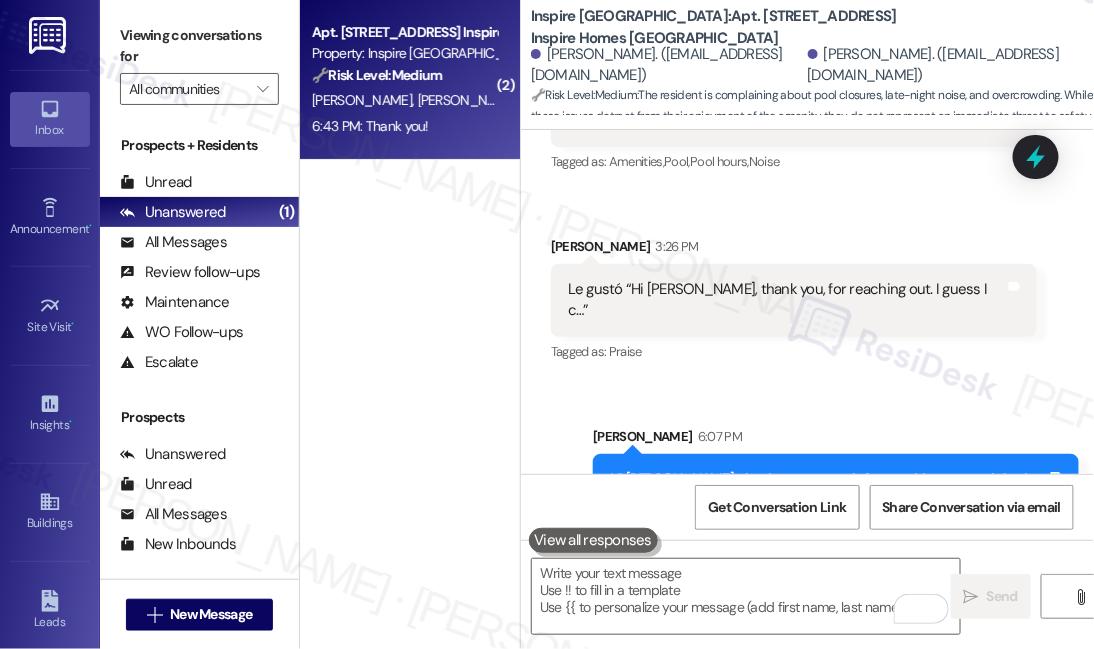 click on "Viewing conversations for" at bounding box center (199, 46) 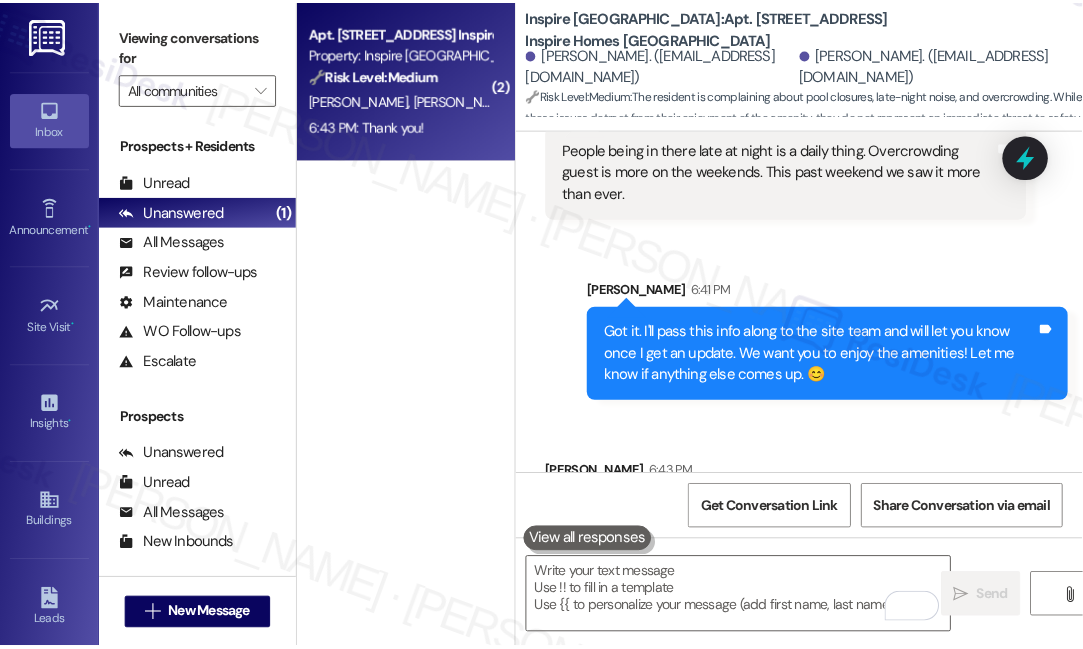 scroll, scrollTop: 1365, scrollLeft: 0, axis: vertical 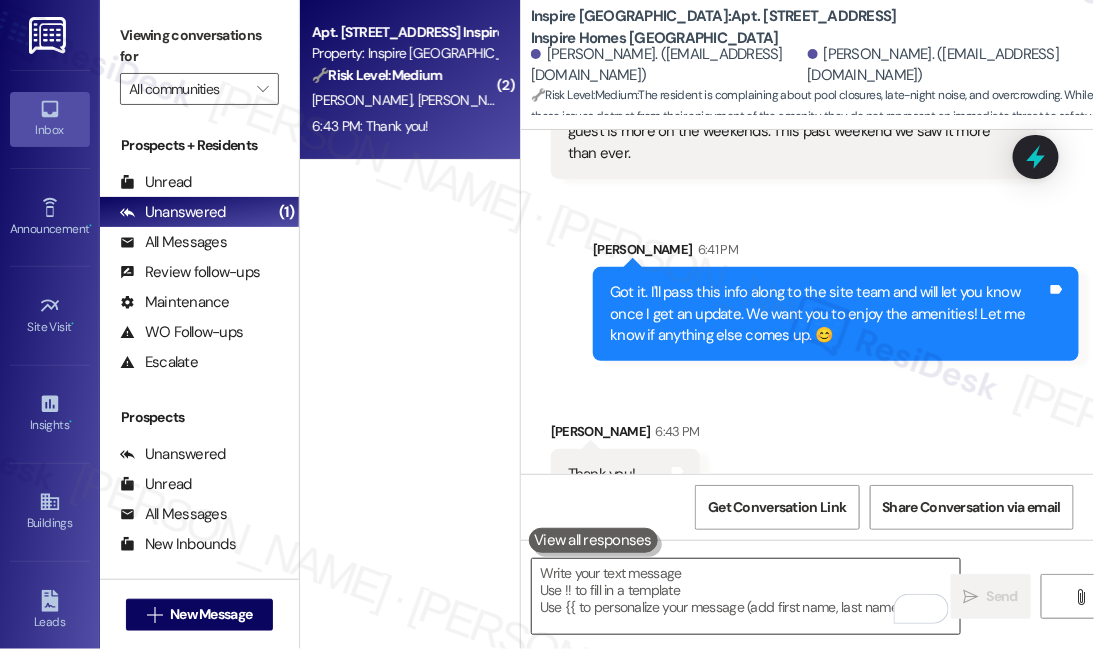 click at bounding box center (746, 596) 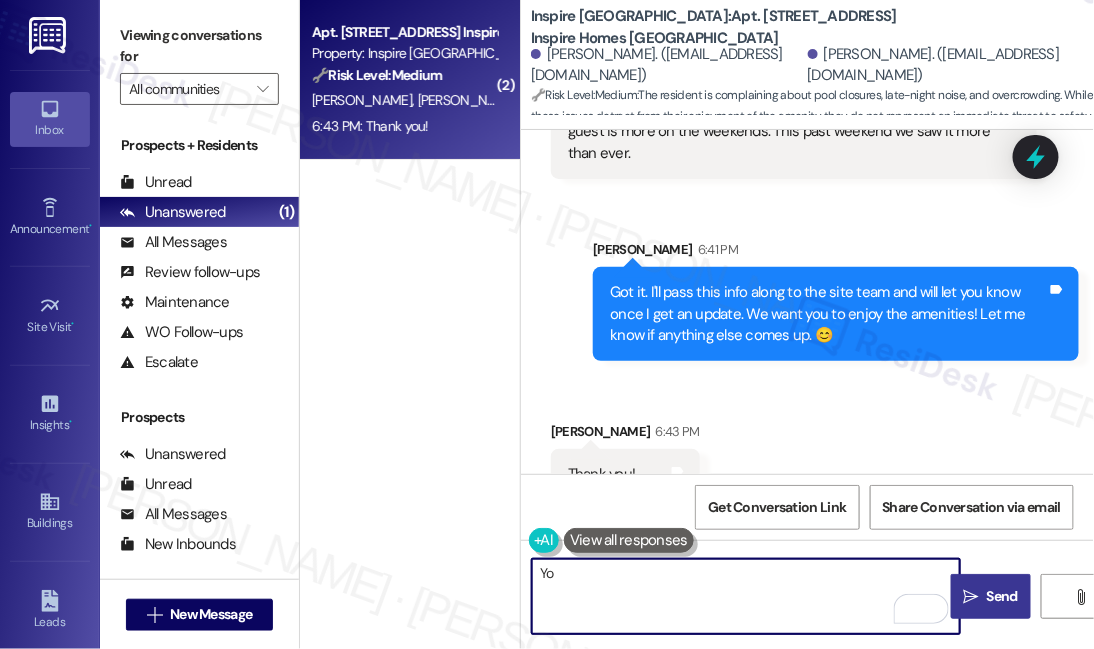 type on "Y" 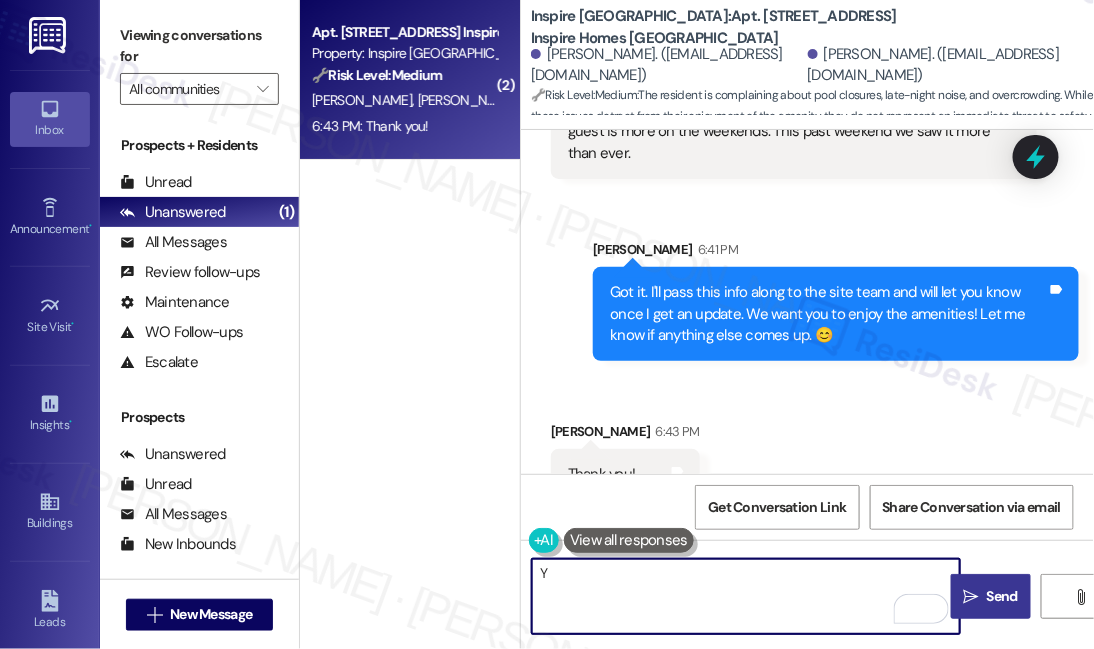 type 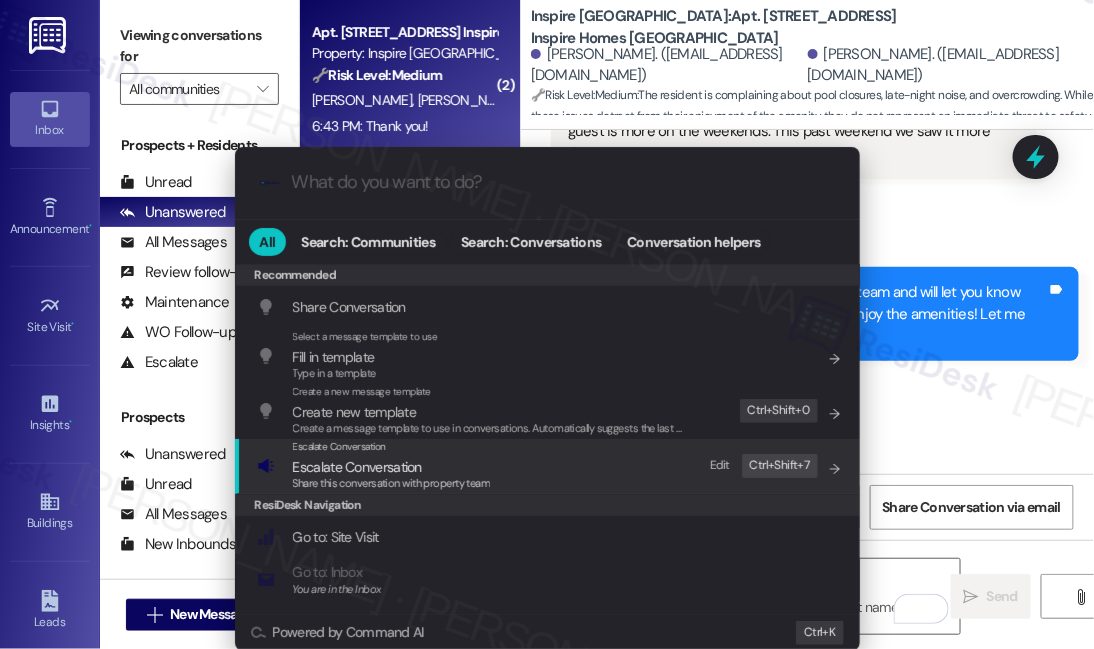 click on "Escalate Conversation Escalate Conversation Share this conversation with property team Edit Ctrl+ Shift+ 7" at bounding box center (549, 466) 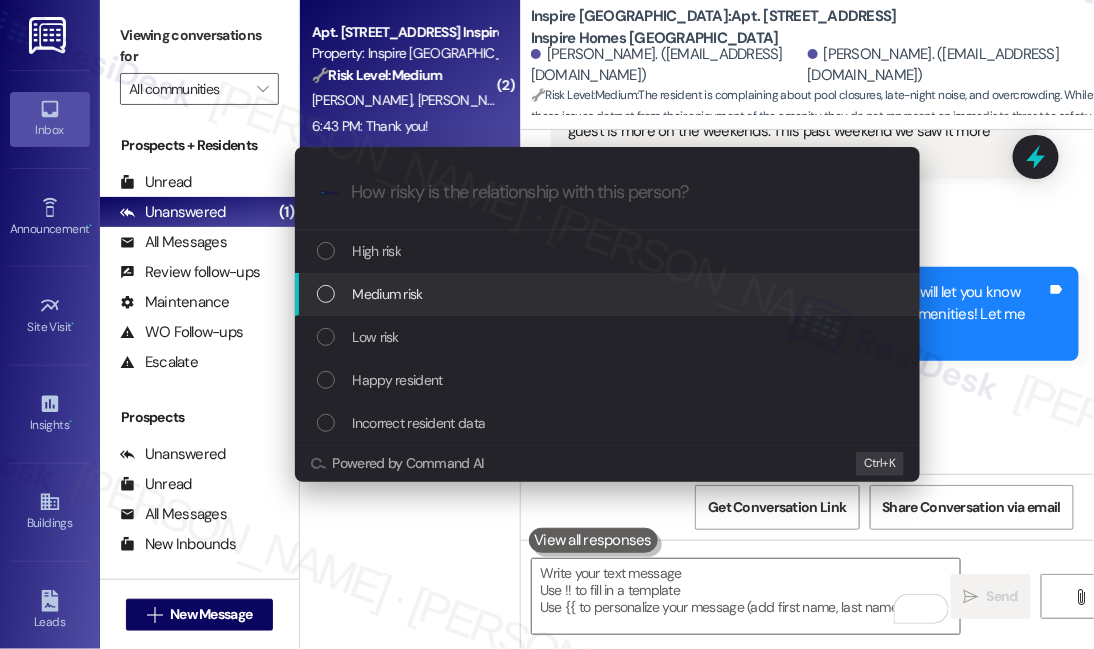 click on "Medium risk" at bounding box center (609, 294) 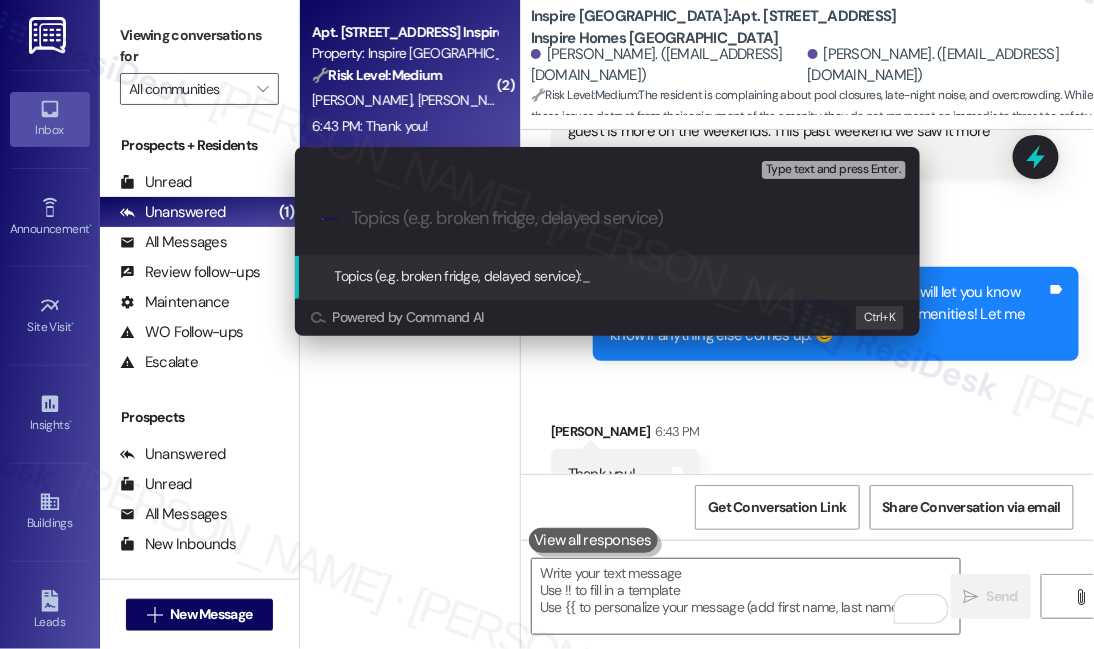click on "Escalate Conversation Medium risk Topics (e.g. broken fridge, delayed service) Any messages to highlight in the email? Type text and press Enter. .cls-1{fill:#0a055f;}.cls-2{fill:#0cc4c4;} resideskLogoBlueOrange Topics (e.g. broken fridge, delayed service):  _ Powered by Command AI Ctrl+ K" at bounding box center [547, 324] 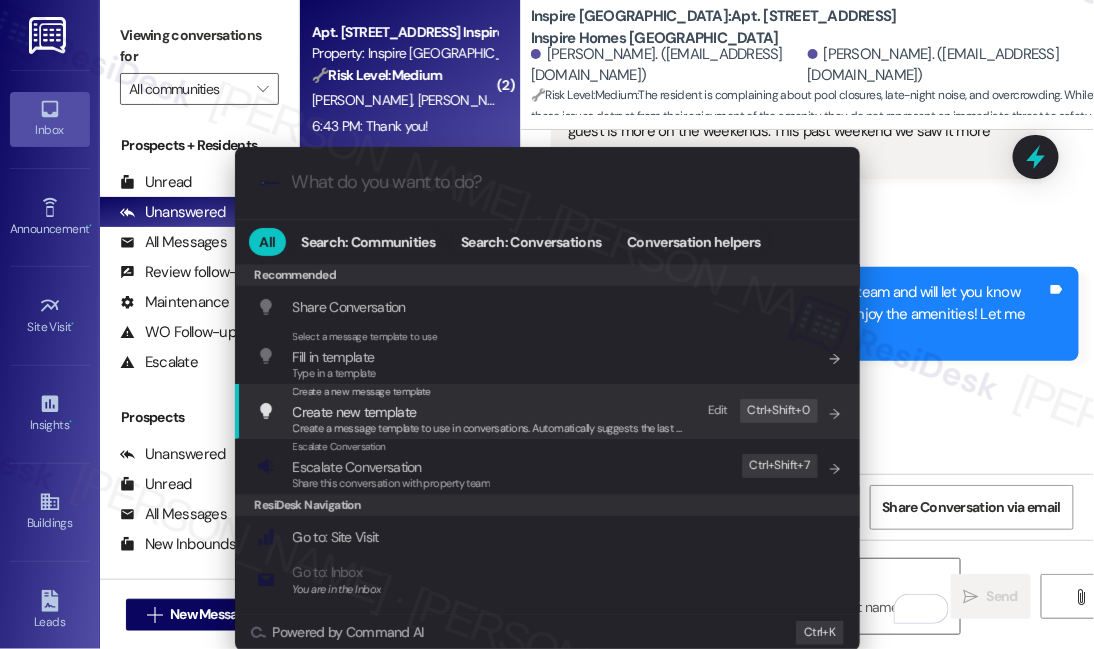 click on "Escalate Conversation Escalate Conversation Share this conversation with property team" at bounding box center (392, 466) 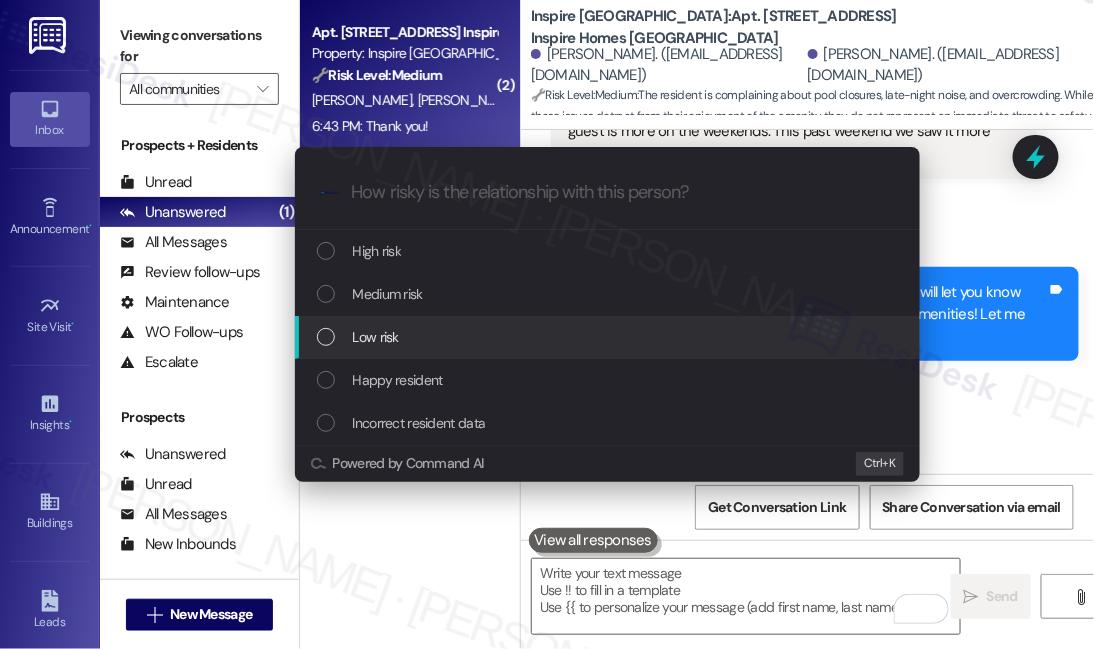 click on "Low risk" at bounding box center (609, 337) 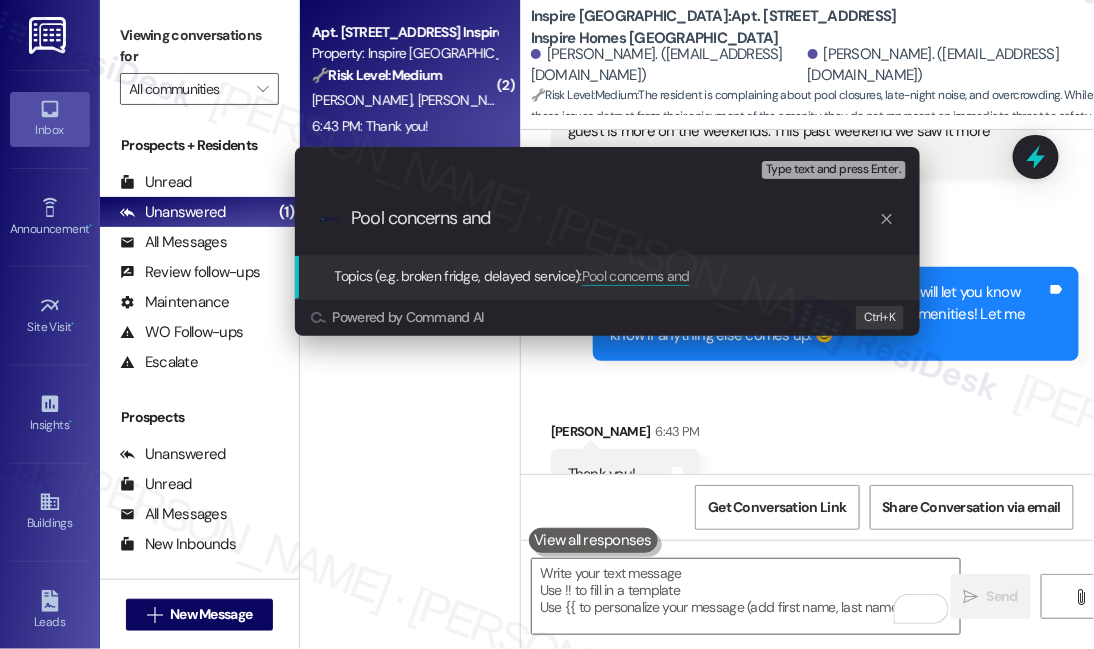 drag, startPoint x: 494, startPoint y: 214, endPoint x: 342, endPoint y: 212, distance: 152.01315 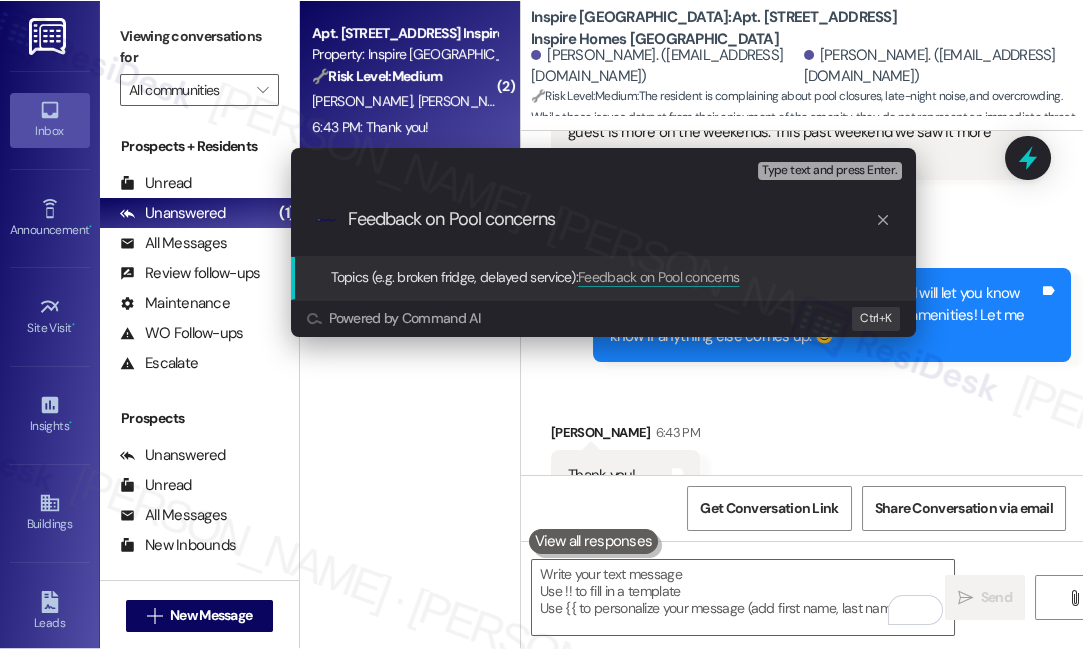 scroll, scrollTop: 1386, scrollLeft: 0, axis: vertical 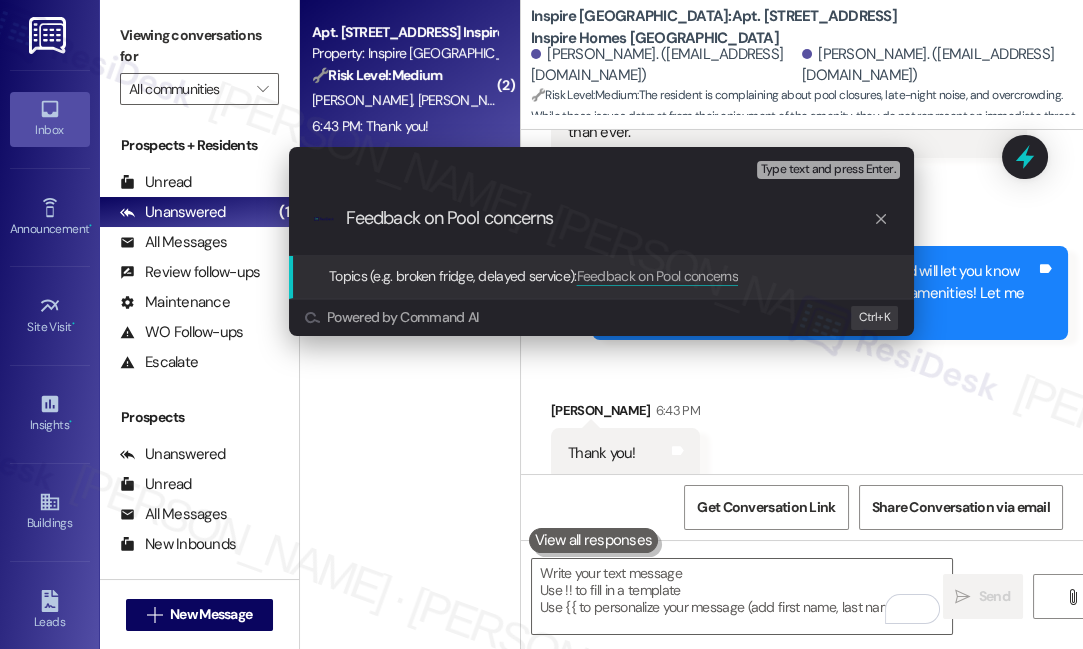 click on "Feedback on Pool concerns" at bounding box center [609, 218] 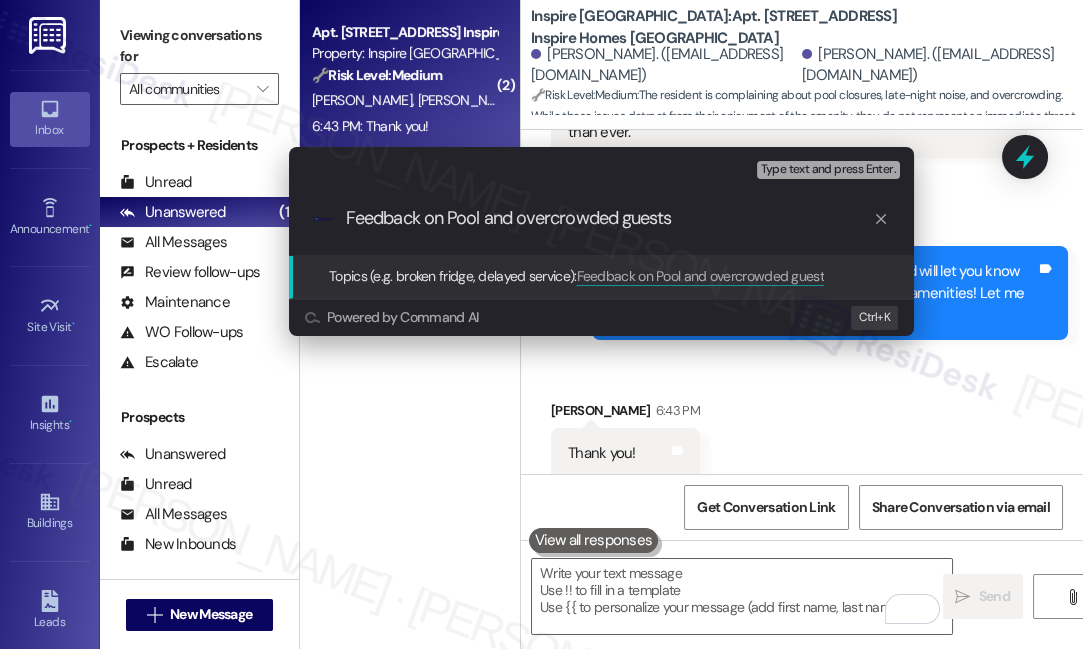 type on "Feedback on Pool and overcrowded guests" 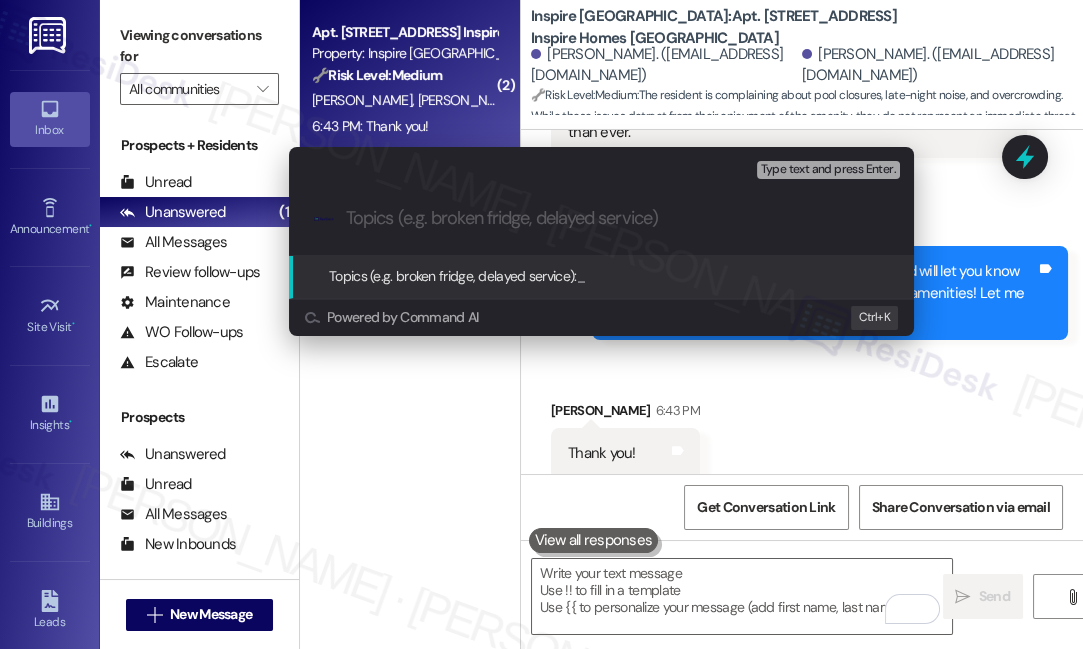 click on "Escalate Conversation Low risk Topics (e.g. broken fridge, delayed service) Any messages to highlight in the email? Type text and press Enter. .cls-1{fill:#0a055f;}.cls-2{fill:#0cc4c4;} resideskLogoBlueOrange Topics (e.g. broken fridge, delayed service):  _ Powered by Command AI Ctrl+ K" at bounding box center (541, 324) 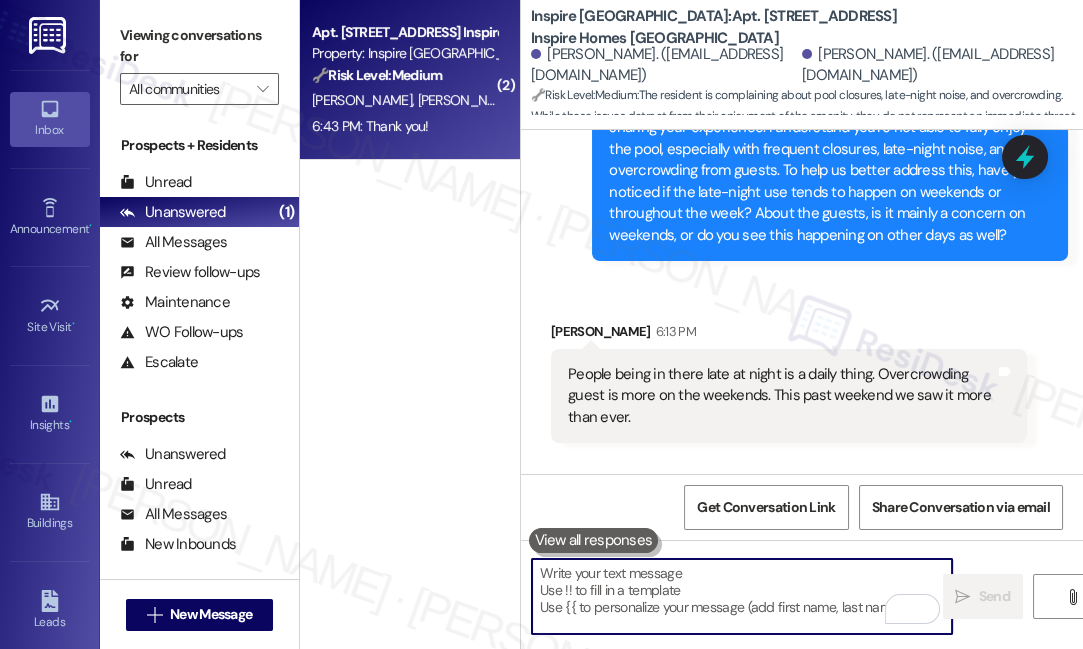 scroll, scrollTop: 1023, scrollLeft: 0, axis: vertical 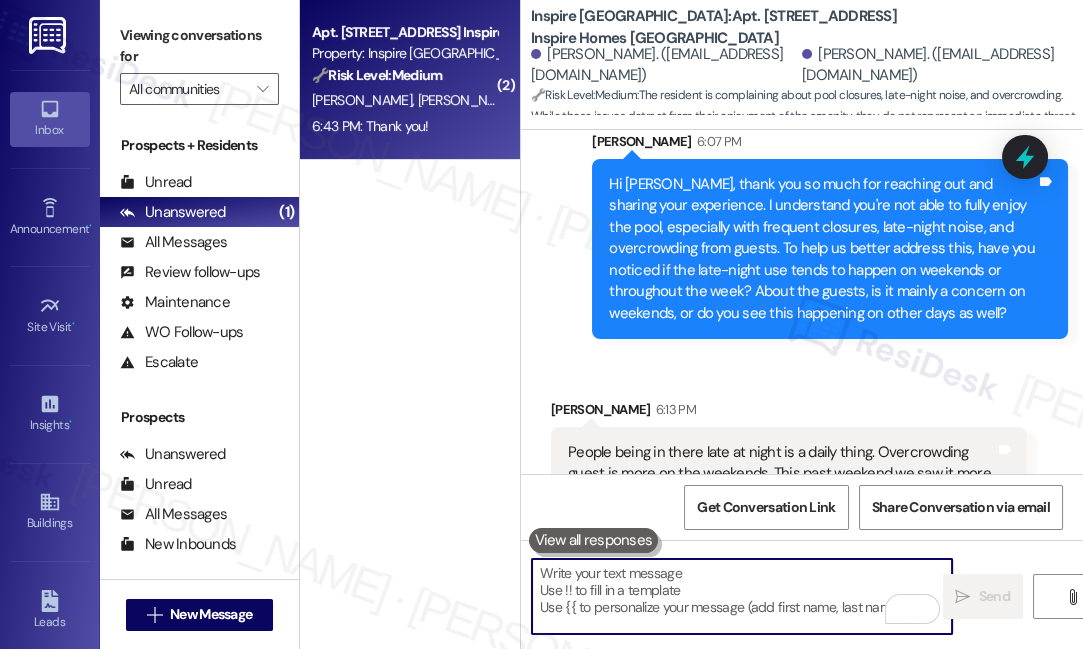 click on "People being in there late at night is a daily thing. Overcrowding guest is more on the weekends. This past weekend we saw it more than ever." at bounding box center [781, 474] 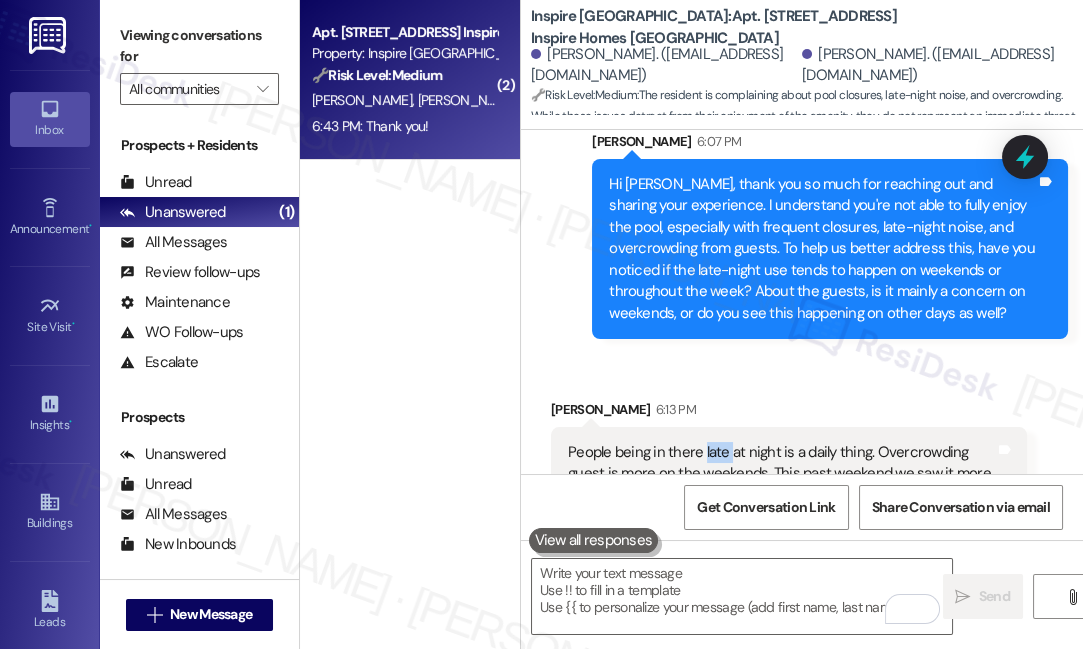 click on "People being in there late at night is a daily thing. Overcrowding guest is more on the weekends. This past weekend we saw it more than ever." at bounding box center [781, 474] 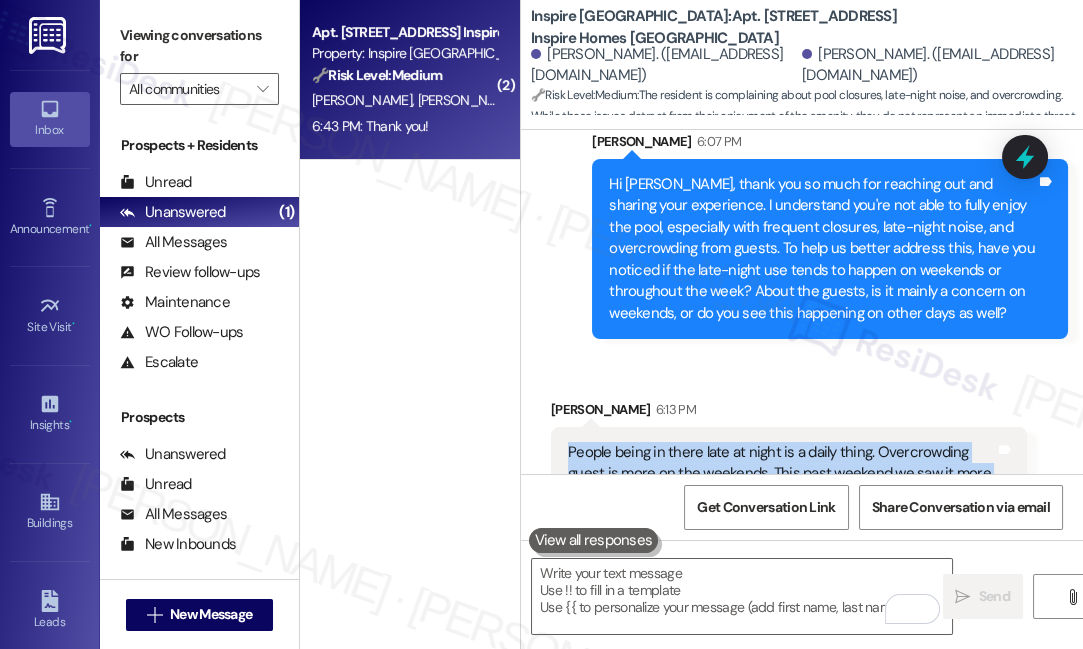 click on "People being in there late at night is a daily thing. Overcrowding guest is more on the weekends. This past weekend we saw it more than ever." at bounding box center [781, 474] 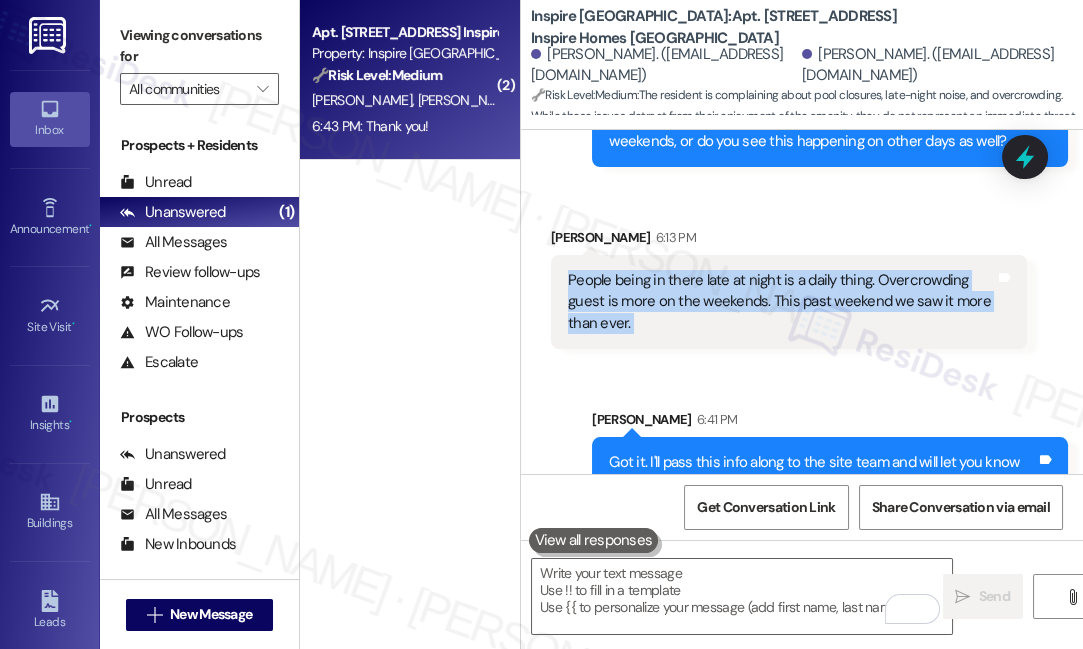 scroll, scrollTop: 1205, scrollLeft: 0, axis: vertical 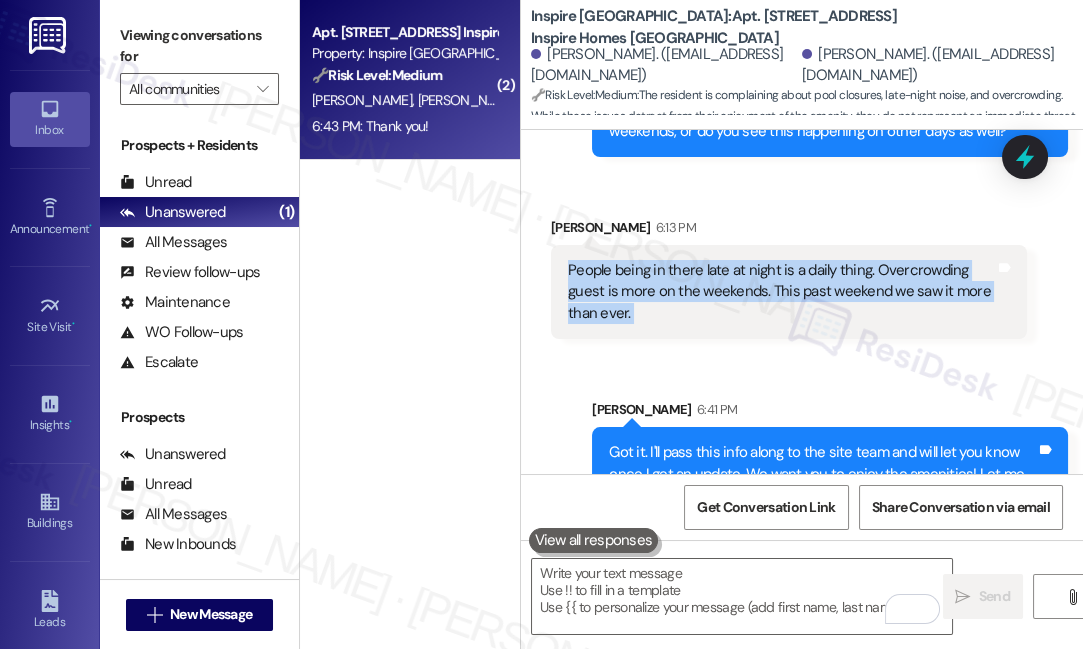 click on "People being in there late at night is a daily thing. Overcrowding guest is more on the weekends. This past weekend we saw it more than ever." at bounding box center (781, 292) 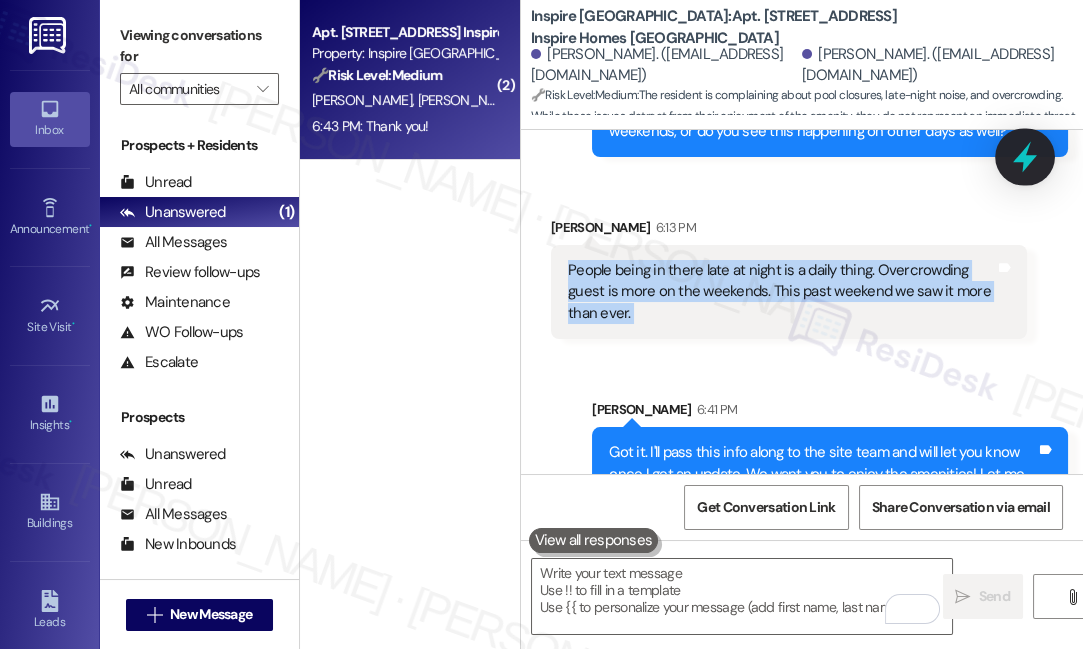 click at bounding box center [1025, 156] 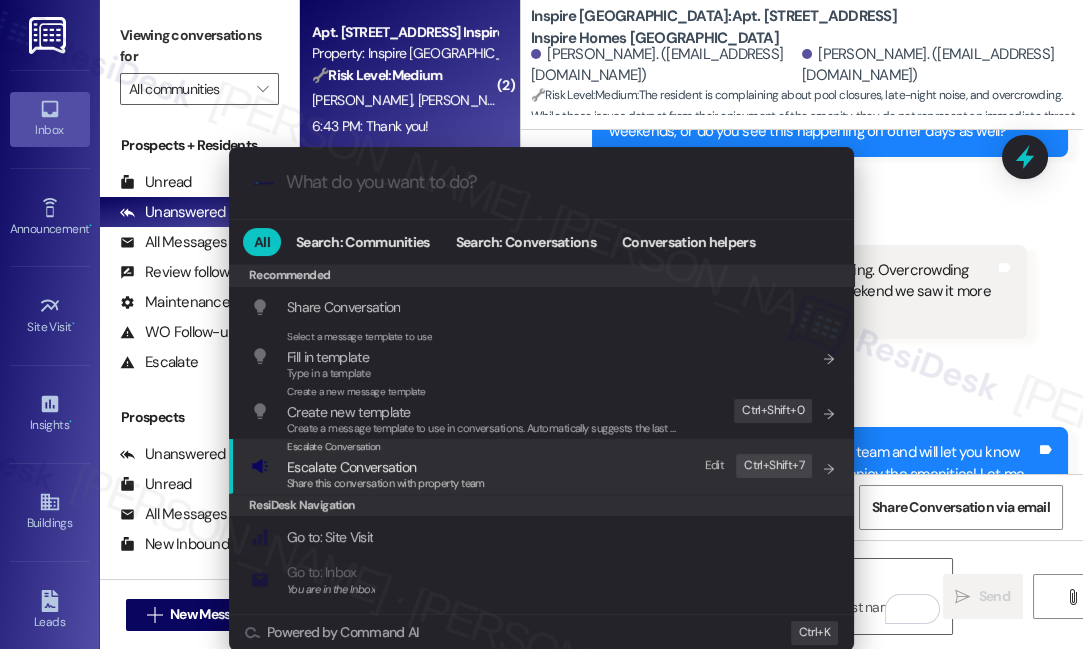 click on "Escalate Conversation Escalate Conversation Share this conversation with property team Edit Ctrl+ Shift+ 7" at bounding box center [543, 466] 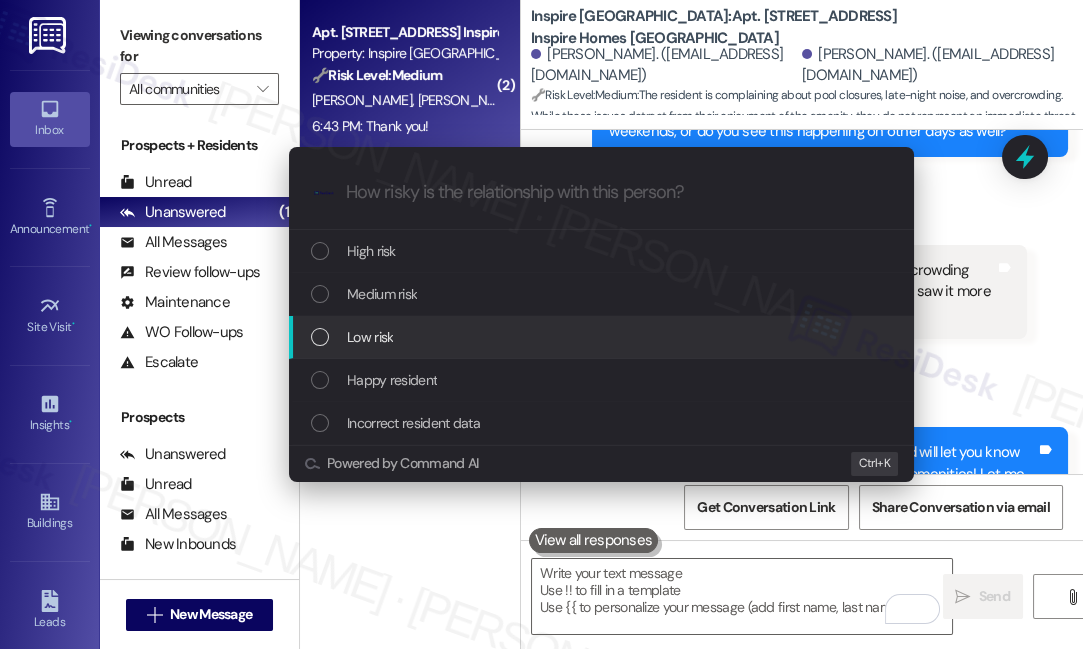 click on "Low risk" at bounding box center [603, 337] 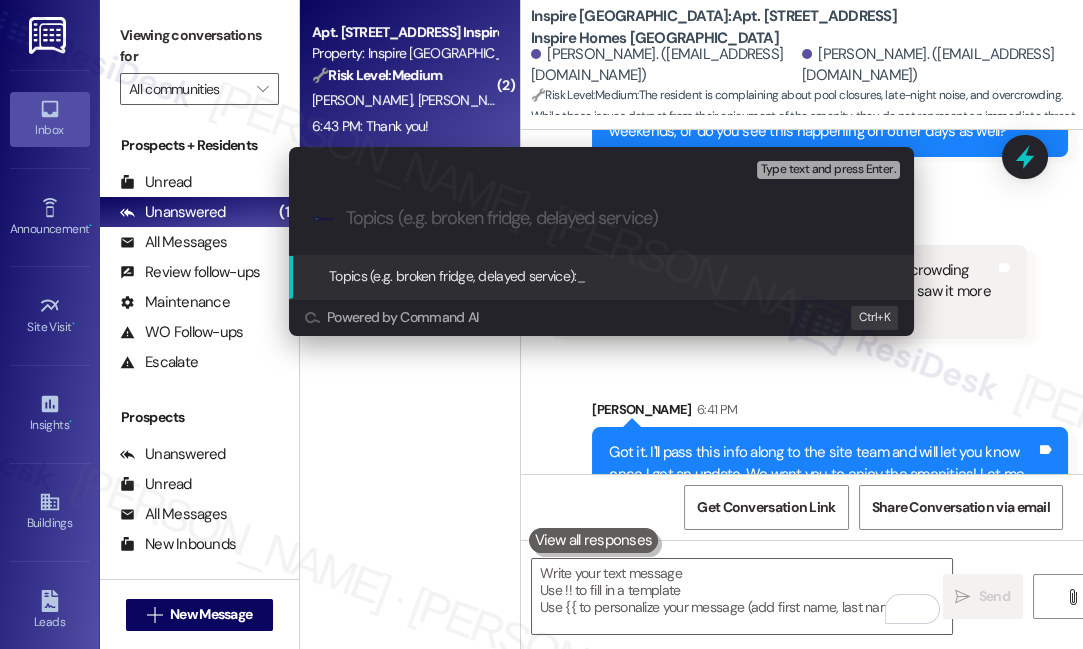 paste on "Feedback on Pool and overcrowded guests" 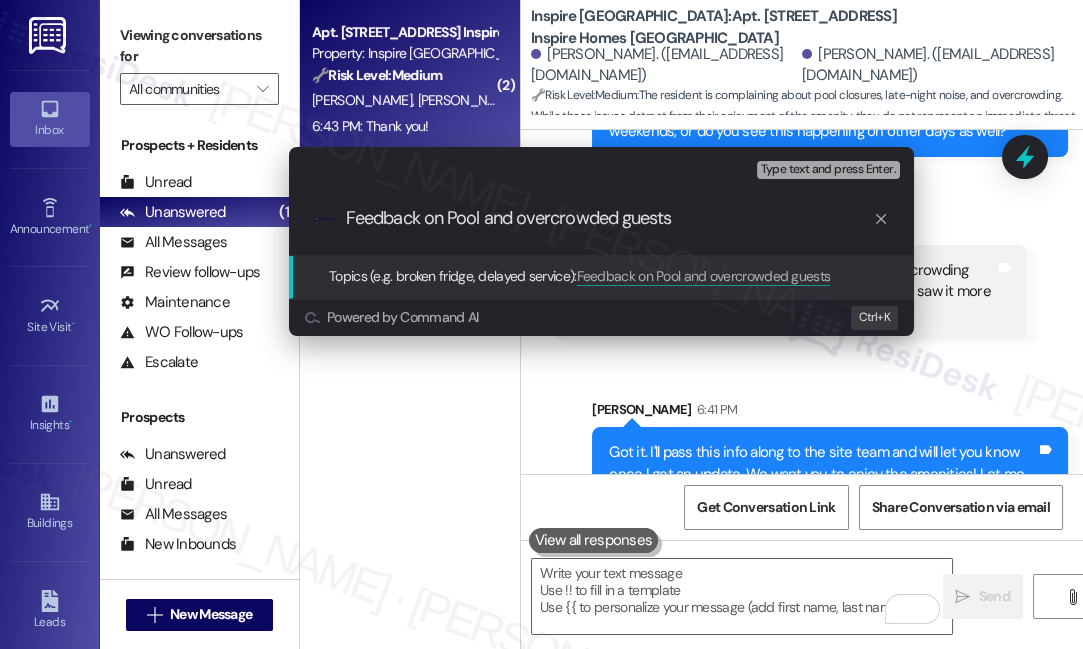 drag, startPoint x: 617, startPoint y: 219, endPoint x: 600, endPoint y: 218, distance: 17.029387 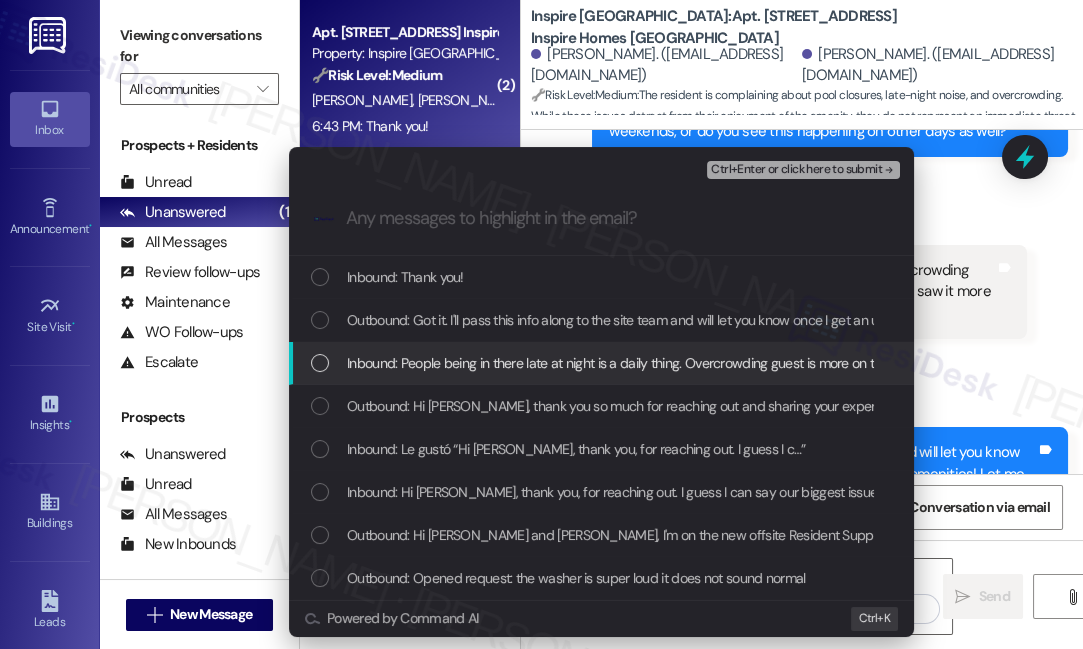 click on "Inbound: People being in there late at night is a daily thing. Overcrowding guest is more on the weekends. This past weekend we saw it more than ever." at bounding box center [601, 363] 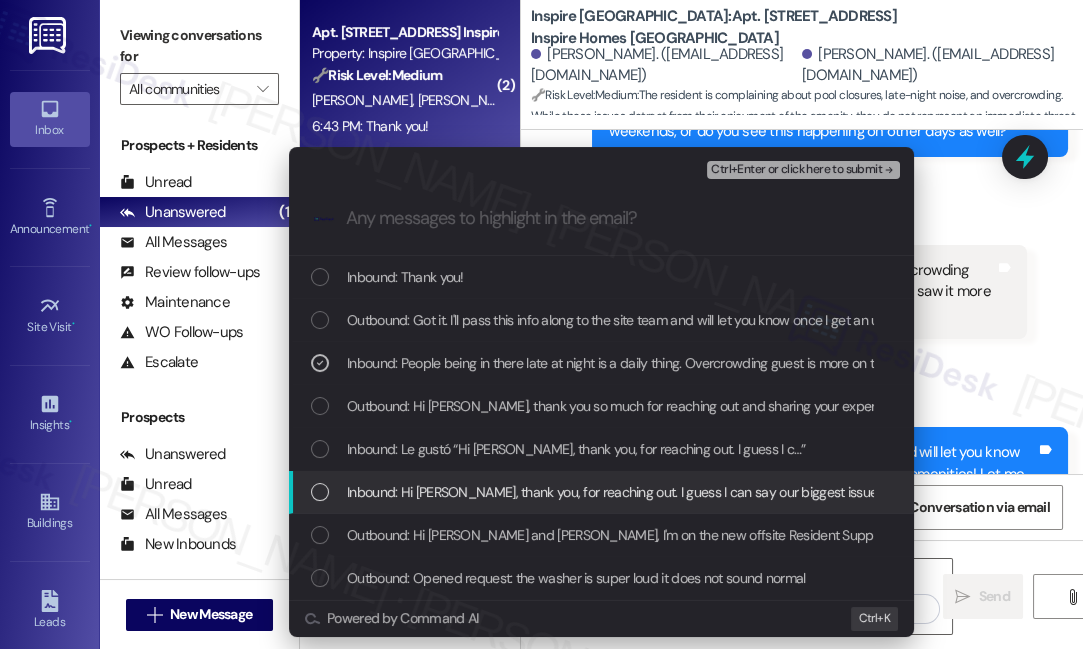 click on "Inbound: Hi Sarah, thank you, for reaching out. I guess I can say our biggest issue now is not being able to use the pool it seems to be closed every other day for cleaning. We also hear people in there past 10 pm some nights. one night heard people in there at 4 am! Also, they bring lots of guest to the pool on the weekends. I  don't want to be that person but we just haven't been able to enjoy that space at all! Thank you! 😊" at bounding box center [1603, 492] 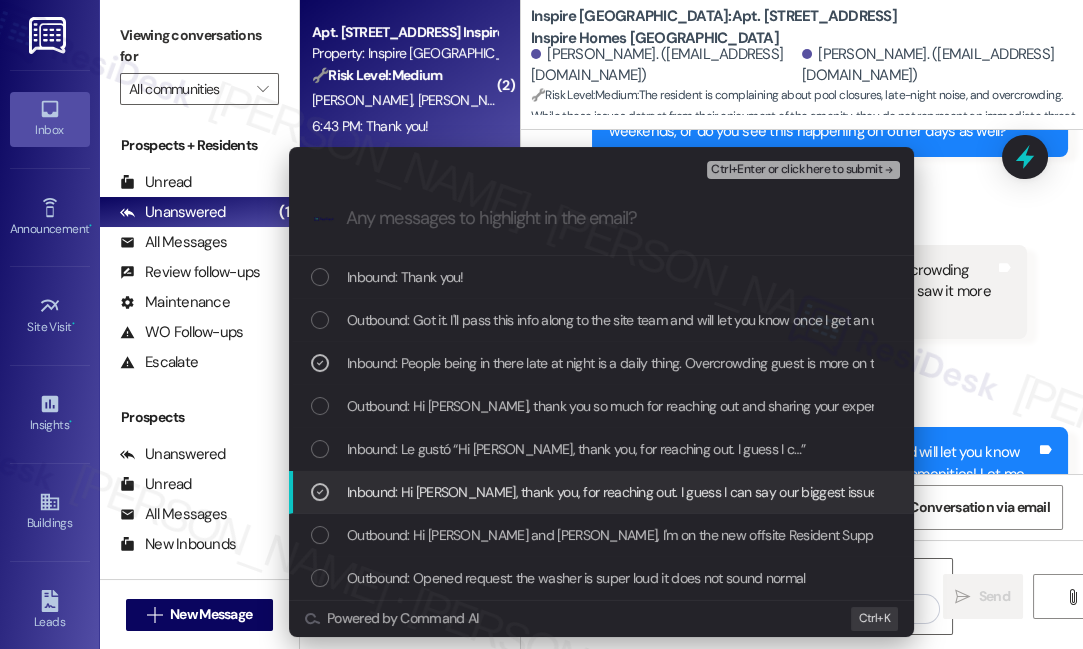 scroll, scrollTop: 7, scrollLeft: 0, axis: vertical 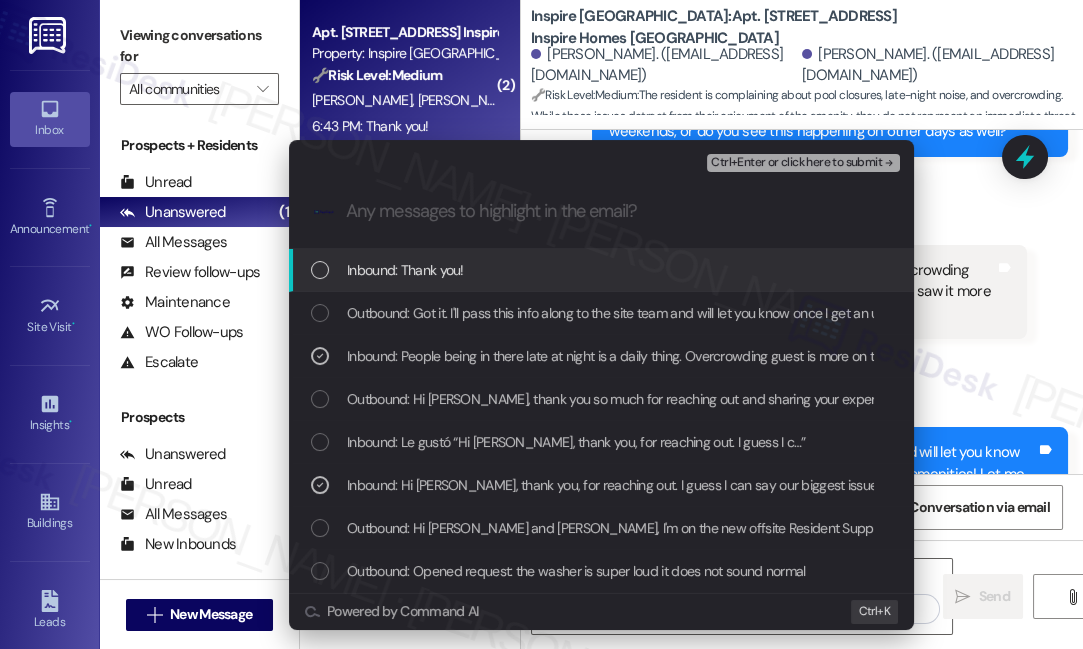 click on "Ctrl+Enter or click here to submit" at bounding box center (796, 163) 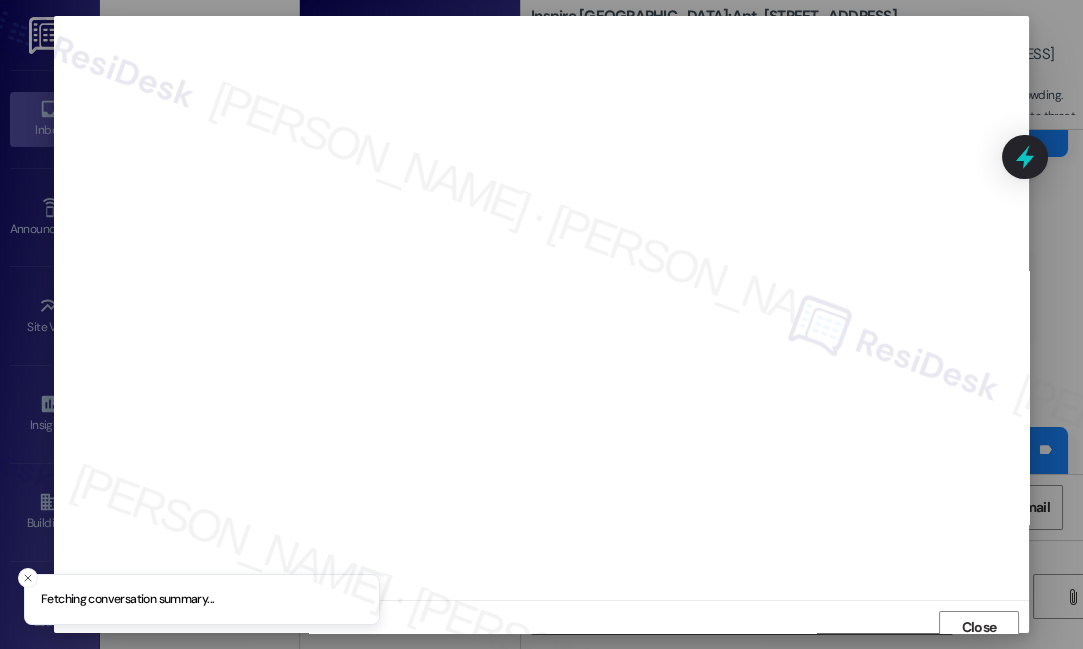 scroll, scrollTop: 10, scrollLeft: 0, axis: vertical 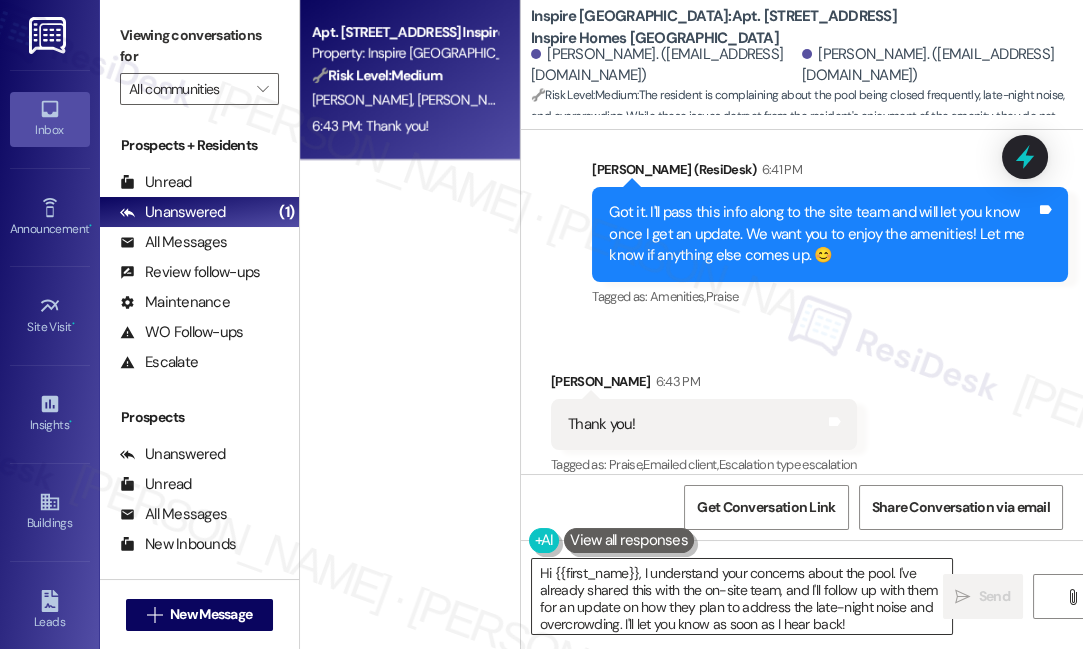 click on "Hi {{first_name}}, I understand your concerns about the pool. I've already shared this with the on-site team, and I'll follow up with them for an update on how they plan to address the late-night noise and overcrowding. I'll let you know as soon as I hear back!" at bounding box center [742, 596] 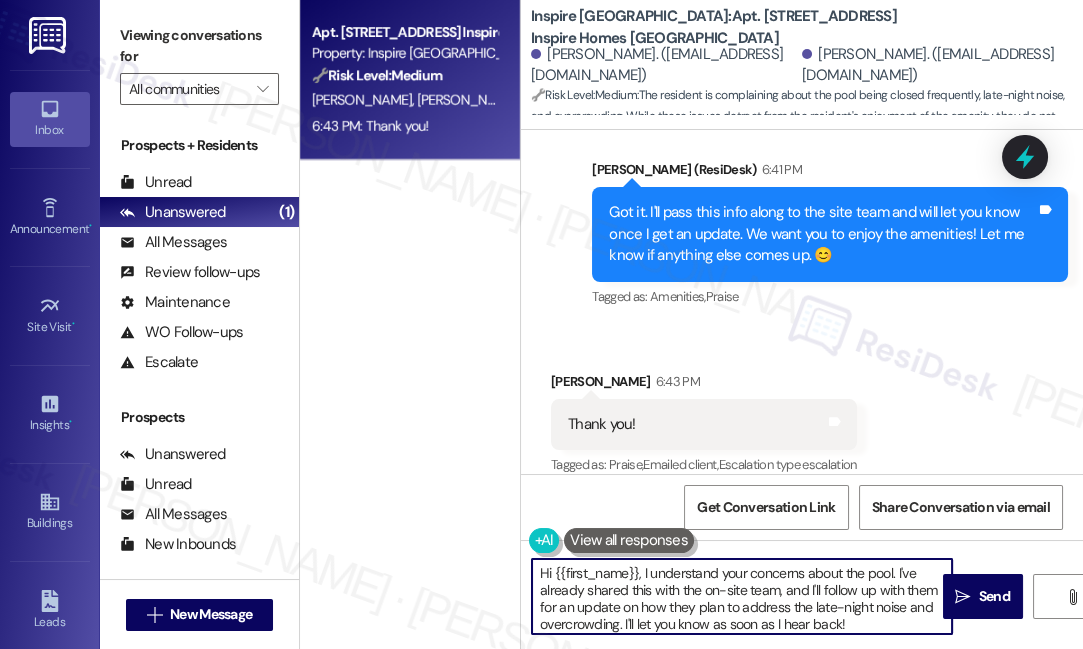 click on "Hi {{first_name}}, I understand your concerns about the pool. I've already shared this with the on-site team, and I'll follow up with them for an update on how they plan to address the late-night noise and overcrowding. I'll let you know as soon as I hear back!" at bounding box center (742, 596) 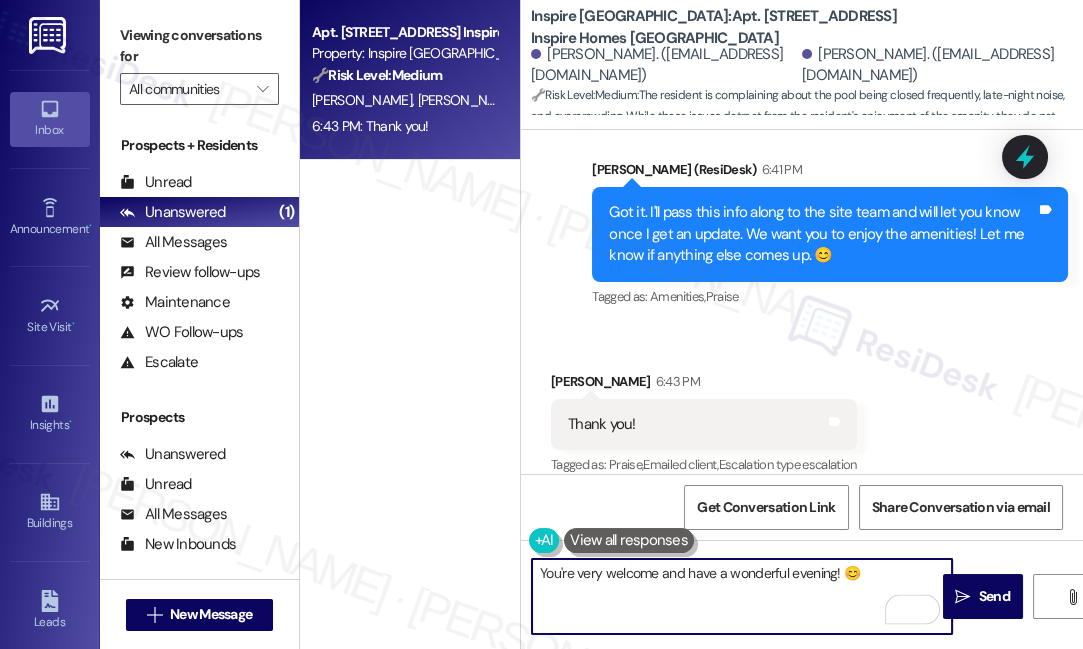 click on "You're very welcome and have a wonderful evening! 😊" at bounding box center (742, 596) 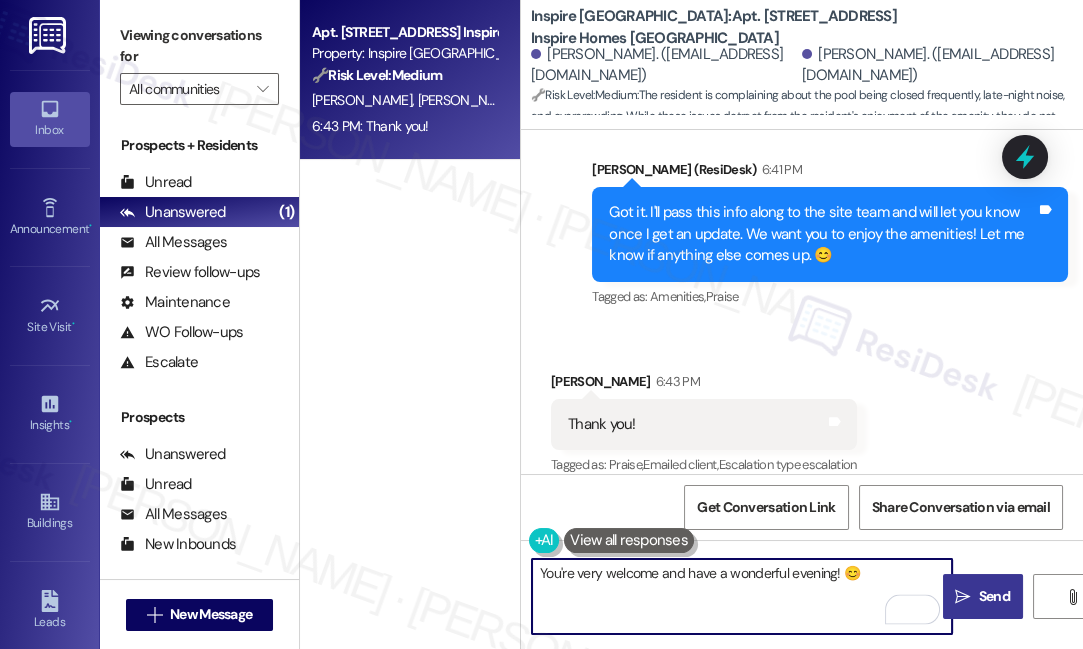 type on "You're very welcome and have a wonderful evening! 😊" 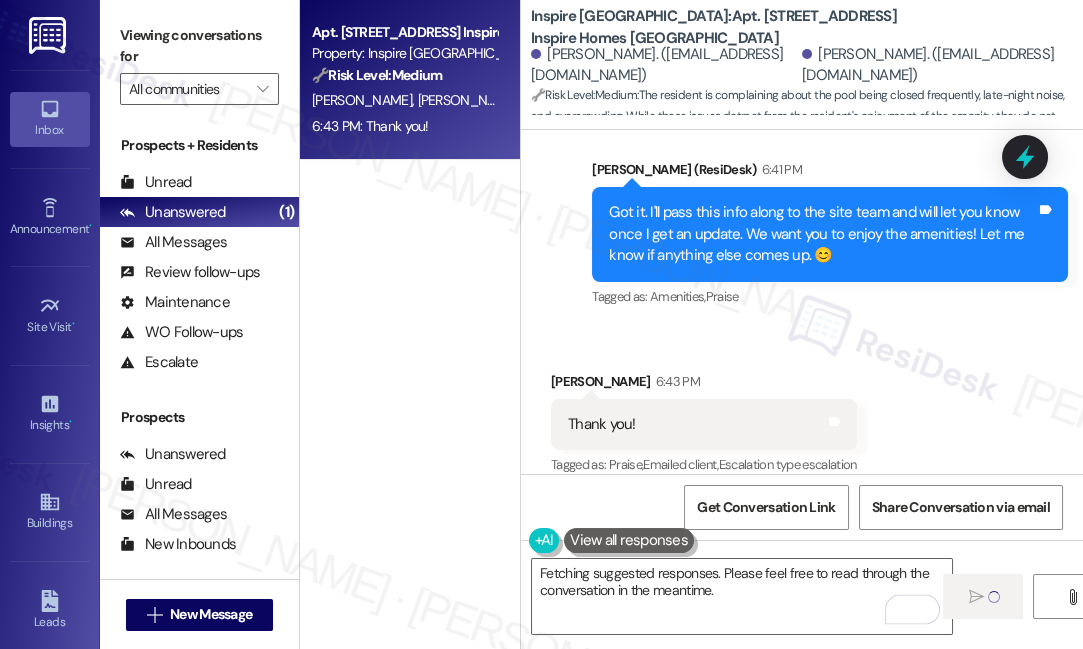 scroll, scrollTop: 1562, scrollLeft: 0, axis: vertical 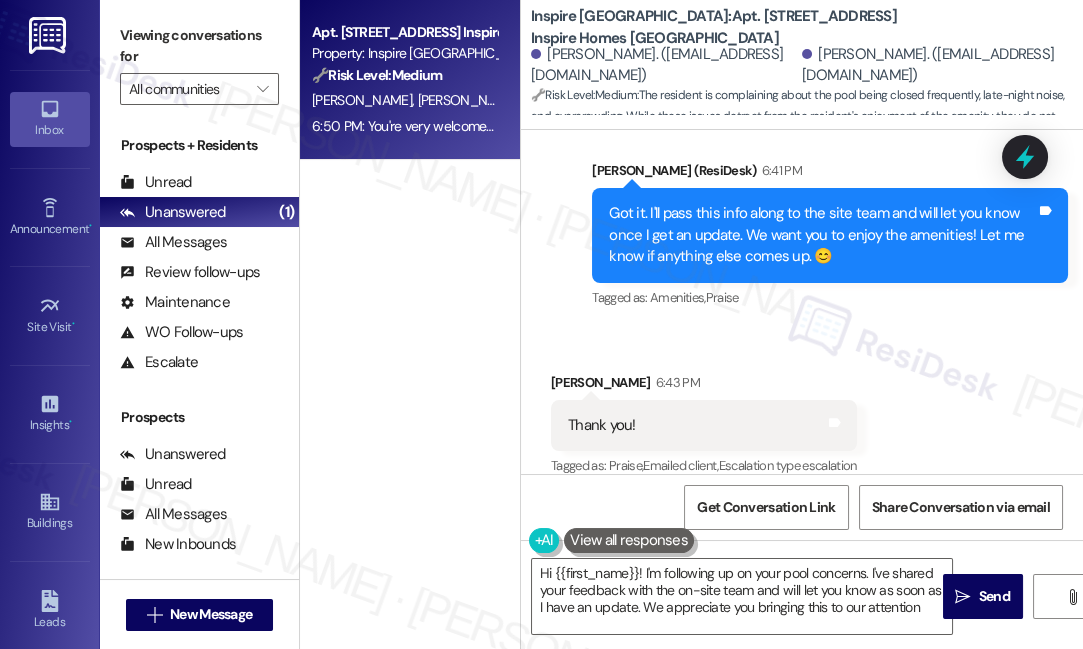type on "Hi {{first_name}}! I'm following up on your pool concerns. I've shared your feedback with the on-site team and will let you know as soon as I have an update. We appreciate you bringing this to our attention!" 